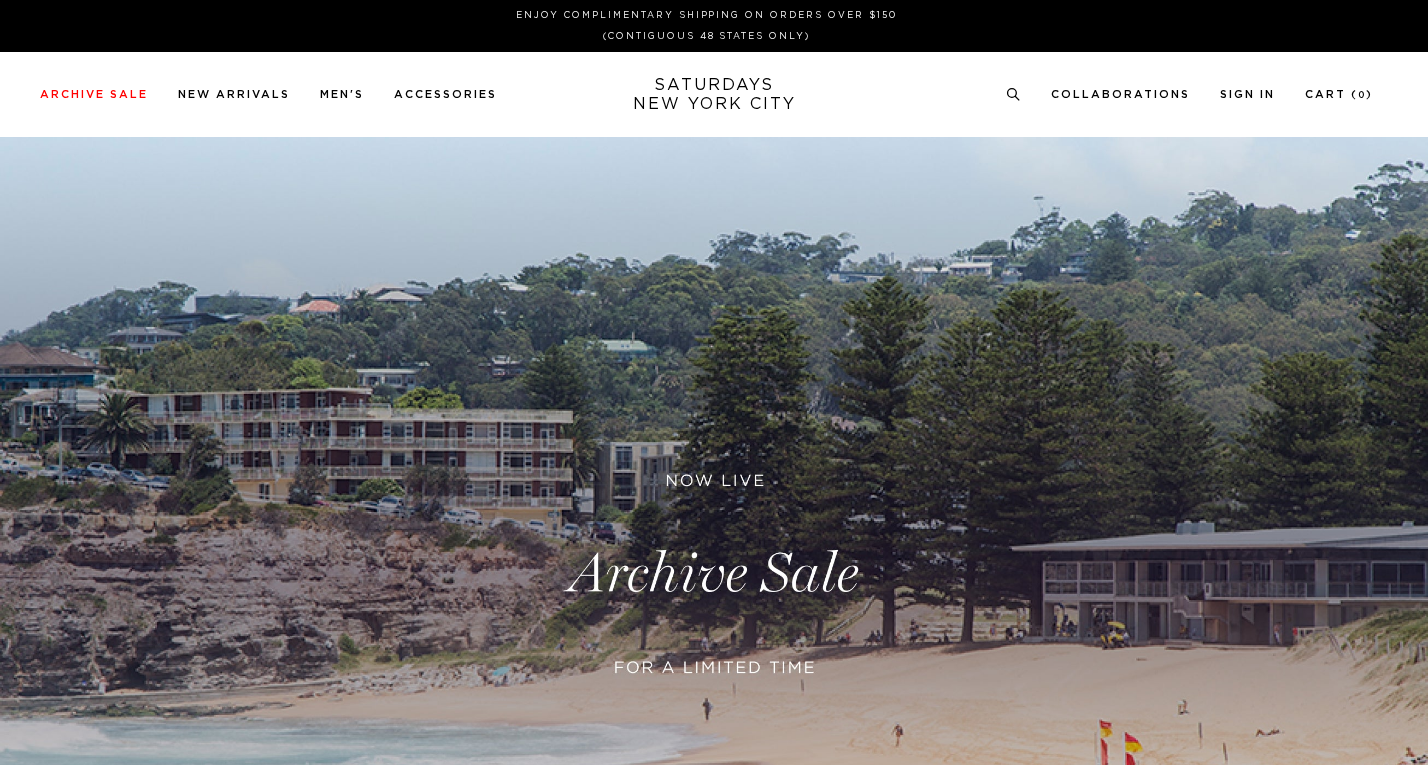 scroll, scrollTop: 0, scrollLeft: 0, axis: both 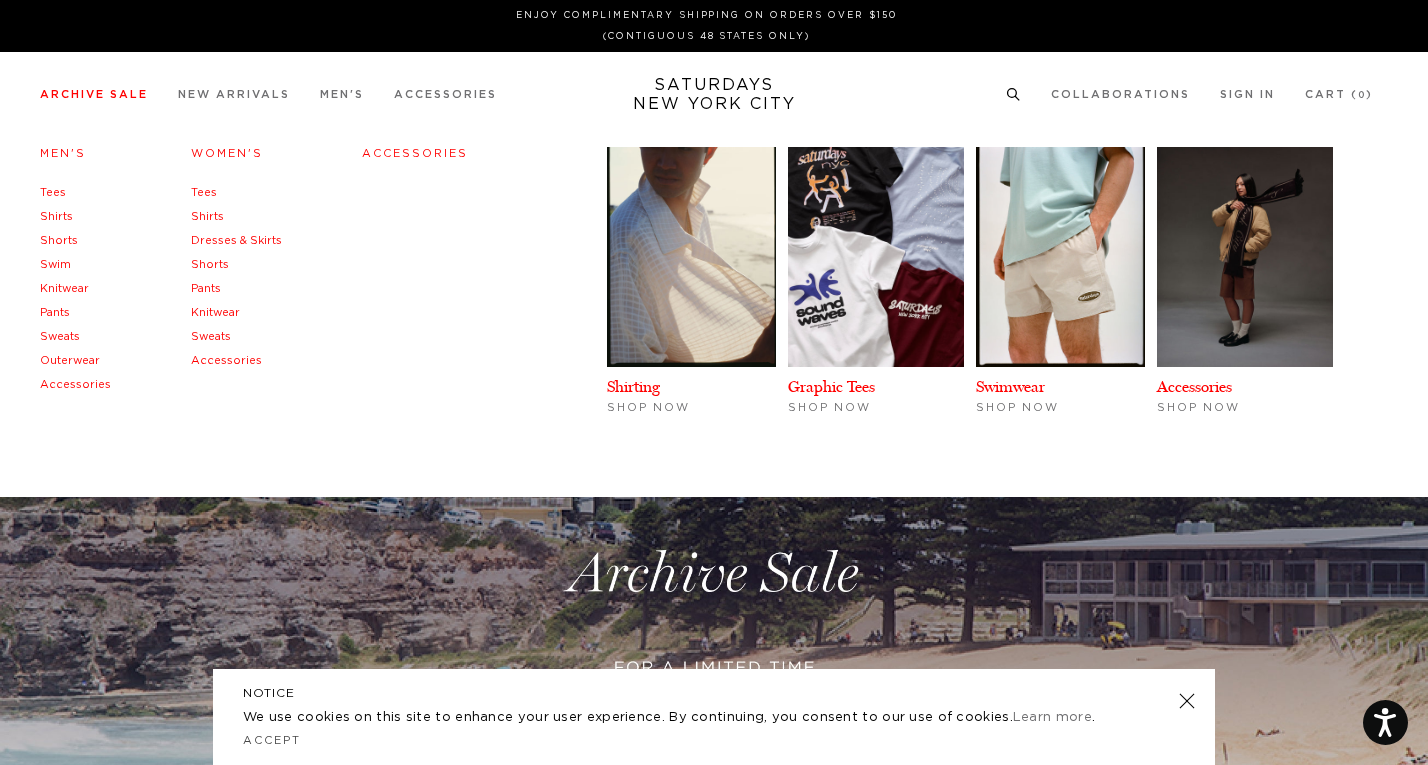 click on "Men's" at bounding box center [63, 153] 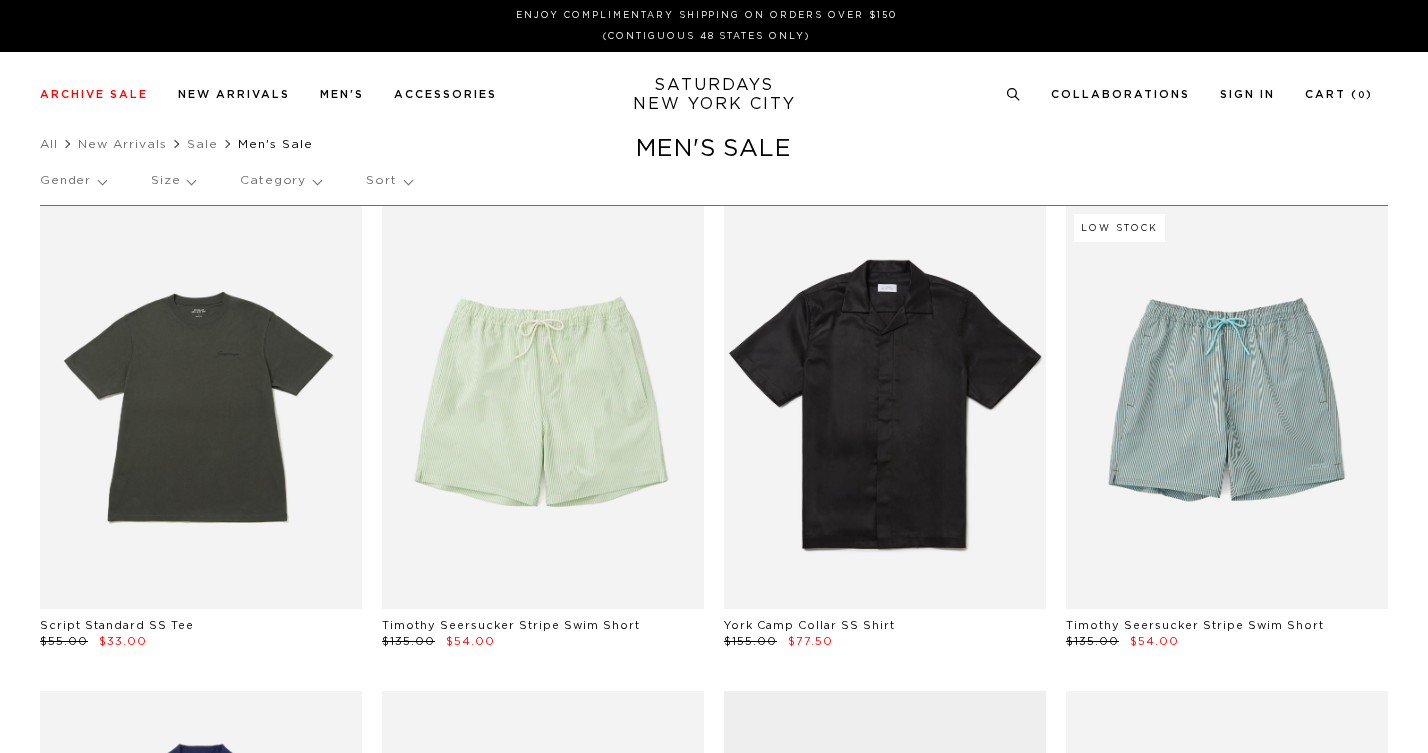 scroll, scrollTop: 0, scrollLeft: 0, axis: both 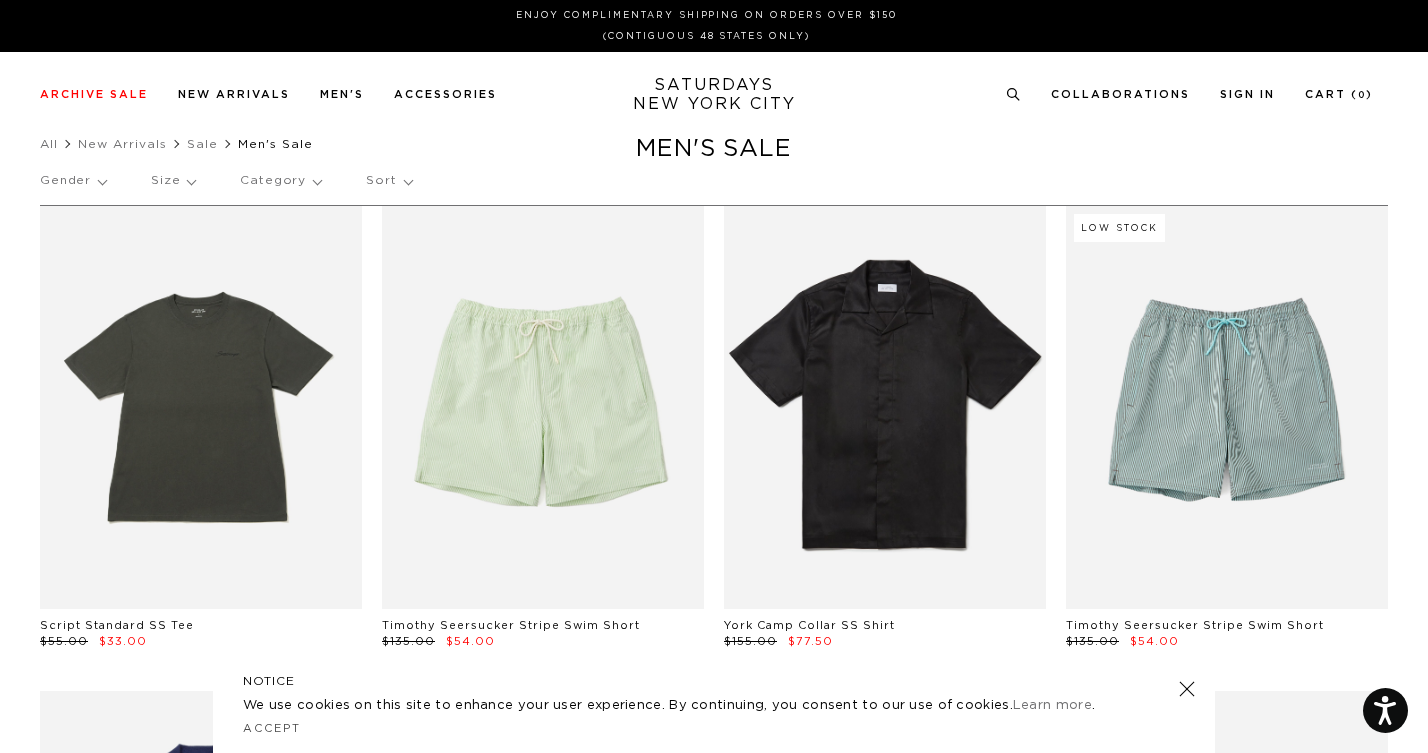 click on "Sort" at bounding box center (388, 181) 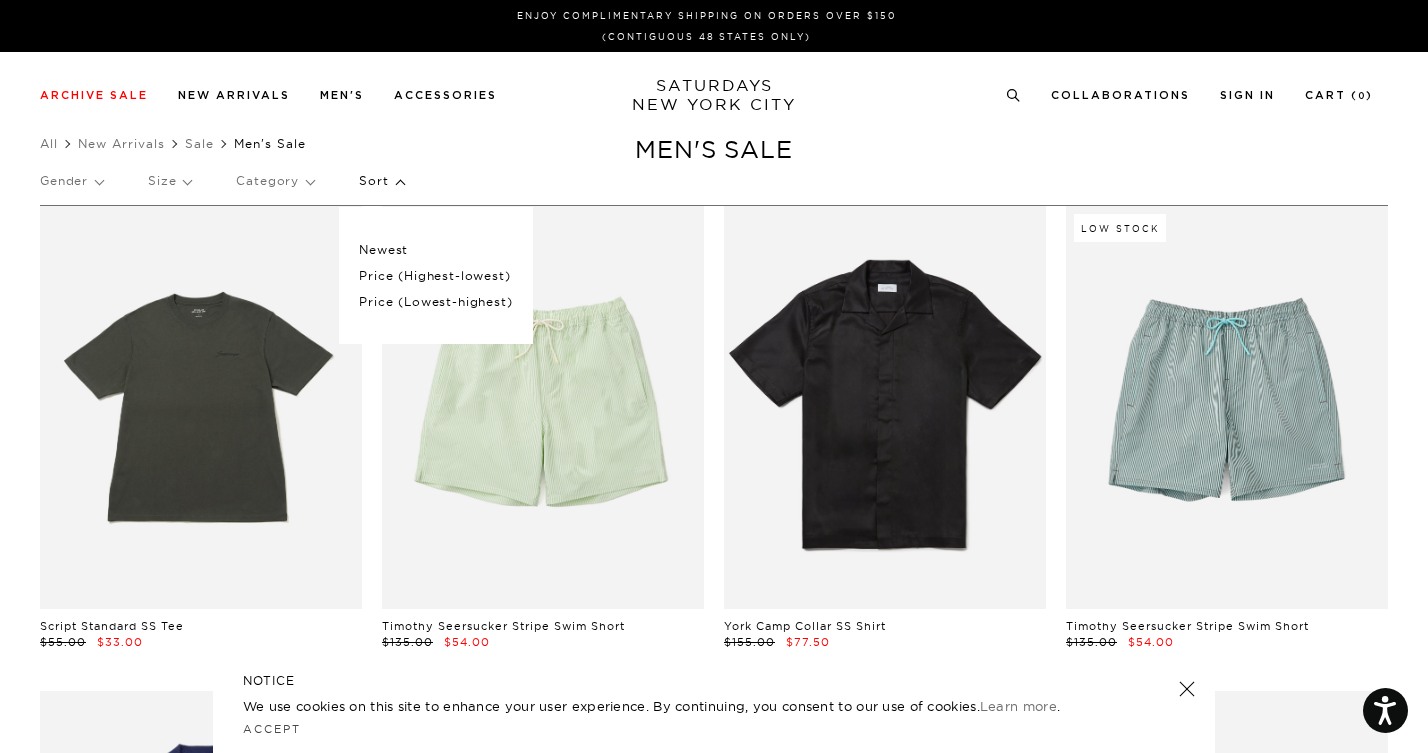 click on "Price (Lowest-highest)" at bounding box center [435, 302] 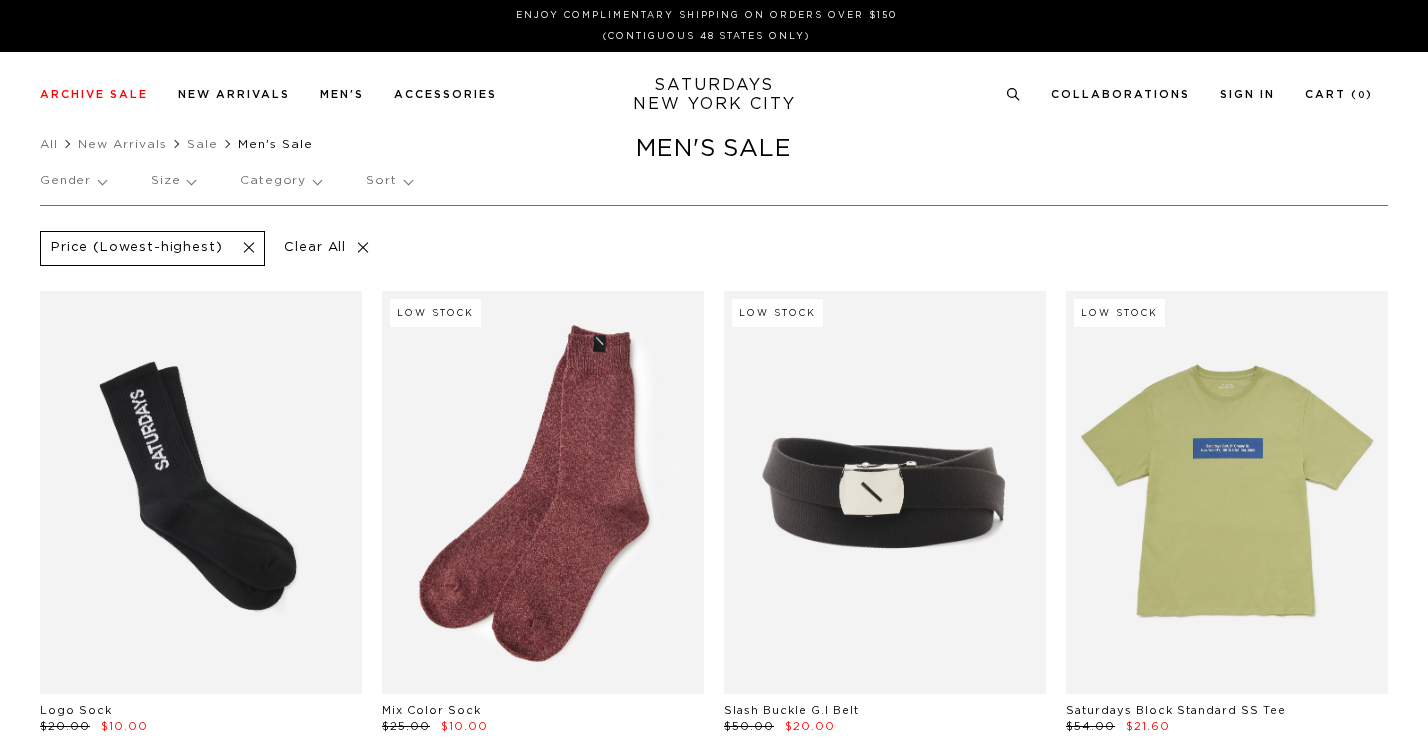 scroll, scrollTop: 0, scrollLeft: 0, axis: both 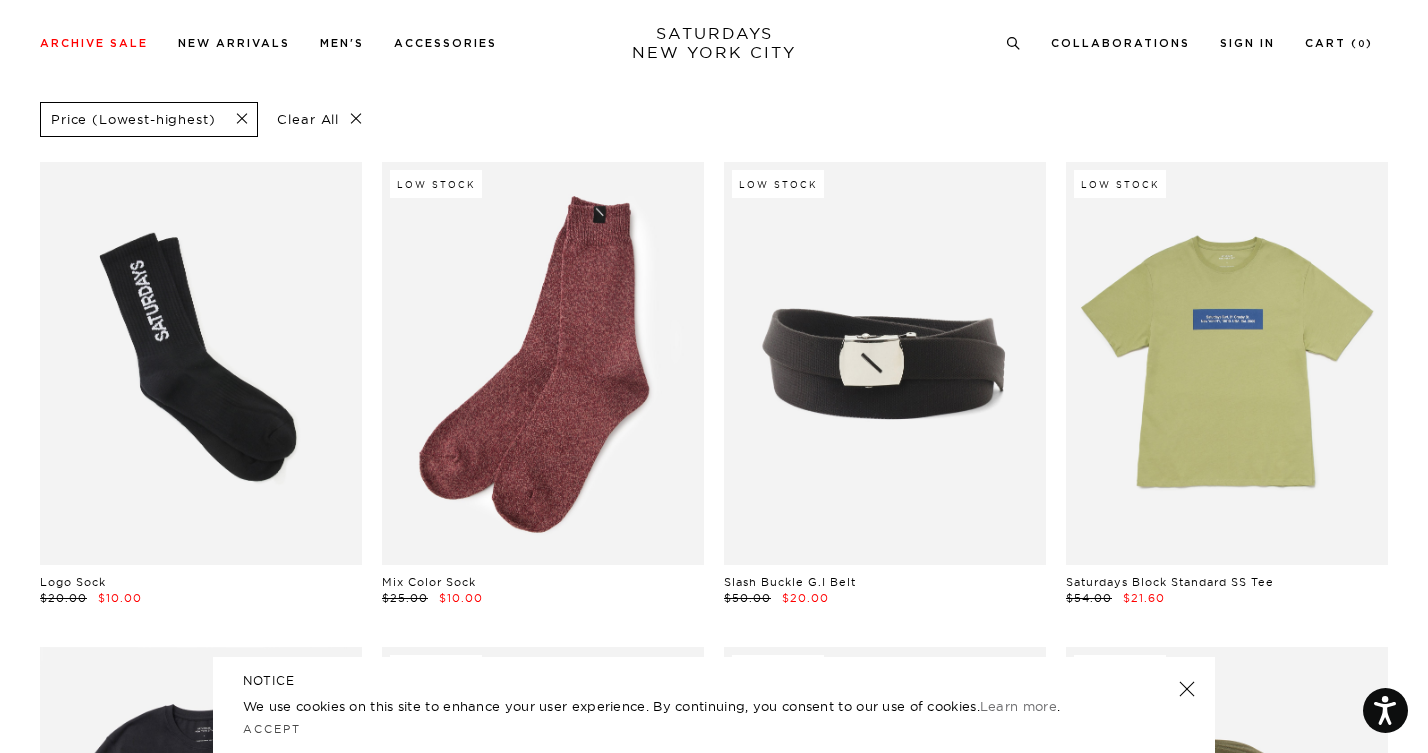 click at bounding box center [1187, 689] 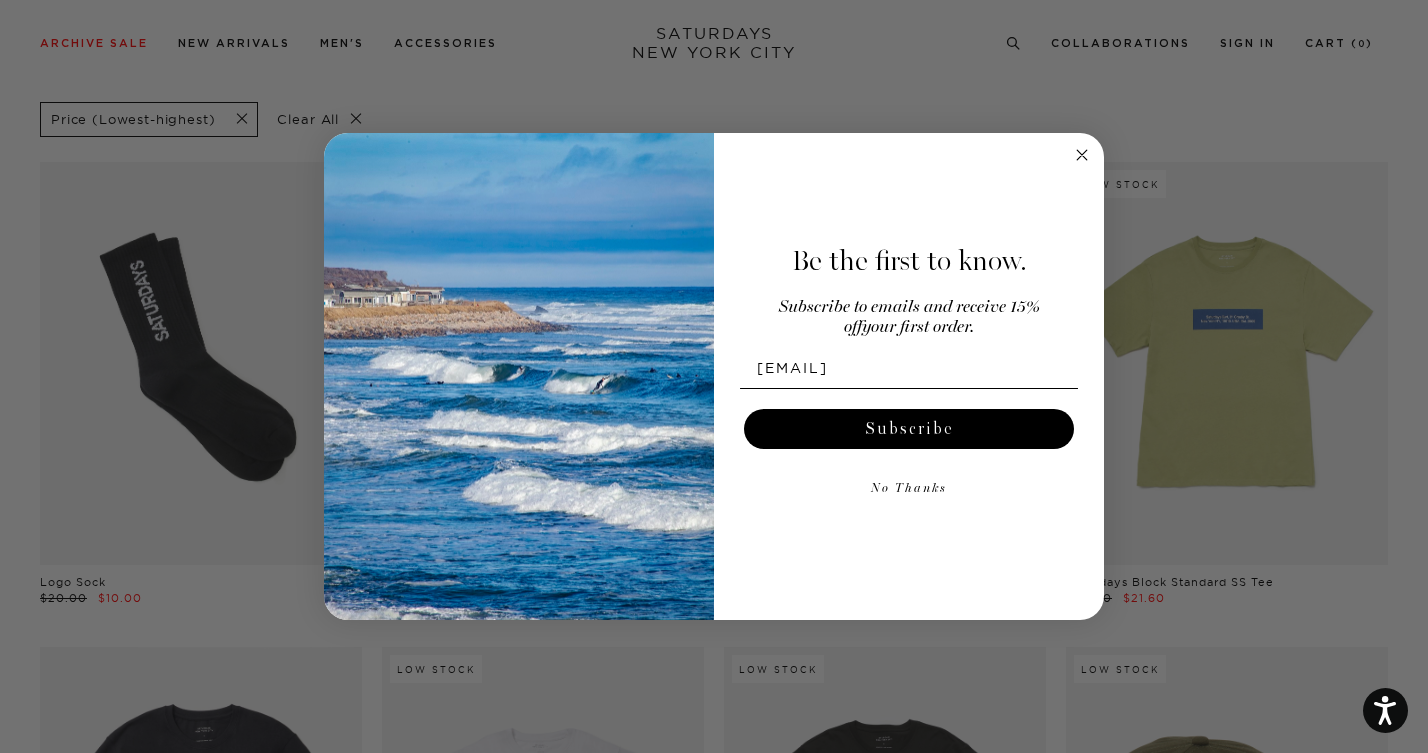 click on "darwin.lozano4101@gmail.com" at bounding box center (909, 368) 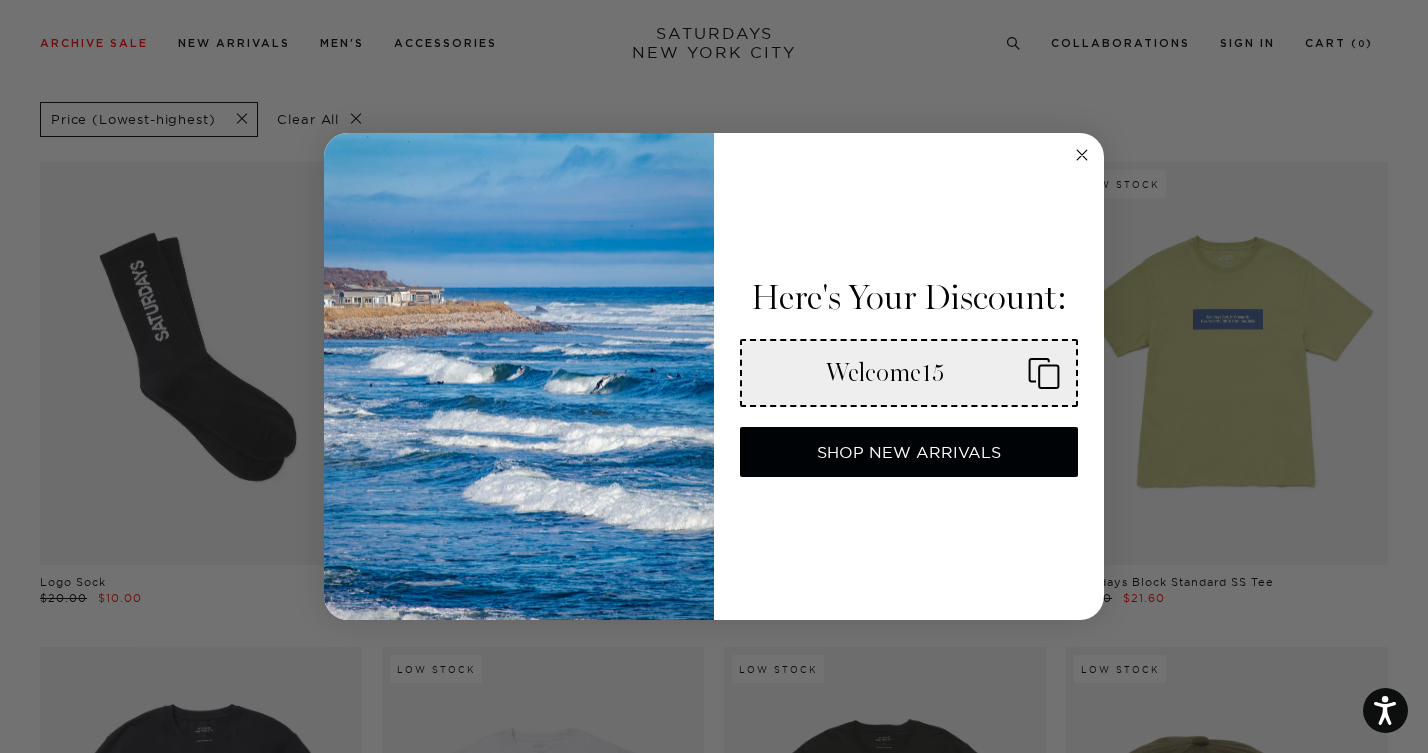 click on "SHOP NEW ARRIVALS" at bounding box center (909, 452) 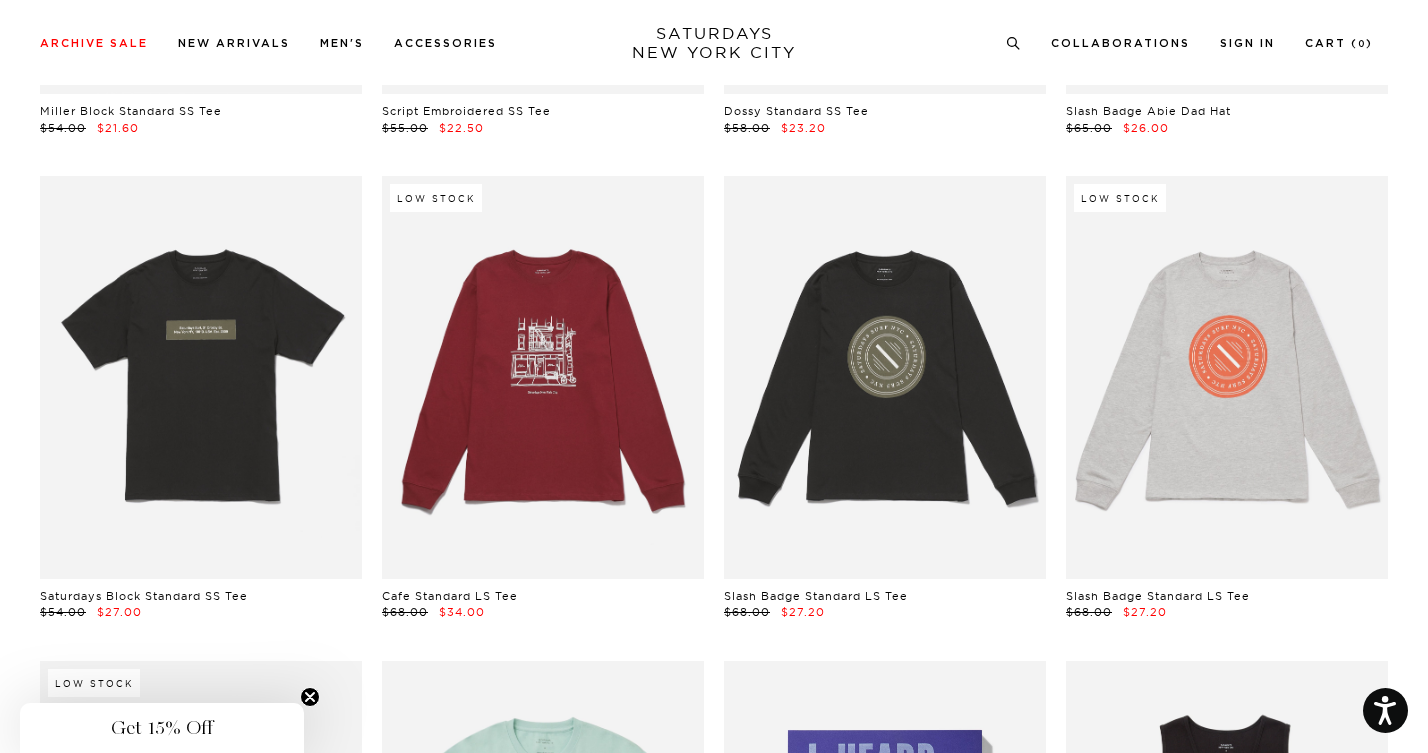 scroll, scrollTop: 1089, scrollLeft: 0, axis: vertical 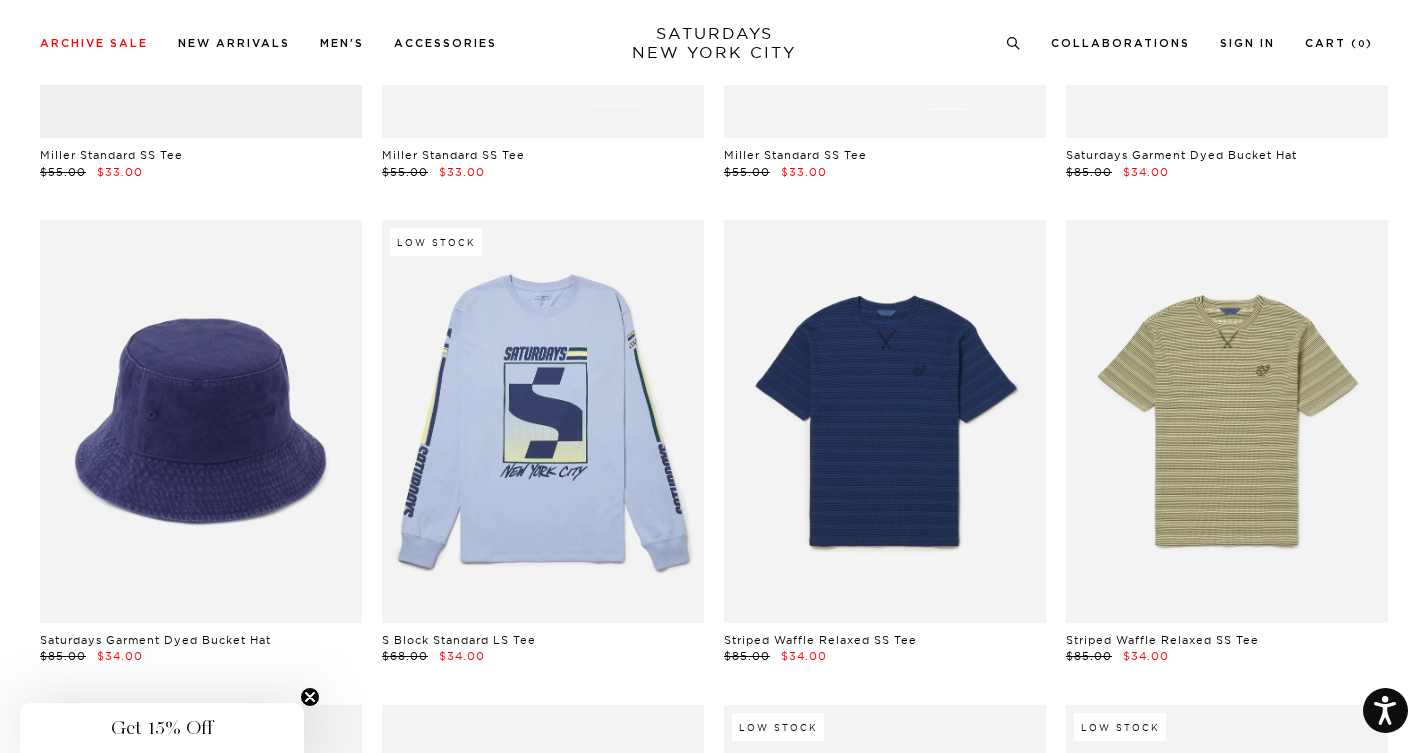 click on "Price (Lowest-highest)     Clear All
Logo Sock   $20.00   $10.00     Low Stock               Mix Color Sock   $25.00   $10.00     Low Stock               Slash Buckle G.I Belt   $50.00   $20.00     Low Stock               Saturdays Block Standard SS Tee   $54.00   $21.60                   Miller Block Standard SS Tee   $54.00   $21.60     Low Stock               Script Embroidered SS Tee   $55.00   $22.50     Low Stock               Dossy Standard SS Tee   $58.00   $23.20     Low Stock               Slash Badge Abie Dad Hat   $65.00   $26.00                   Saturdays Block Standard SS Tee   $54.00   $27.00     Low Stock               Cafe Standard LS Tee   $68.00   $34.00                   Slash Badge Standard LS Tee   $68.00   $27.20     Low Stock               Slash Badge Standard LS Tee   $68.00   $27.20     Low Stock               Philippine Relaxed Fit SS Tee   $68.00   $34.00                   Old Beach Relaxed SS Tee   $68.00   $34.00" at bounding box center [714, 17619] 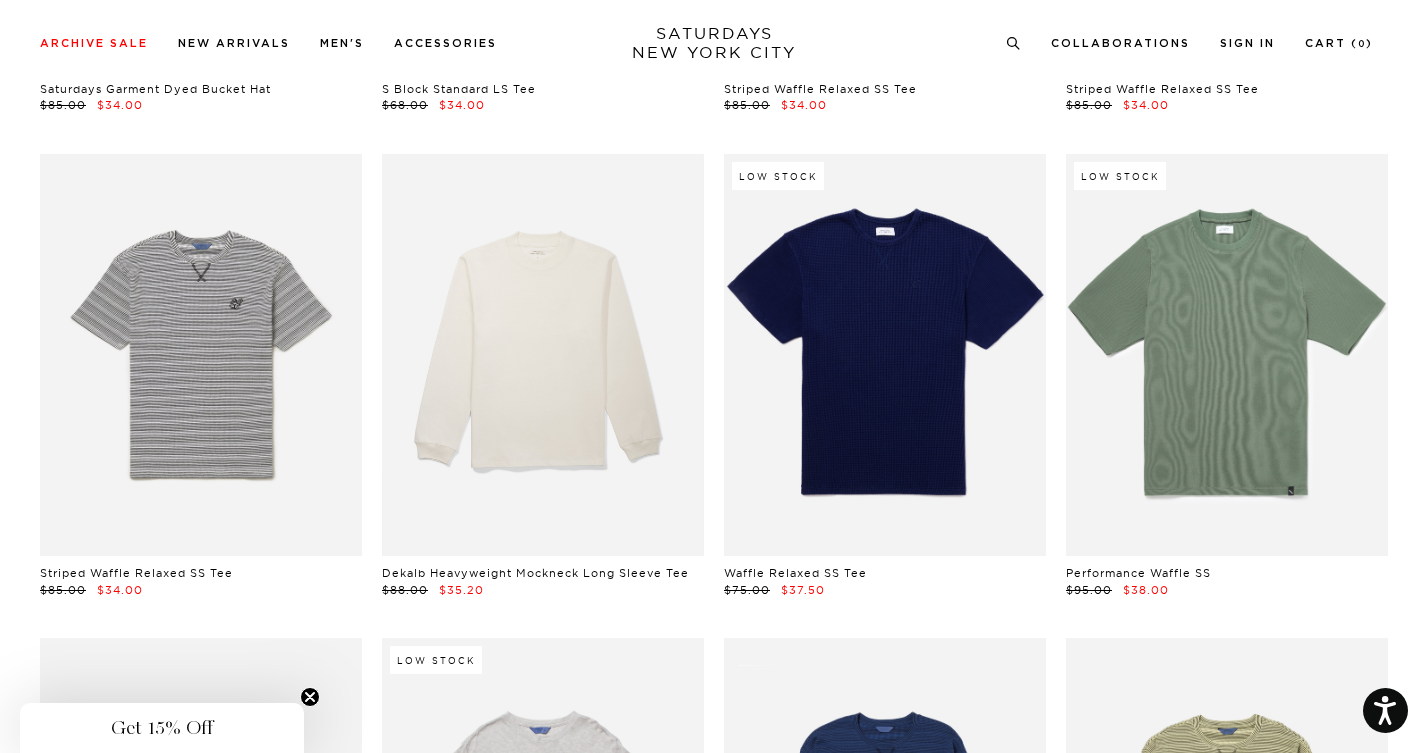 scroll, scrollTop: 4500, scrollLeft: 0, axis: vertical 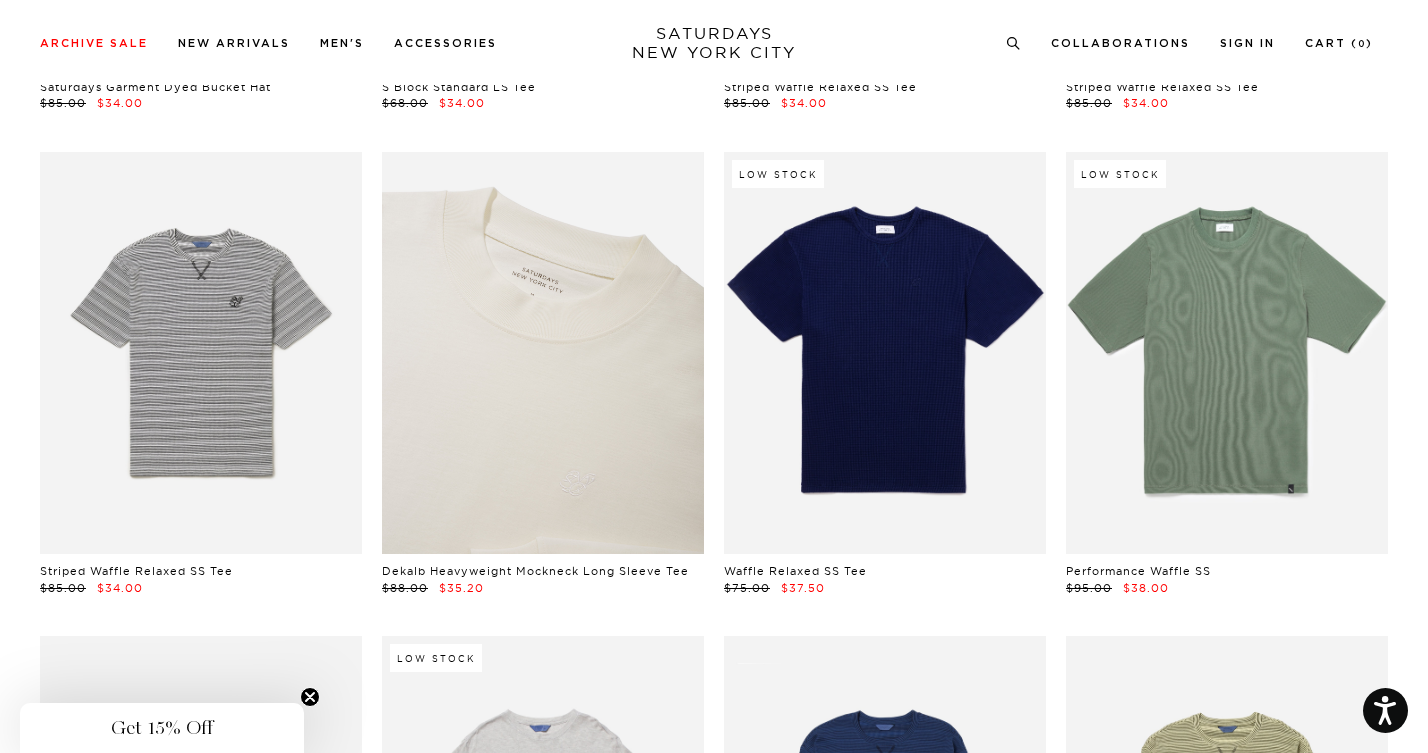 click at bounding box center [543, 353] 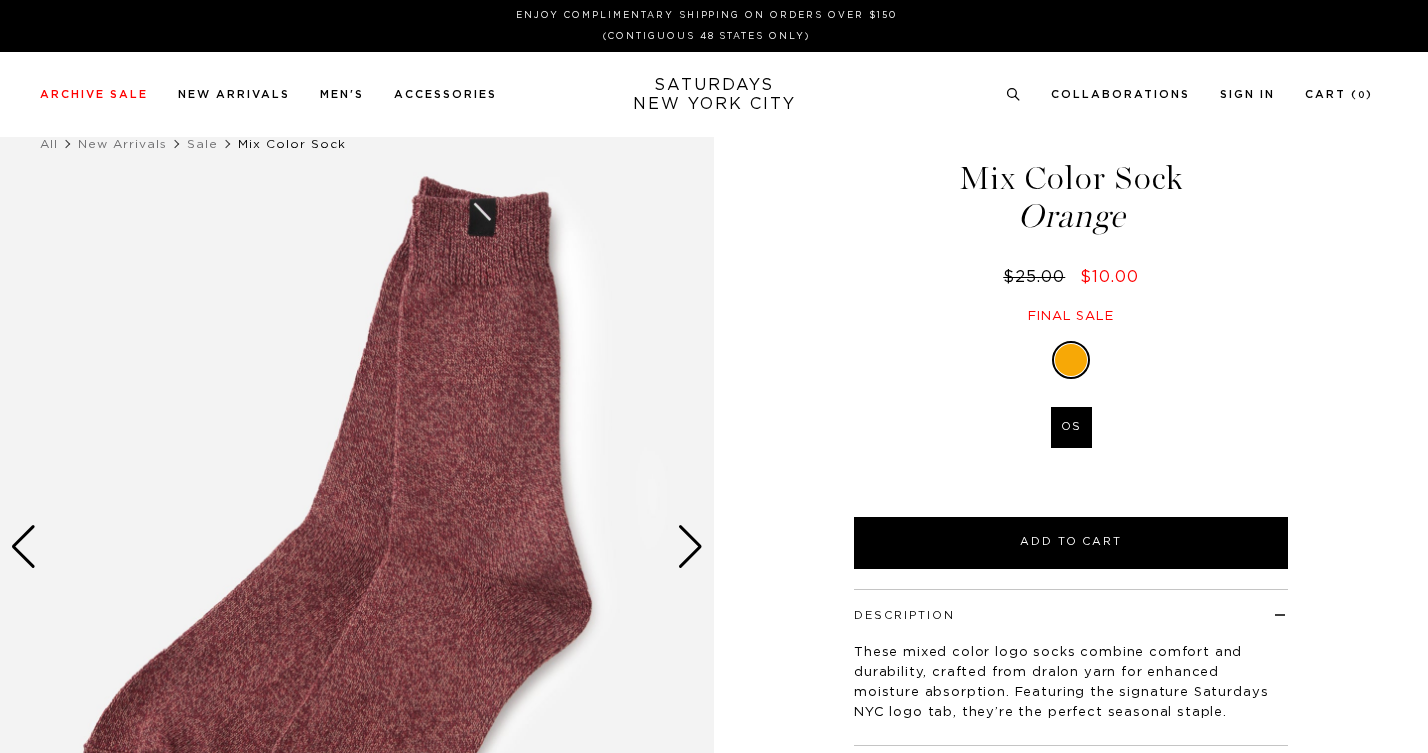 scroll, scrollTop: 0, scrollLeft: 0, axis: both 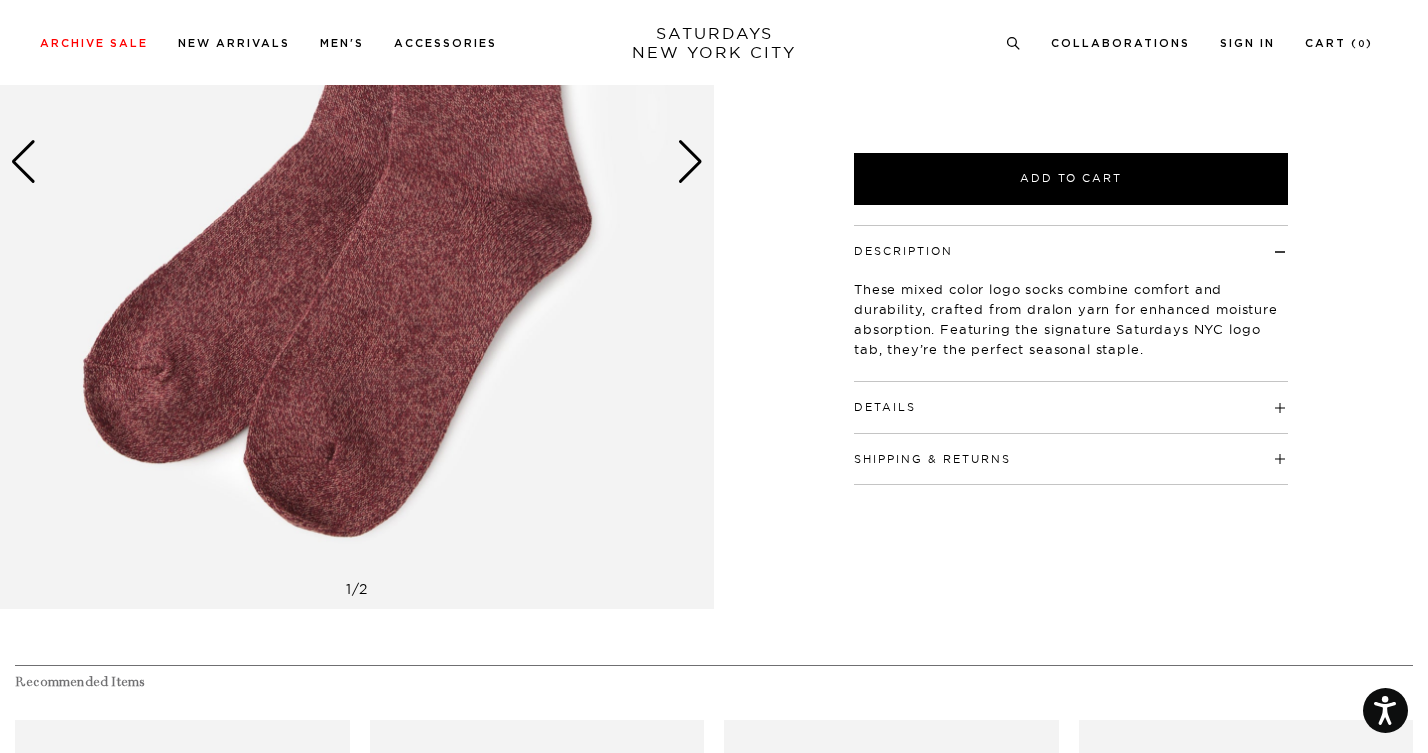 click on "Details" at bounding box center [885, 407] 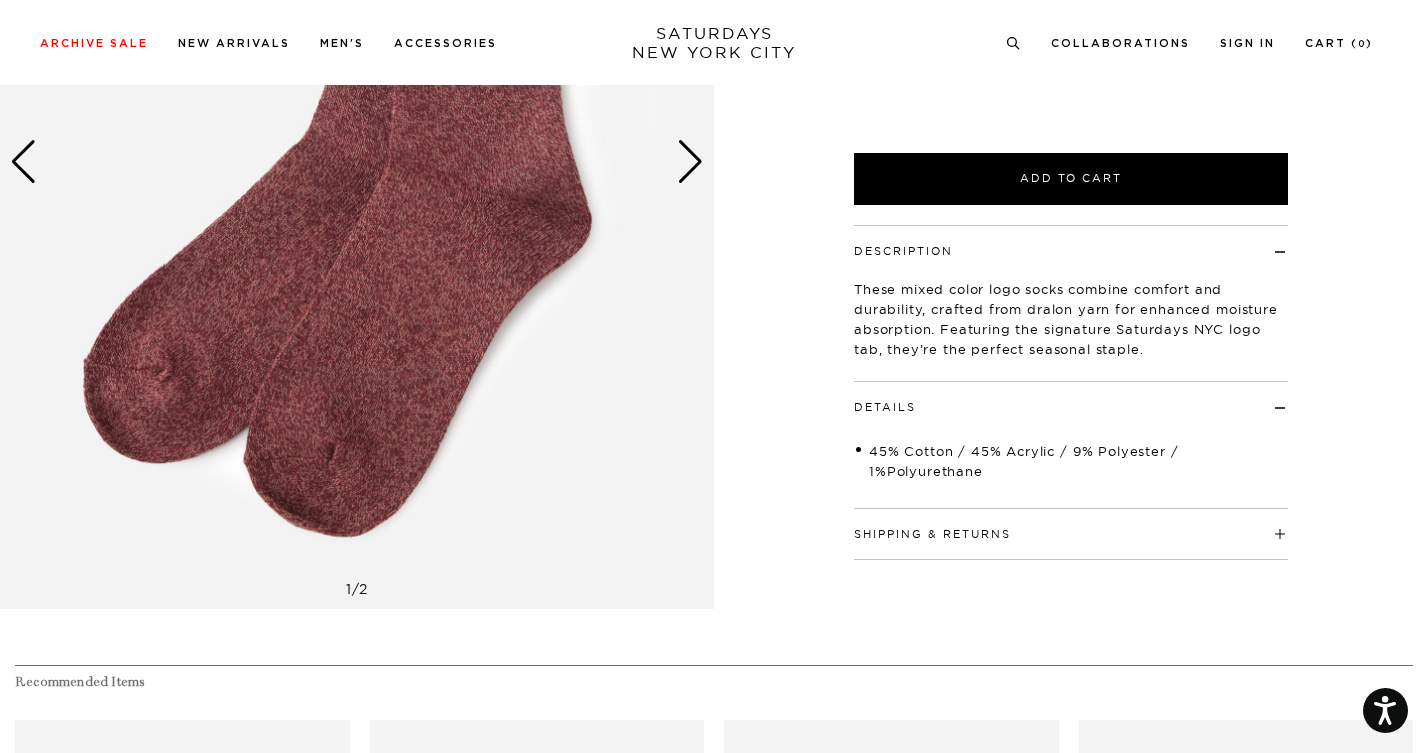 click at bounding box center [357, 162] 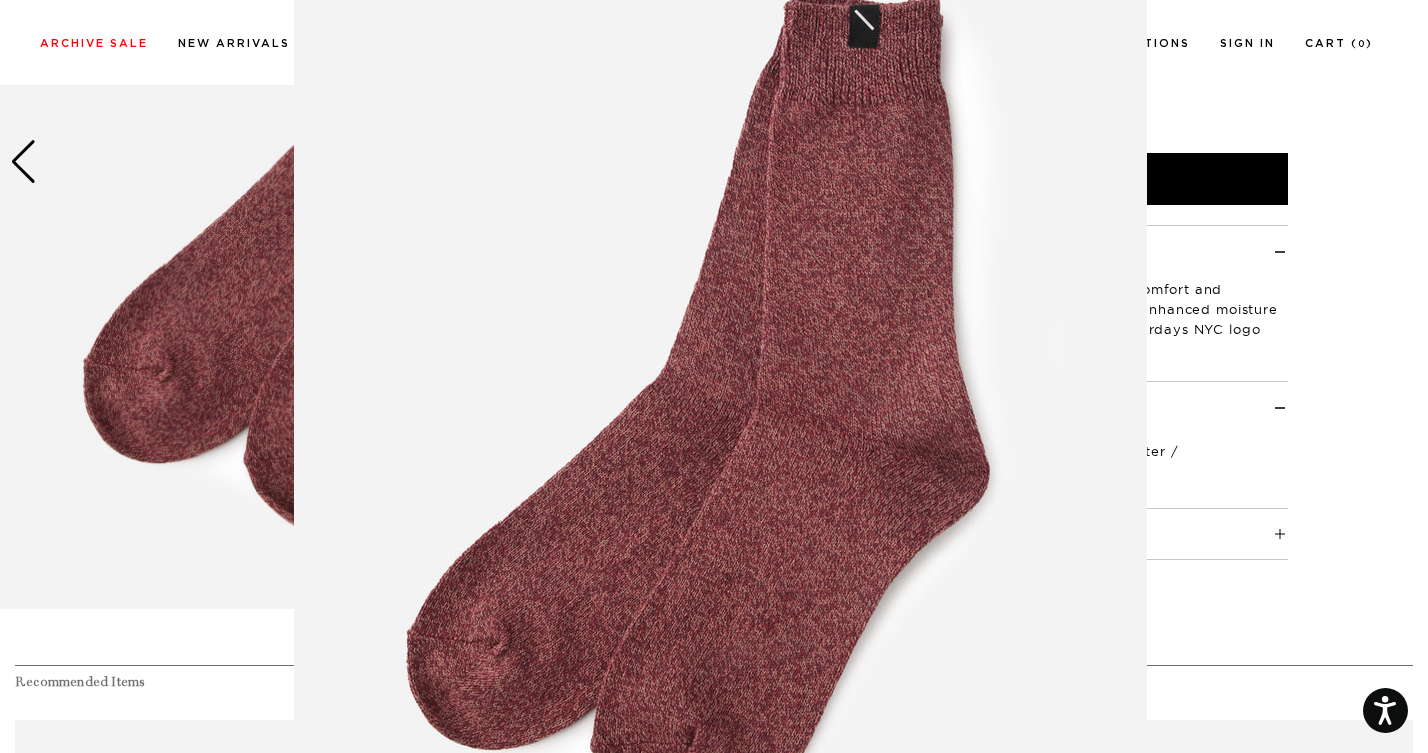 scroll, scrollTop: 92, scrollLeft: 0, axis: vertical 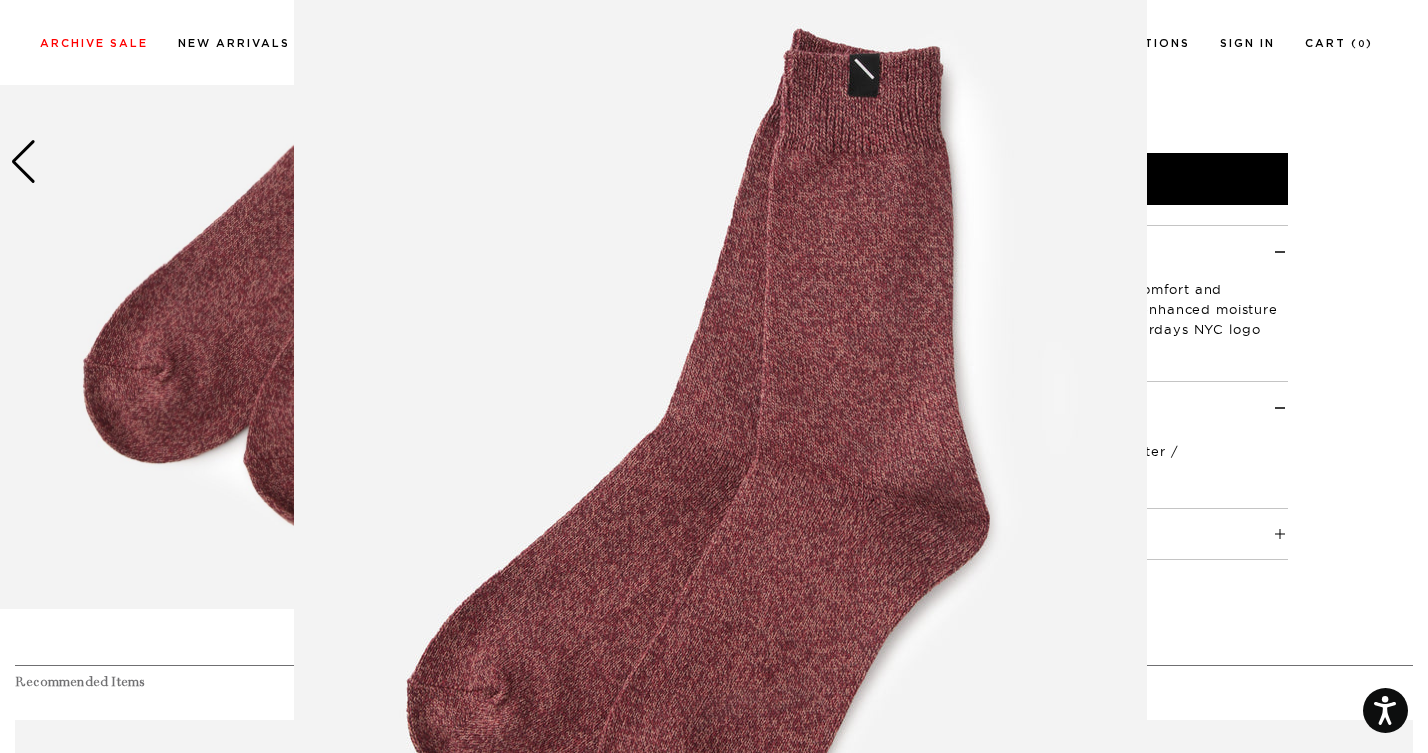 click at bounding box center [720, 454] 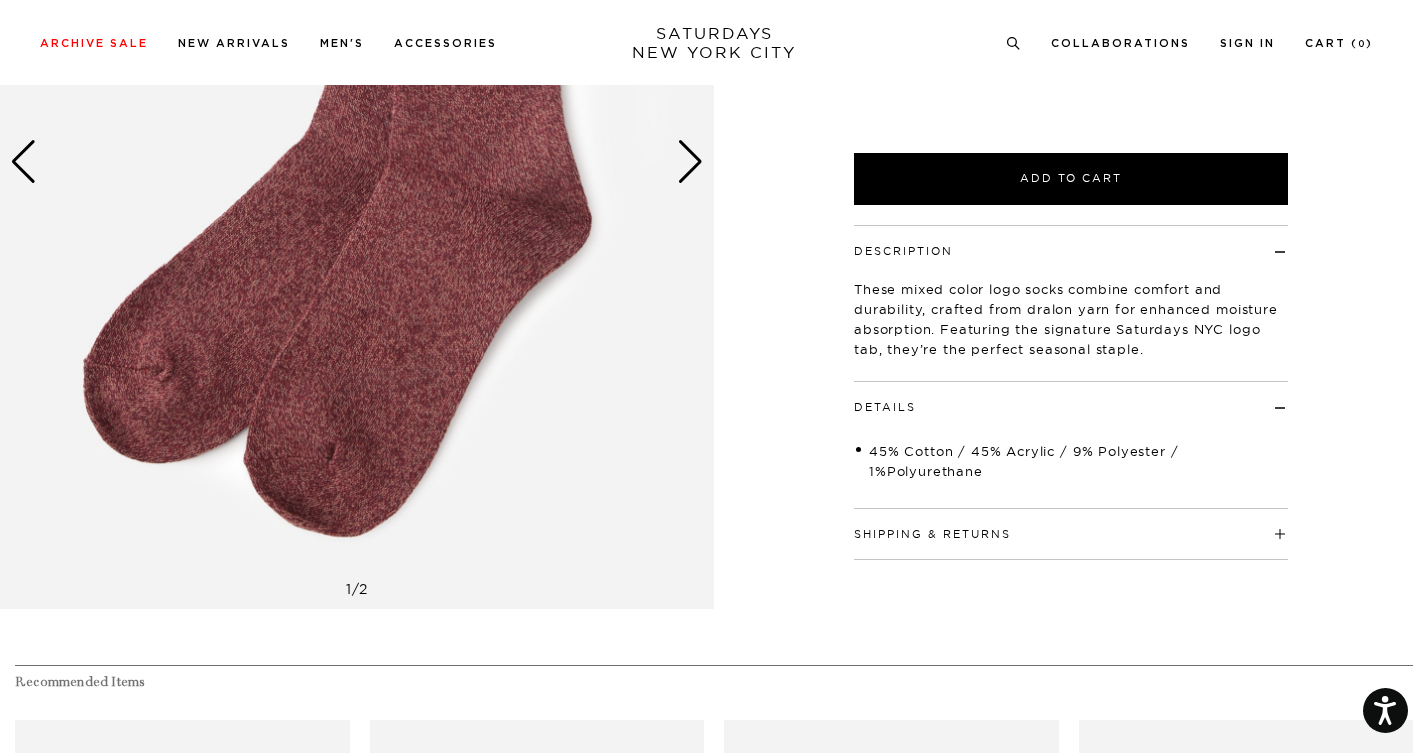 click at bounding box center [690, 162] 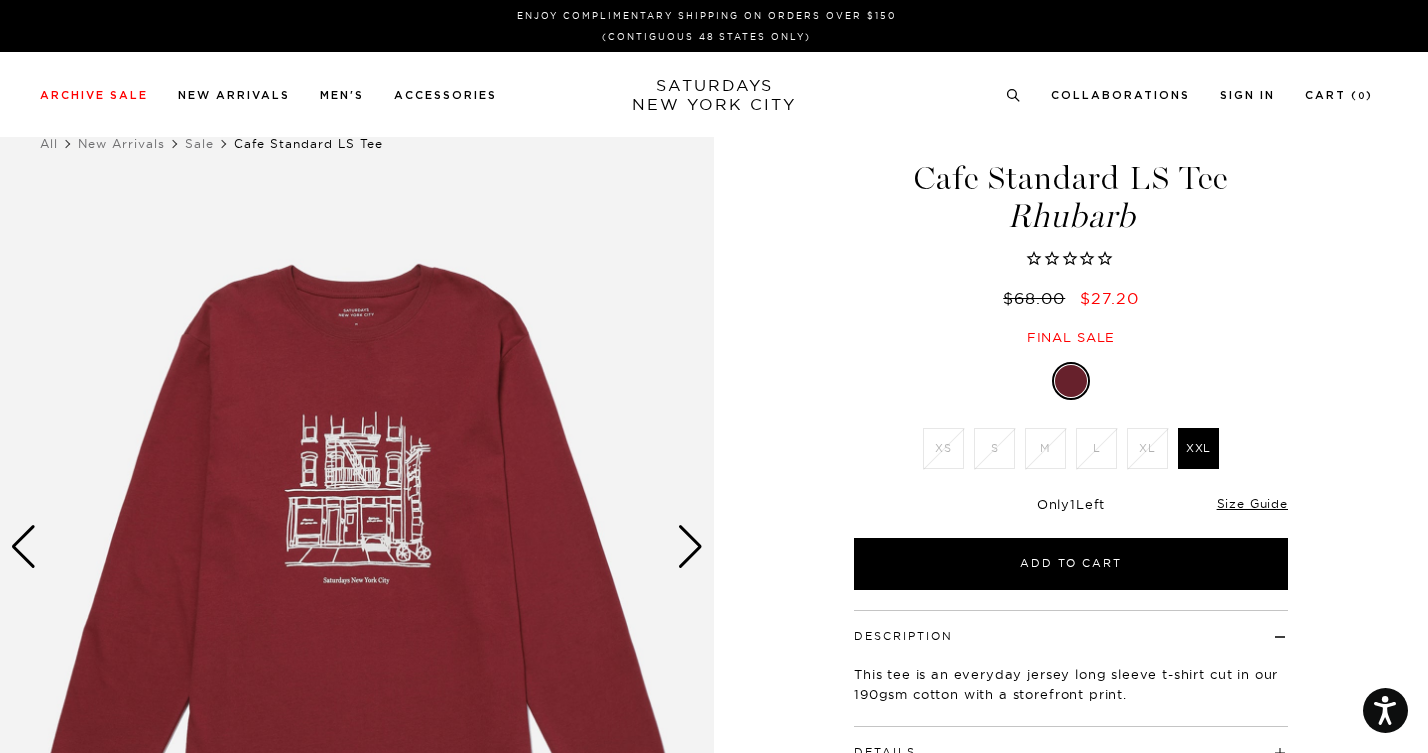 scroll, scrollTop: 0, scrollLeft: 0, axis: both 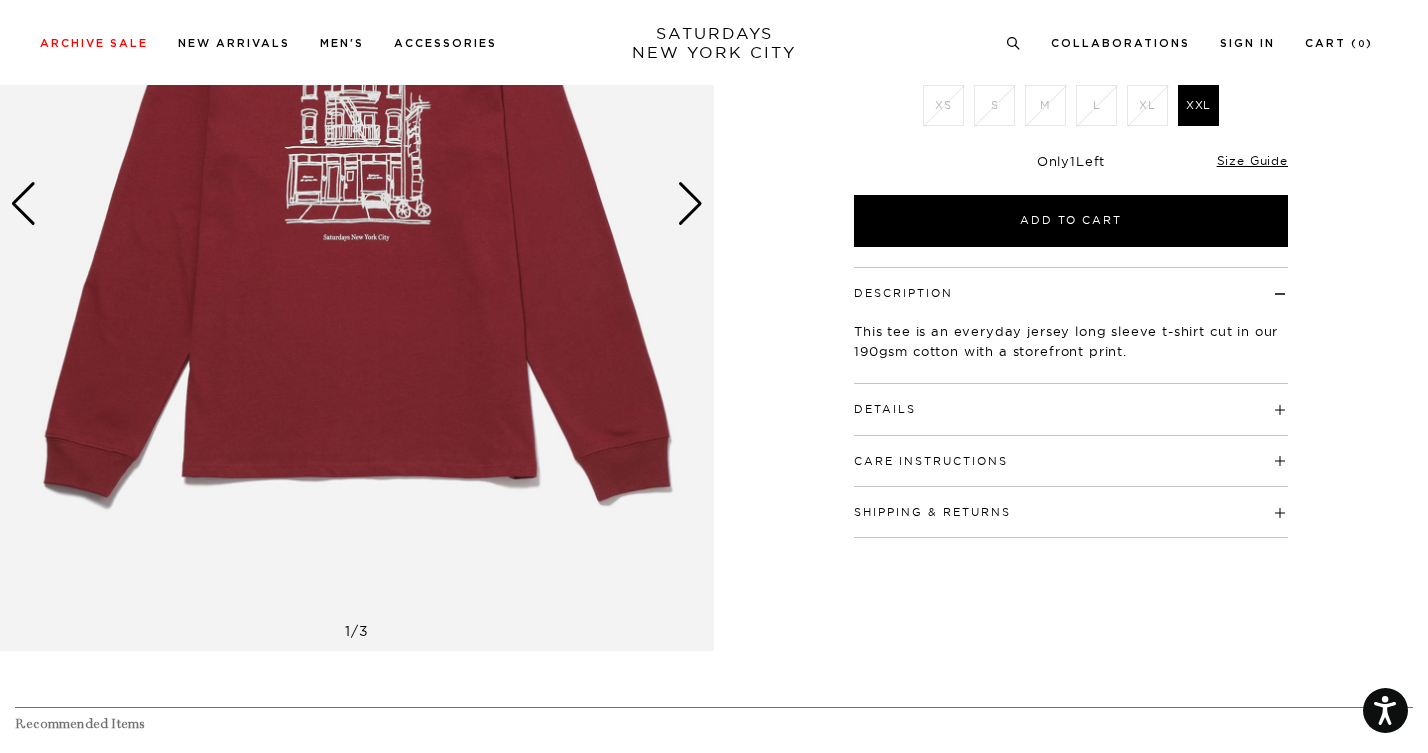 click on "Details" at bounding box center (1071, 400) 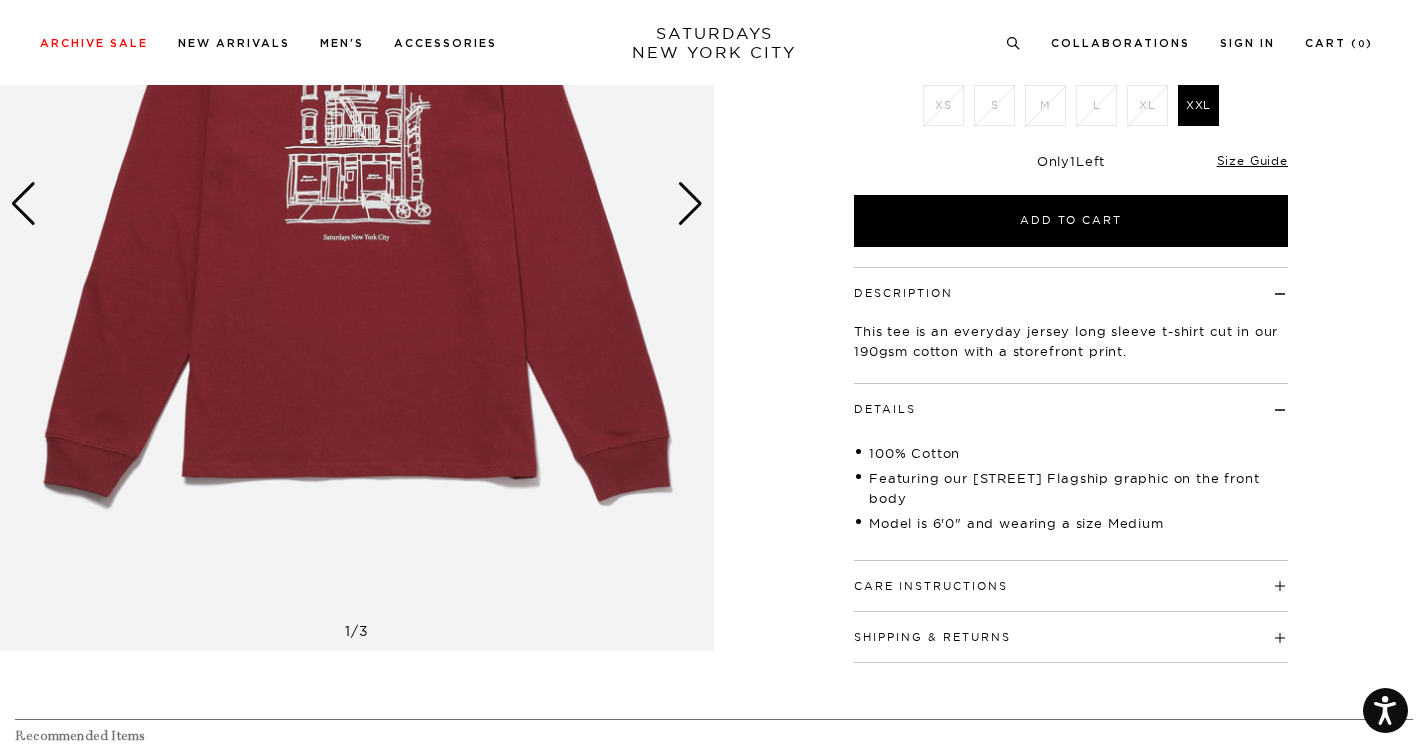 click on "Details" at bounding box center (1071, 400) 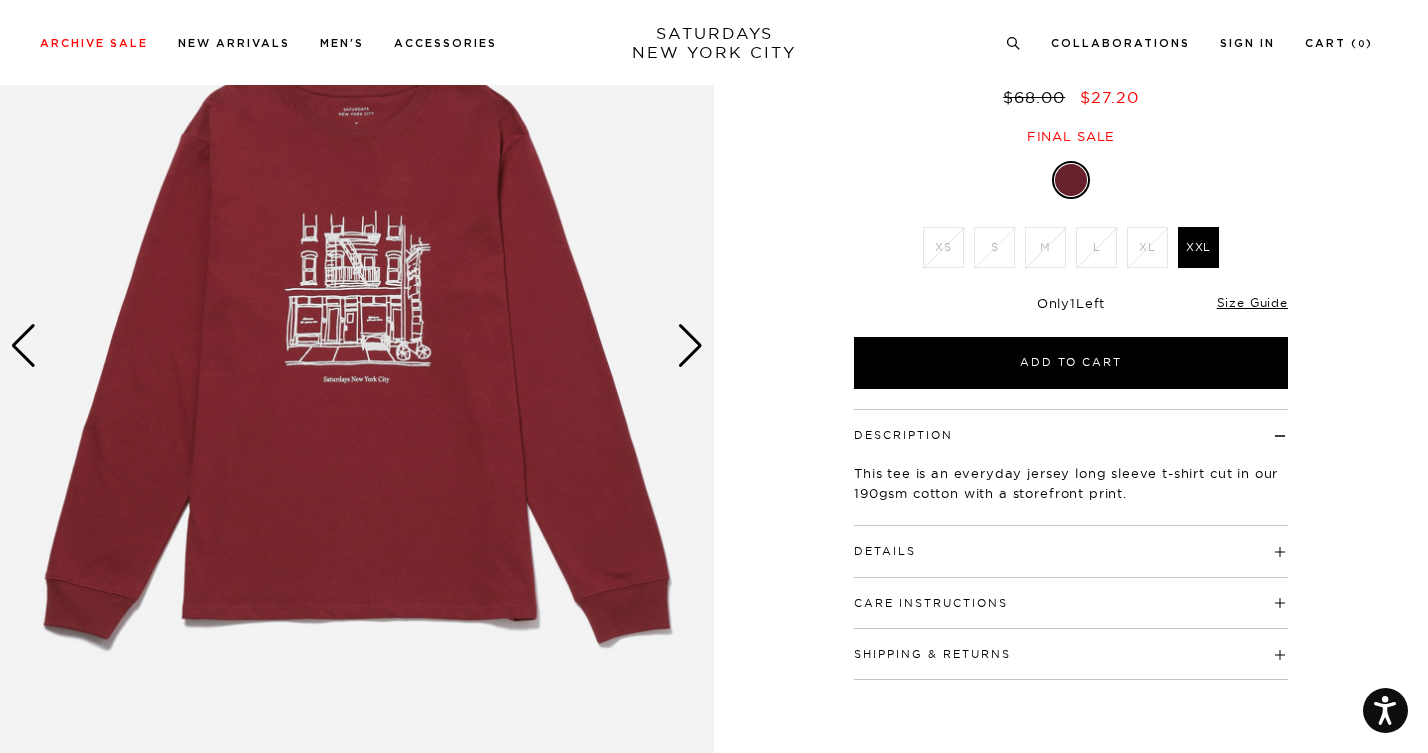 scroll, scrollTop: 191, scrollLeft: 0, axis: vertical 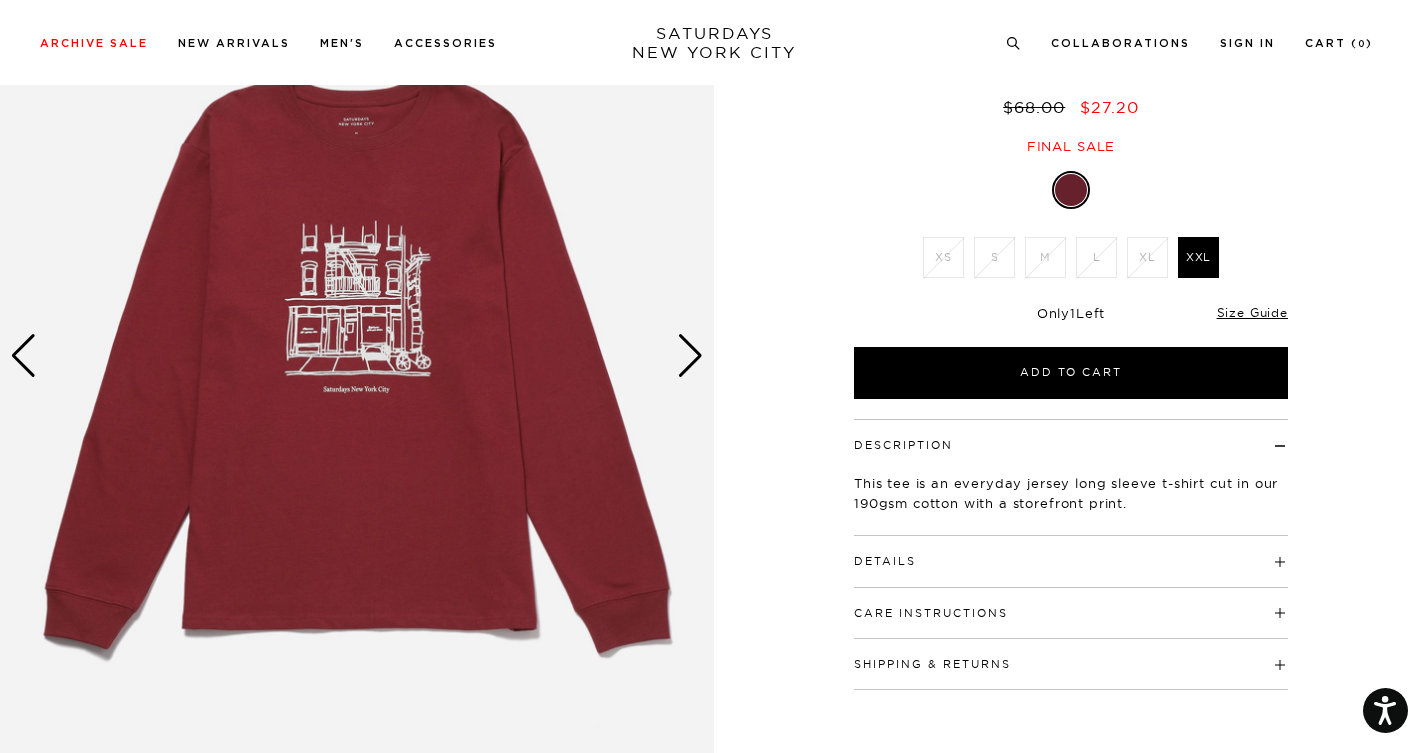 click at bounding box center (690, 356) 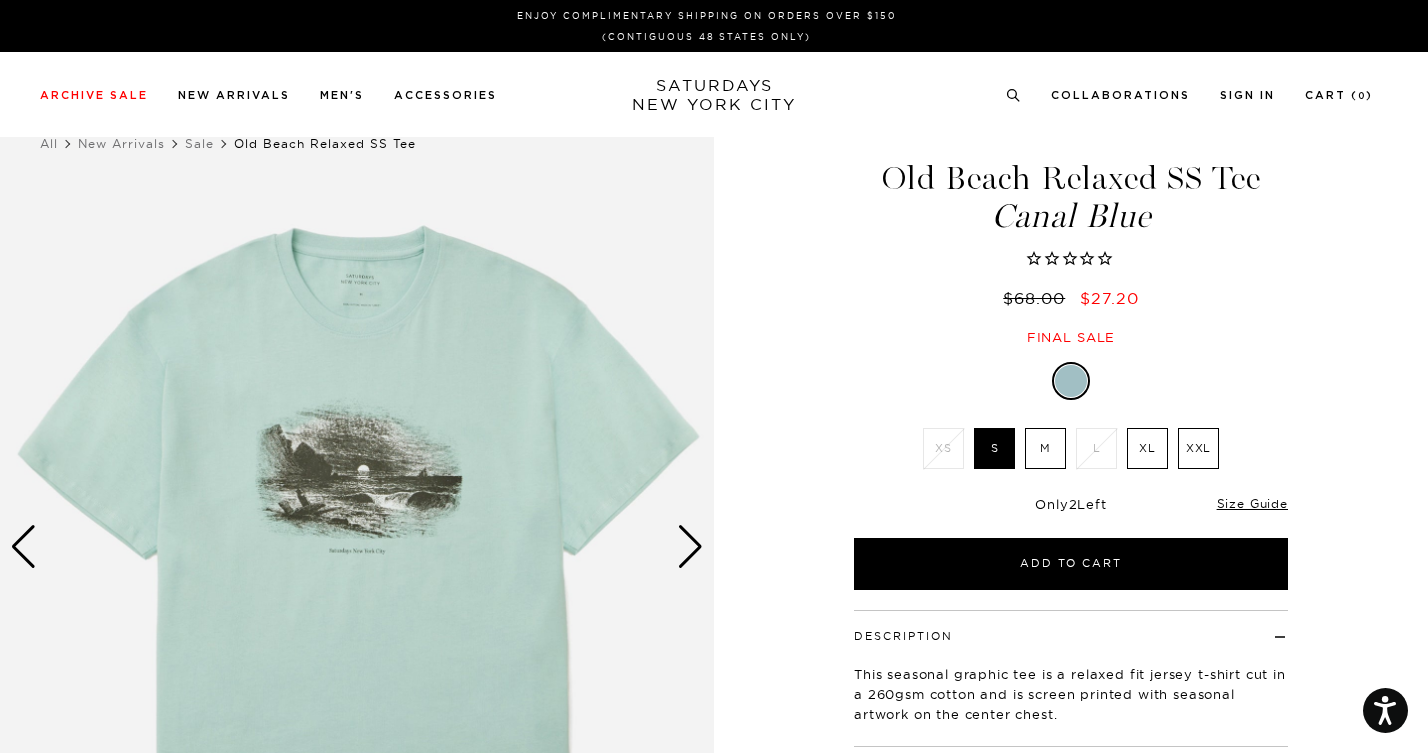 scroll, scrollTop: 0, scrollLeft: 0, axis: both 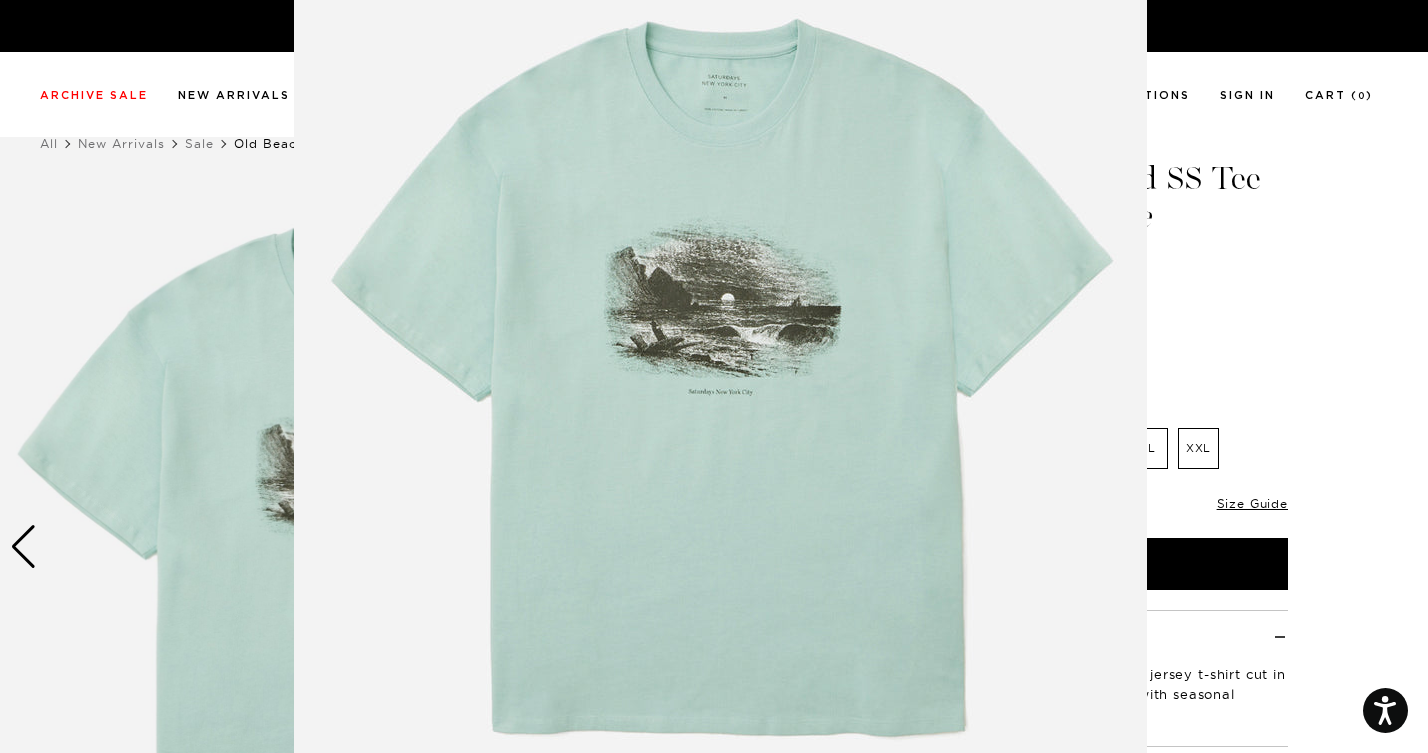 click at bounding box center [720, 388] 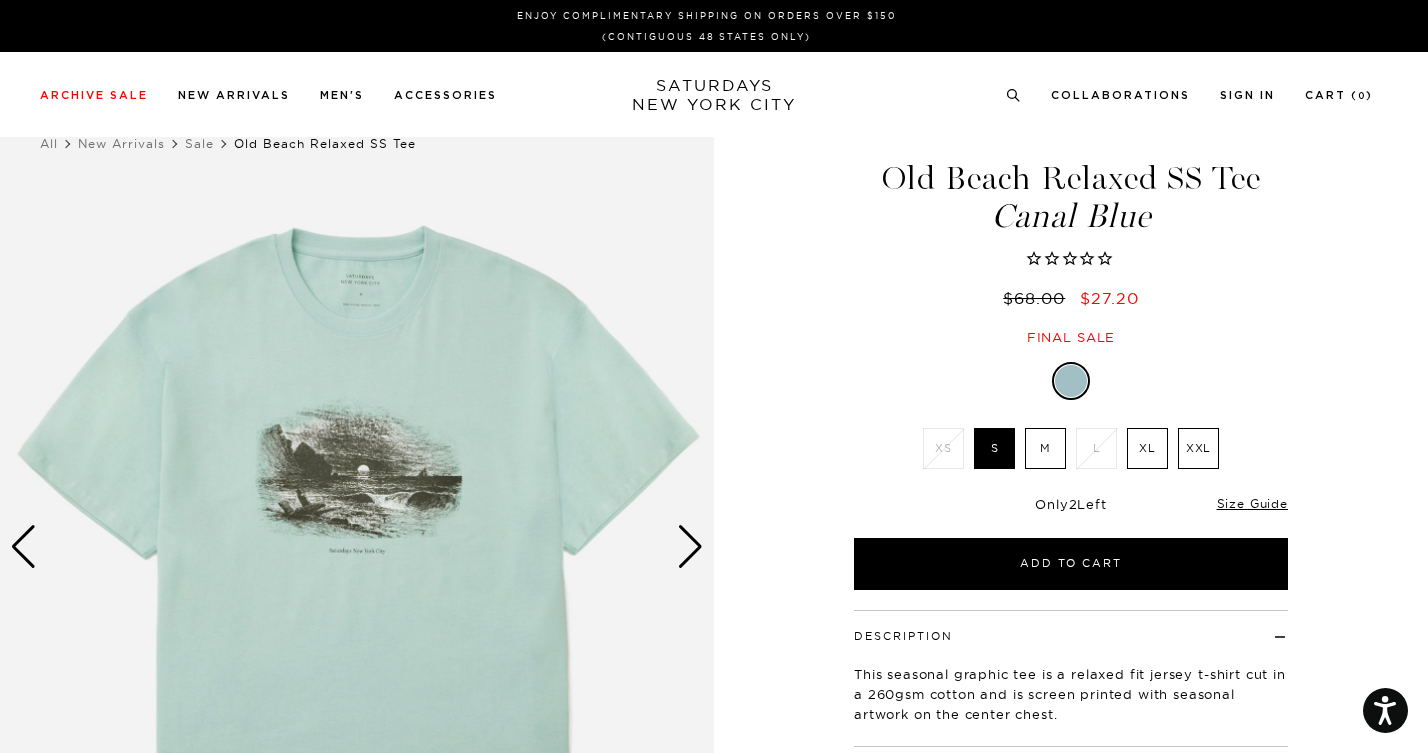 click at bounding box center (357, 547) 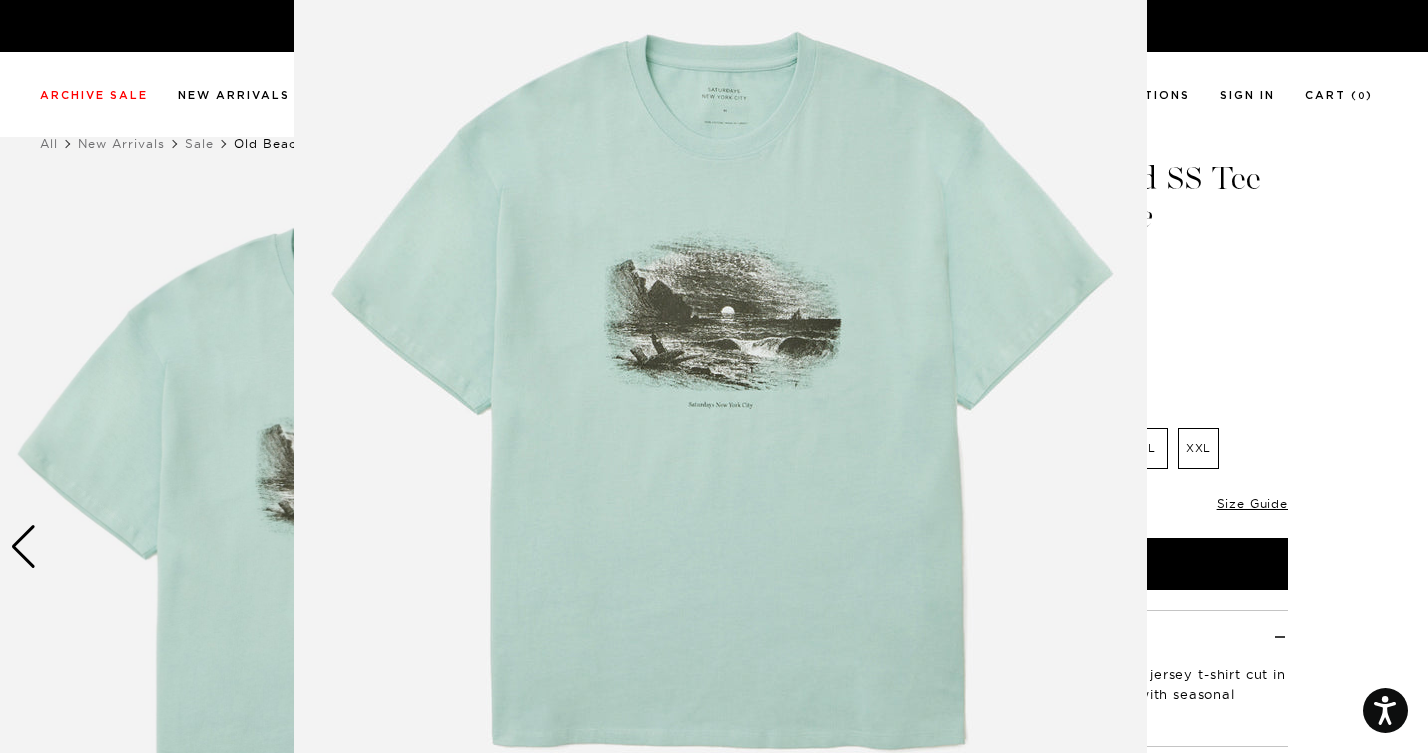 scroll, scrollTop: 113, scrollLeft: 0, axis: vertical 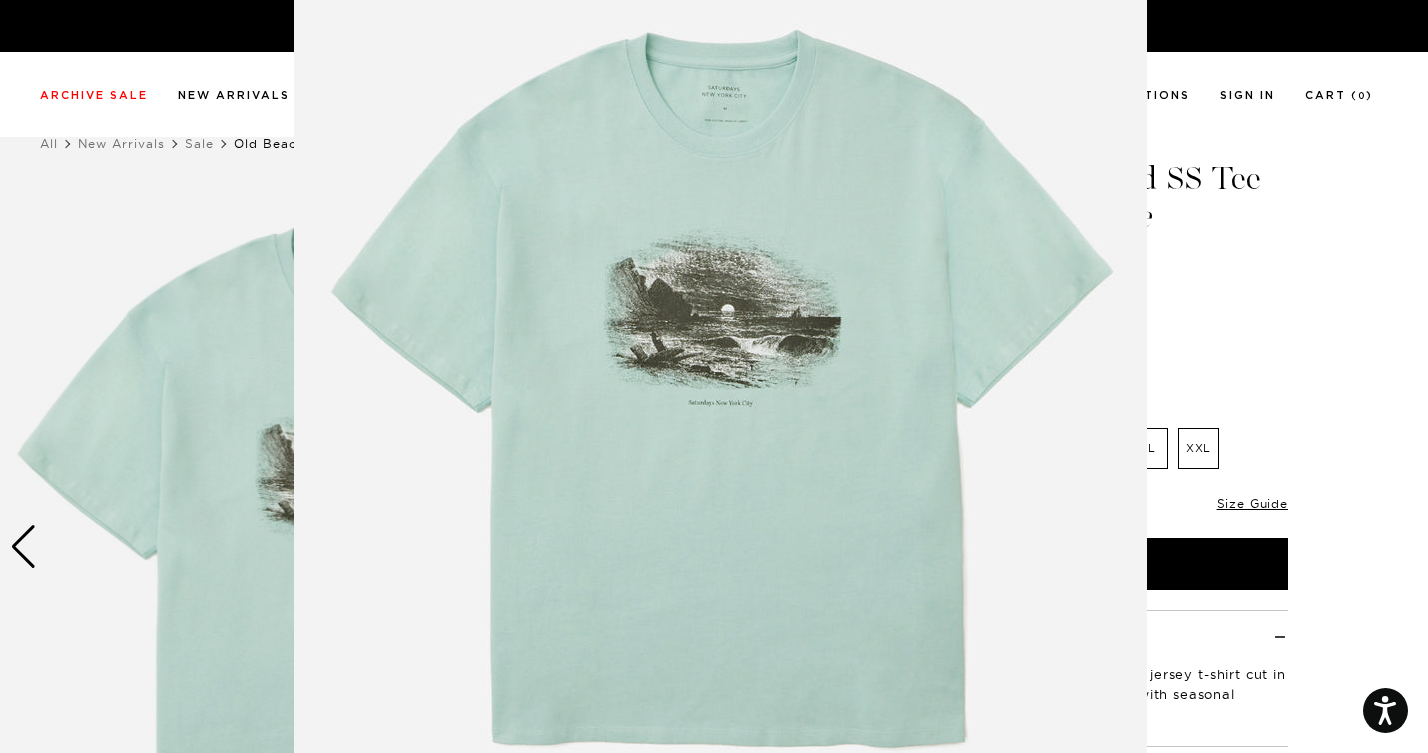 click at bounding box center (714, 376) 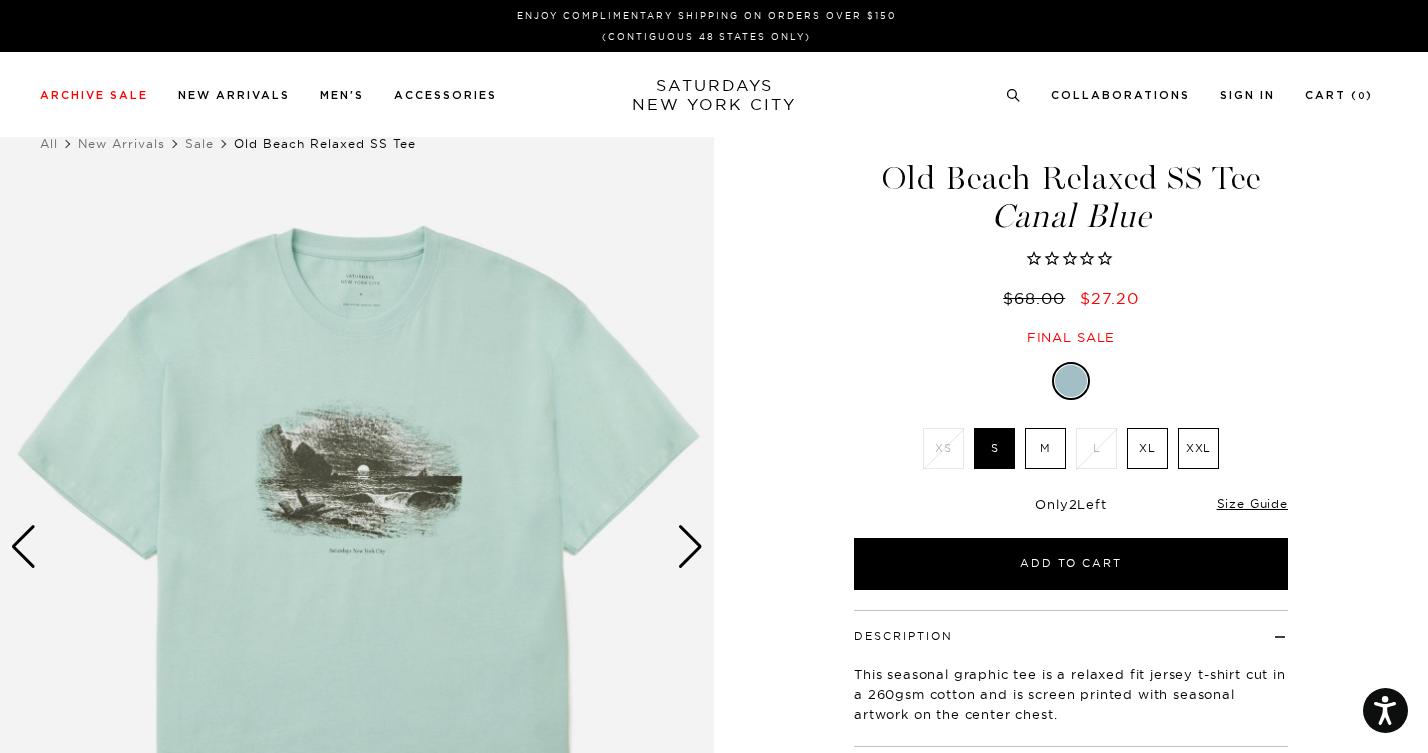 scroll, scrollTop: 0, scrollLeft: 0, axis: both 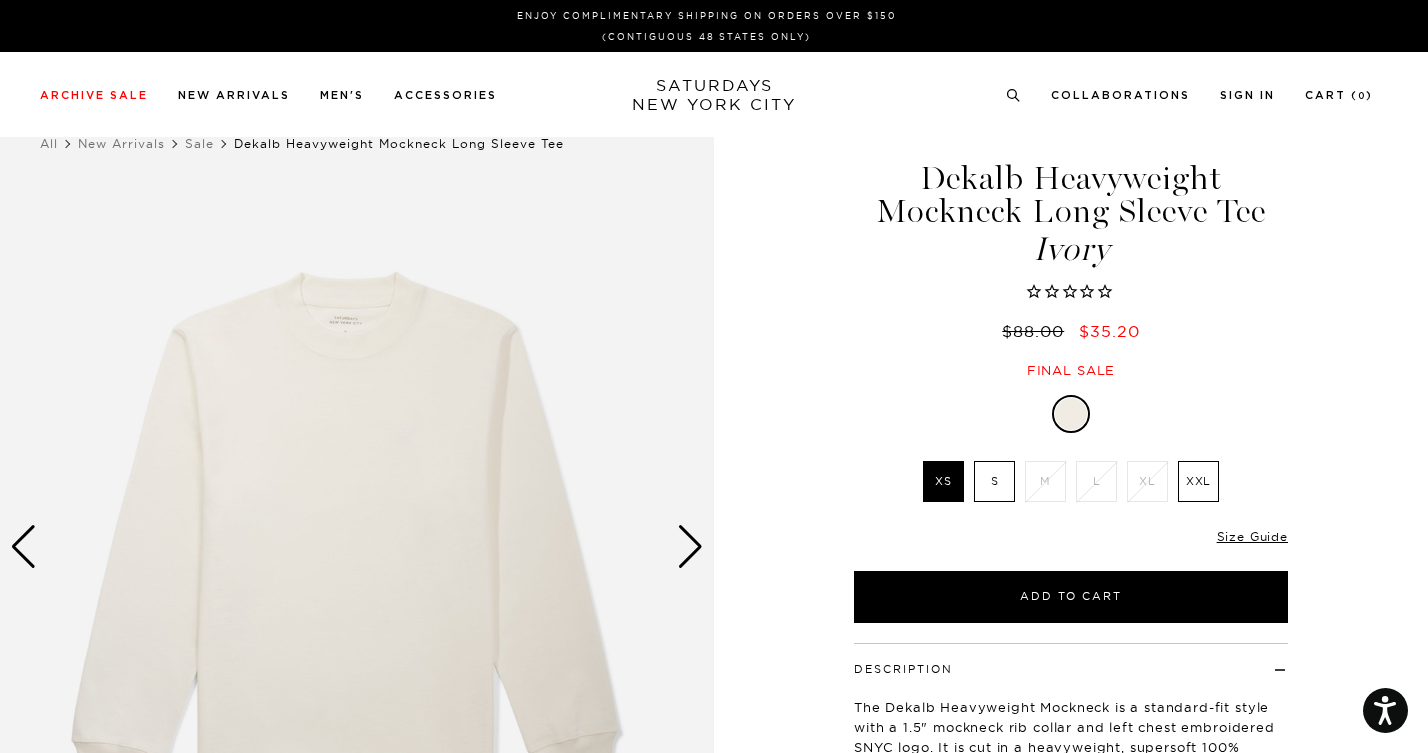 click at bounding box center [690, 547] 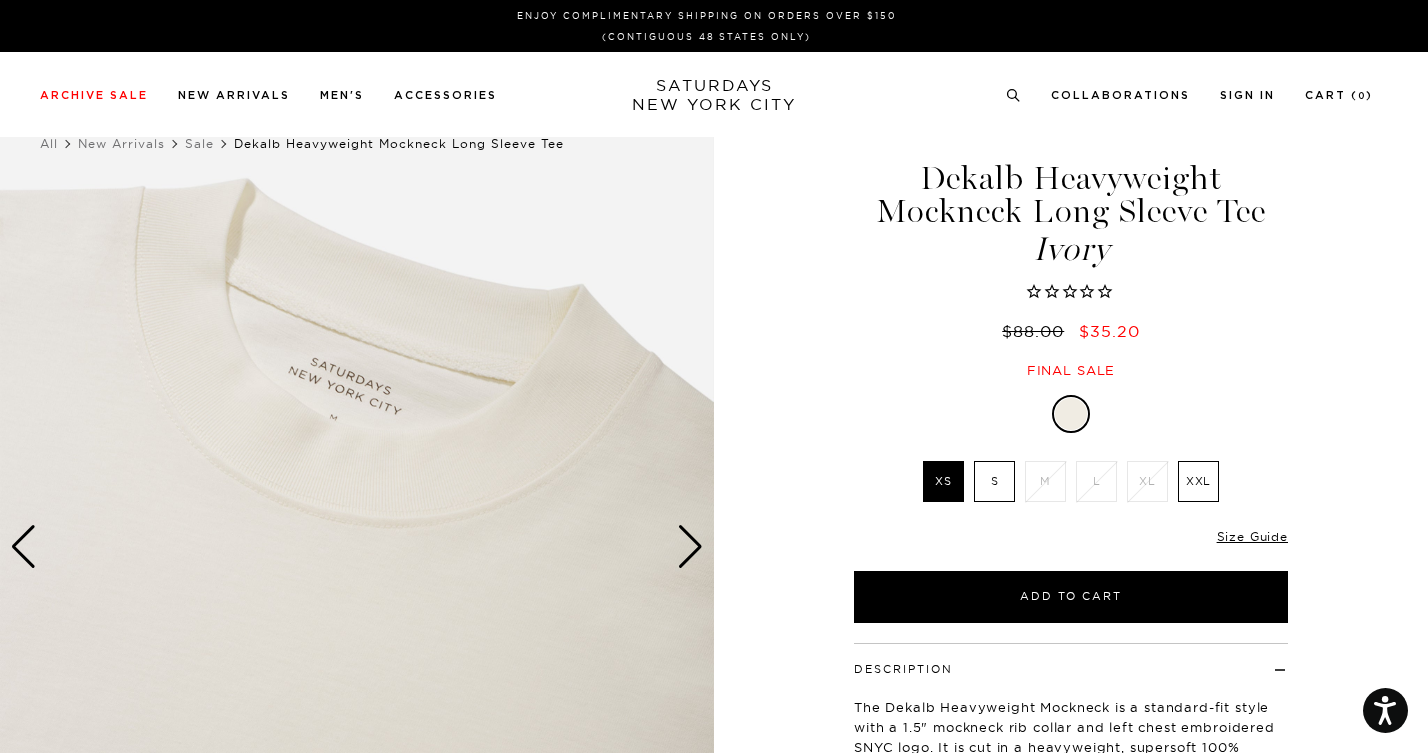 click at bounding box center [690, 547] 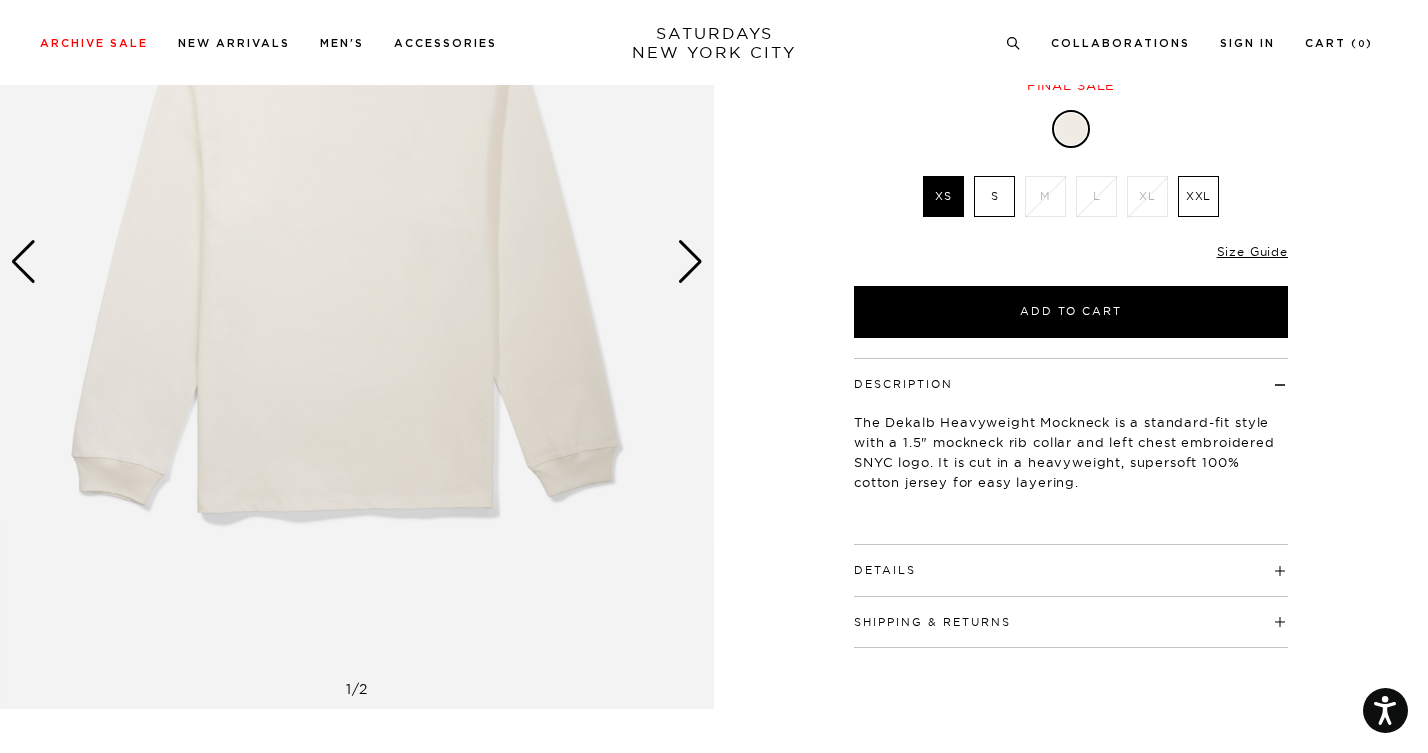 scroll, scrollTop: 286, scrollLeft: 0, axis: vertical 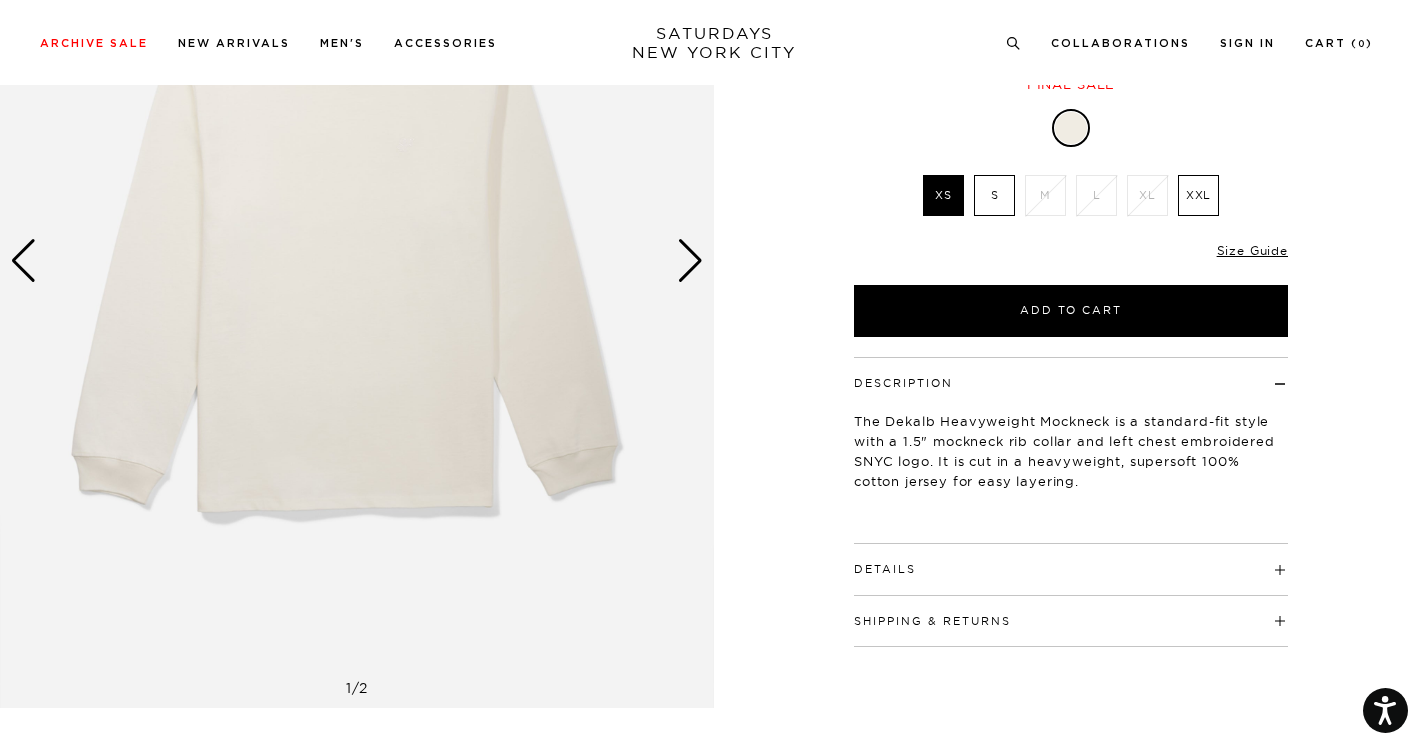 click on "Details" at bounding box center (1071, 560) 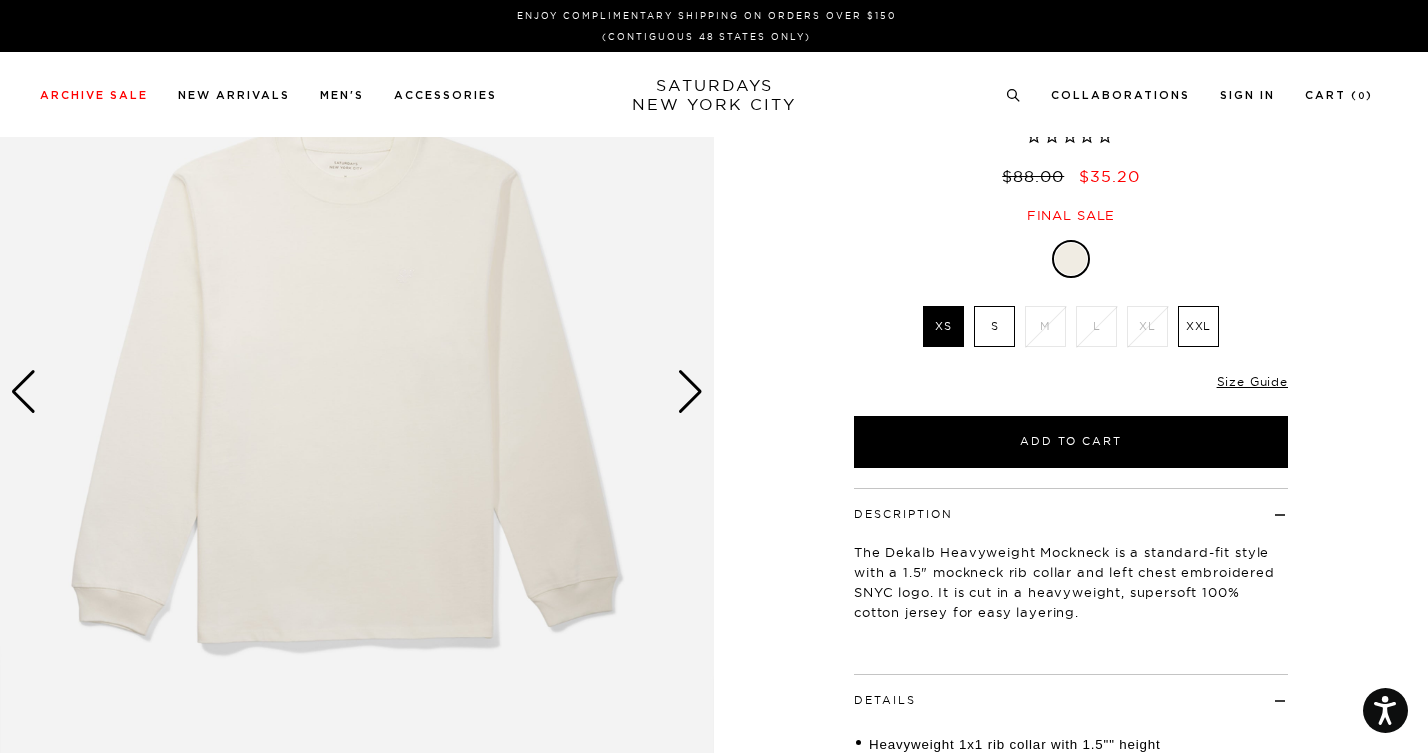 scroll, scrollTop: 0, scrollLeft: 0, axis: both 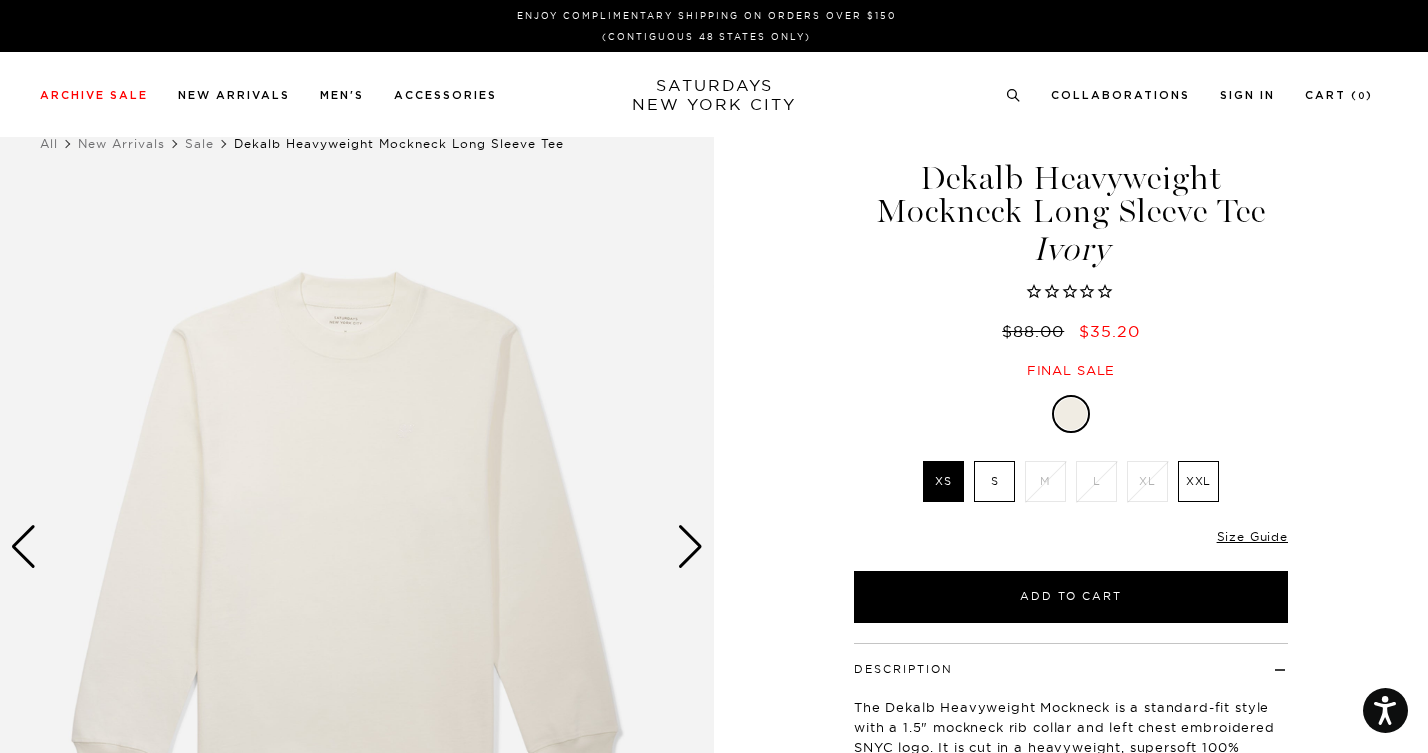 click on "S" at bounding box center [994, 481] 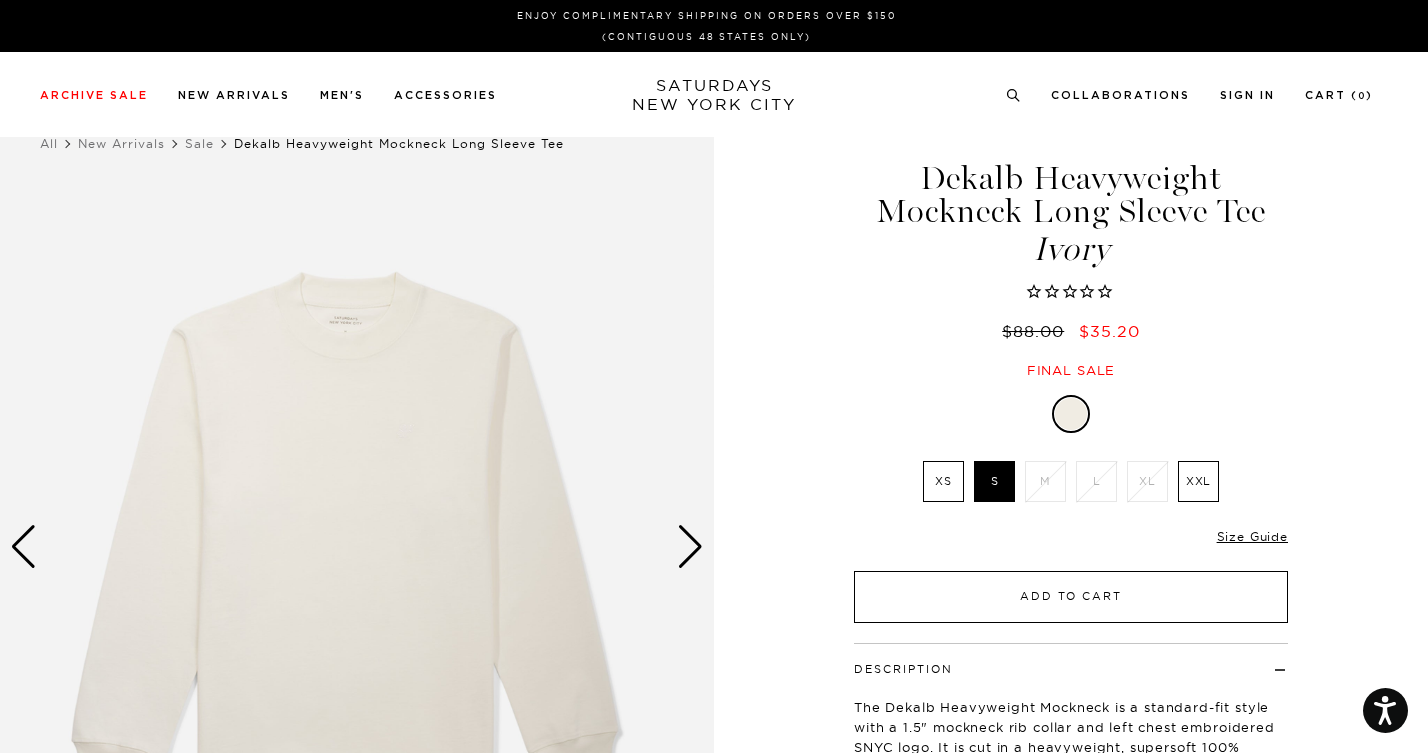 click on "Add to Cart" at bounding box center (1071, 597) 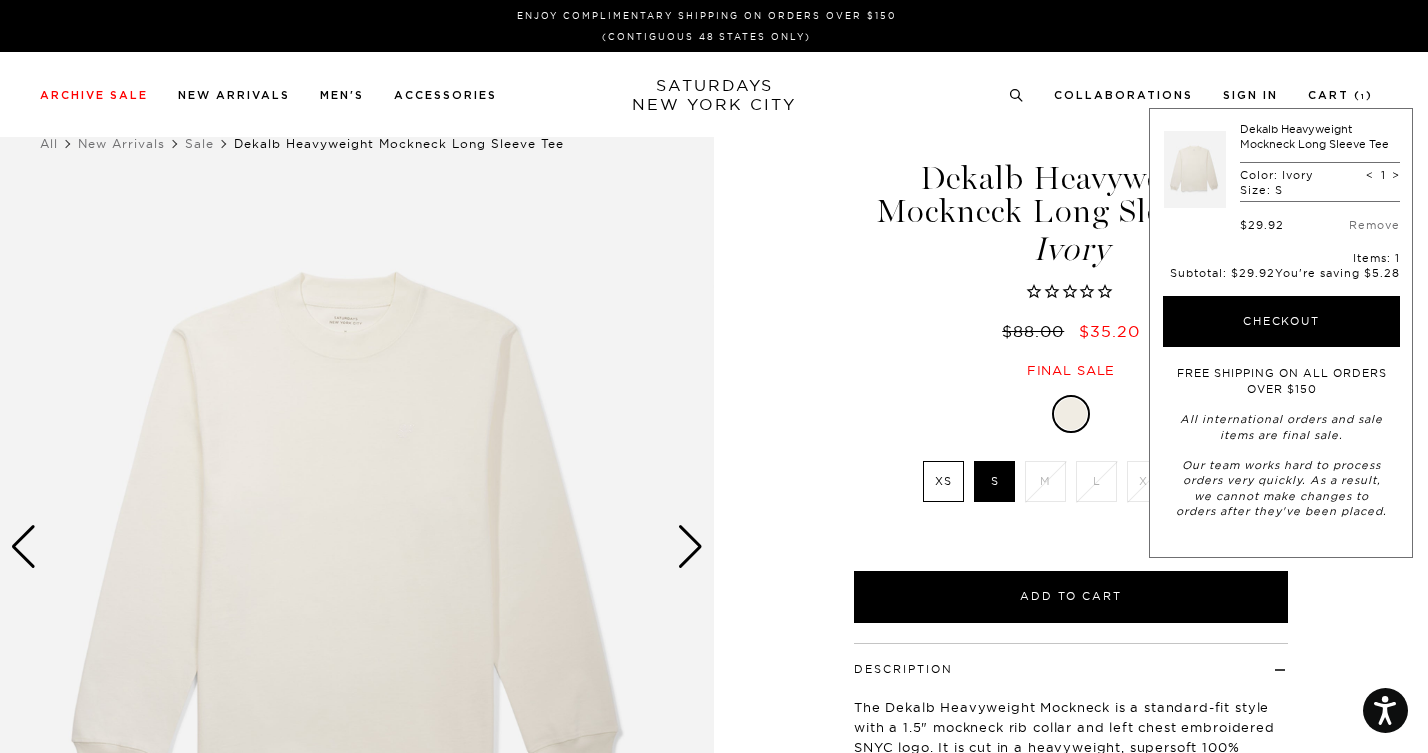 click on "1  /  2
Dekalb Heavyweight Mockneck Long Sleeve Tee  Ivory
$88.00
$35.20
Ivory" at bounding box center [714, 594] 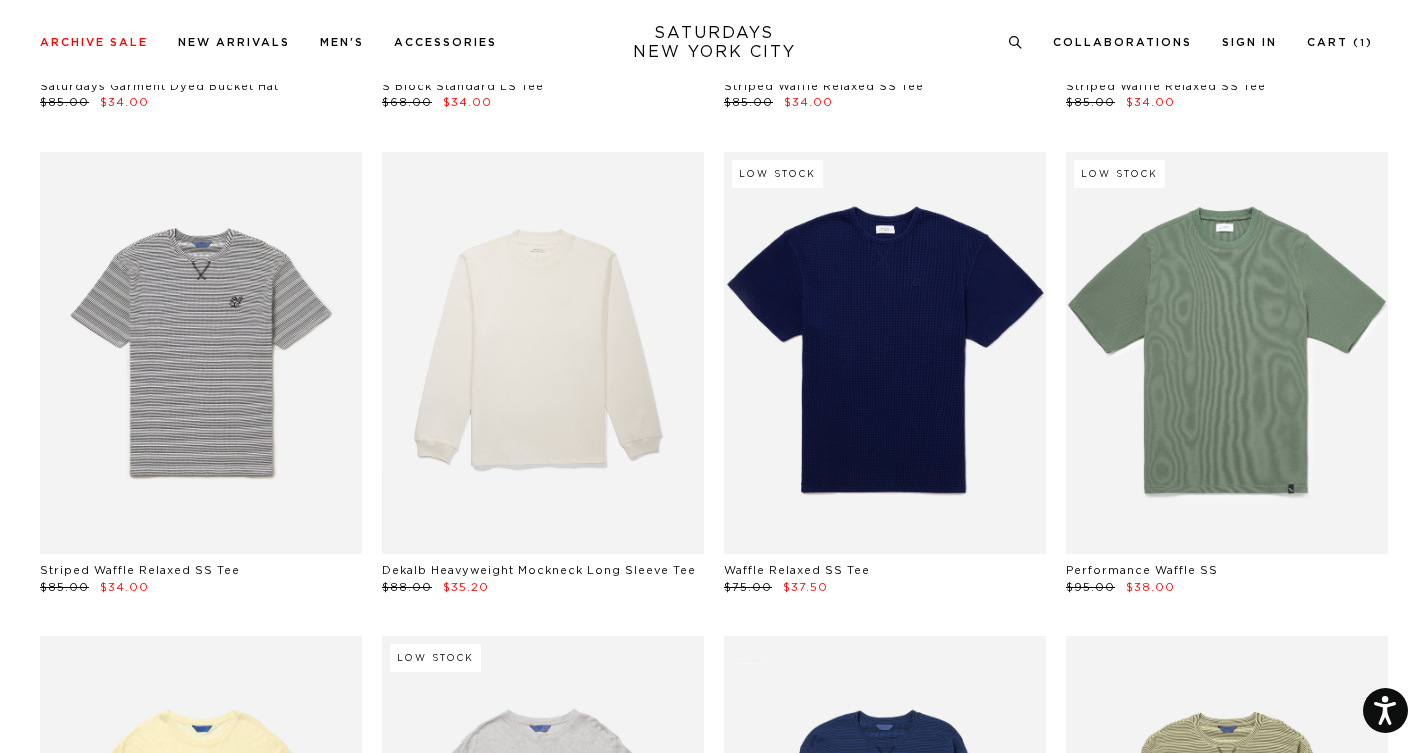 scroll, scrollTop: 4500, scrollLeft: 0, axis: vertical 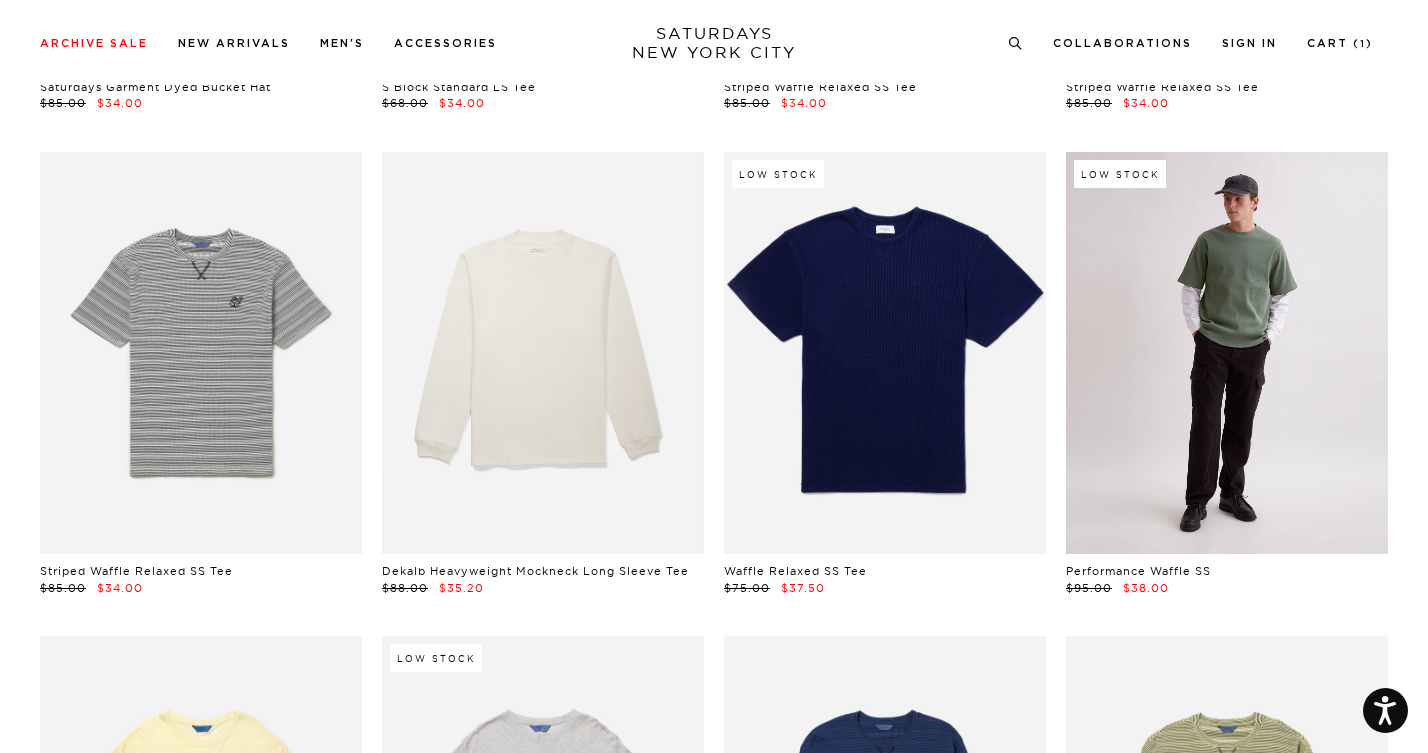 click at bounding box center [1227, 353] 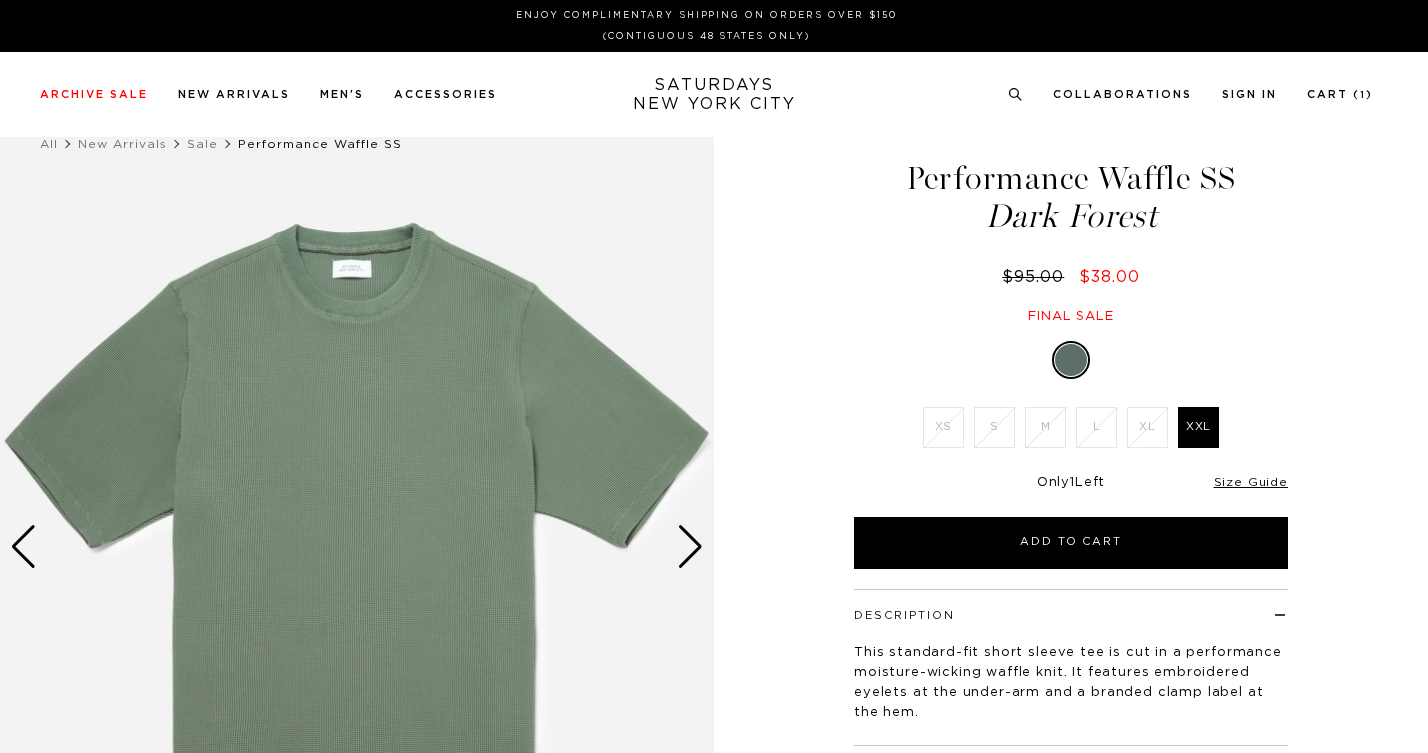 scroll, scrollTop: 0, scrollLeft: 0, axis: both 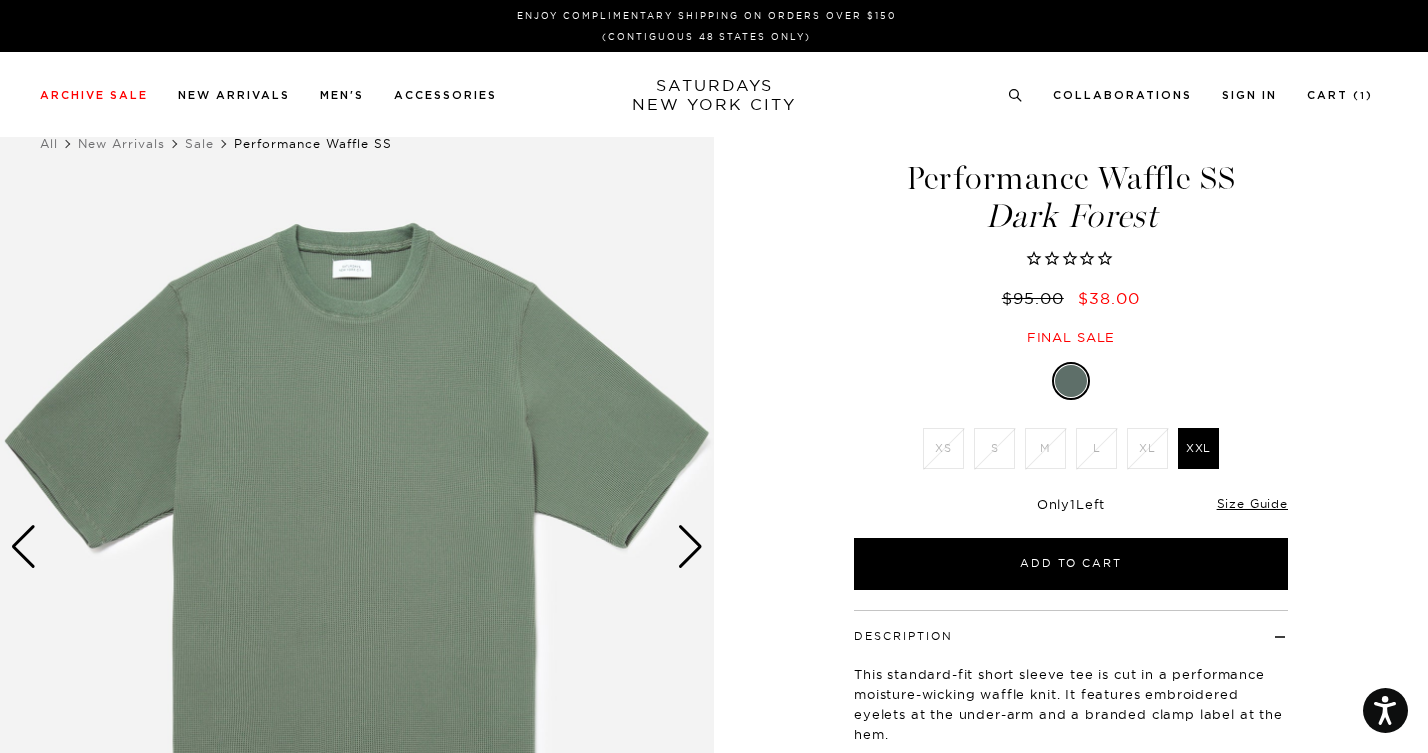 click at bounding box center (690, 547) 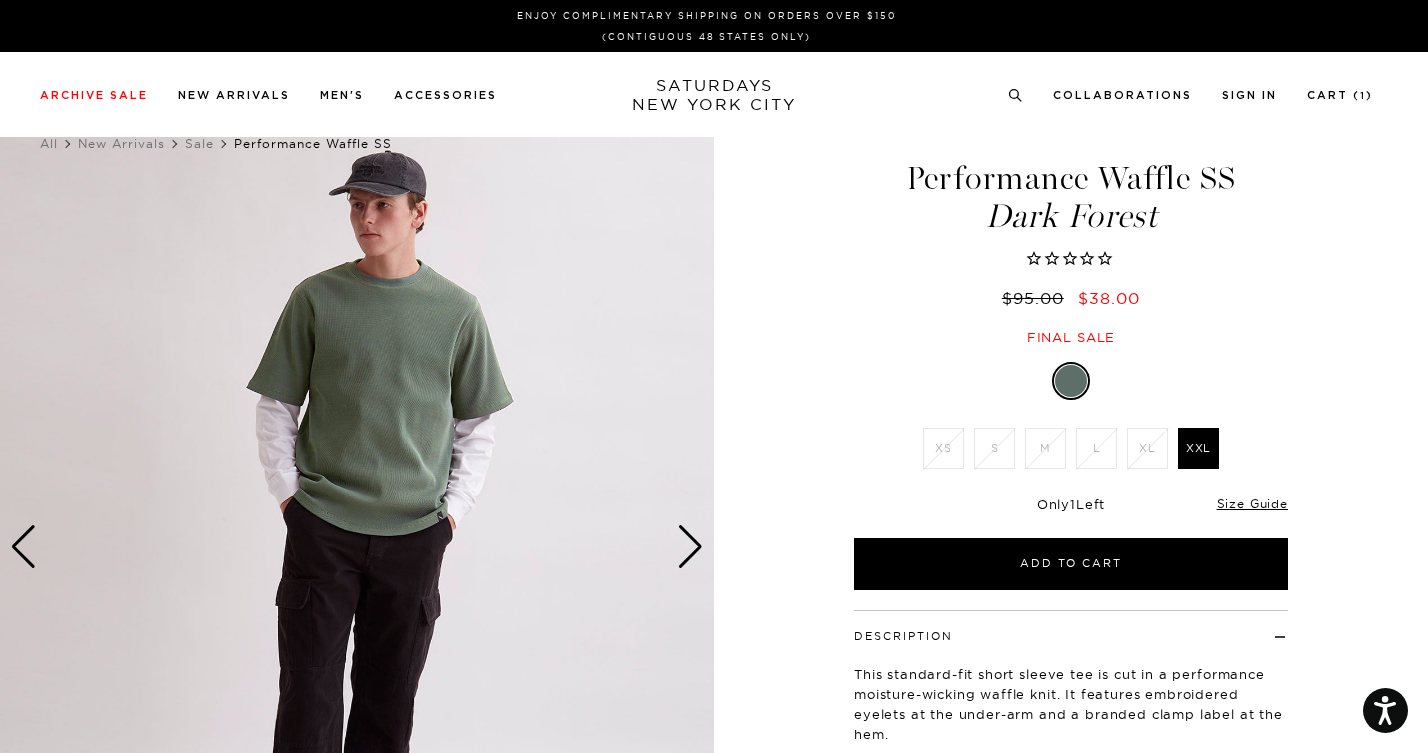 click at bounding box center [690, 547] 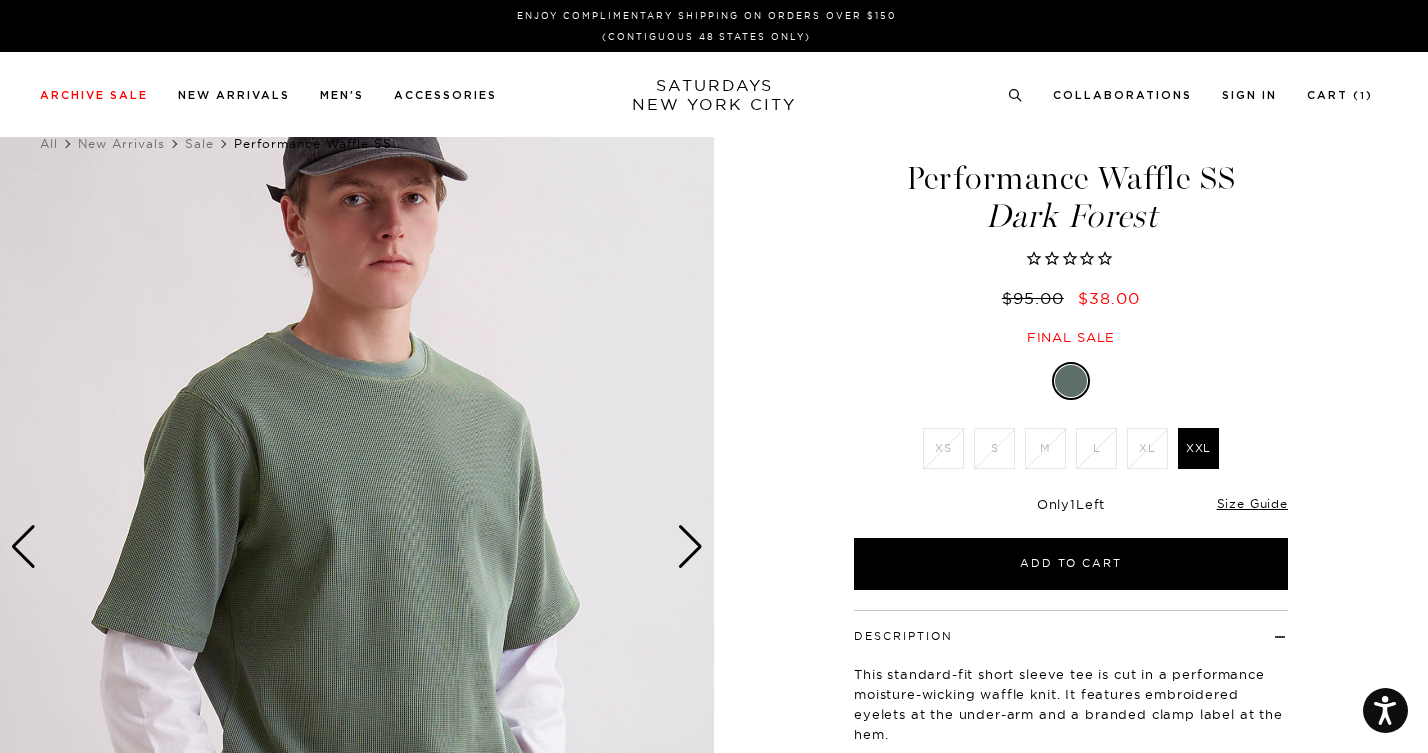 click at bounding box center [690, 547] 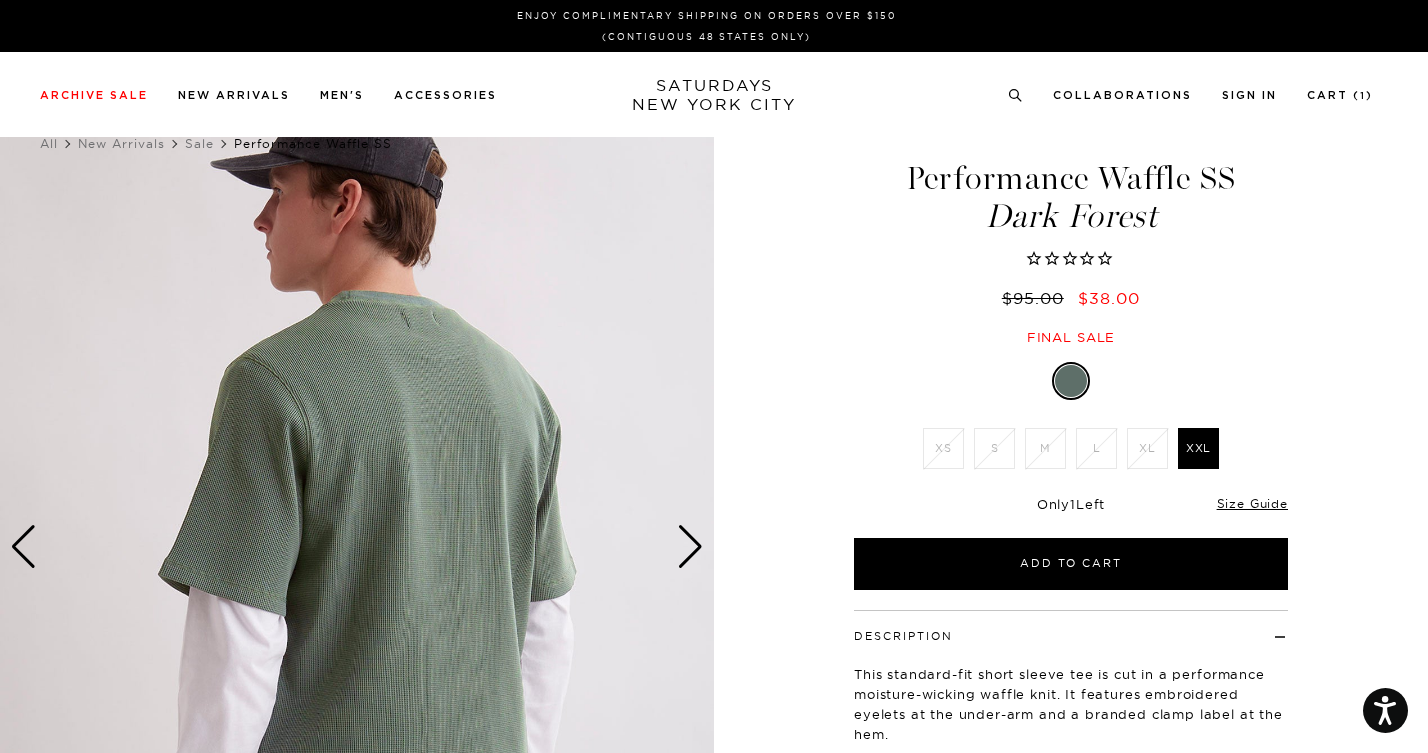 click at bounding box center (690, 547) 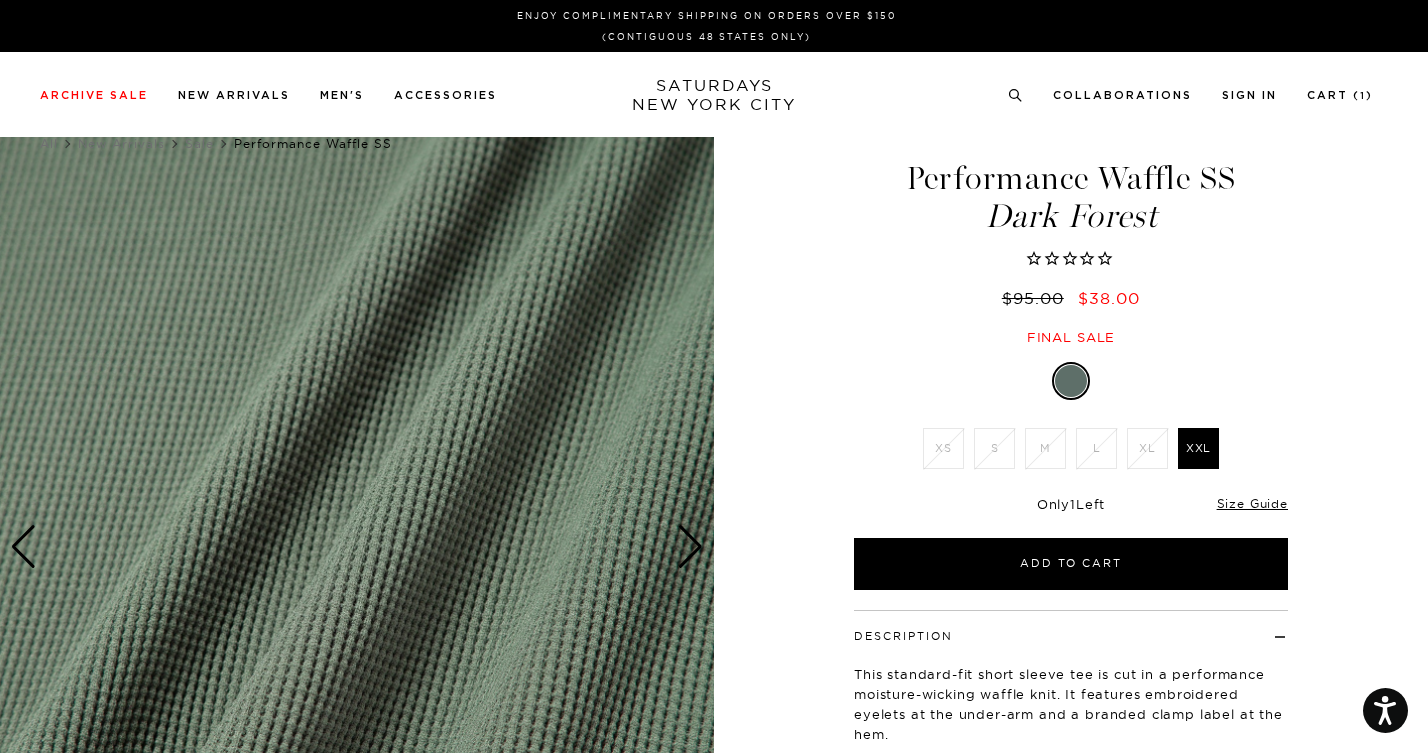 click at bounding box center [690, 547] 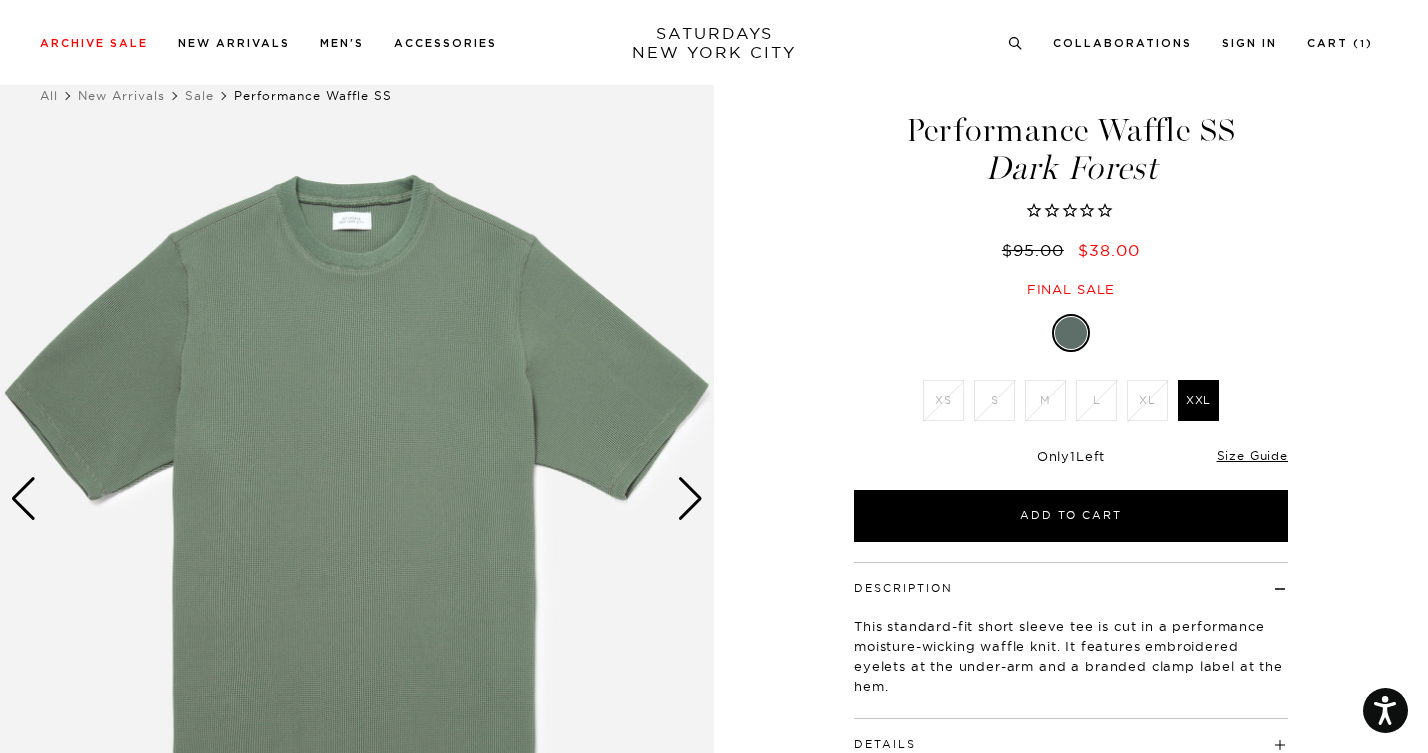 scroll, scrollTop: 28, scrollLeft: 0, axis: vertical 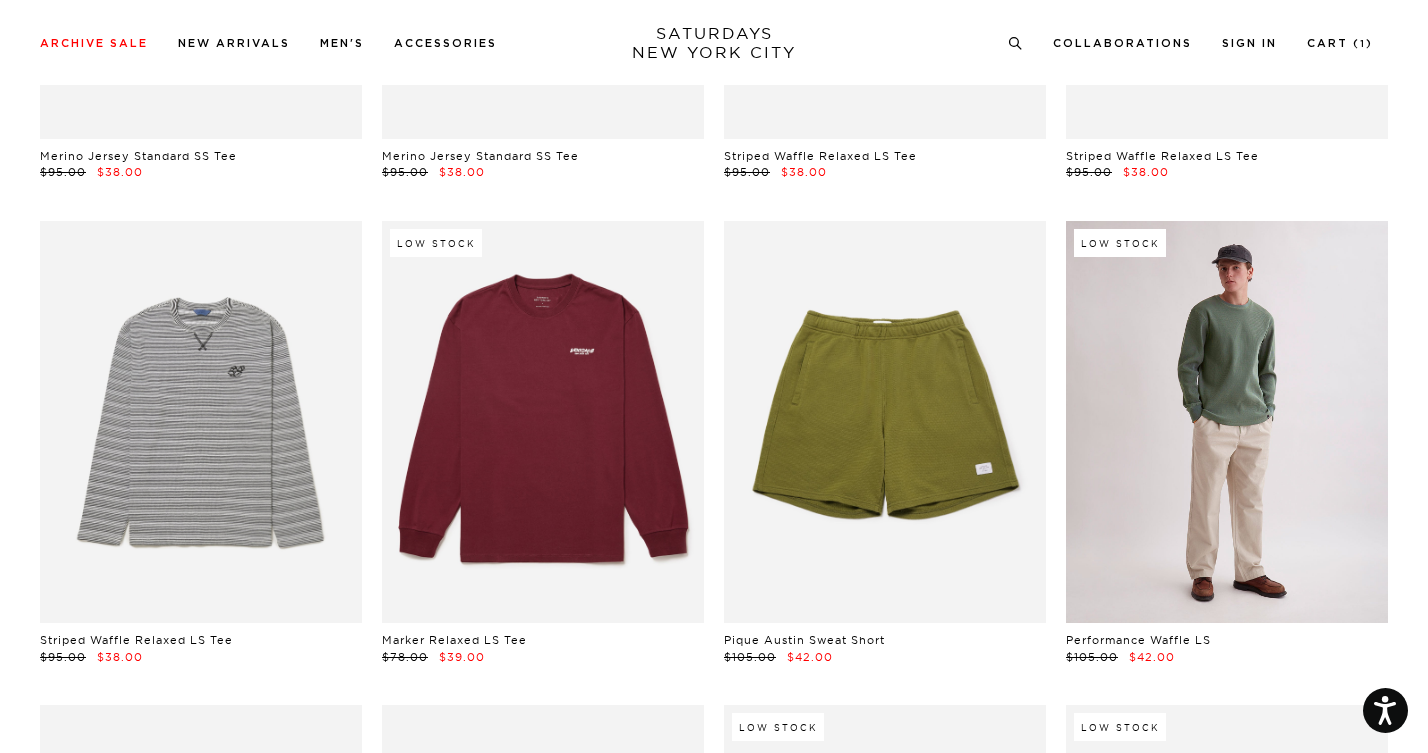 click at bounding box center (1227, 422) 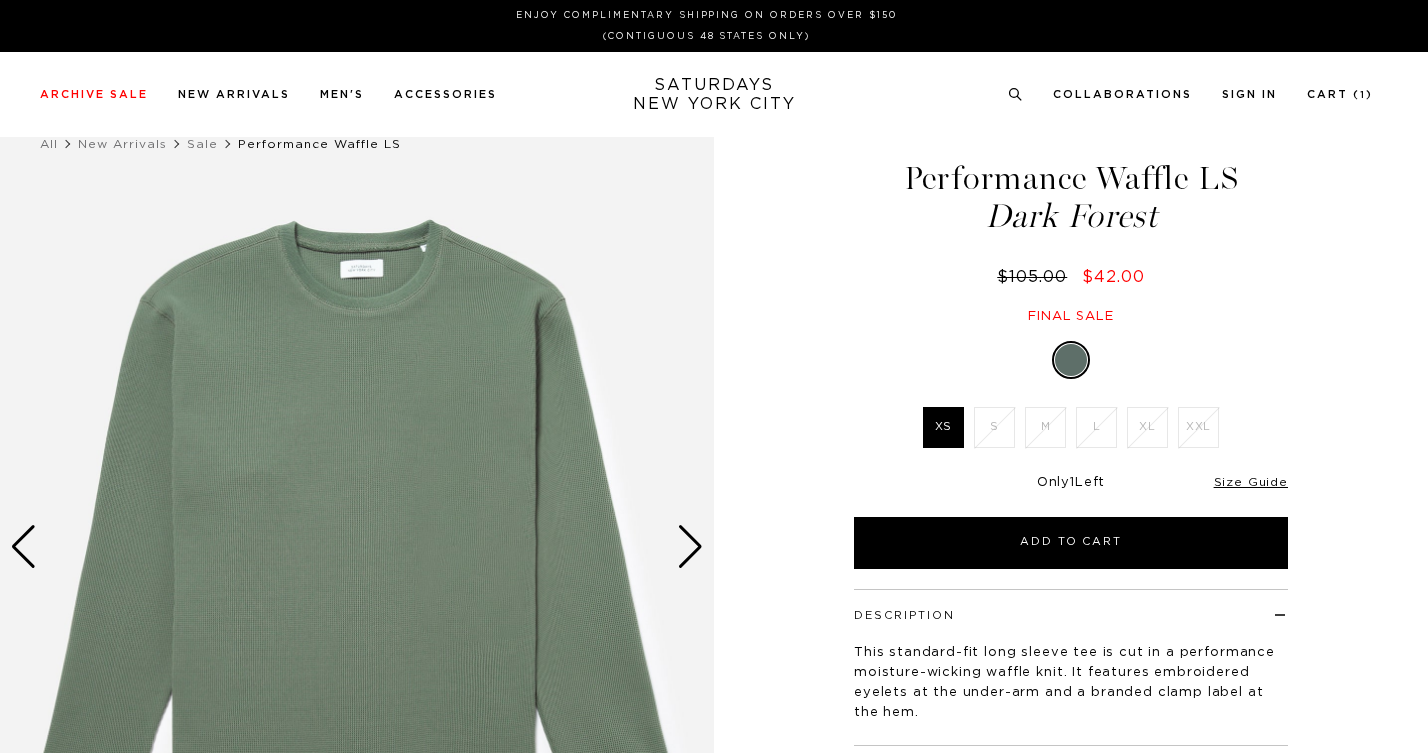 scroll, scrollTop: 0, scrollLeft: 0, axis: both 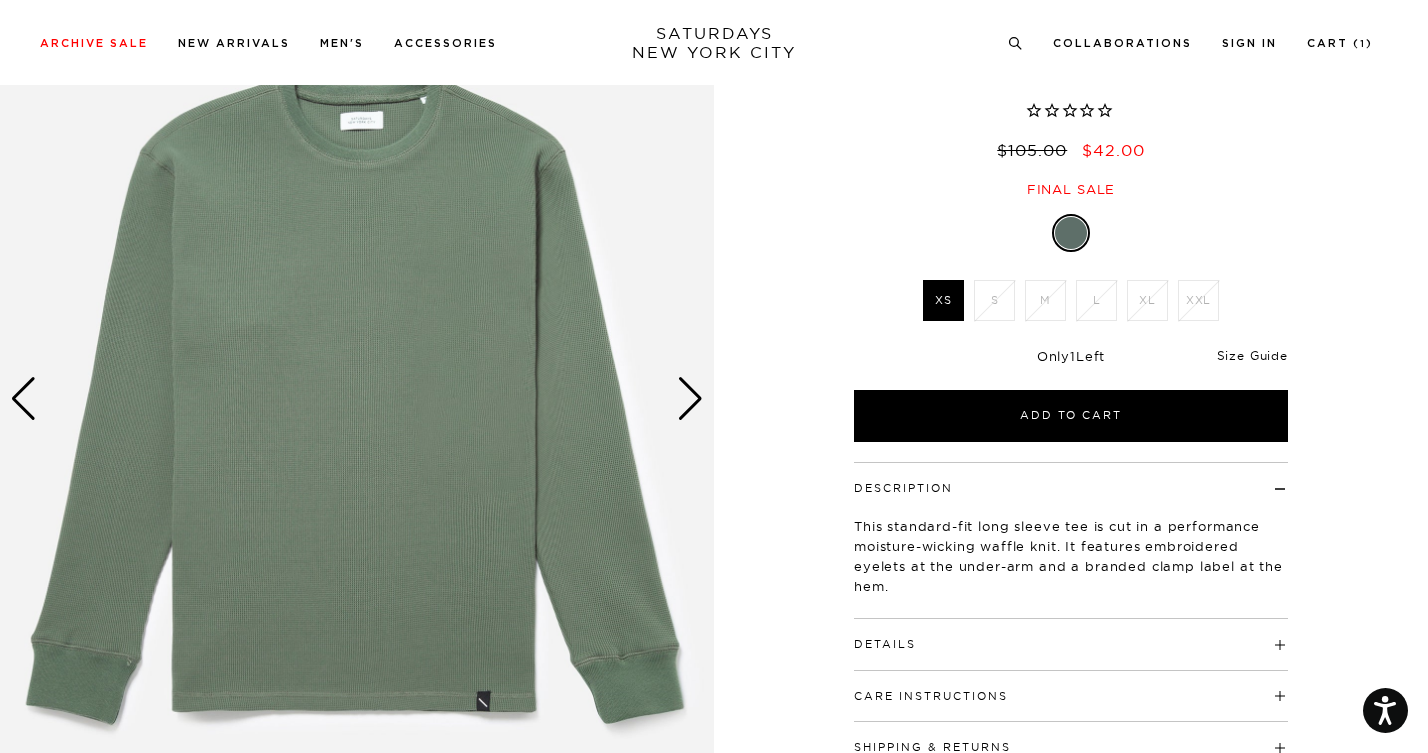 click on "Size Guide" at bounding box center (1252, 355) 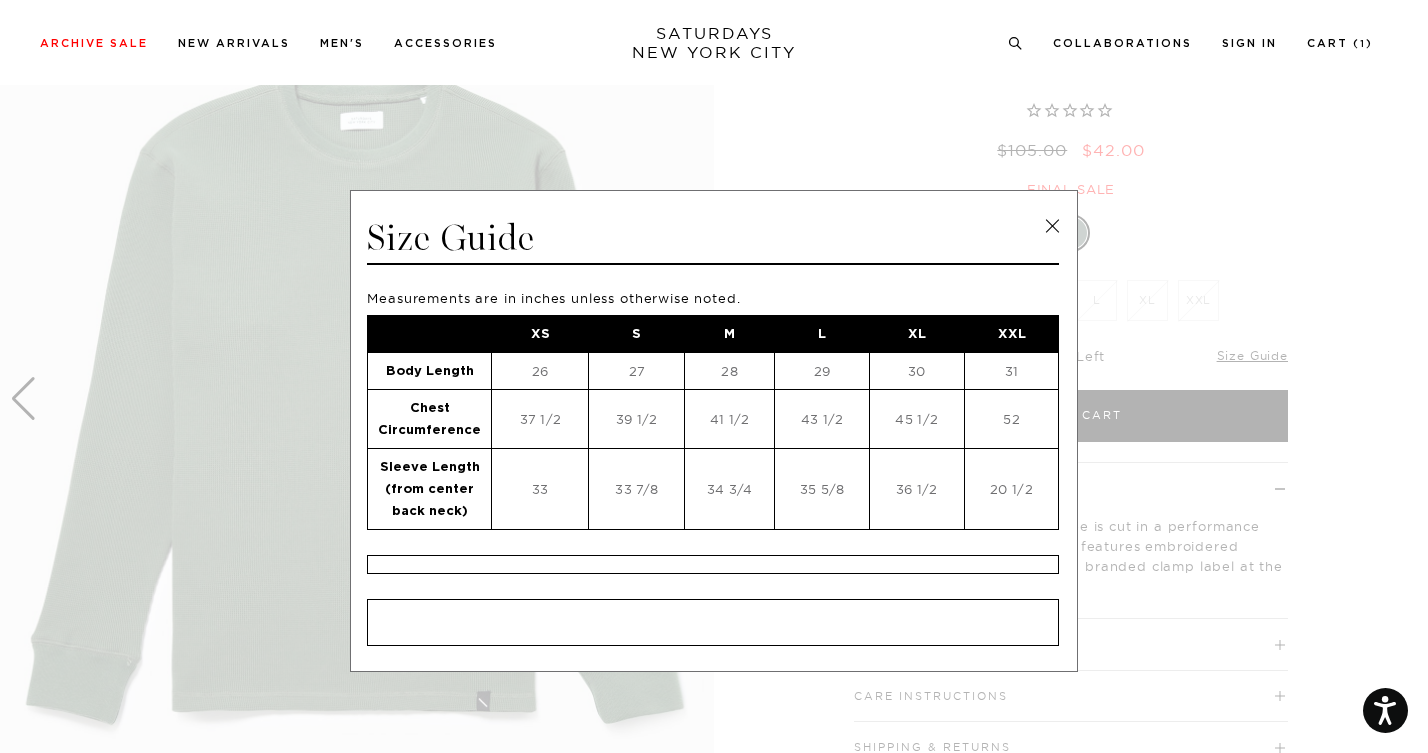 click at bounding box center (1052, 226) 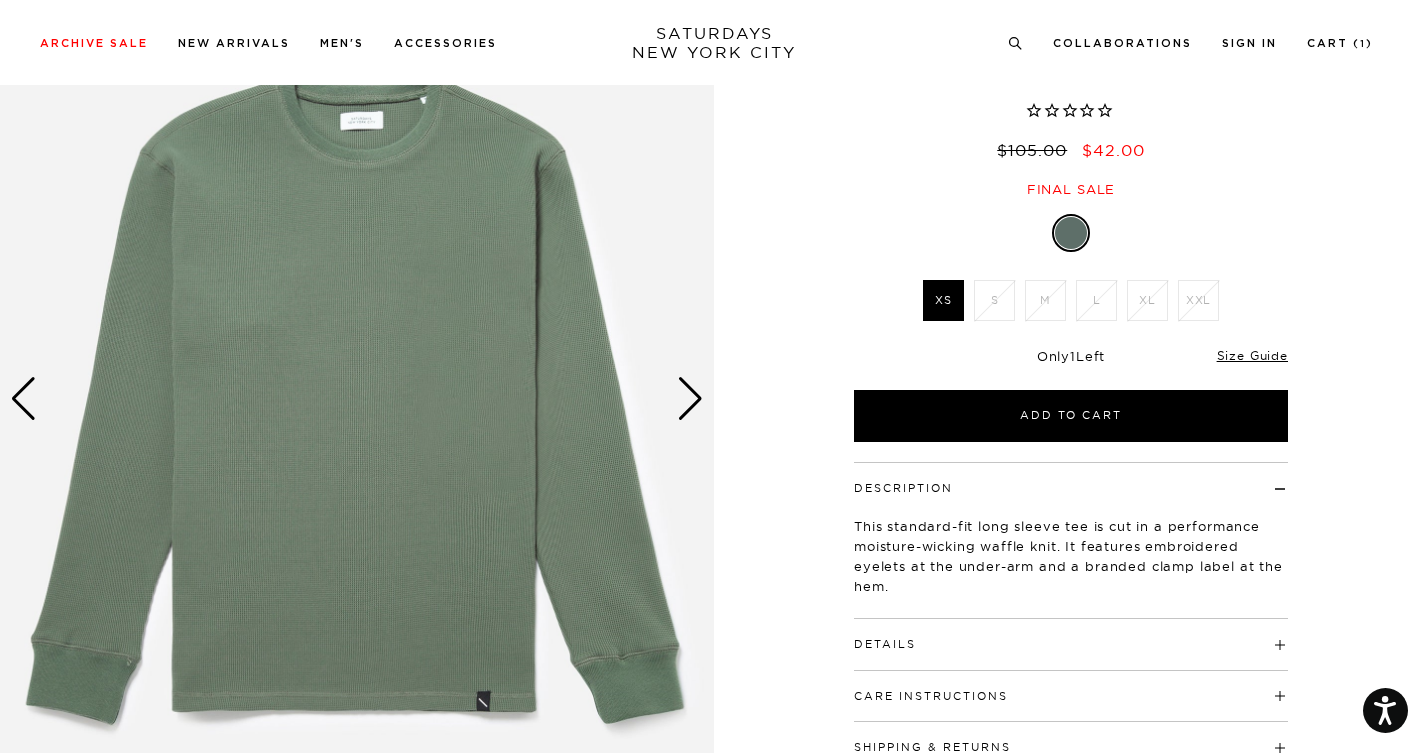 click at bounding box center [690, 399] 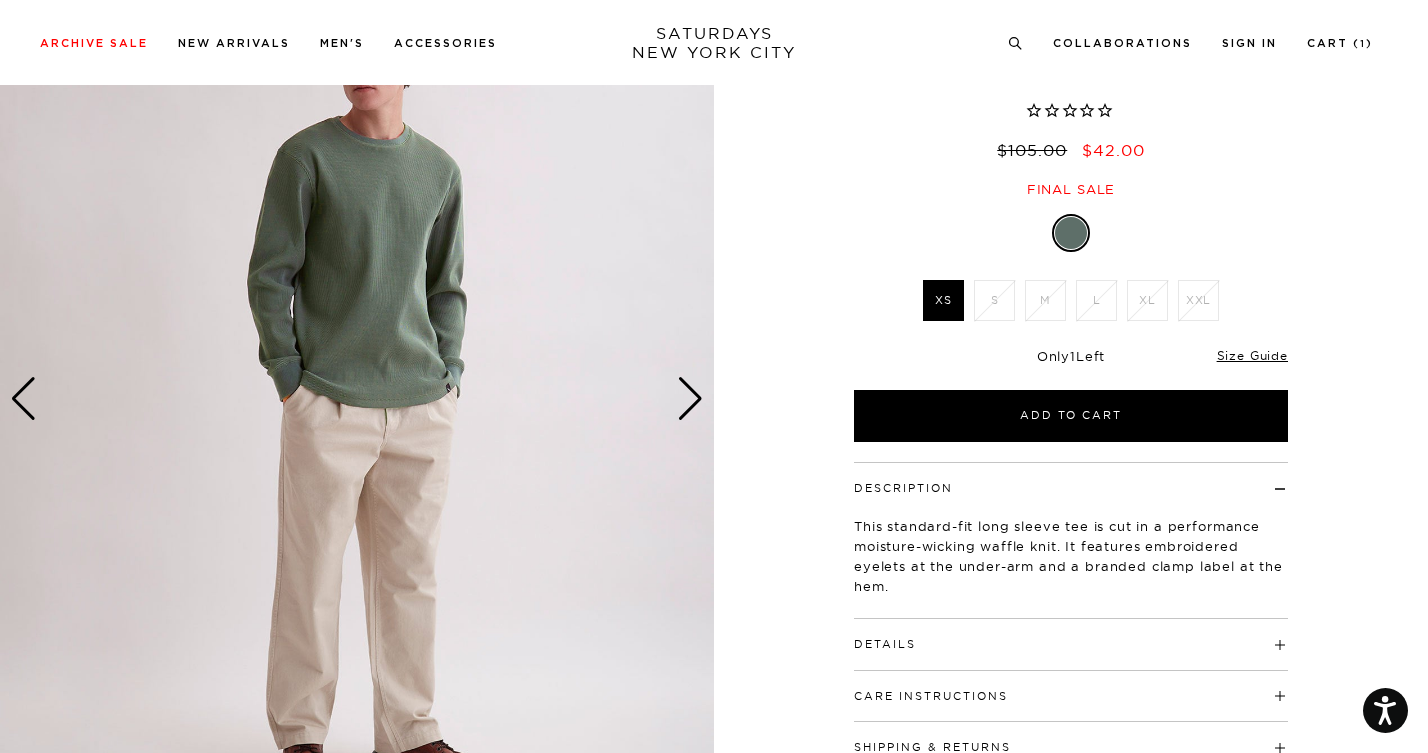 click at bounding box center (690, 399) 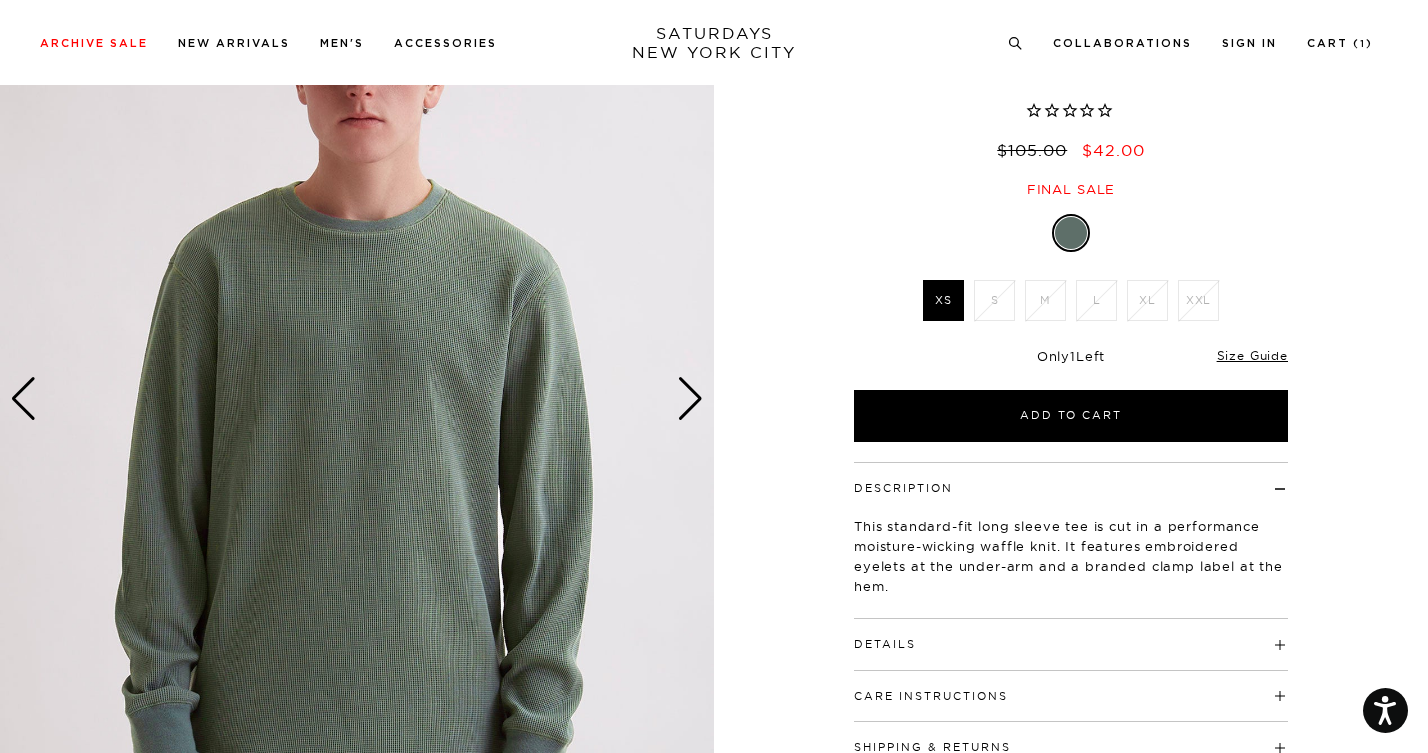 click at bounding box center [690, 399] 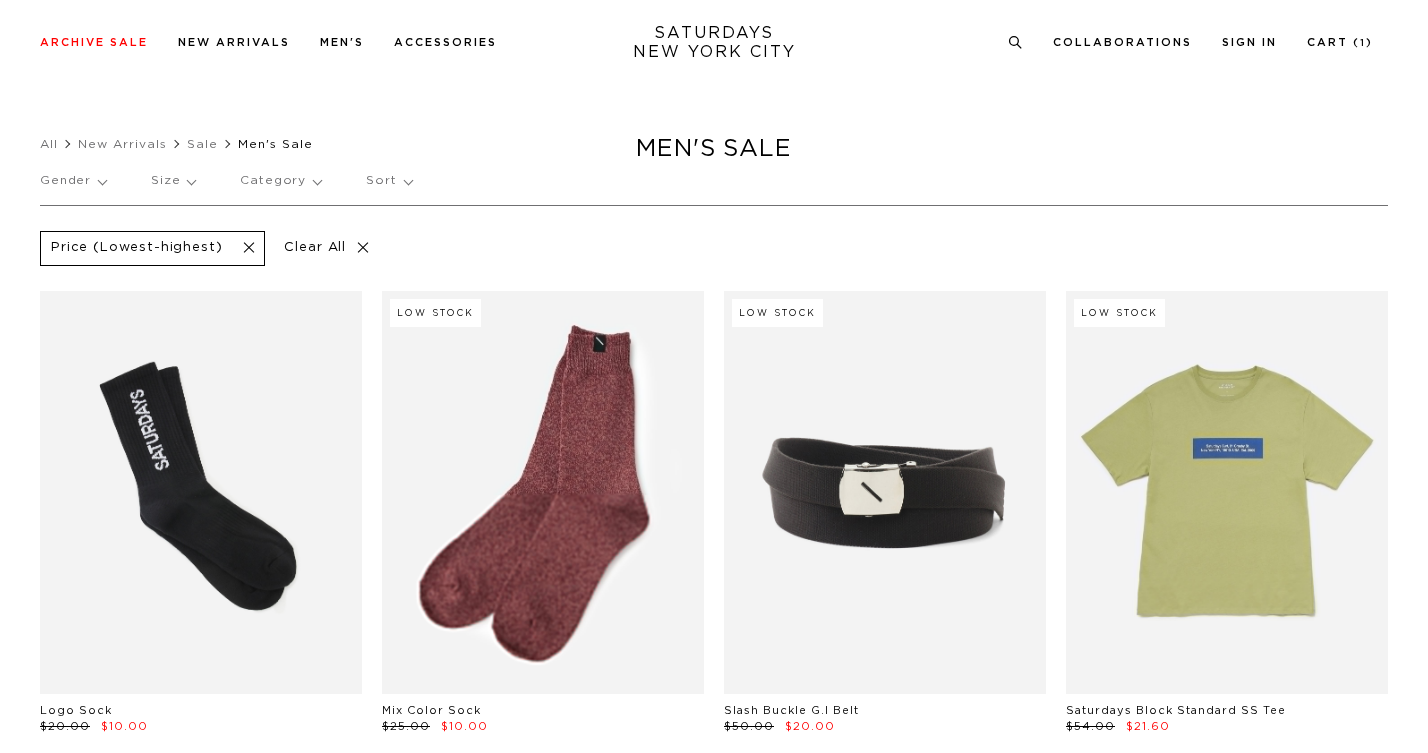 scroll, scrollTop: 5400, scrollLeft: 0, axis: vertical 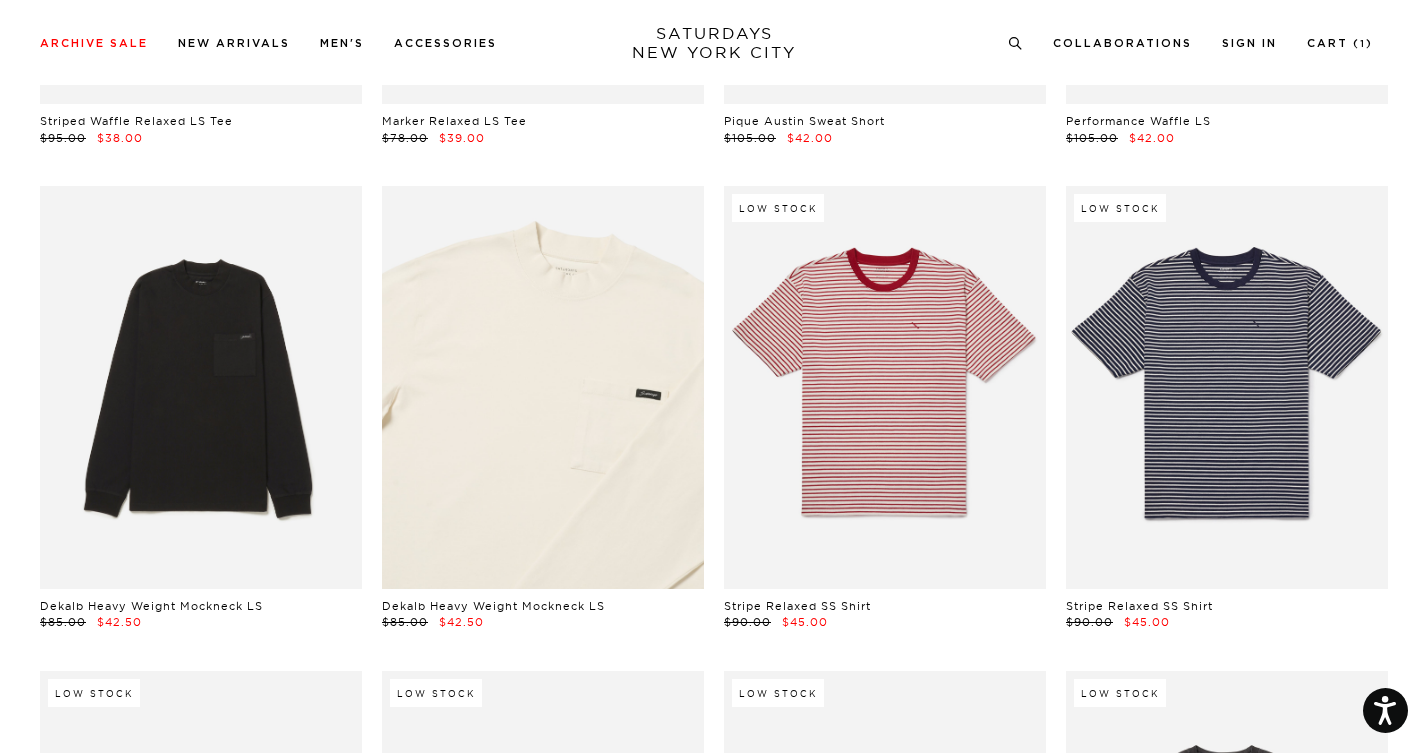 click at bounding box center (543, 387) 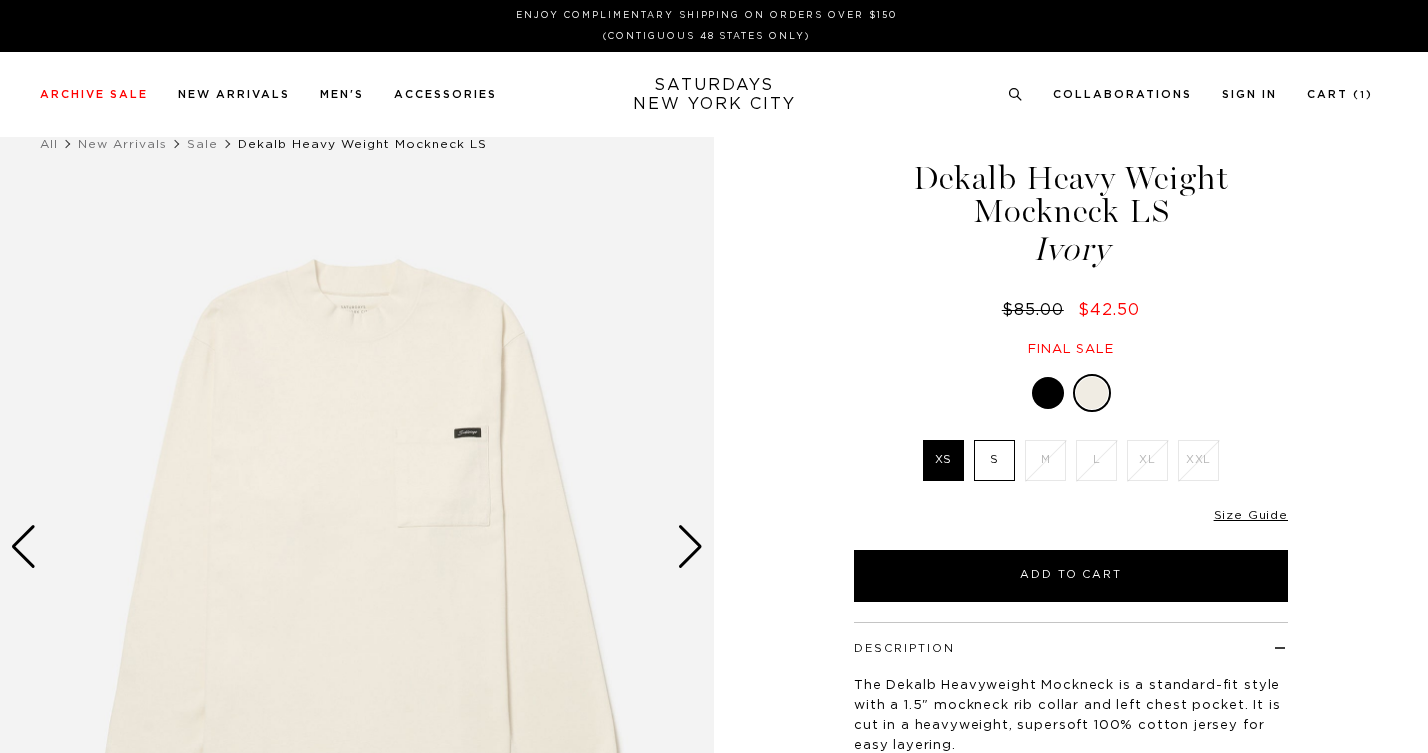 scroll, scrollTop: 0, scrollLeft: 0, axis: both 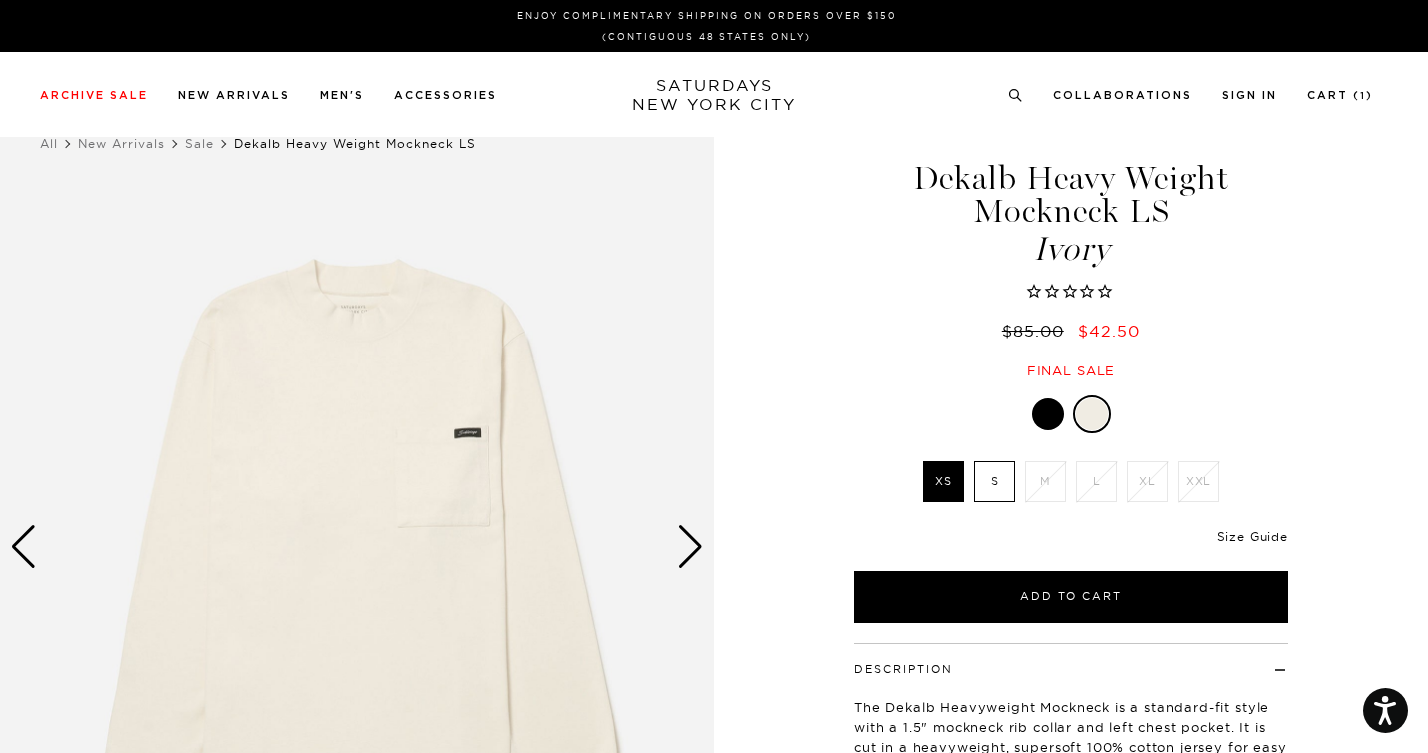 click on "Size Guide" at bounding box center [1252, 536] 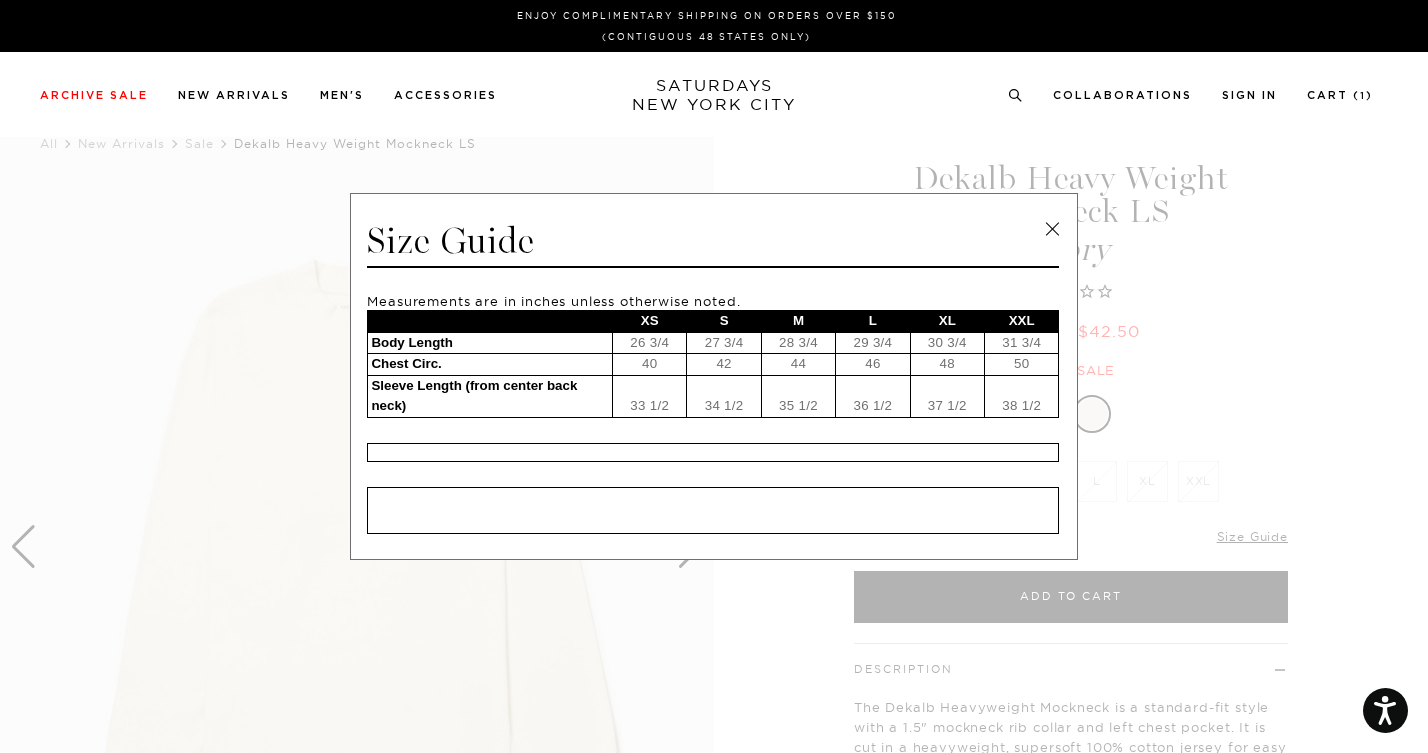 click at bounding box center [1052, 229] 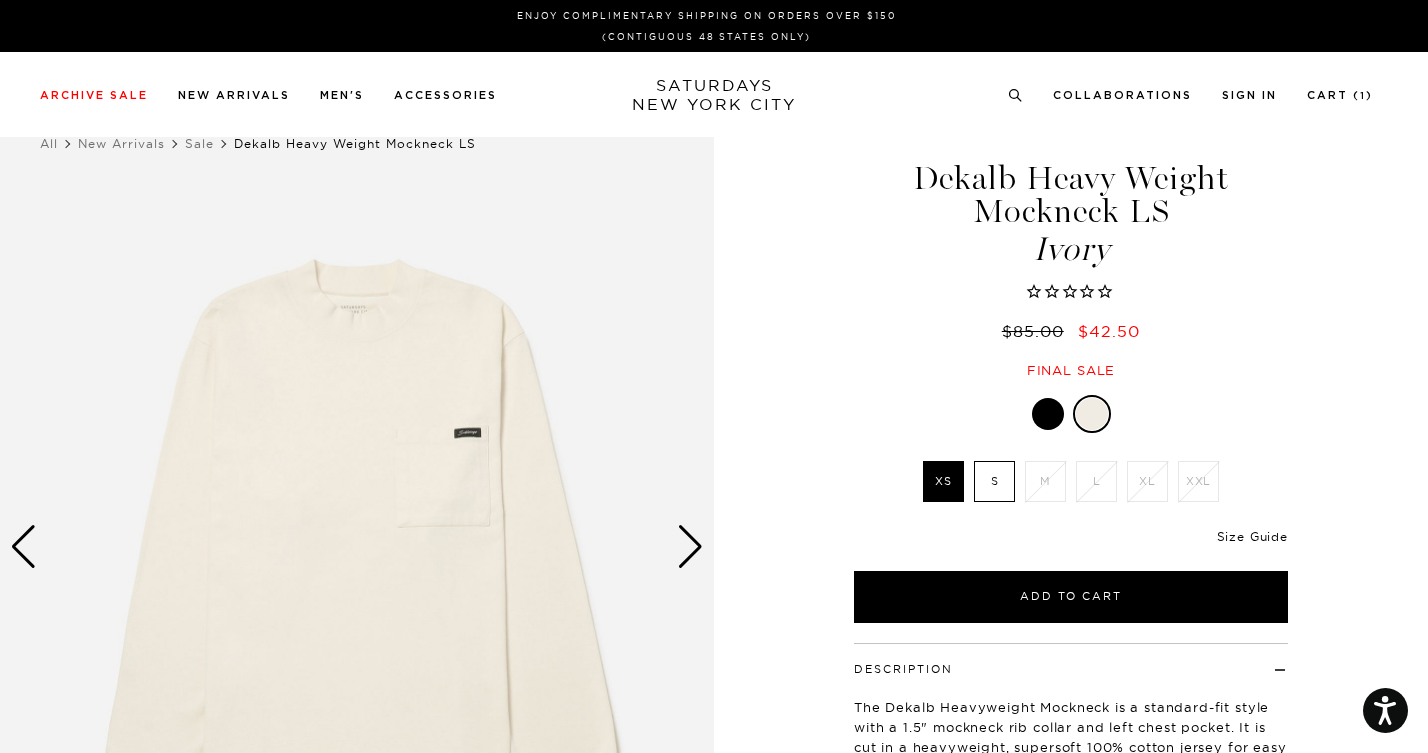 click on "Size Guide" at bounding box center (1252, 536) 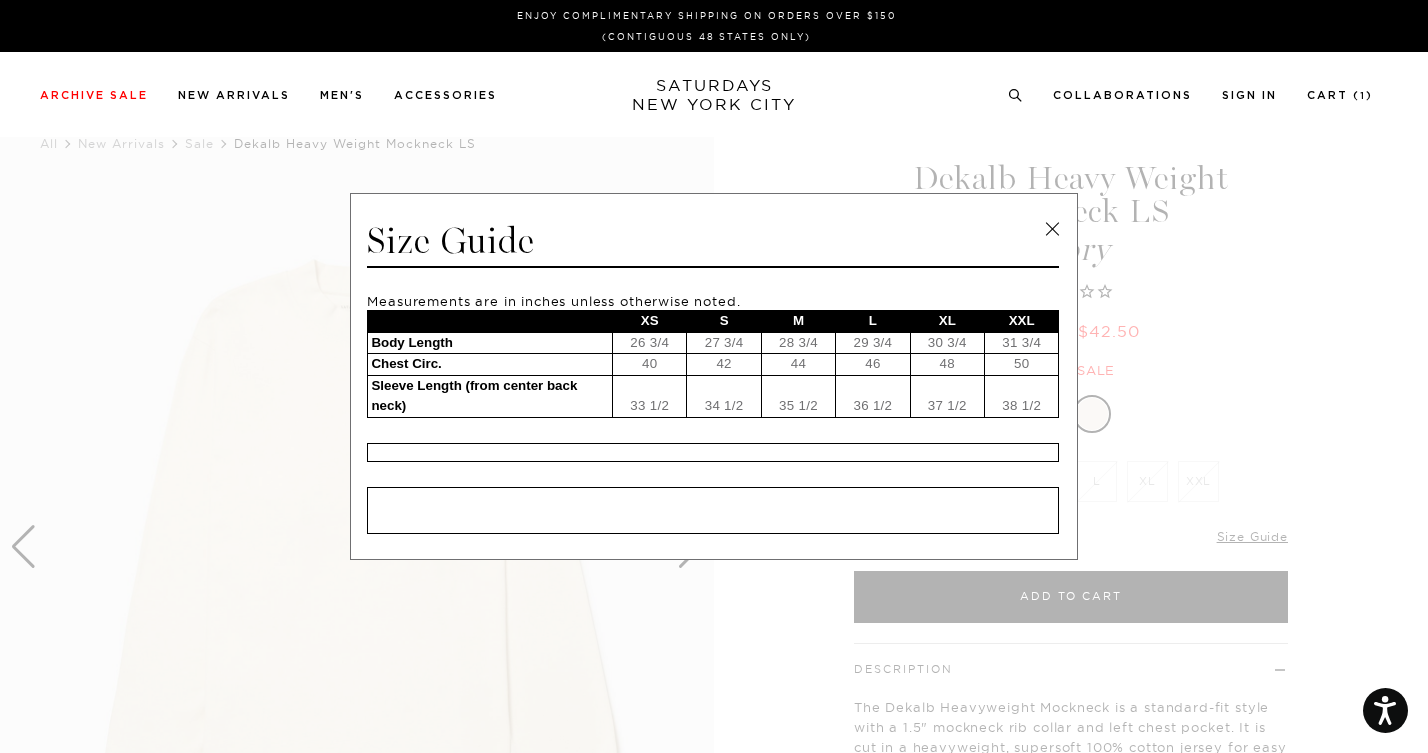 click at bounding box center [1052, 229] 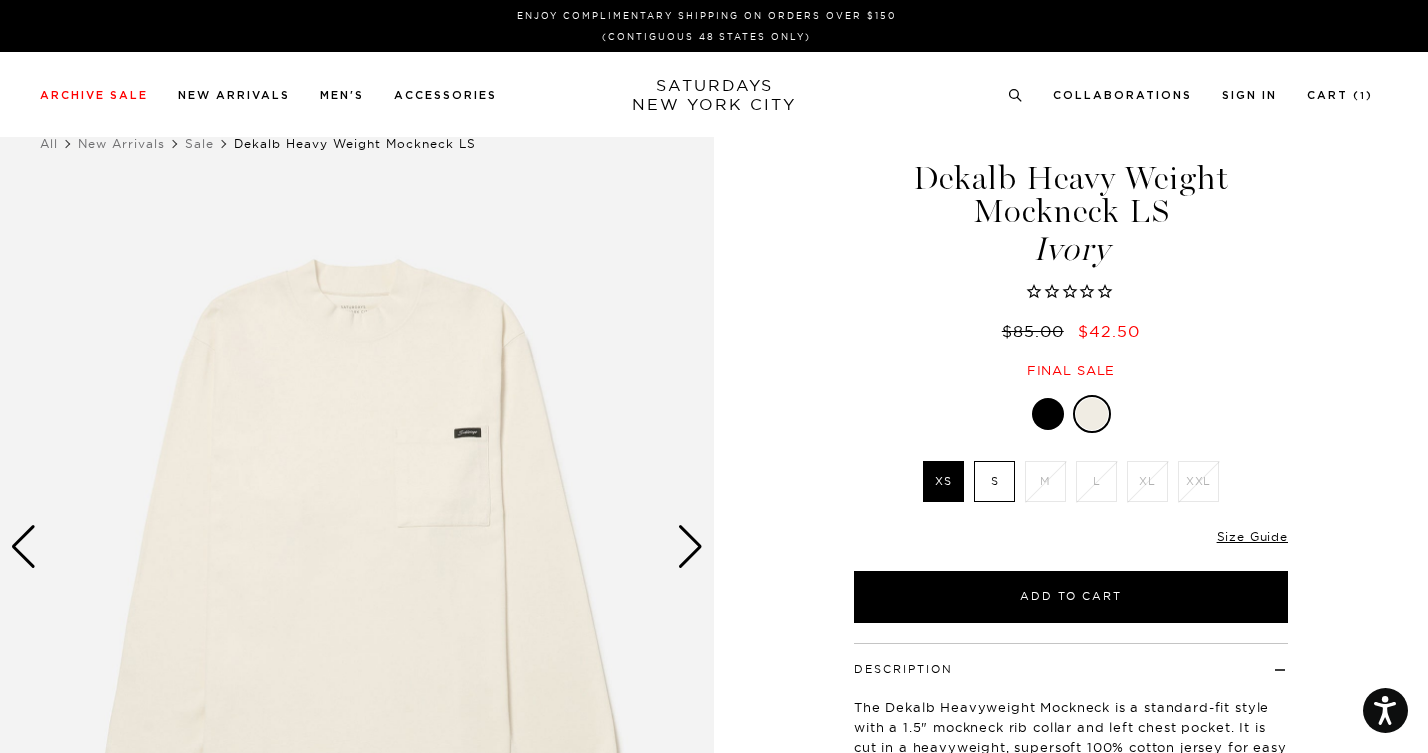 click at bounding box center [690, 547] 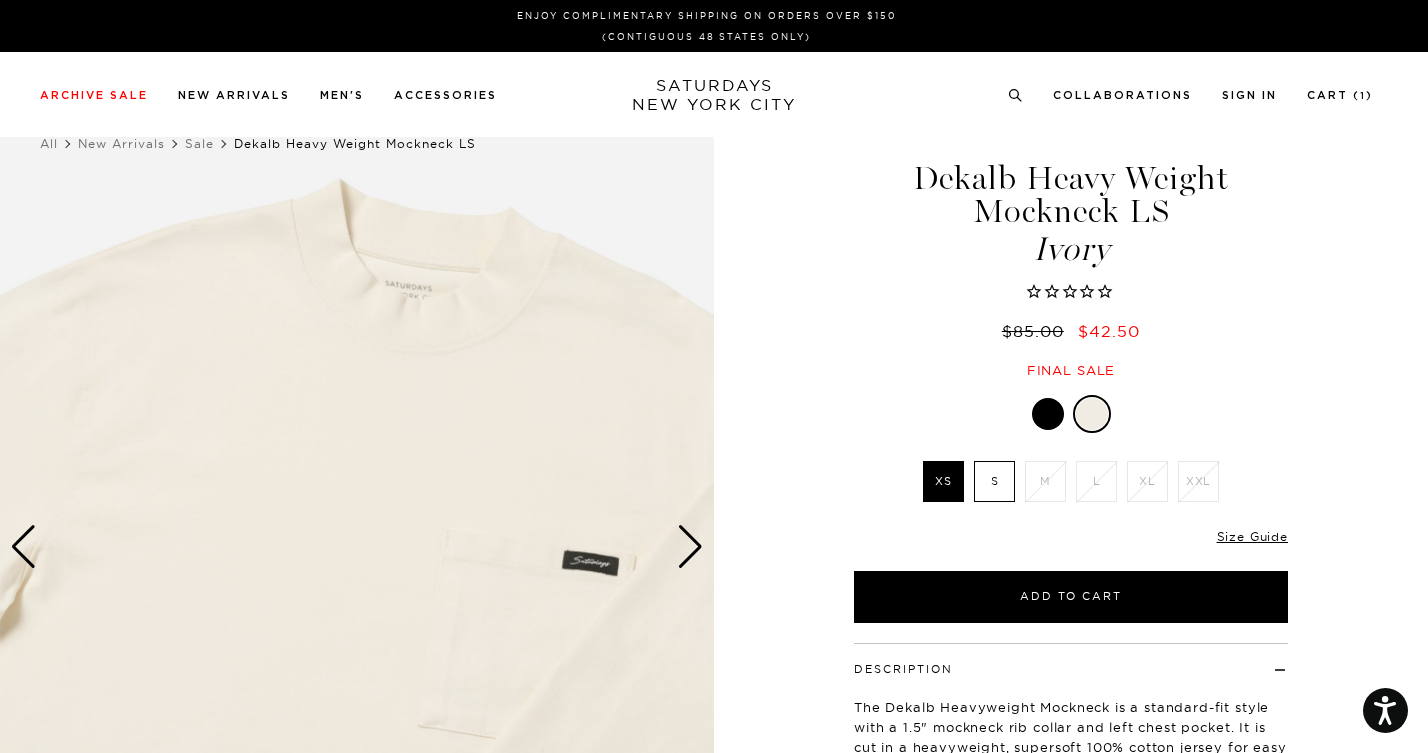 click at bounding box center [690, 547] 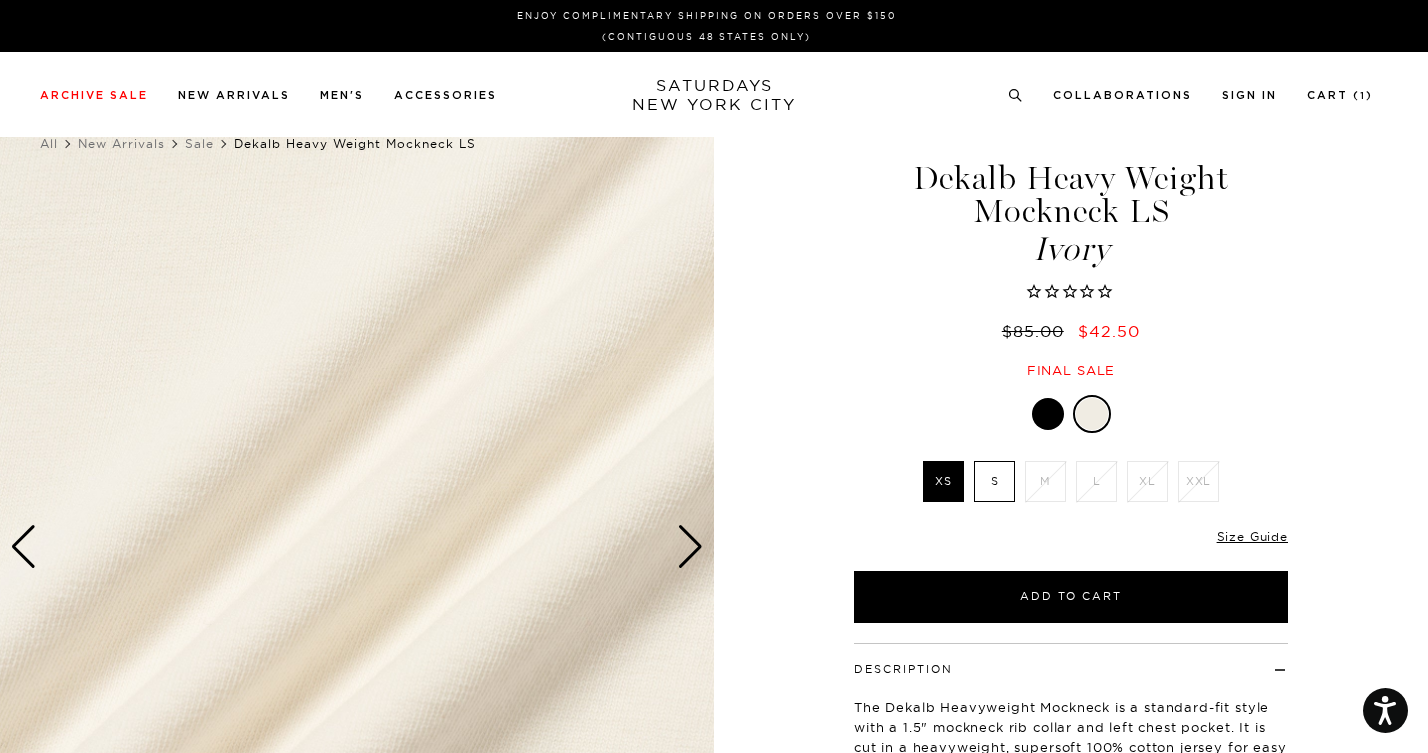 click at bounding box center [690, 547] 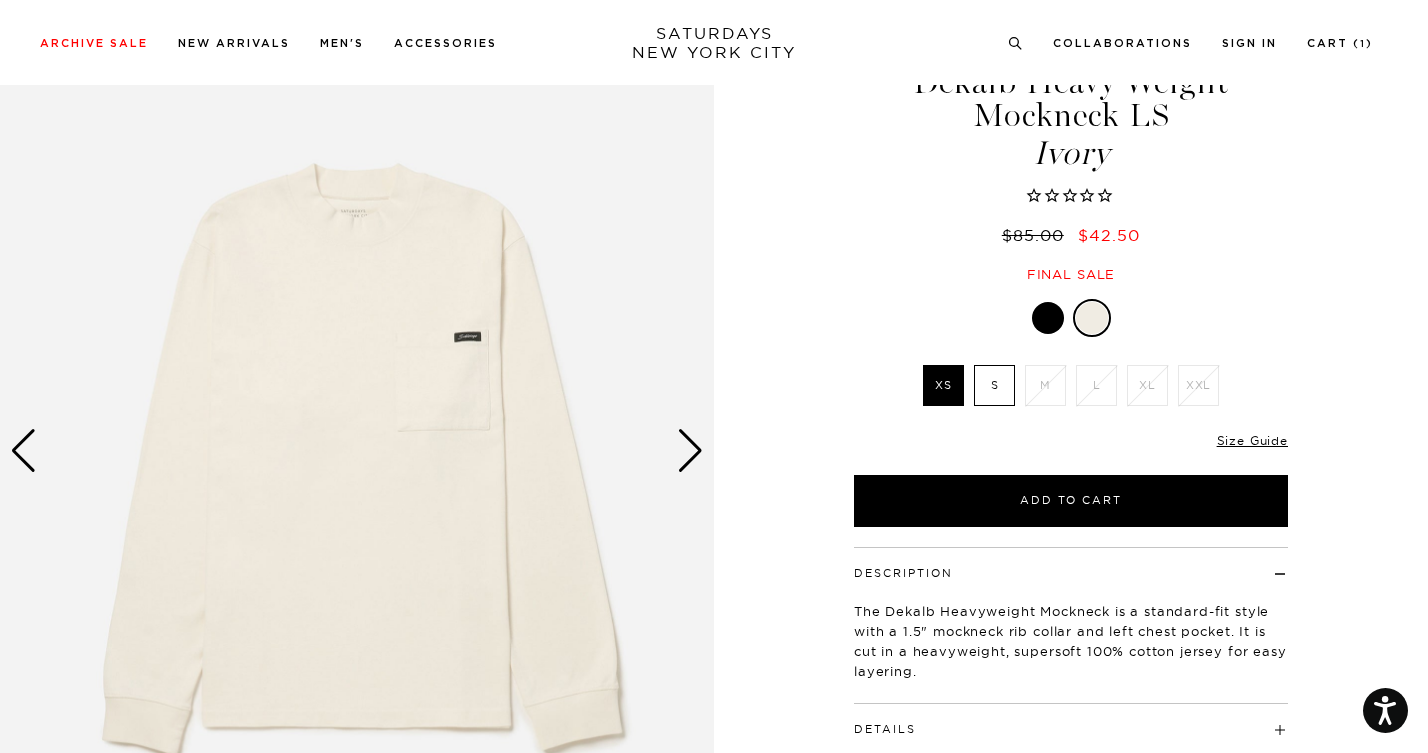 scroll, scrollTop: 0, scrollLeft: 0, axis: both 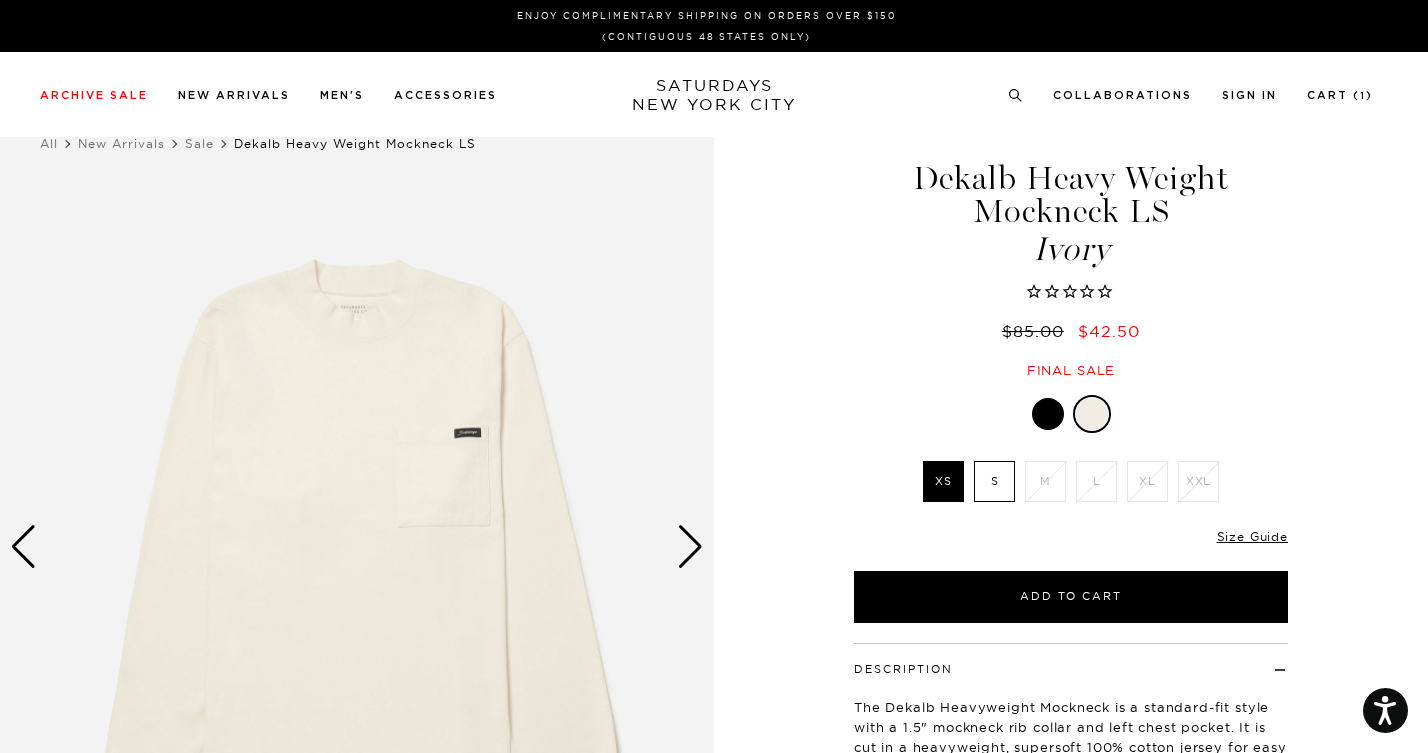 click on "S" at bounding box center [994, 481] 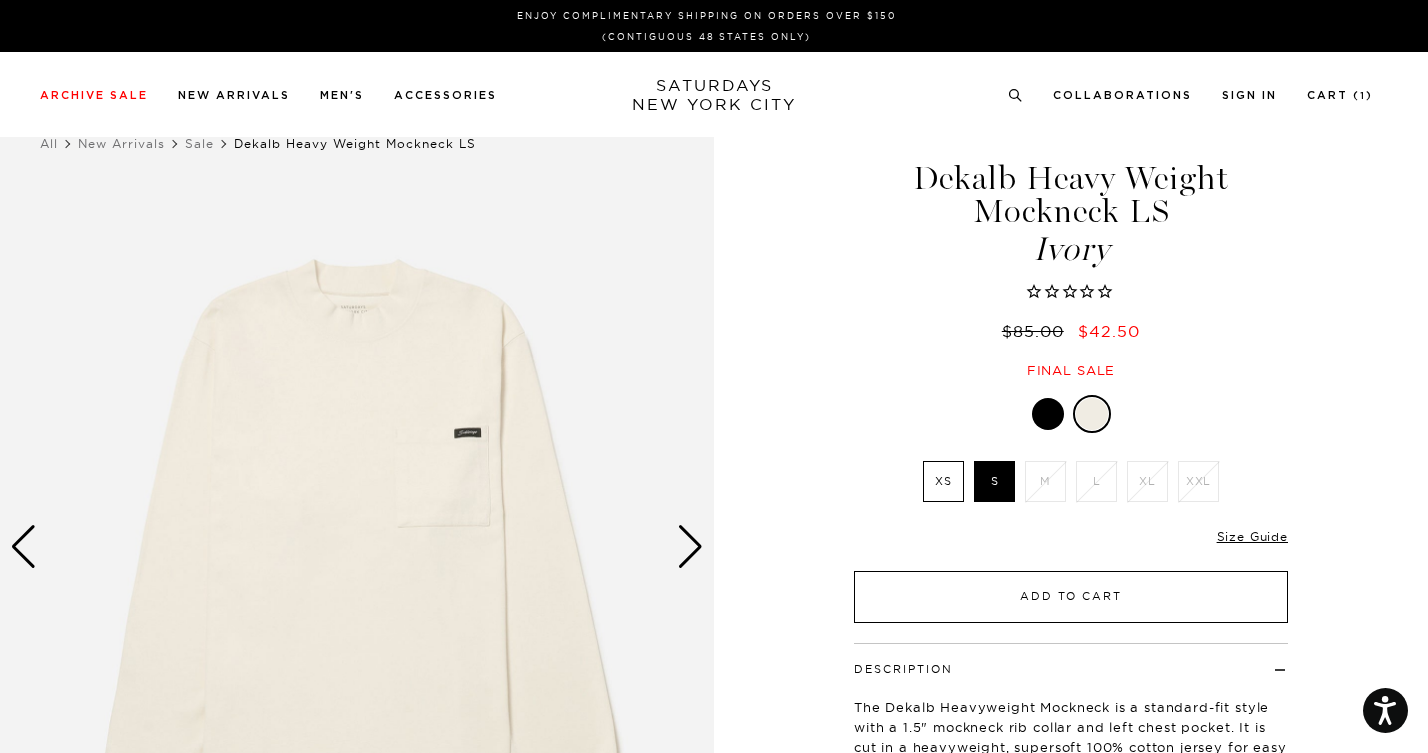 click on "Add to Cart" at bounding box center (1071, 597) 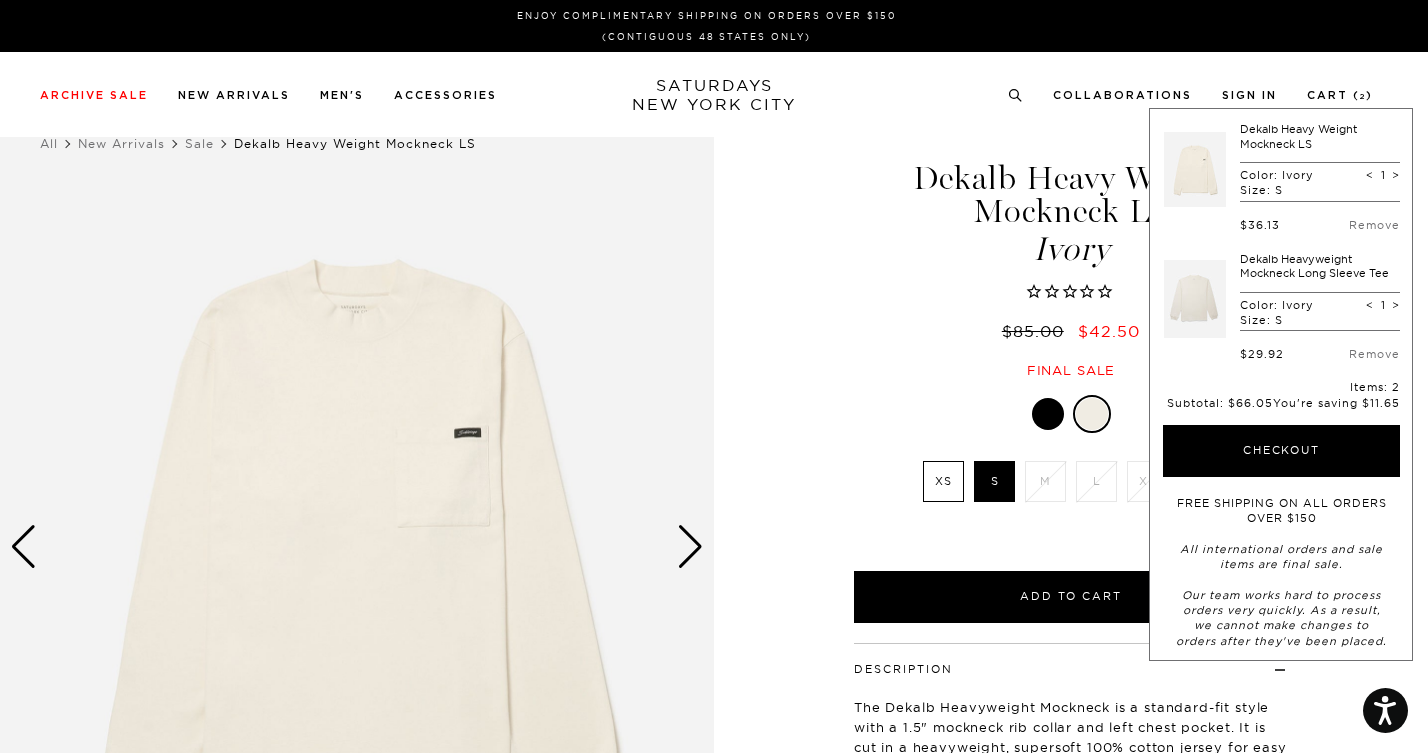click on "1  /  3
Dekalb Heavy Weight Mockneck LS  Ivory
$85.00
$42.50 Ivory" at bounding box center (714, 547) 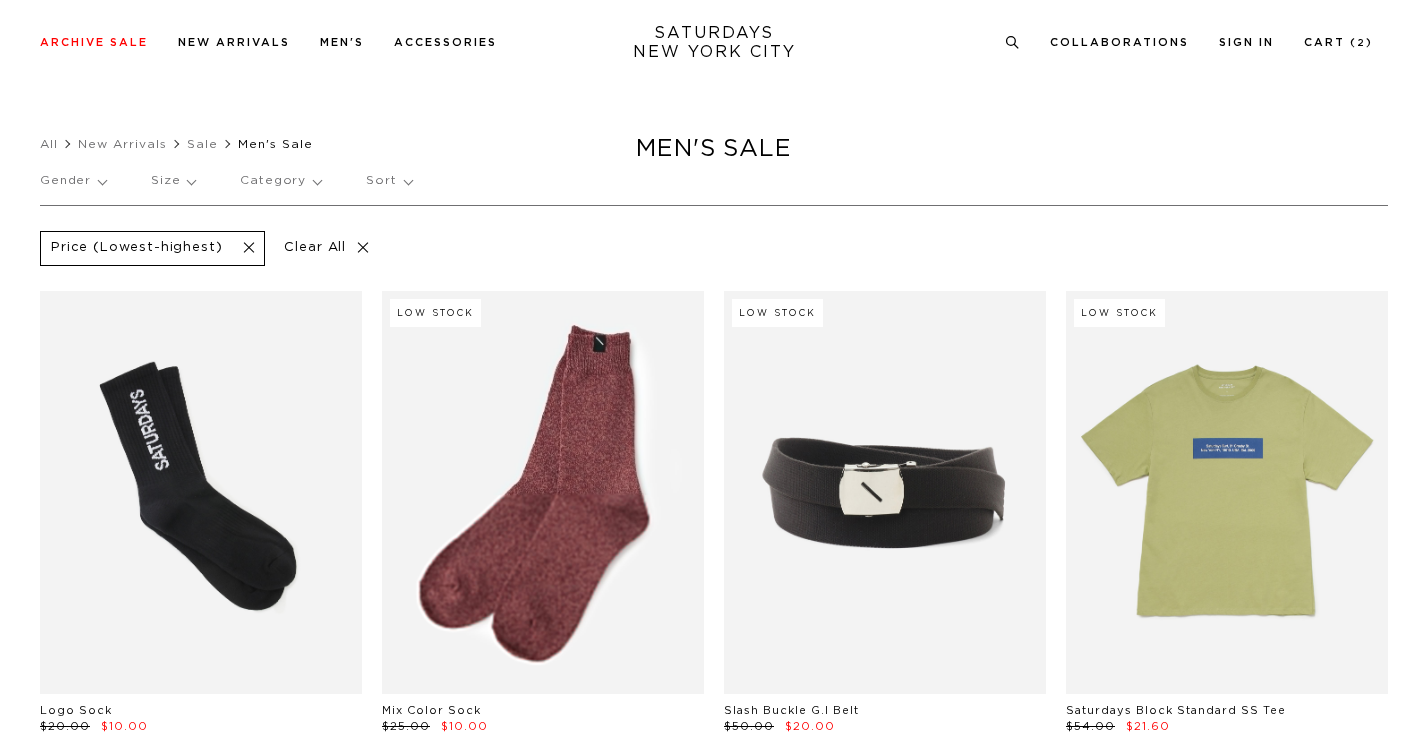 scroll, scrollTop: 5919, scrollLeft: 0, axis: vertical 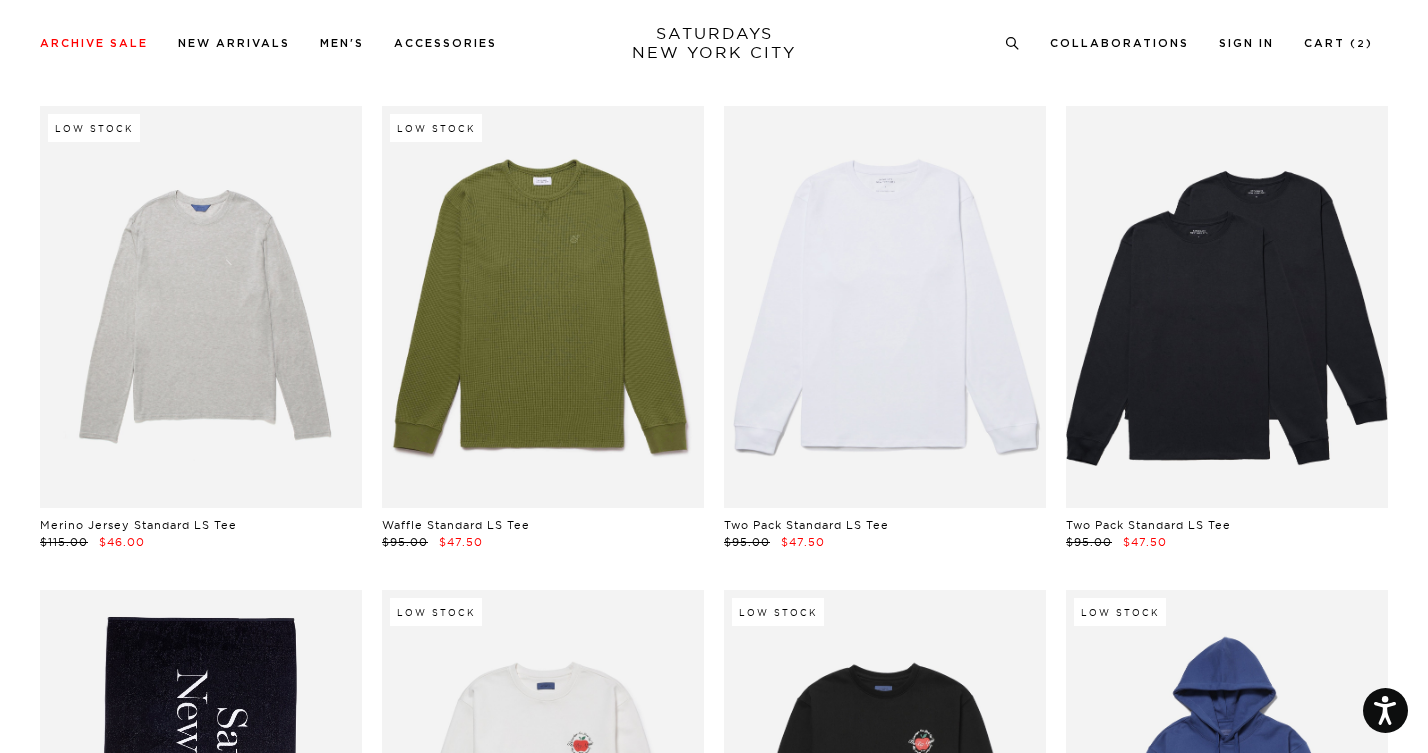 click at bounding box center (885, 307) 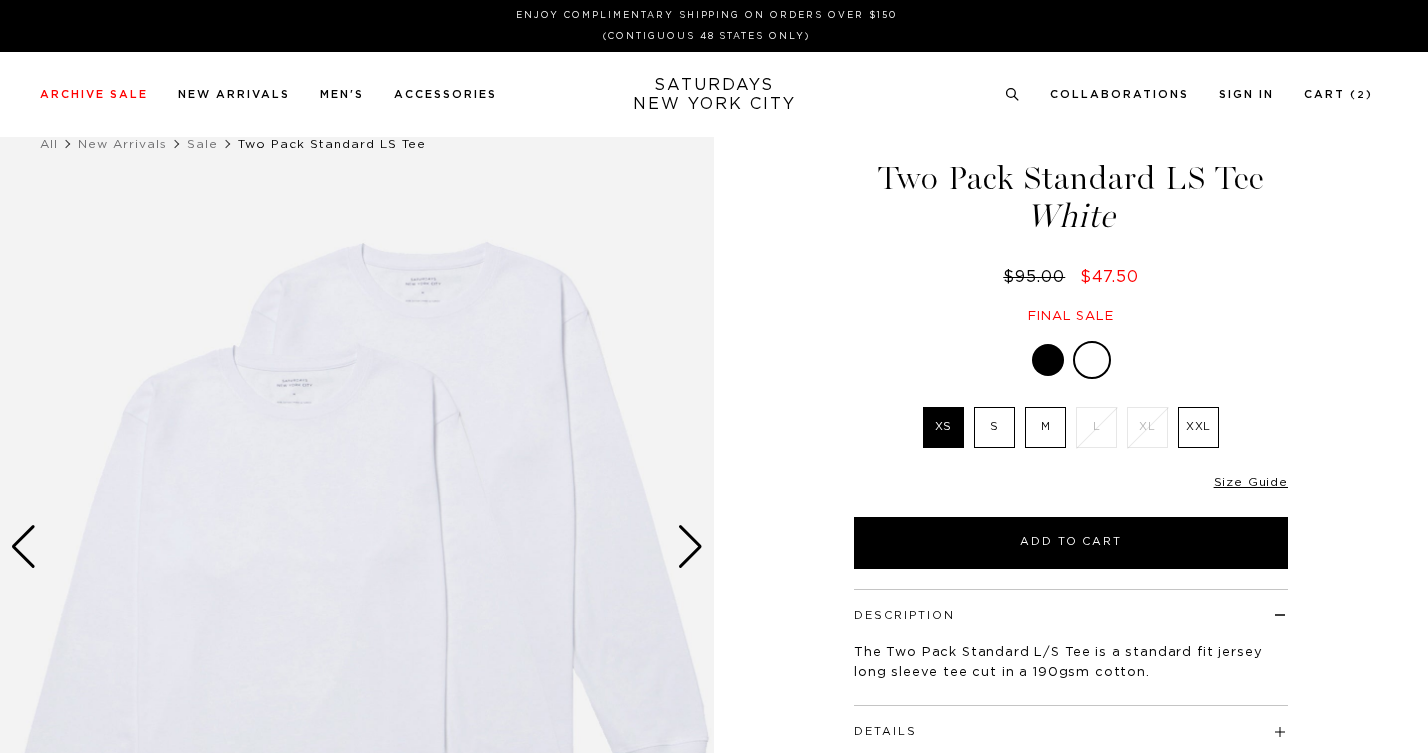 scroll, scrollTop: 0, scrollLeft: 0, axis: both 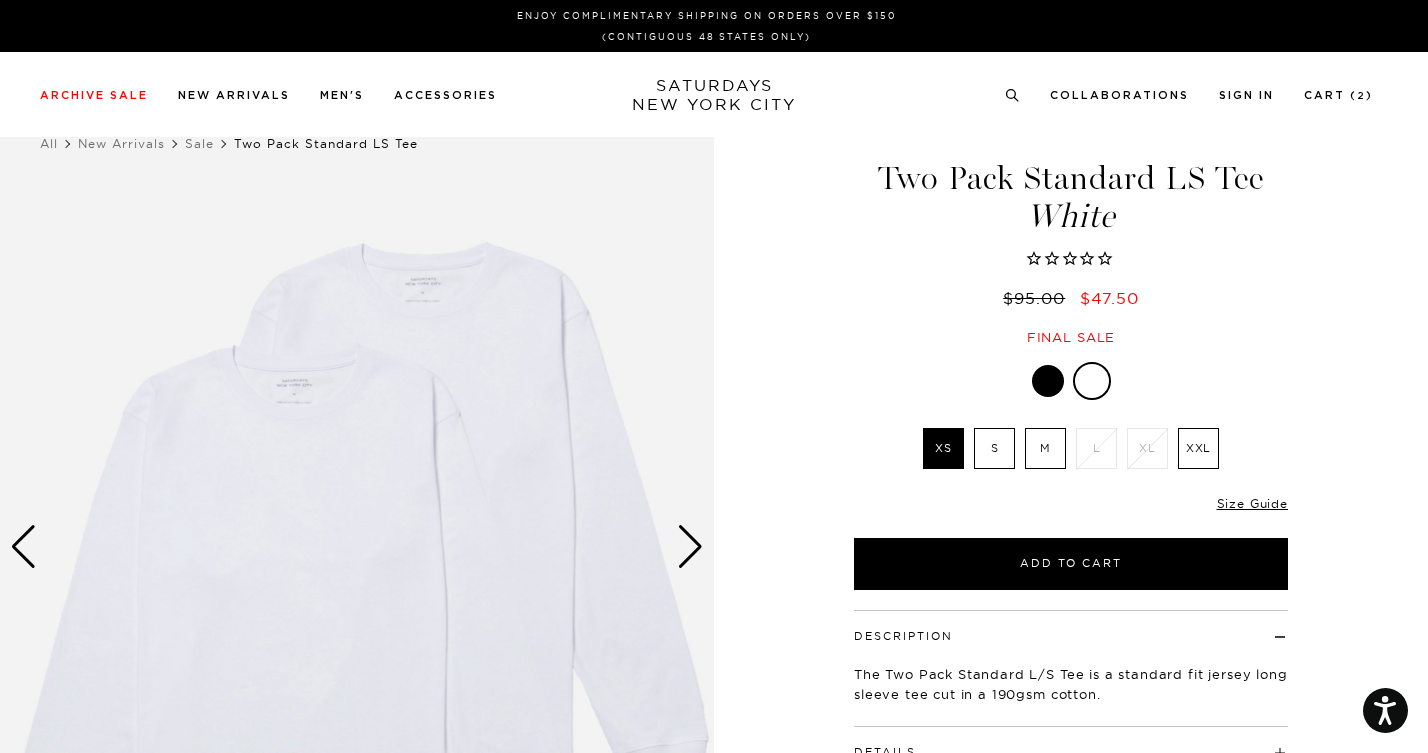 click on "Size Guide" at bounding box center (1252, 503) 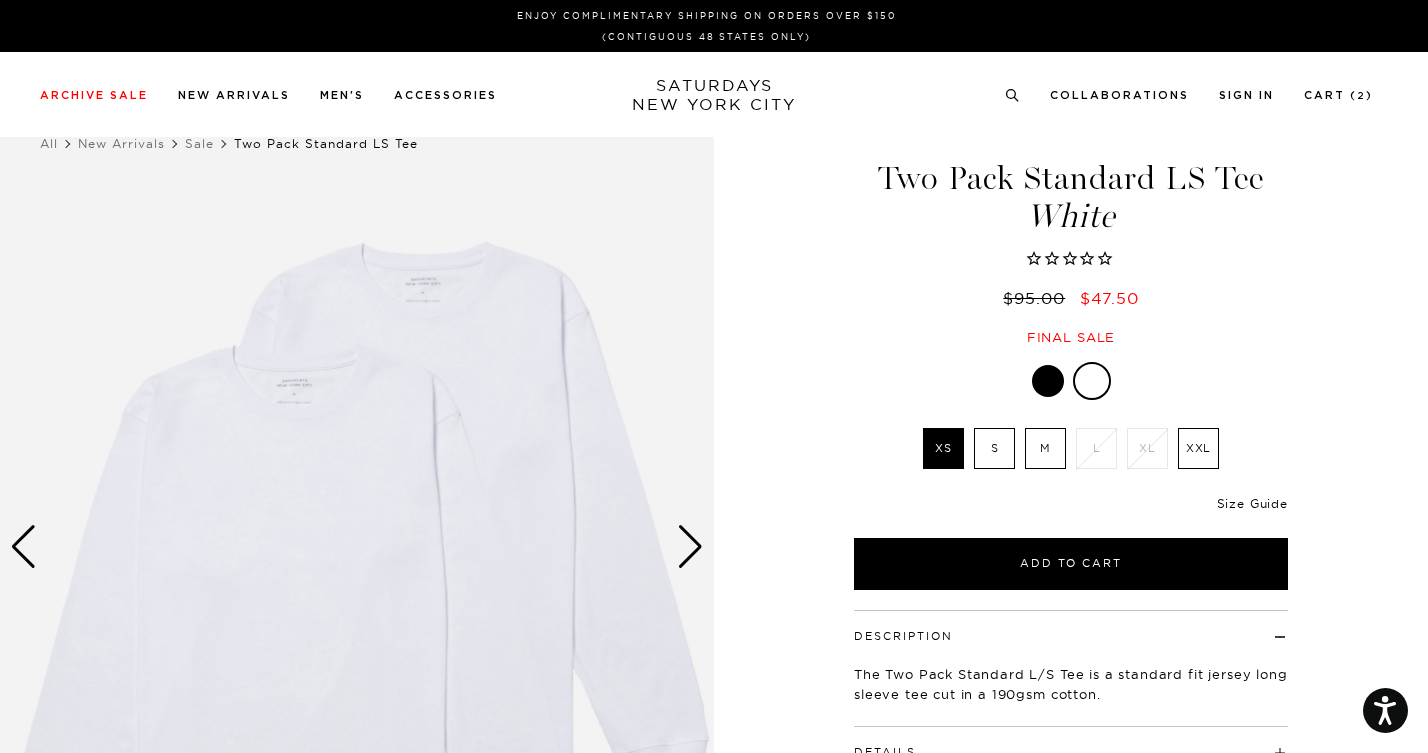 click on "Size Guide" at bounding box center [1252, 503] 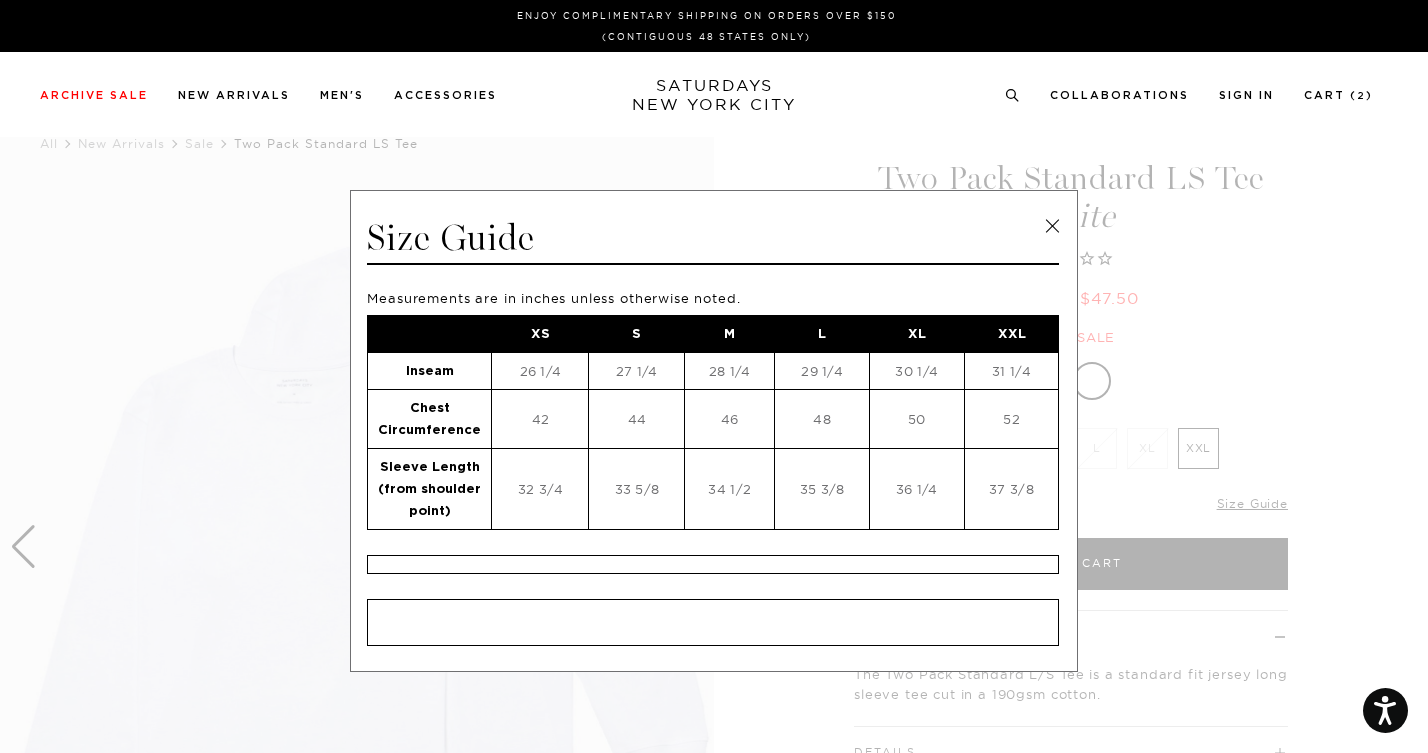 click at bounding box center (1052, 226) 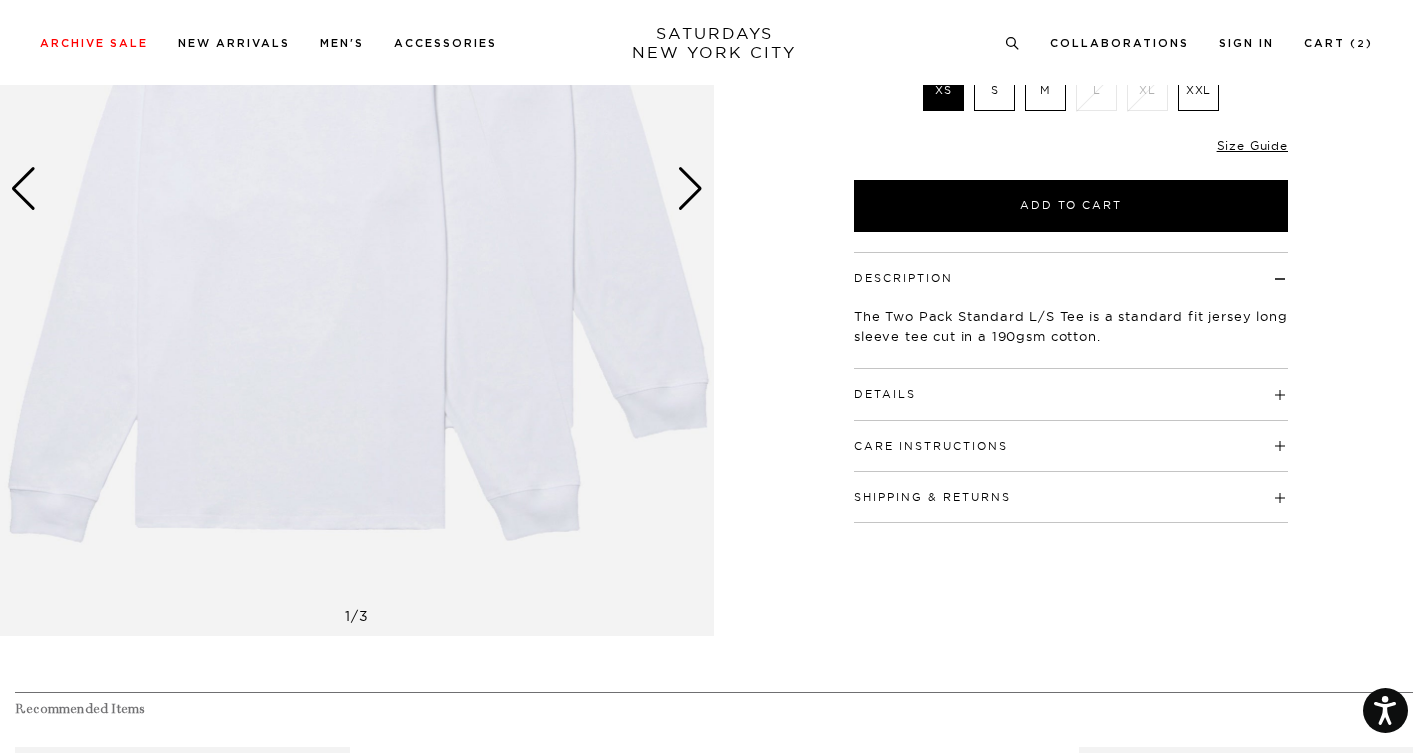 scroll, scrollTop: 359, scrollLeft: 0, axis: vertical 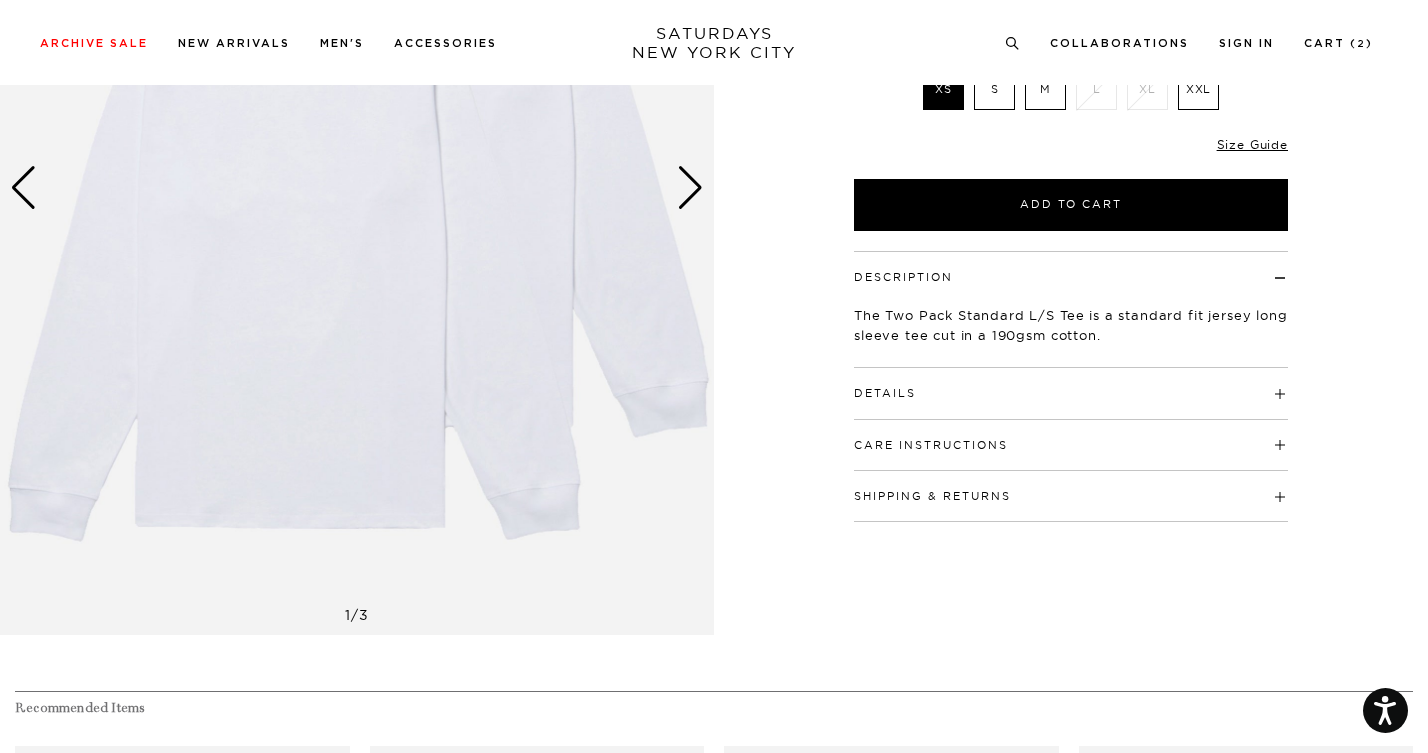 click at bounding box center (690, 188) 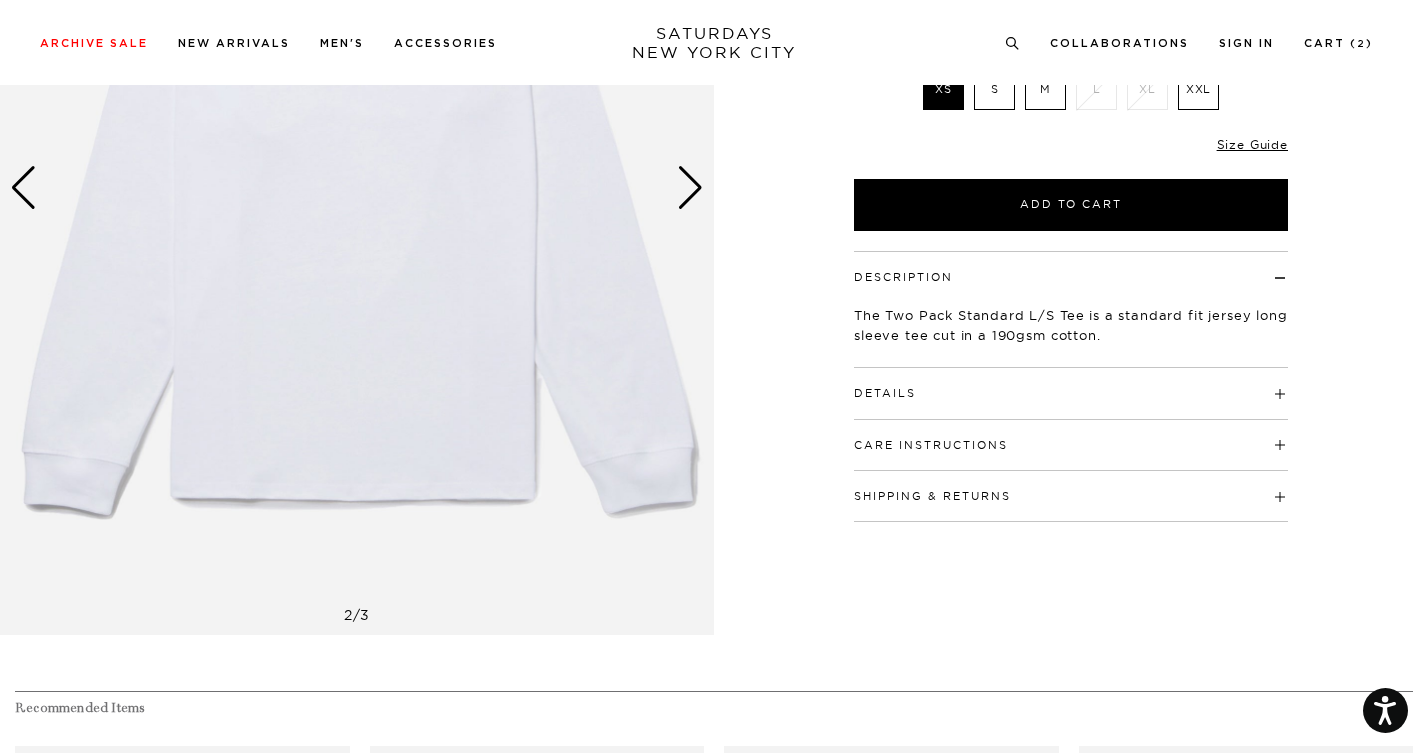 click at bounding box center [690, 188] 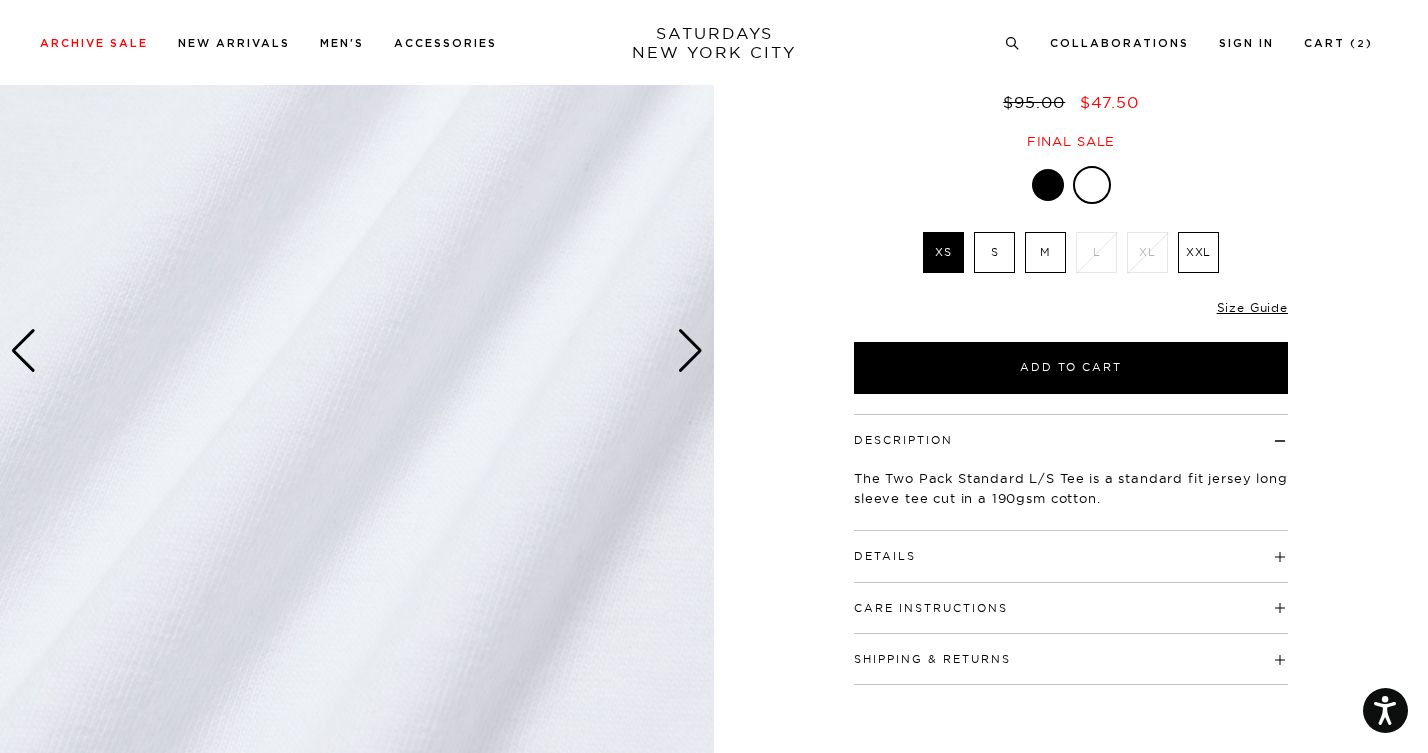 scroll, scrollTop: 322, scrollLeft: 0, axis: vertical 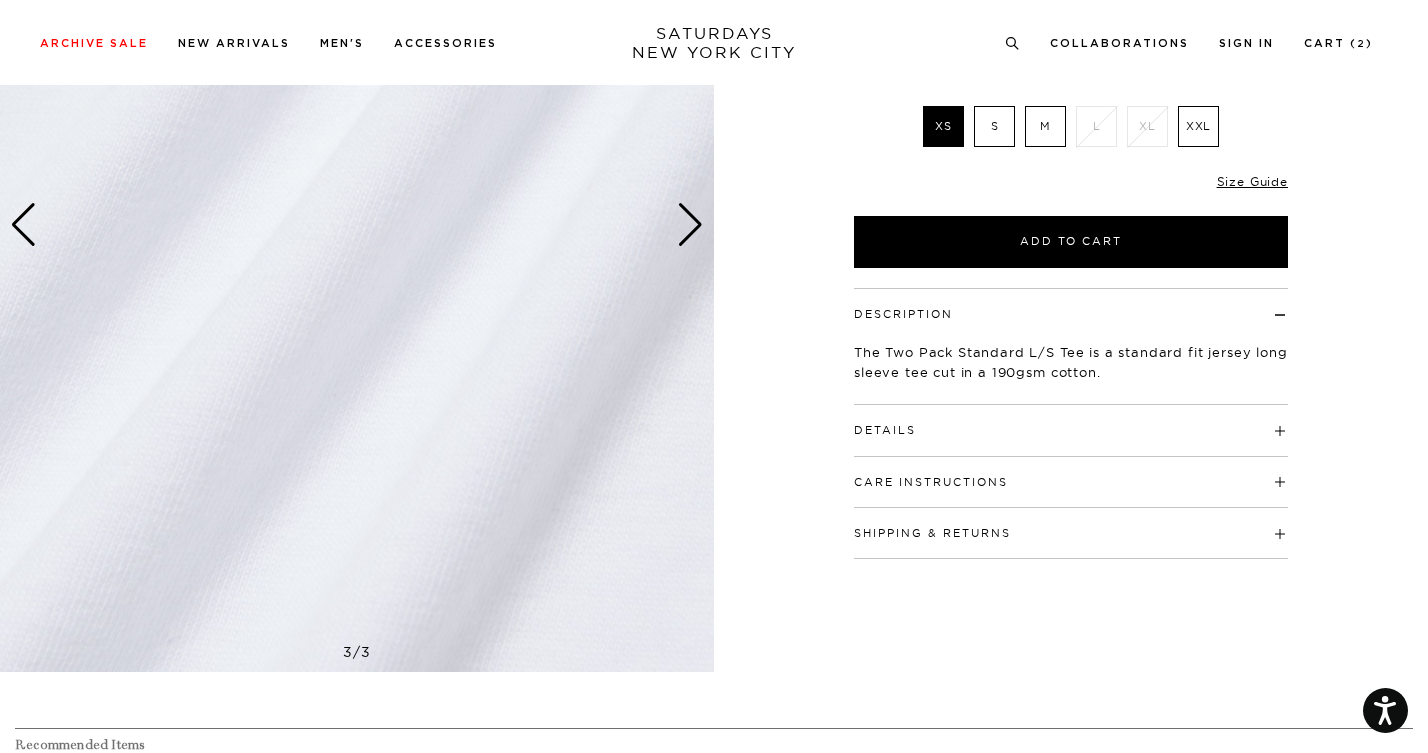 click on "Details" at bounding box center (1071, 421) 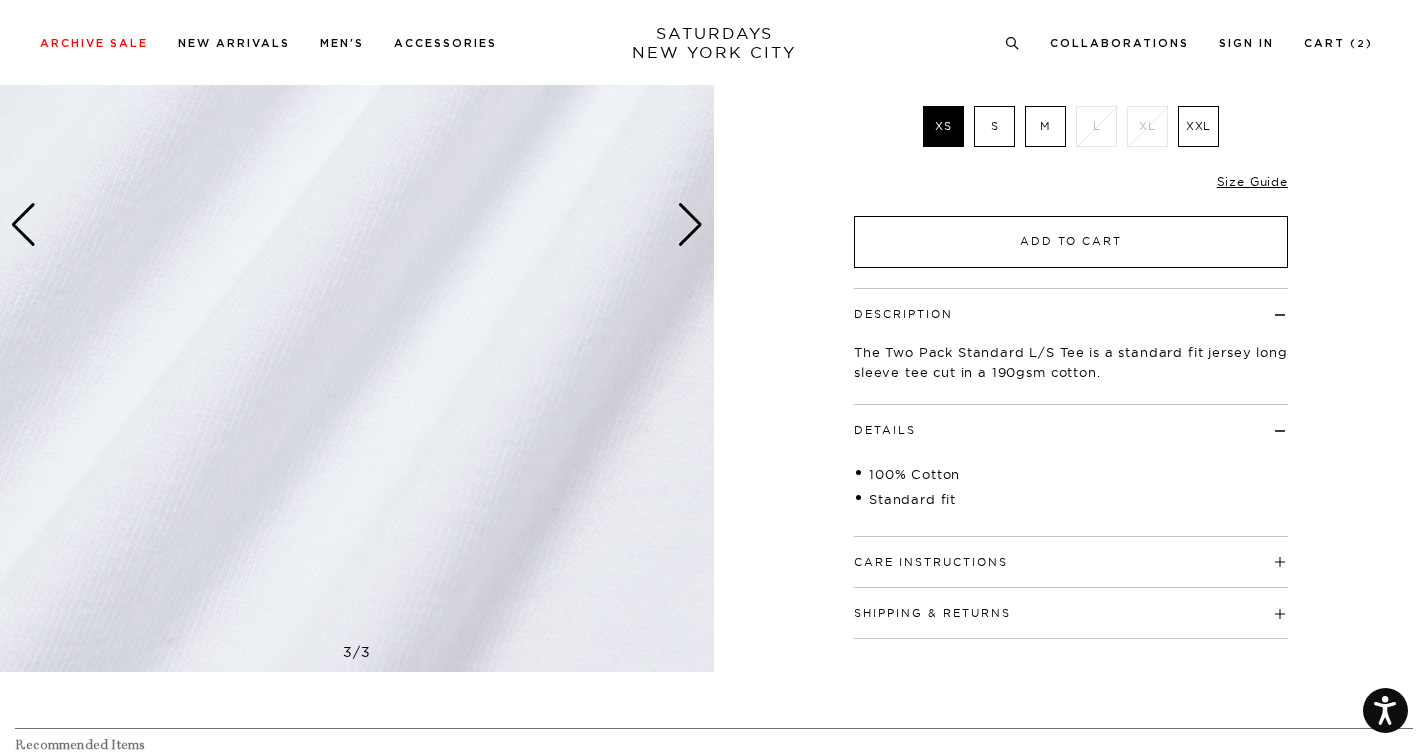 click on "Add to Cart" at bounding box center (1071, 242) 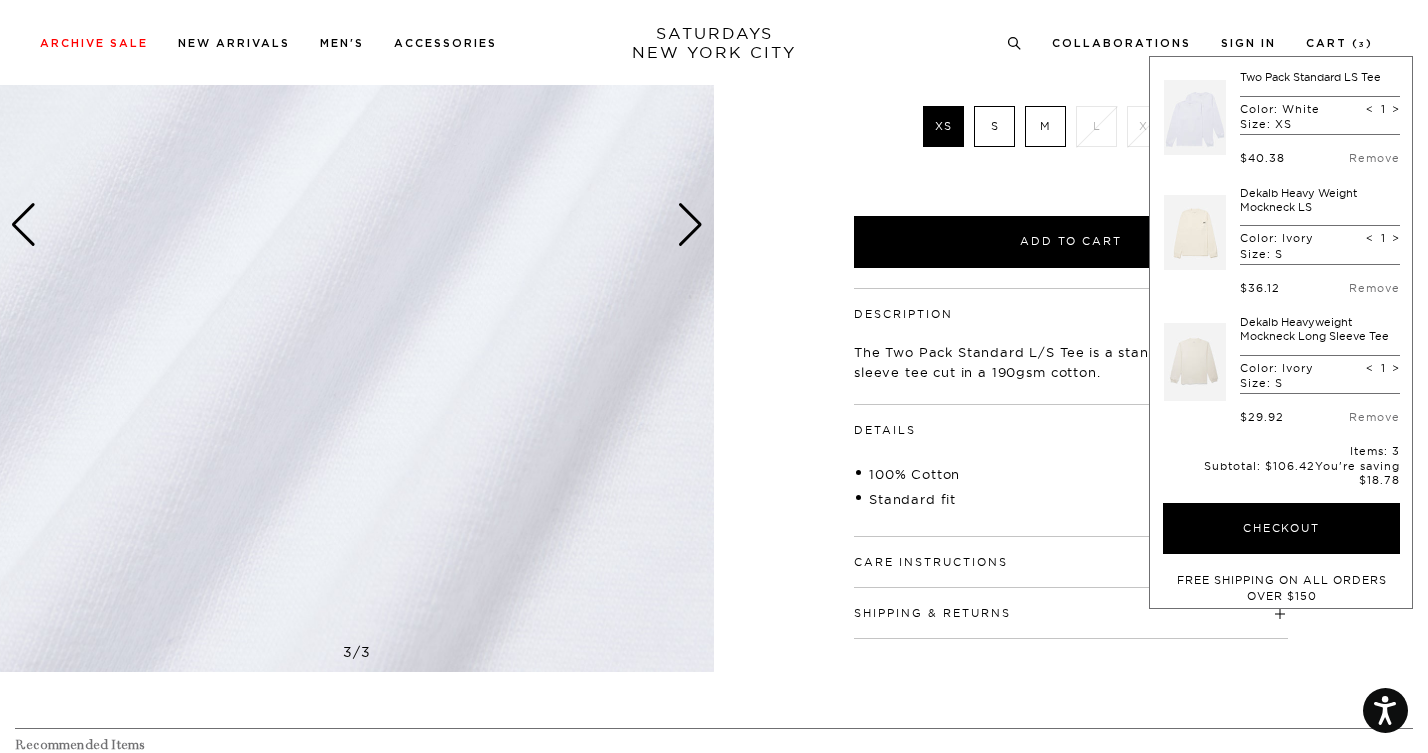 click on "3  /  3
Two Pack Standard LS Tee  White
$95.00" at bounding box center (714, 225) 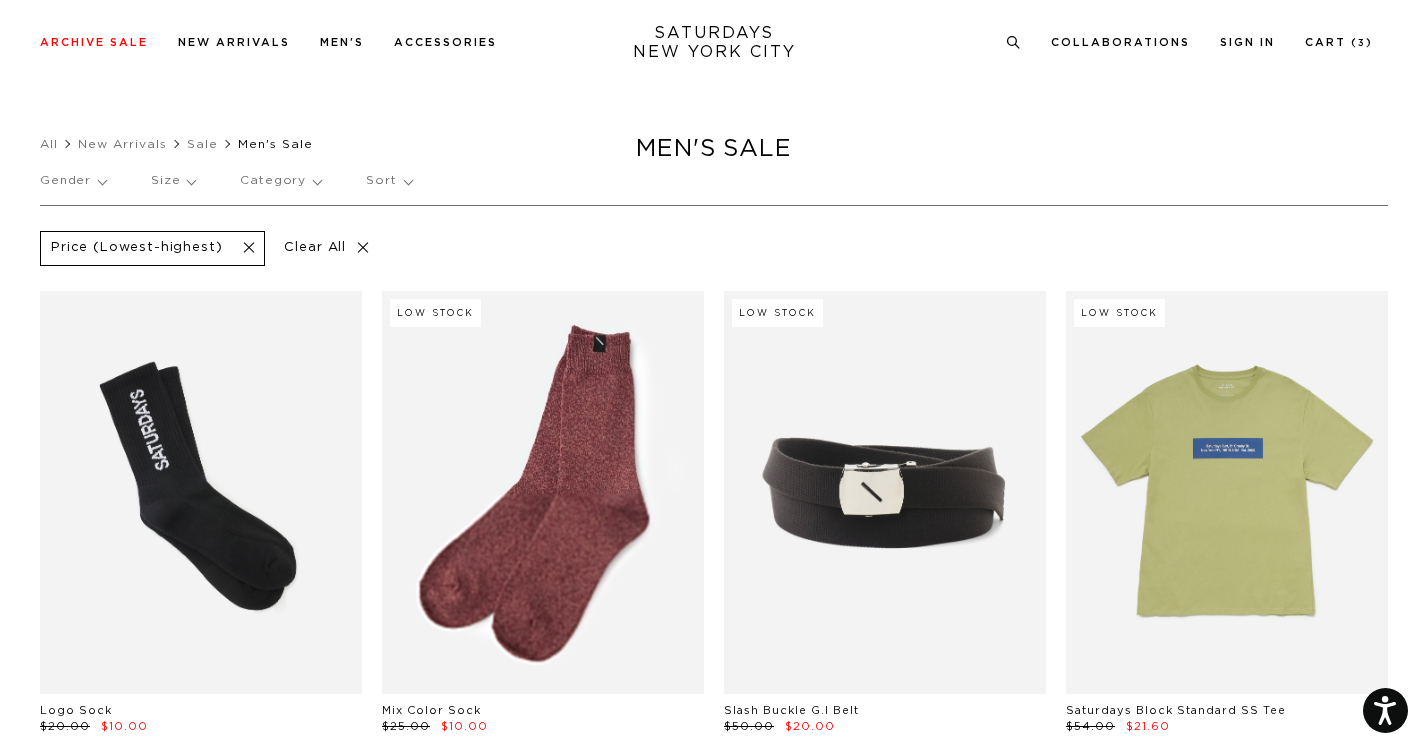 scroll, scrollTop: 7453, scrollLeft: 0, axis: vertical 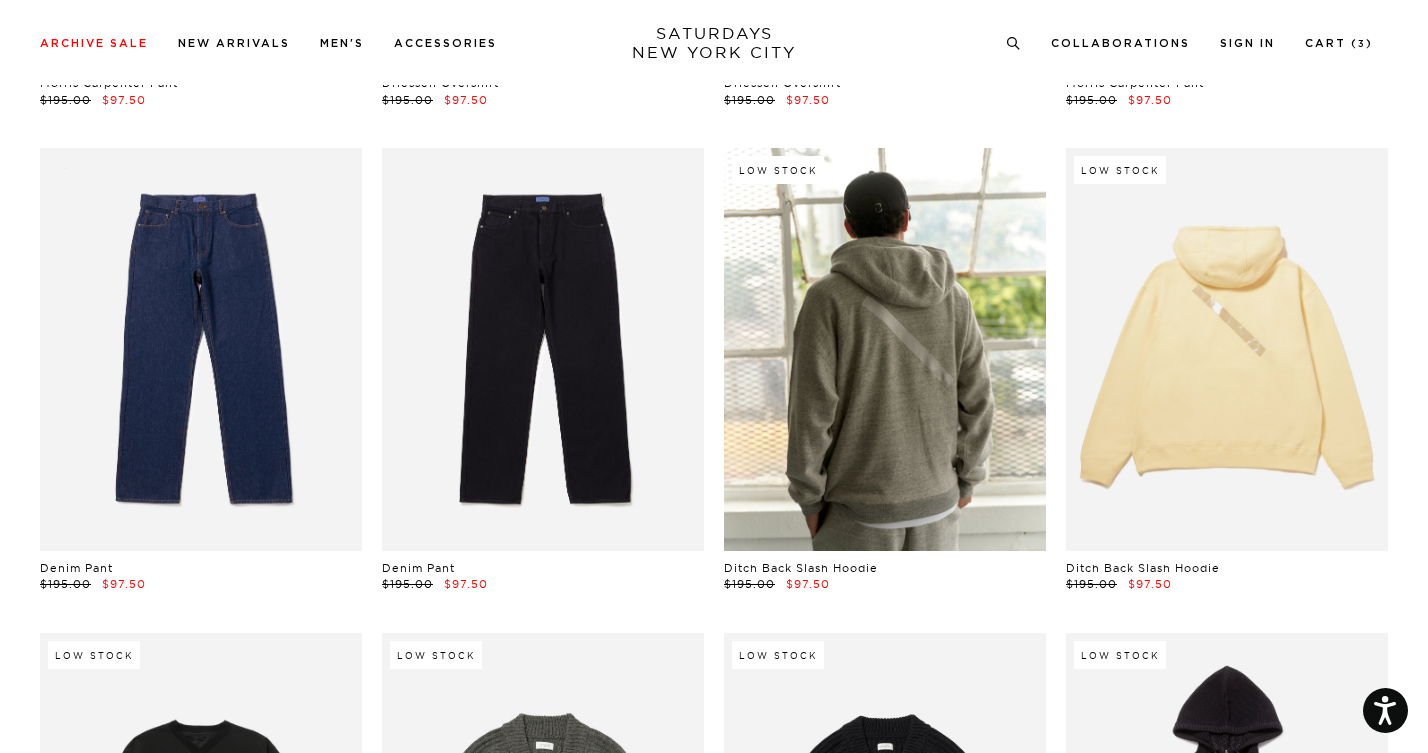 click on "Price (Lowest-highest)     Clear All
Logo Sock   $20.00   $10.00     Low Stock               Mix Color Sock   $25.00   $10.00     Low Stock               Slash Buckle G.I Belt   $50.00   $20.00     Low Stock               Saturdays Block Standard SS Tee   $54.00   $21.60                   Miller Block Standard SS Tee   $54.00   $21.60     Low Stock               Script Embroidered SS Tee   $55.00   $22.50     Low Stock               Dossy Standard SS Tee   $58.00   $23.20     Low Stock               Slash Badge Abie Dad Hat   $65.00   $26.00                   Saturdays Block Standard SS Tee   $54.00   $27.00     Low Stock               Cafe Standard LS Tee   $68.00   $34.00                   Slash Badge Standard LS Tee   $68.00   $27.20     Low Stock               Slash Badge Standard LS Tee   $68.00   $27.20     Low Stock               Philippine Relaxed Fit SS Tee   $68.00   $34.00                   Old Beach Relaxed SS Tee   $68.00   $34.00" at bounding box center (714, -9585) 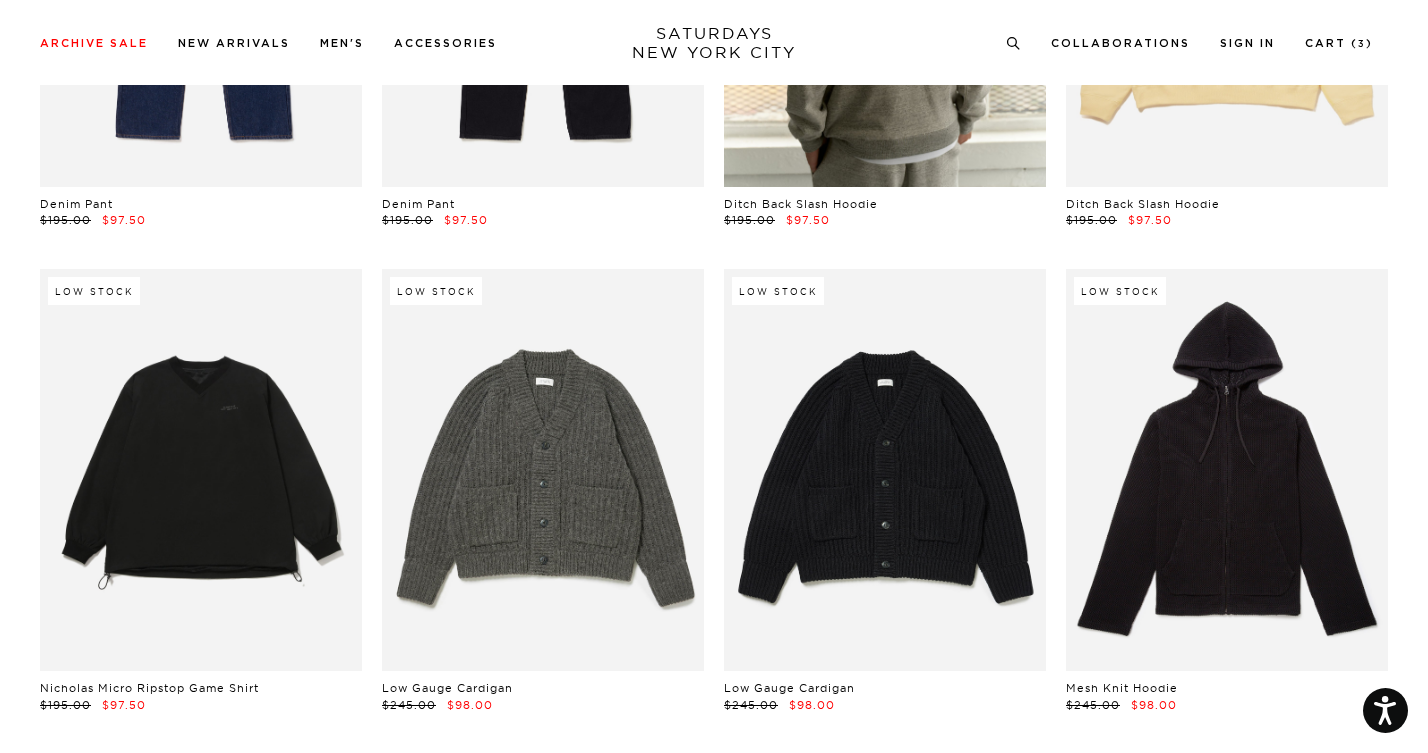 scroll, scrollTop: 31517, scrollLeft: 0, axis: vertical 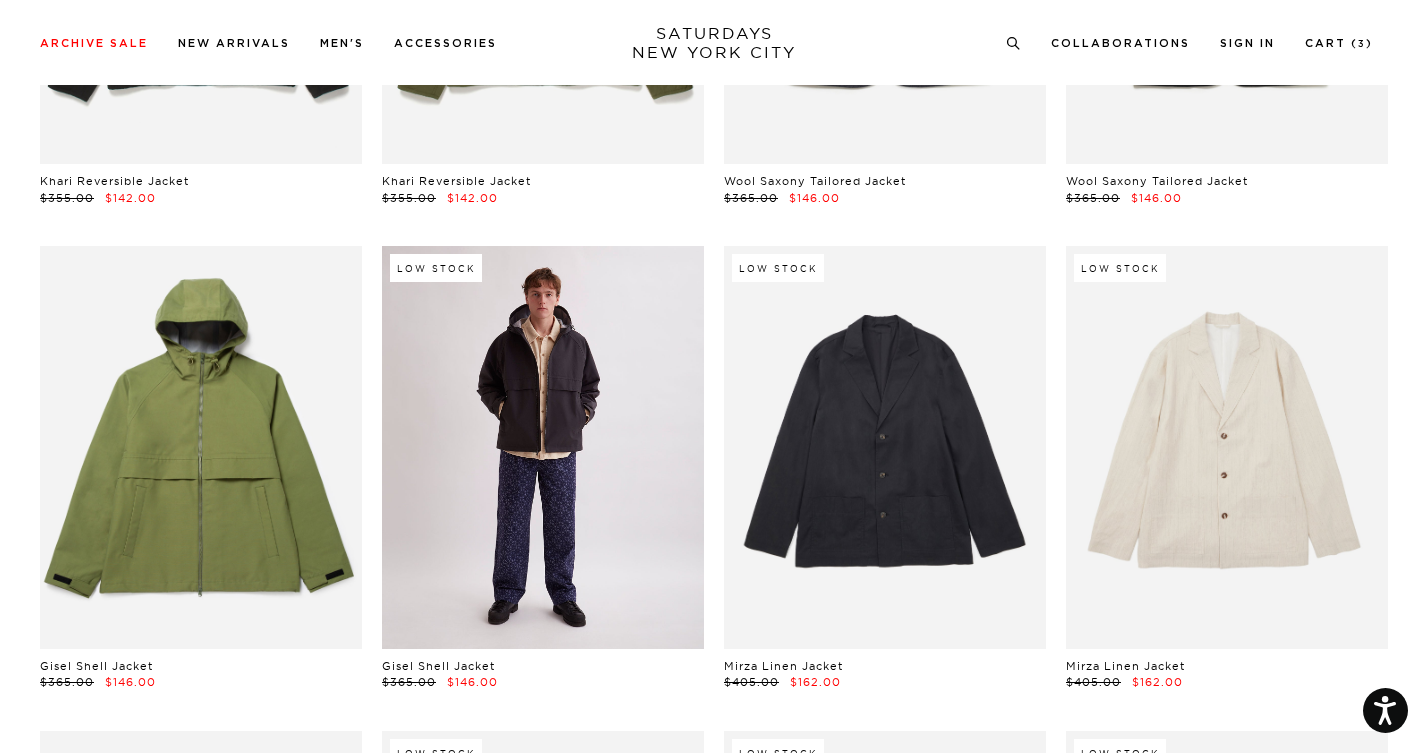 click at bounding box center [543, 447] 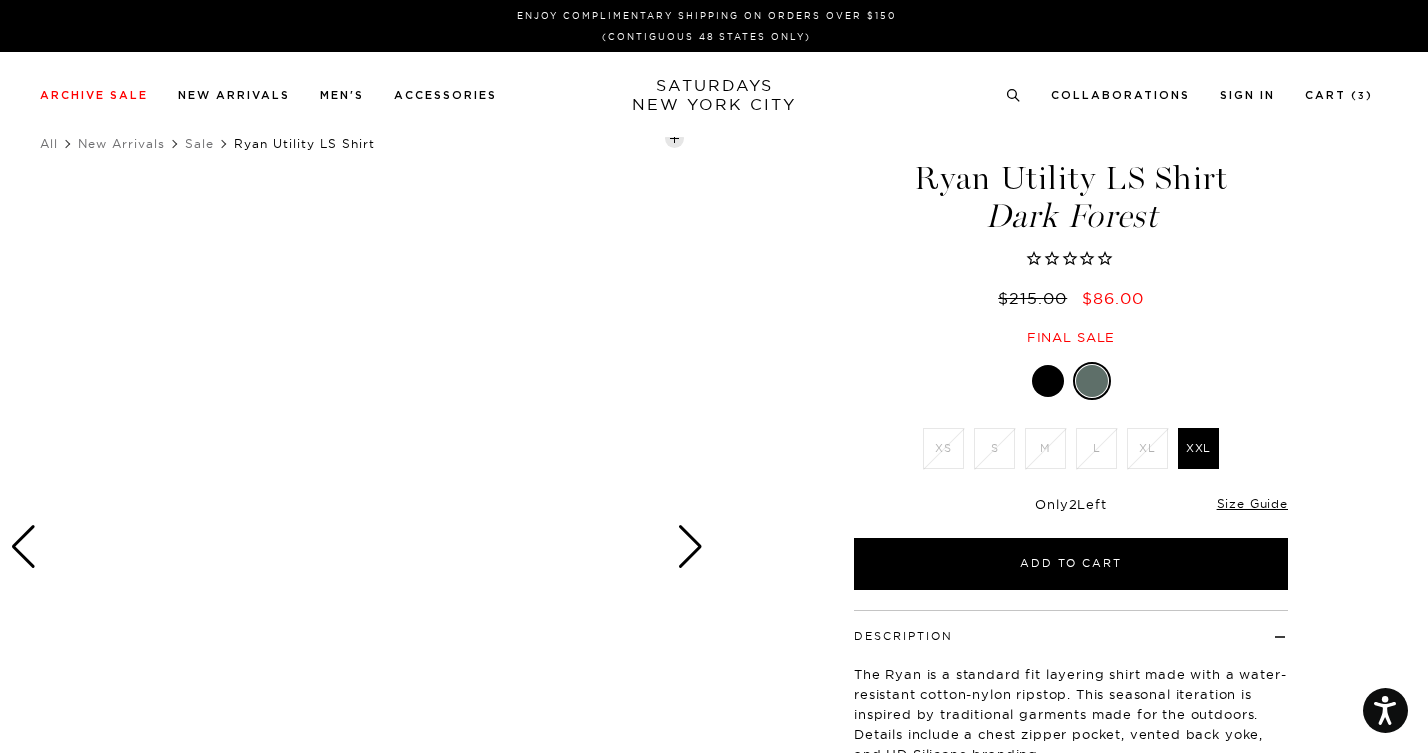 scroll, scrollTop: 0, scrollLeft: 0, axis: both 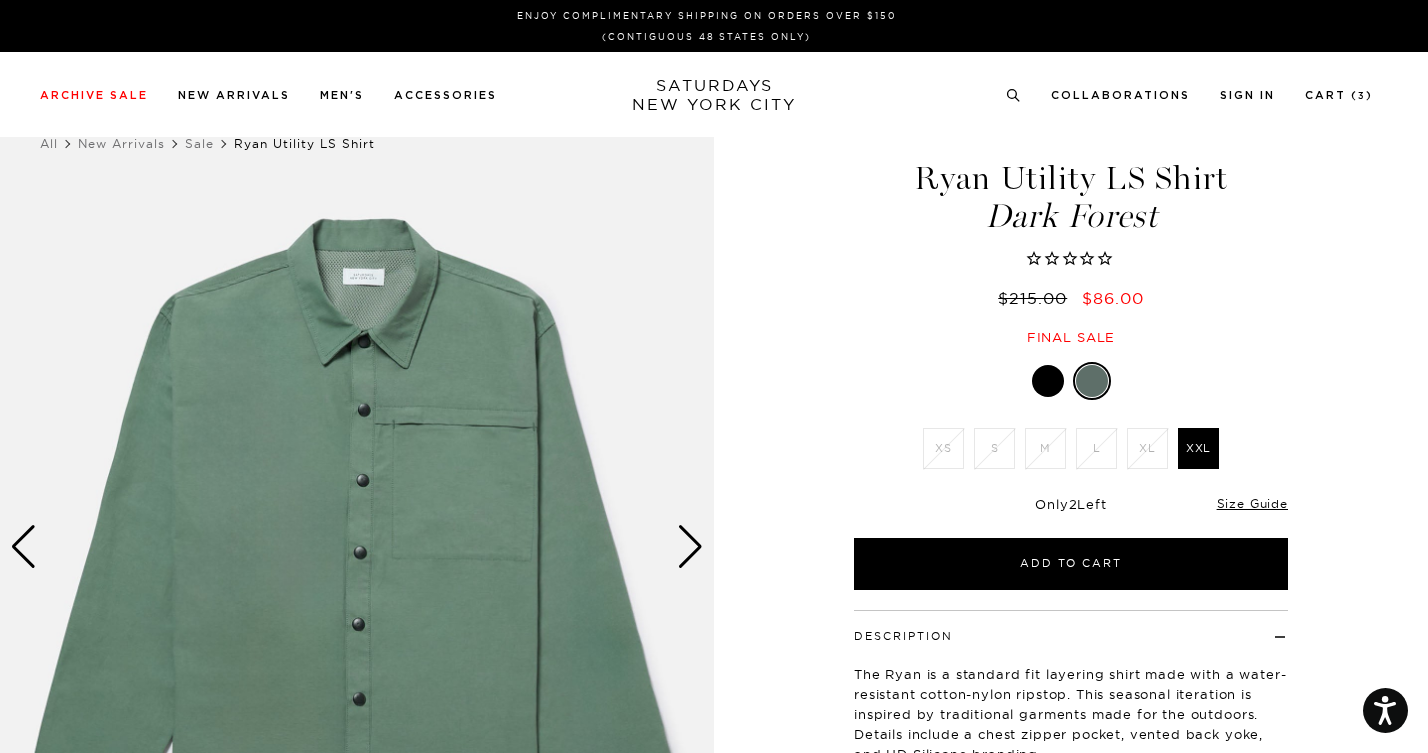 click at bounding box center (690, 547) 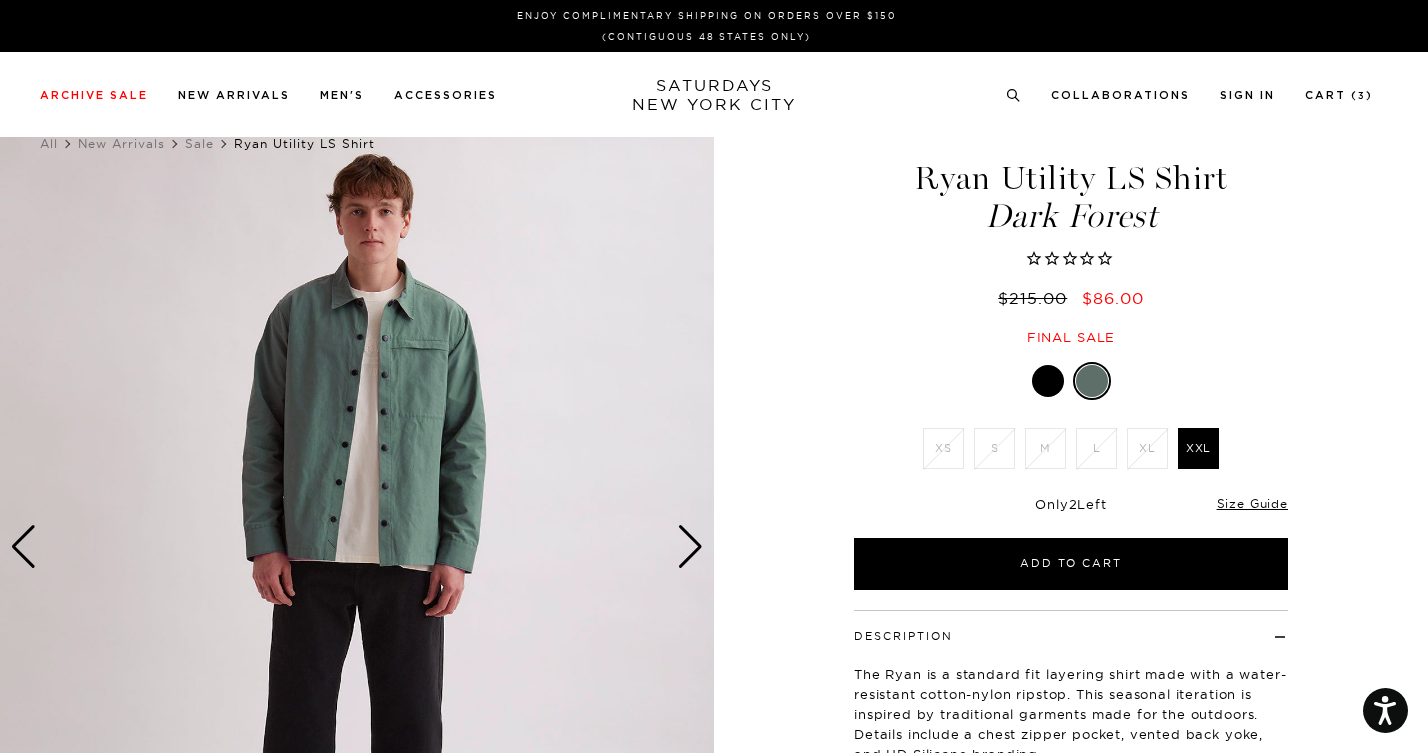 click at bounding box center (690, 547) 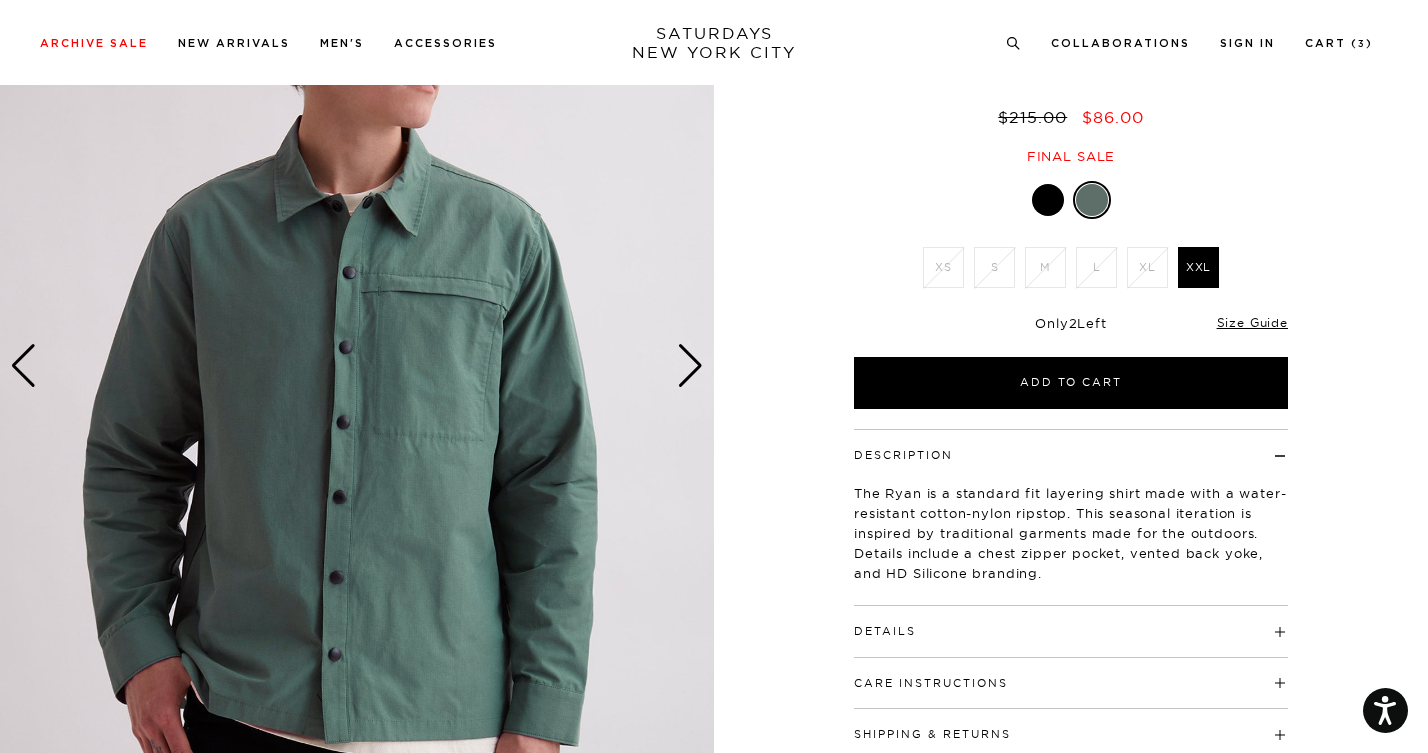 scroll, scrollTop: 182, scrollLeft: 0, axis: vertical 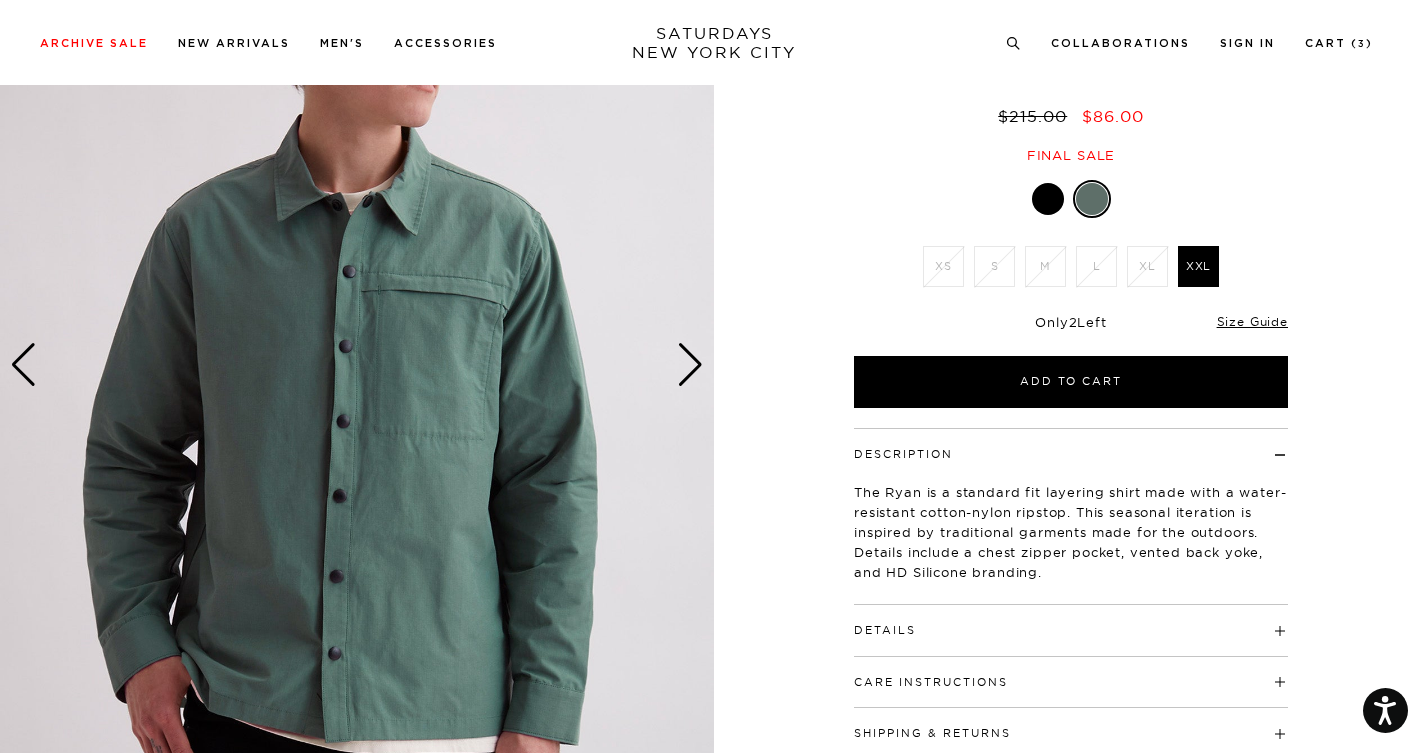 click at bounding box center (690, 365) 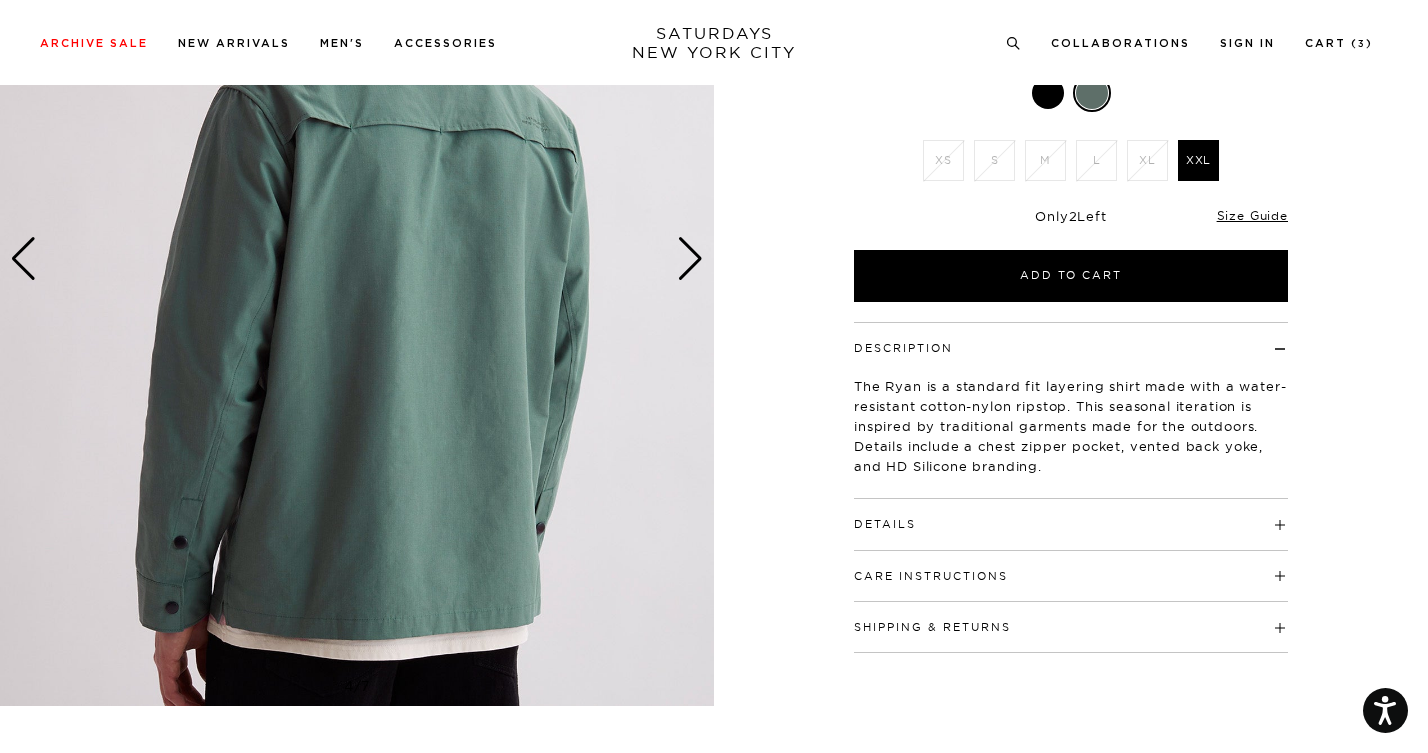 scroll, scrollTop: 293, scrollLeft: 0, axis: vertical 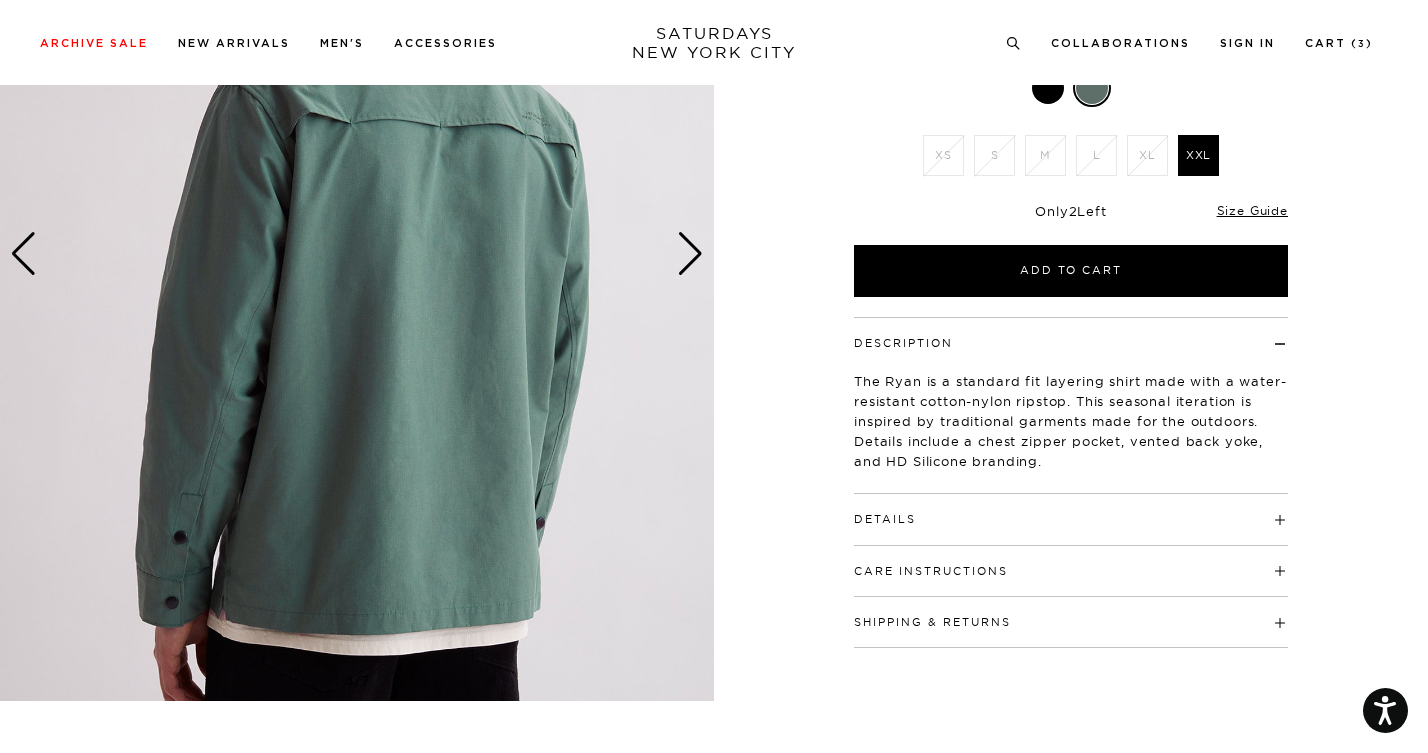 click on "Details" at bounding box center [1071, 510] 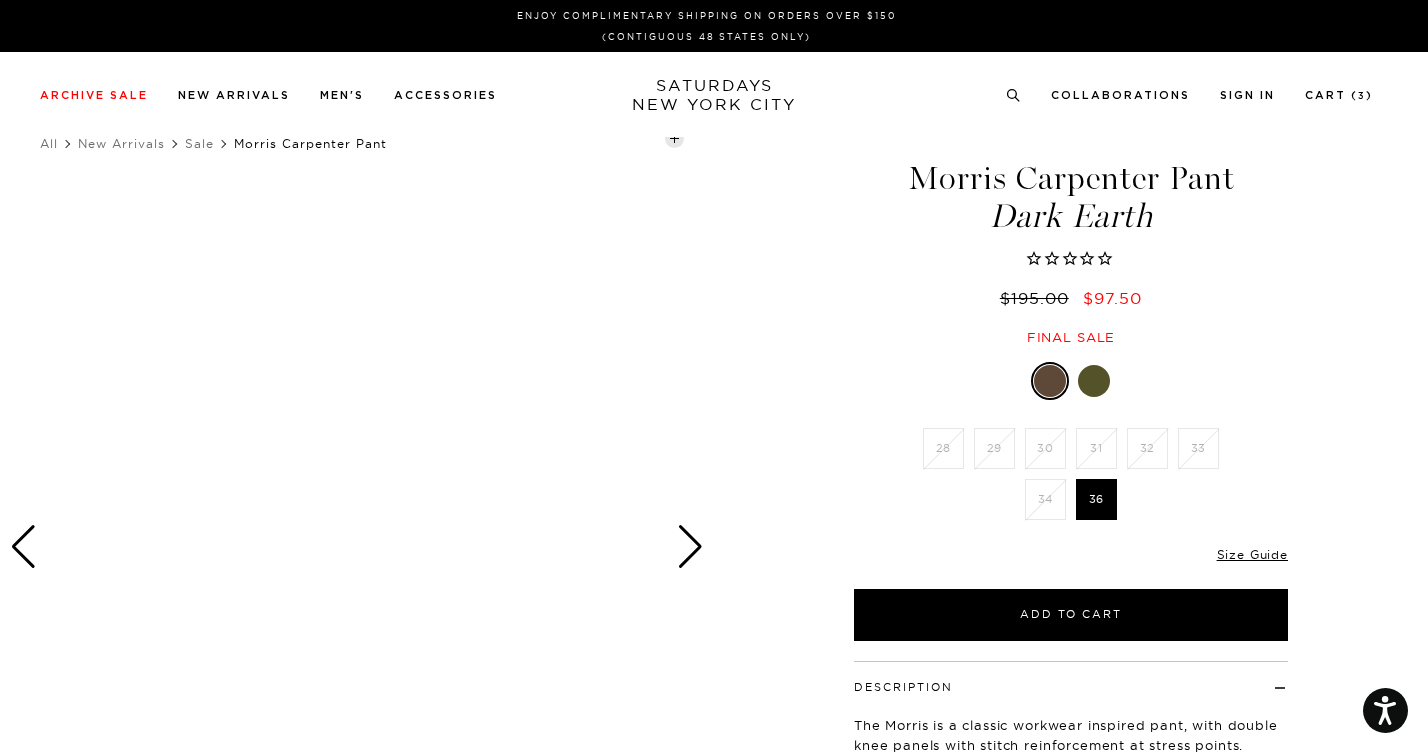 scroll, scrollTop: 0, scrollLeft: 0, axis: both 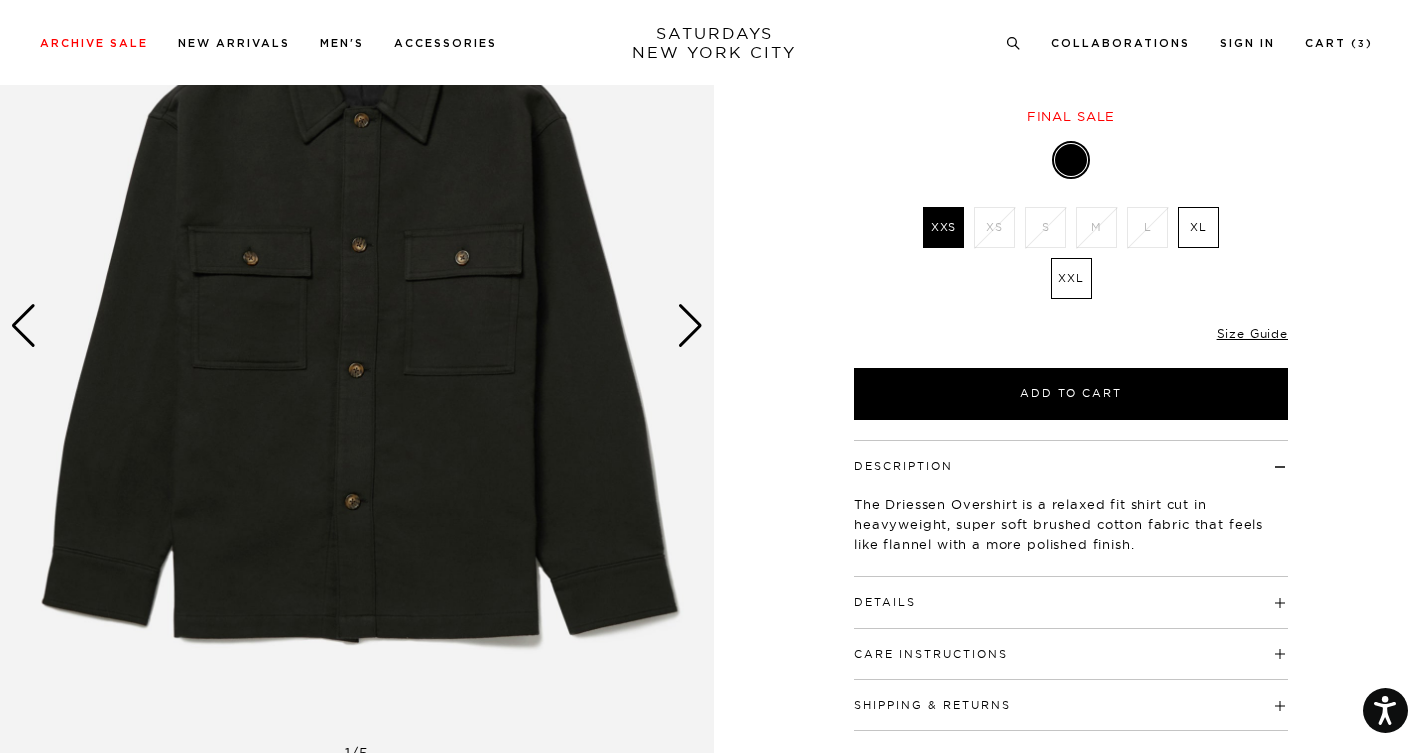 click at bounding box center (690, 326) 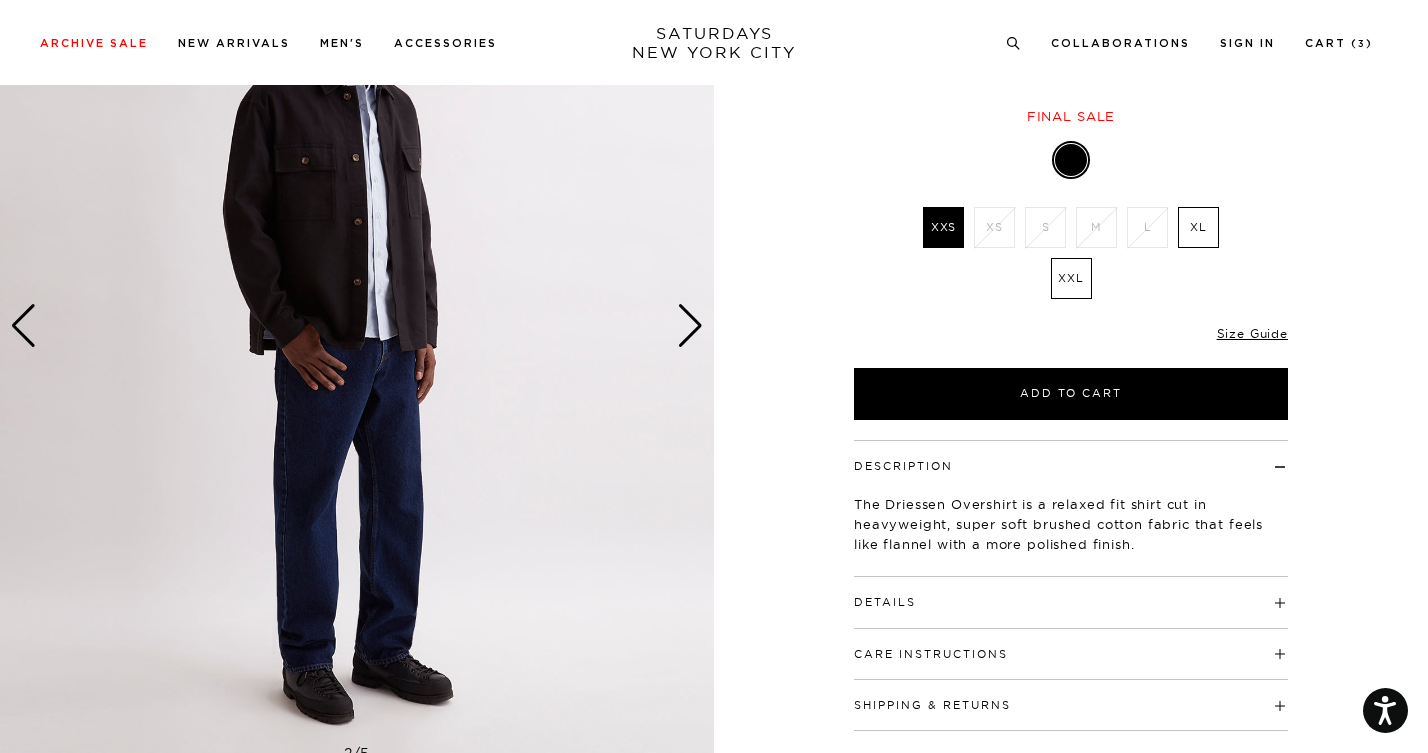 click at bounding box center (690, 326) 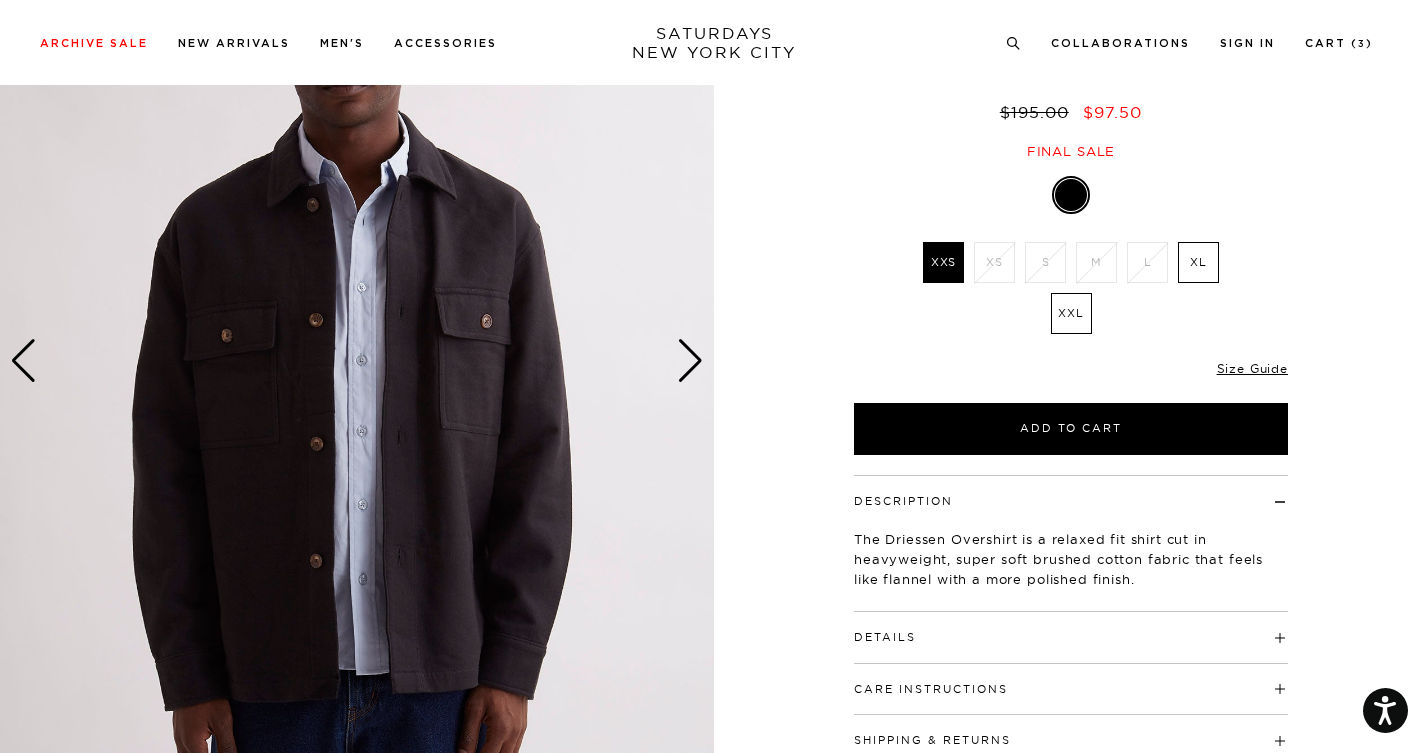 scroll, scrollTop: 185, scrollLeft: 0, axis: vertical 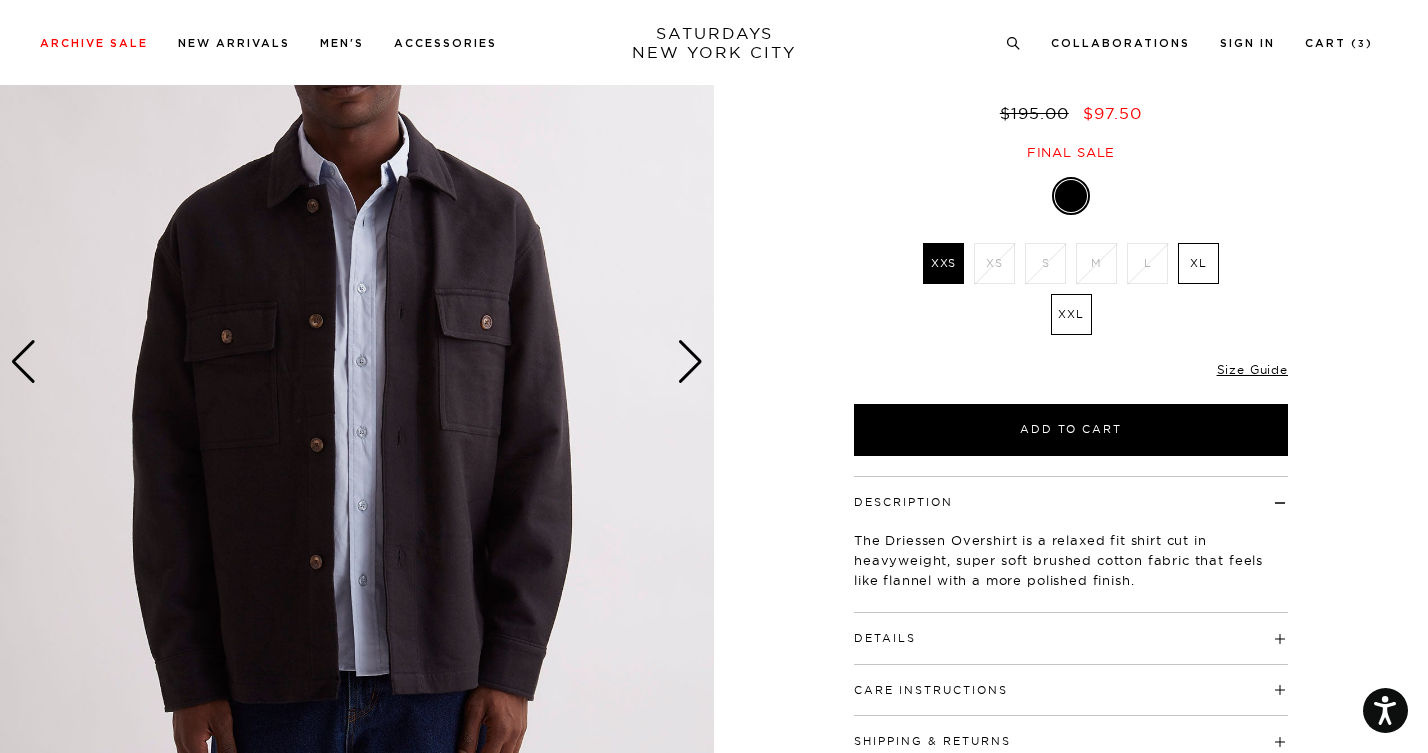 click on "Details
85% cotton / 15% polyester Dropped shoulder silhouette Convertible collar with banana collar stand Button closure Chest patch pockets with flaps and button closure Sleeve cuff with sleeve placket detail and button closure Standard back yoke construction Side vent details Embroidered Slash graphic logo under placket Model is 6'0" and wearing a size Medium" at bounding box center [1071, 638] 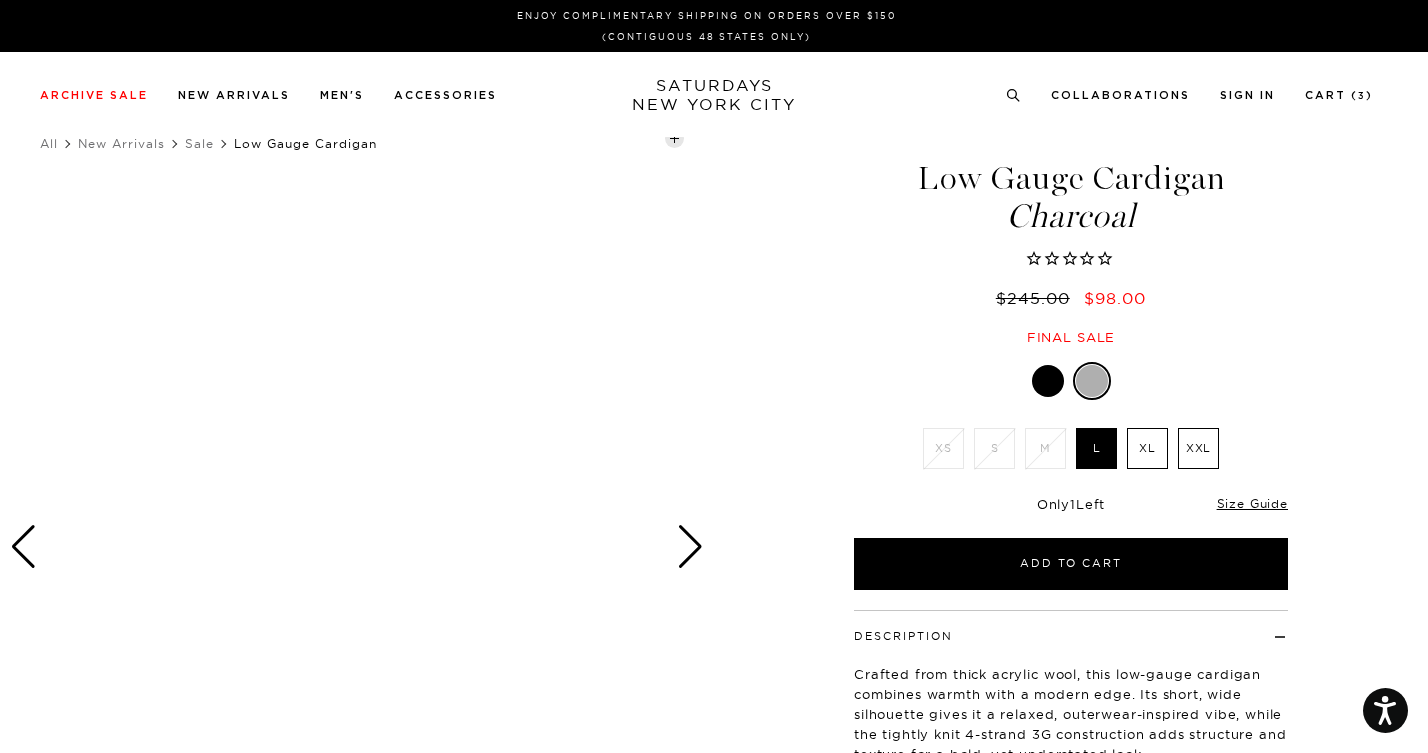 scroll, scrollTop: 0, scrollLeft: 0, axis: both 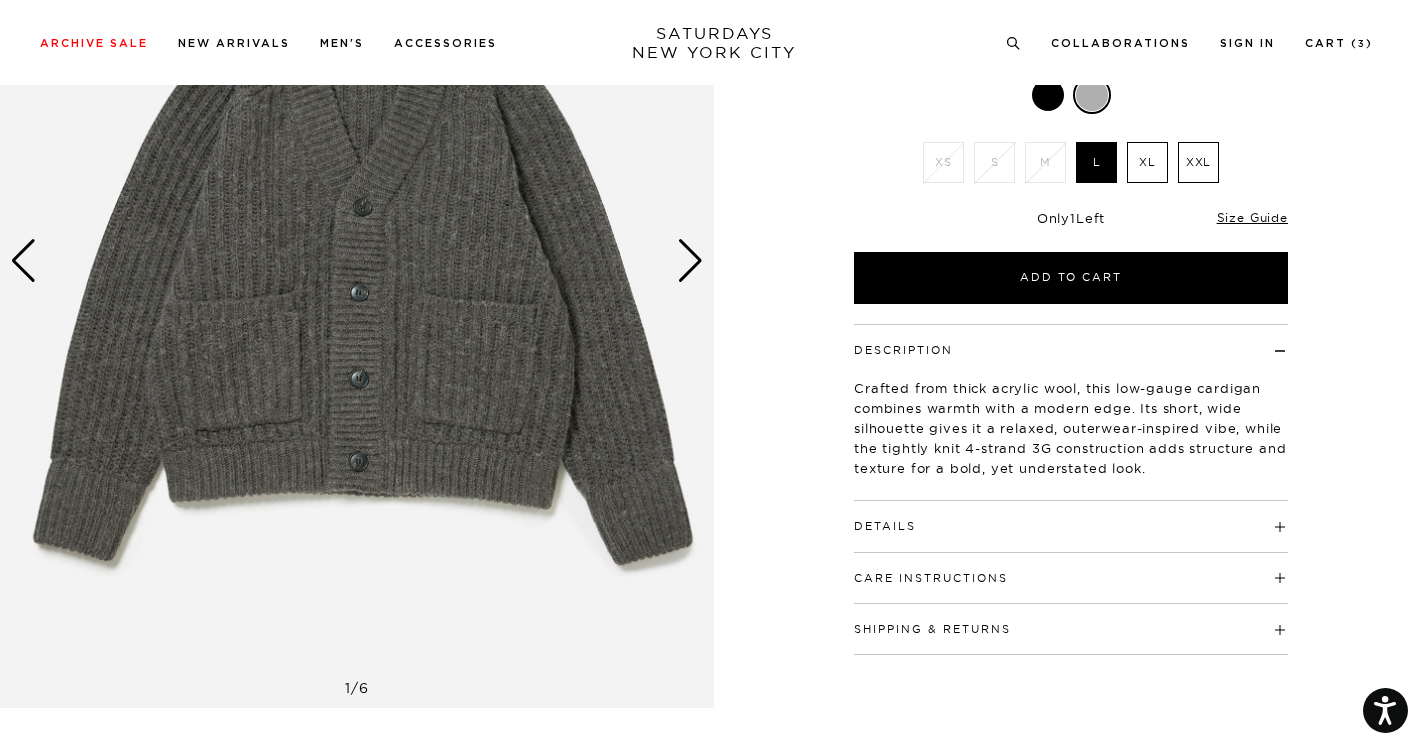 click on "Details" at bounding box center [1071, 517] 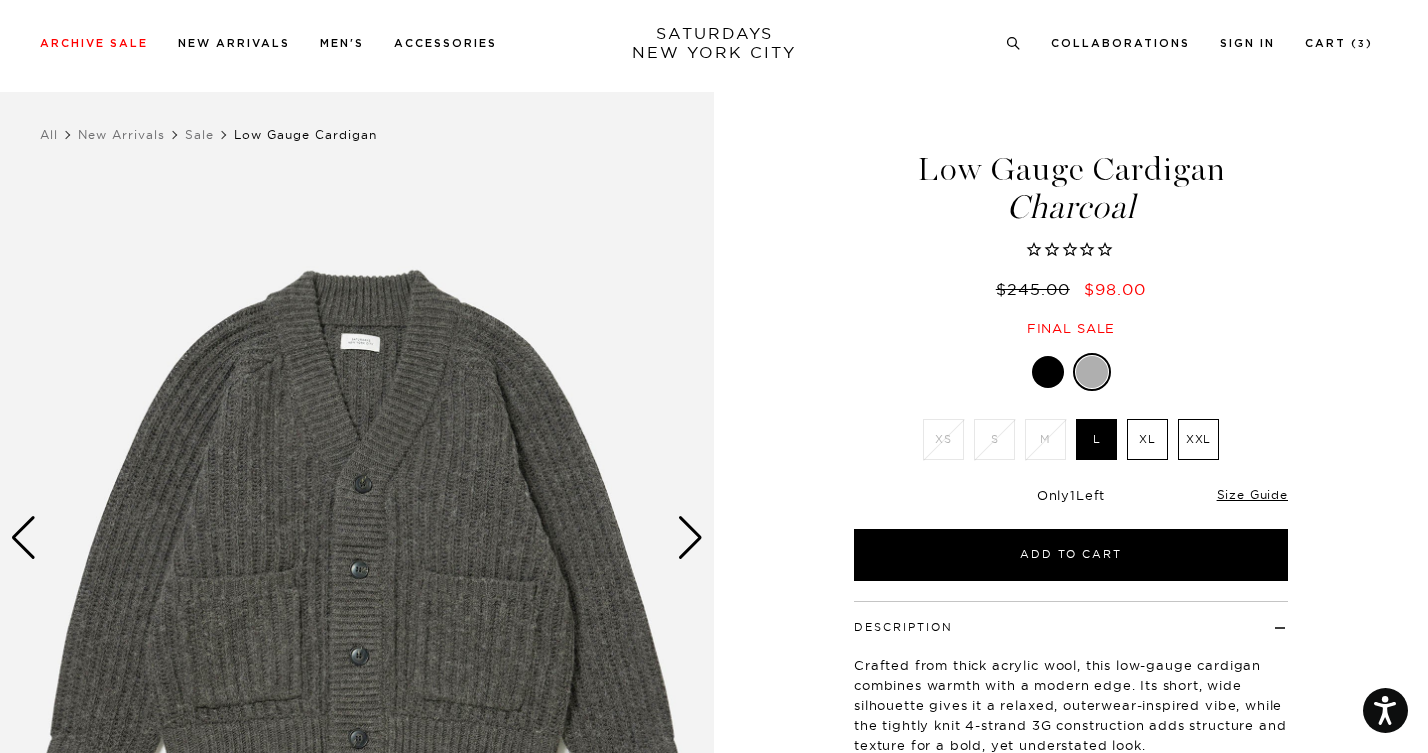 scroll, scrollTop: 3, scrollLeft: 0, axis: vertical 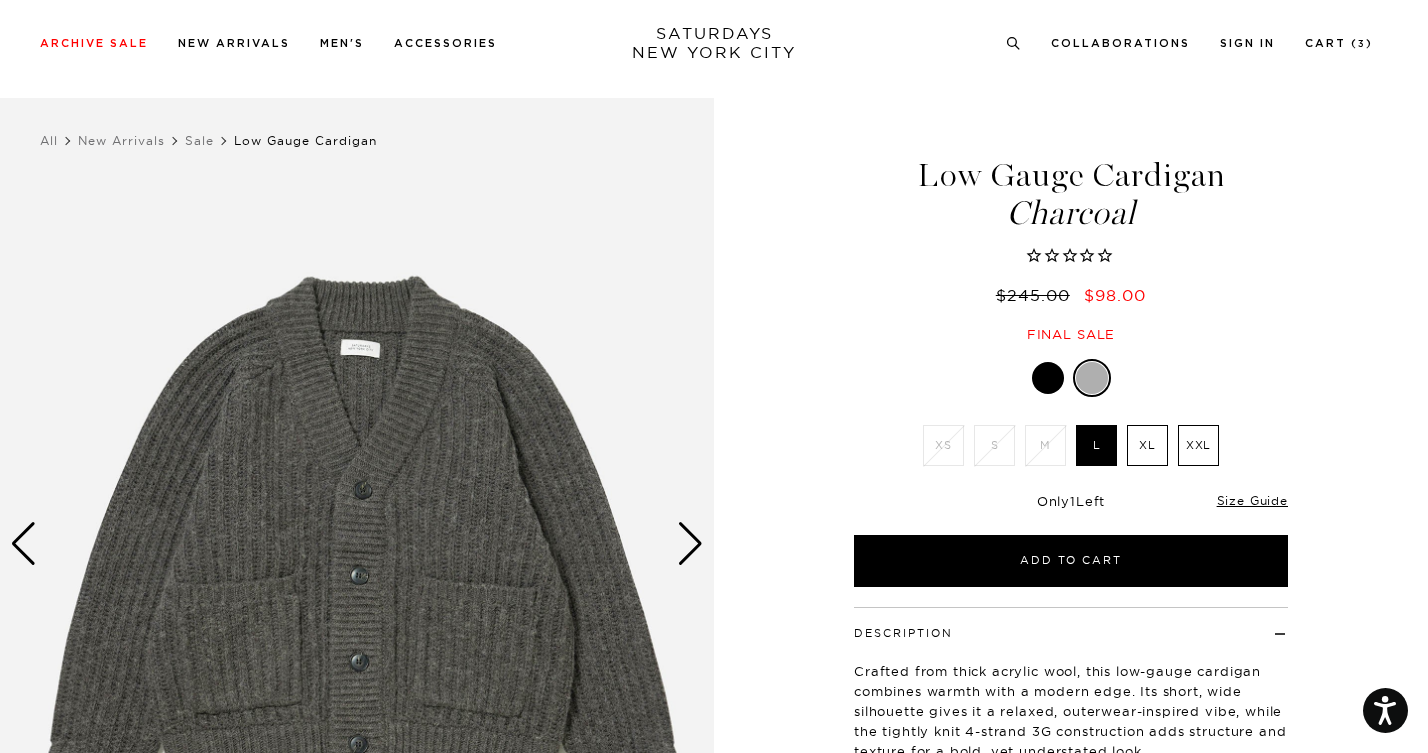click at bounding box center (690, 544) 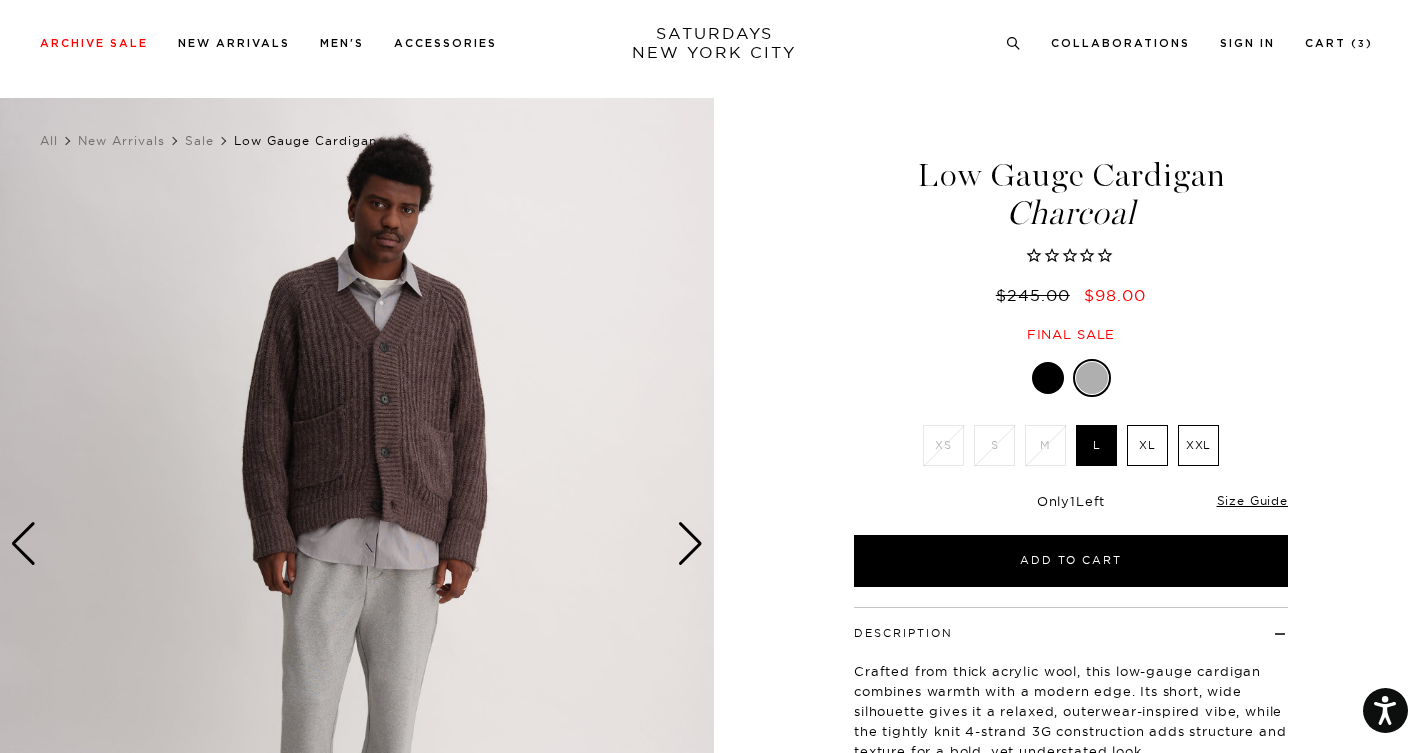click at bounding box center [690, 544] 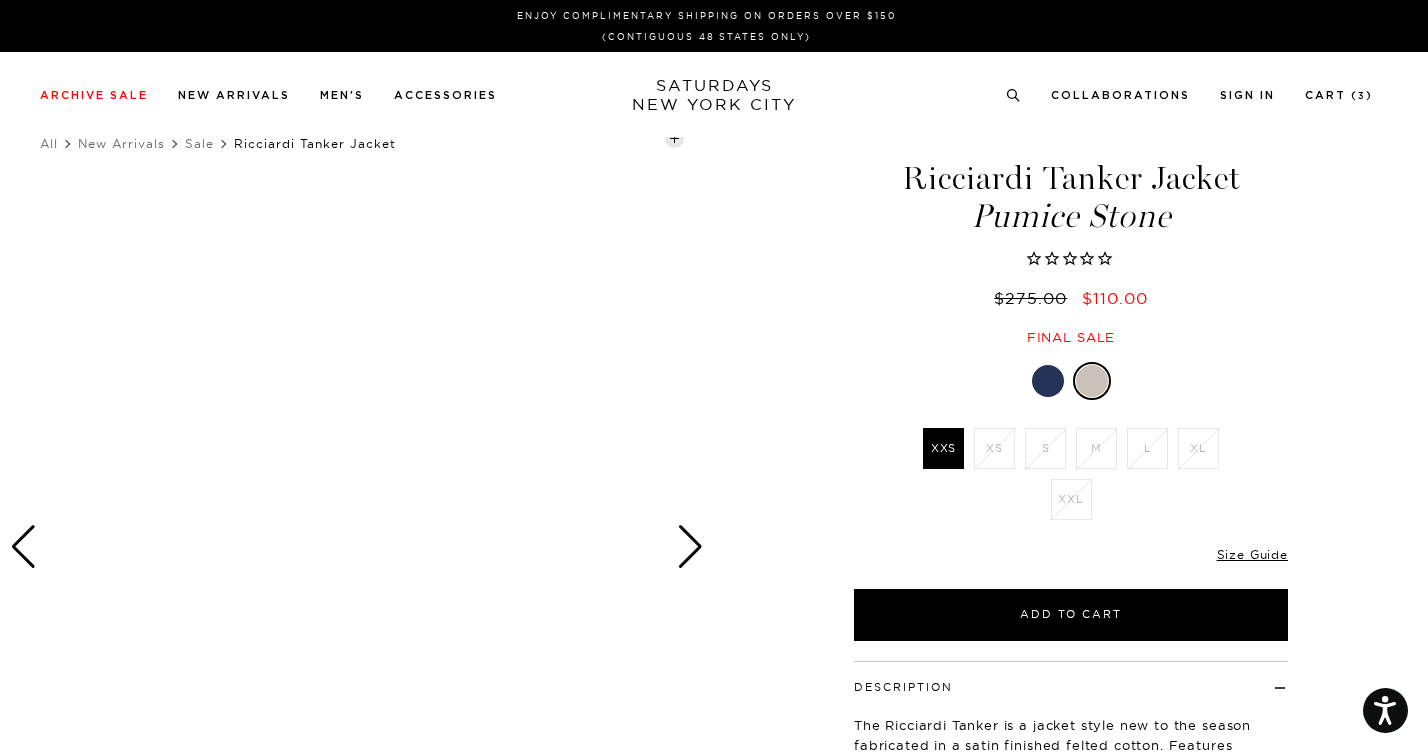 scroll, scrollTop: 0, scrollLeft: 0, axis: both 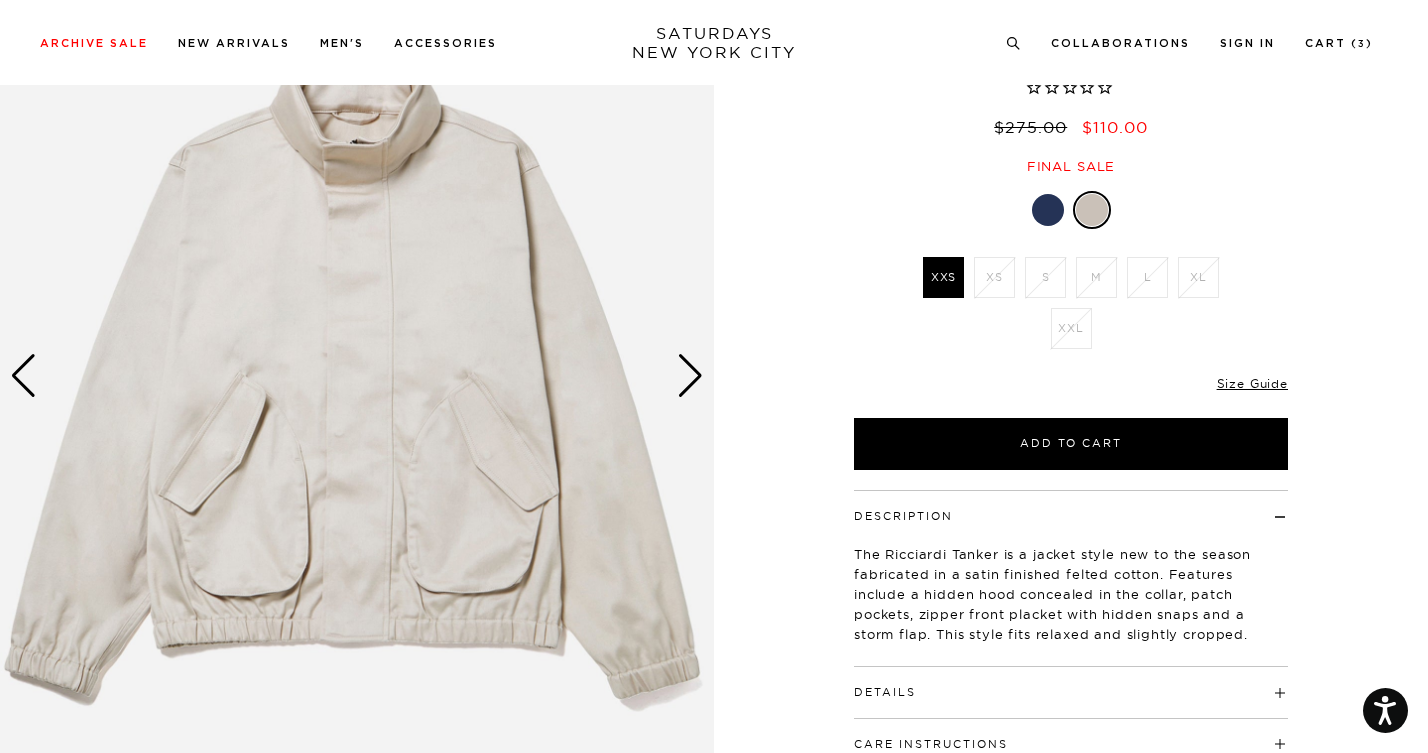 click at bounding box center (690, 376) 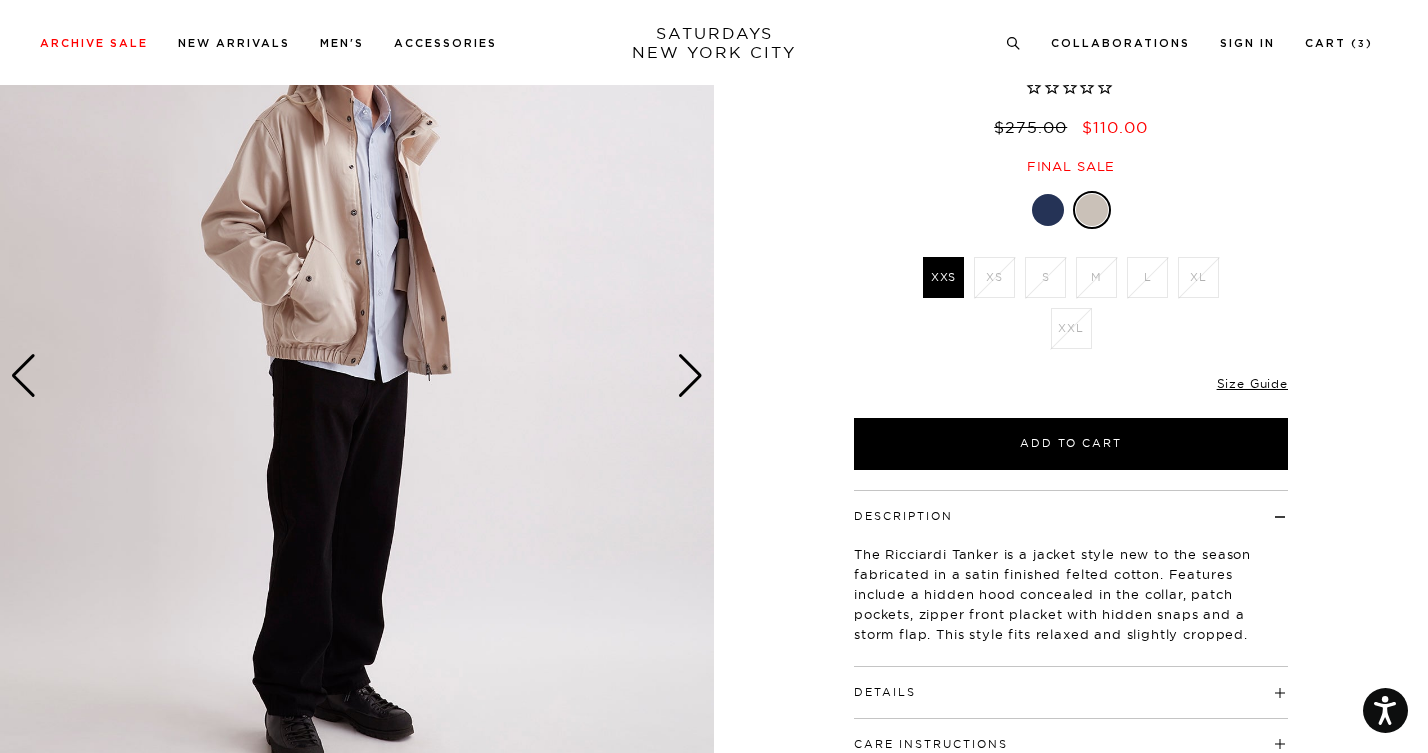 click at bounding box center (690, 376) 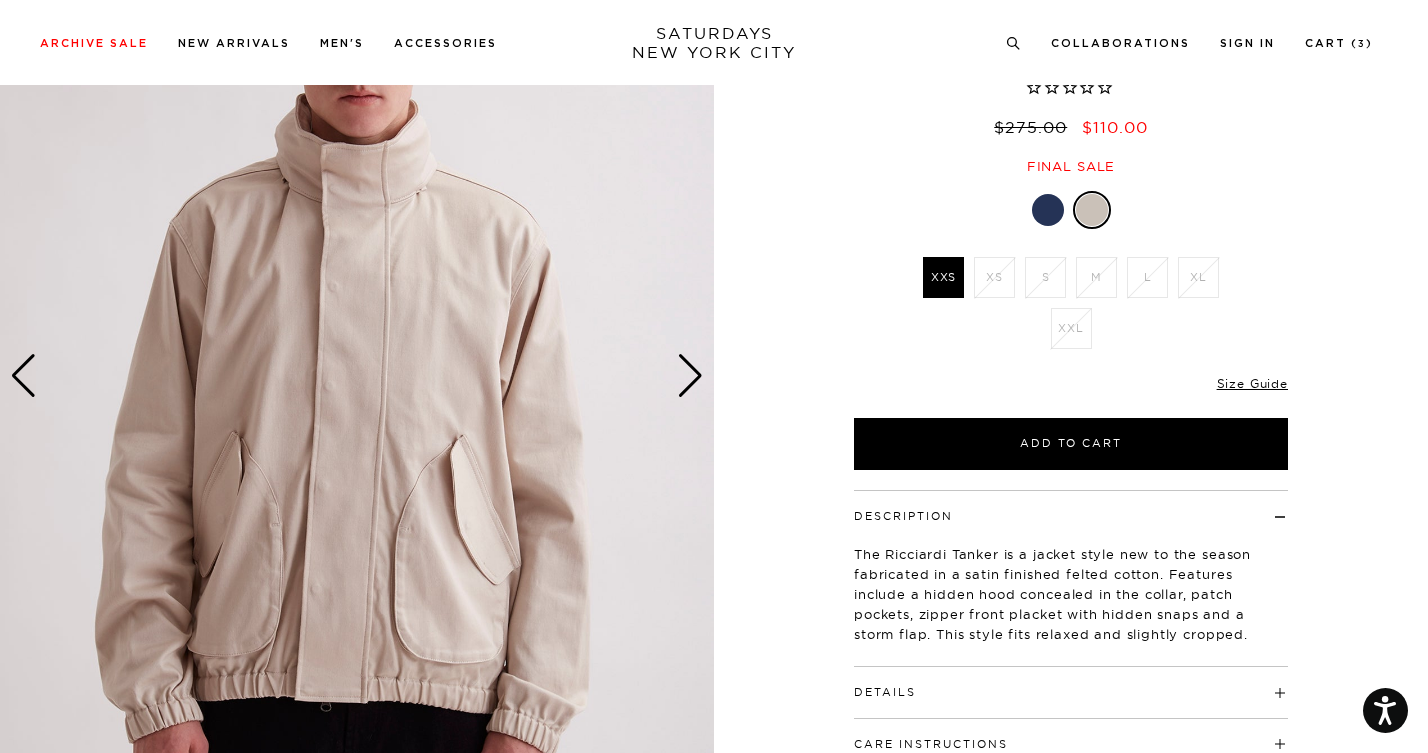click at bounding box center (690, 376) 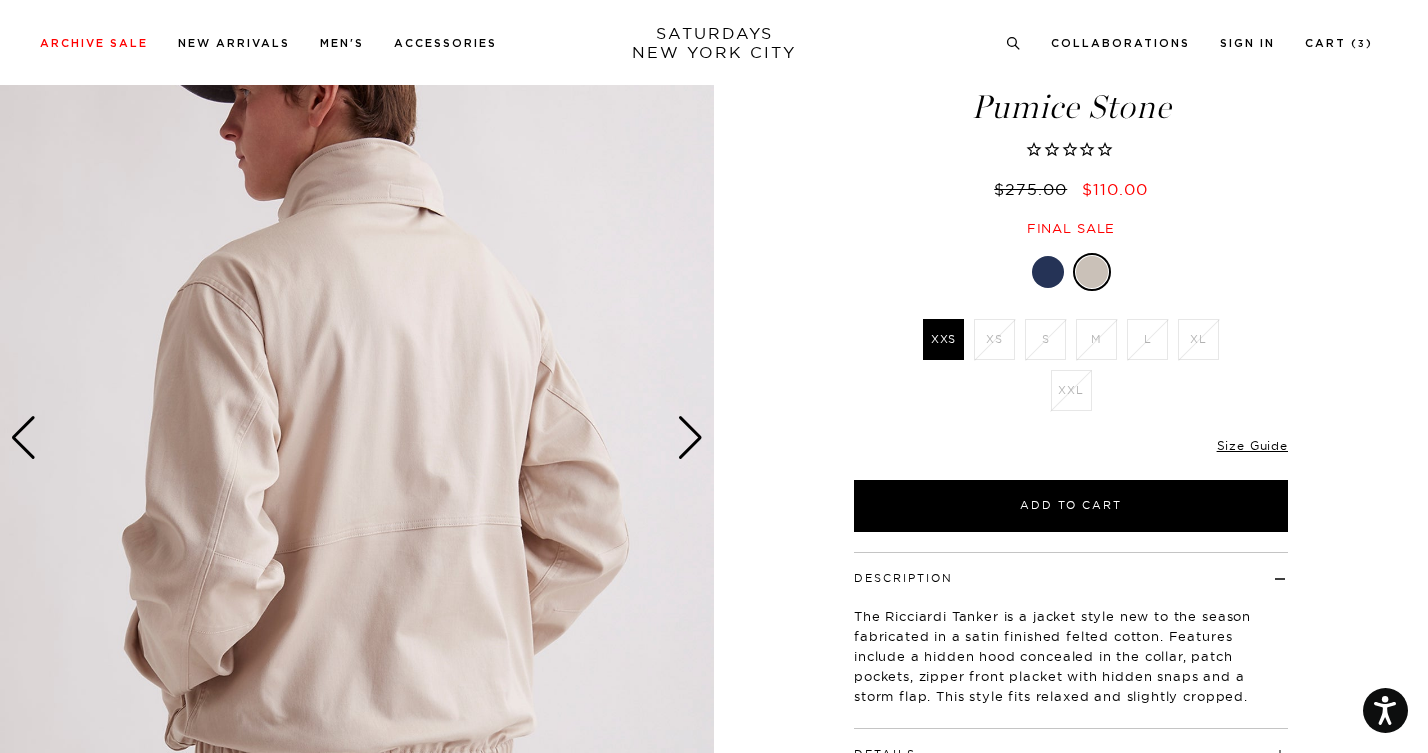 scroll, scrollTop: 107, scrollLeft: 0, axis: vertical 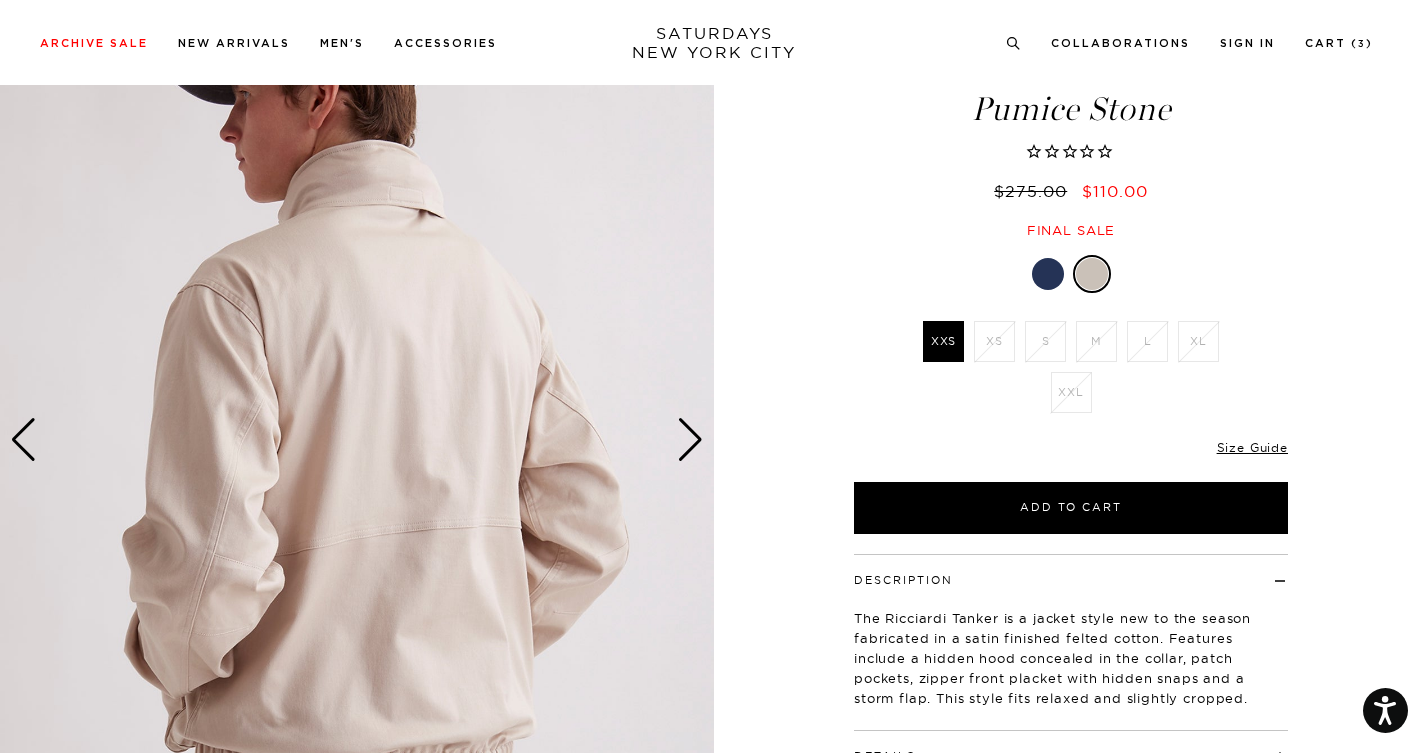 click at bounding box center [690, 440] 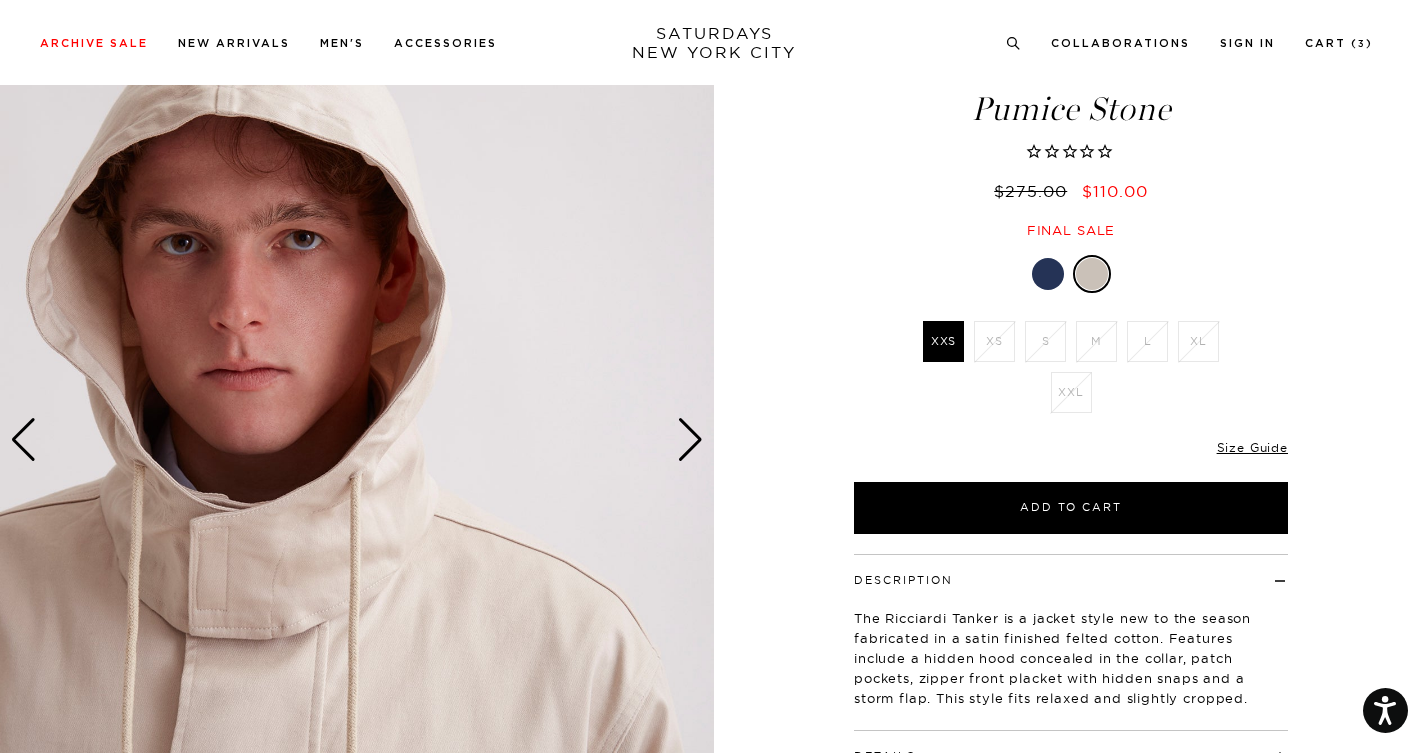 click at bounding box center [690, 440] 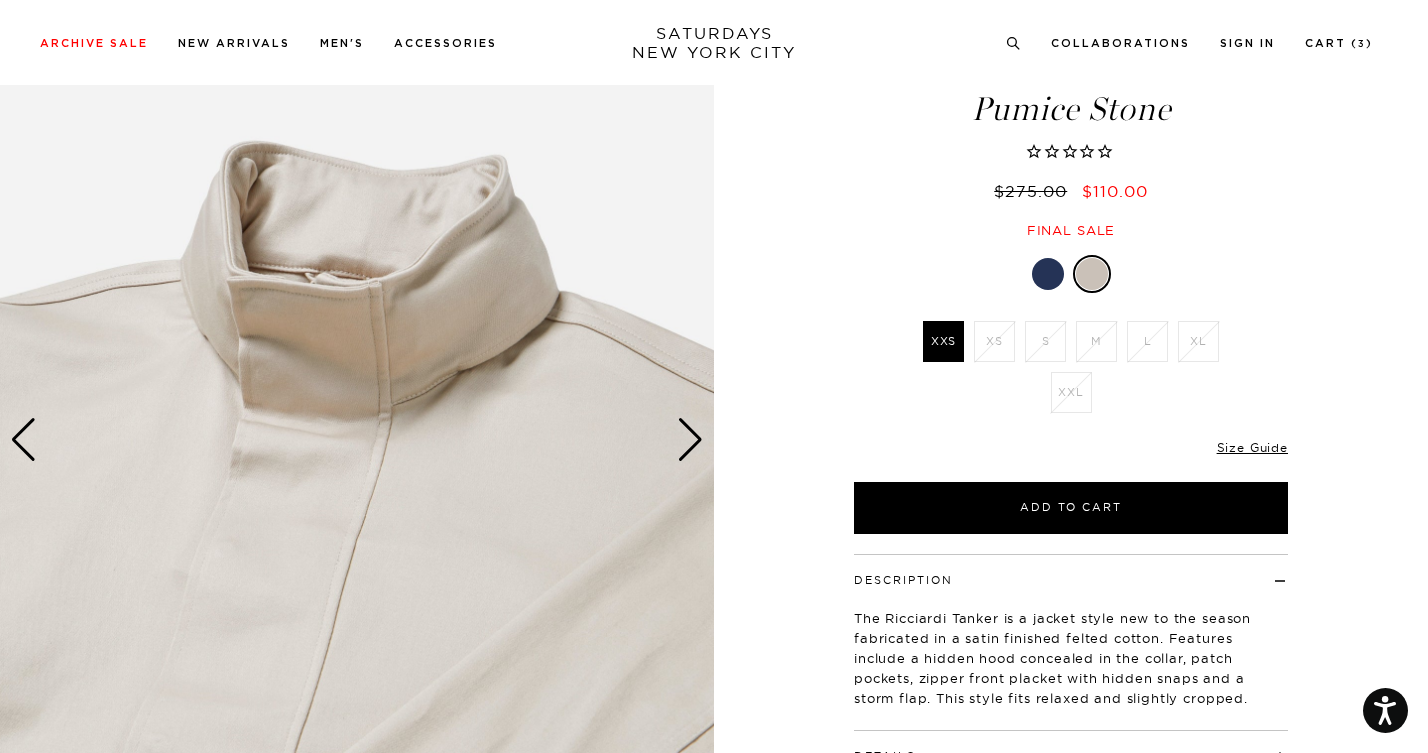 click at bounding box center (690, 440) 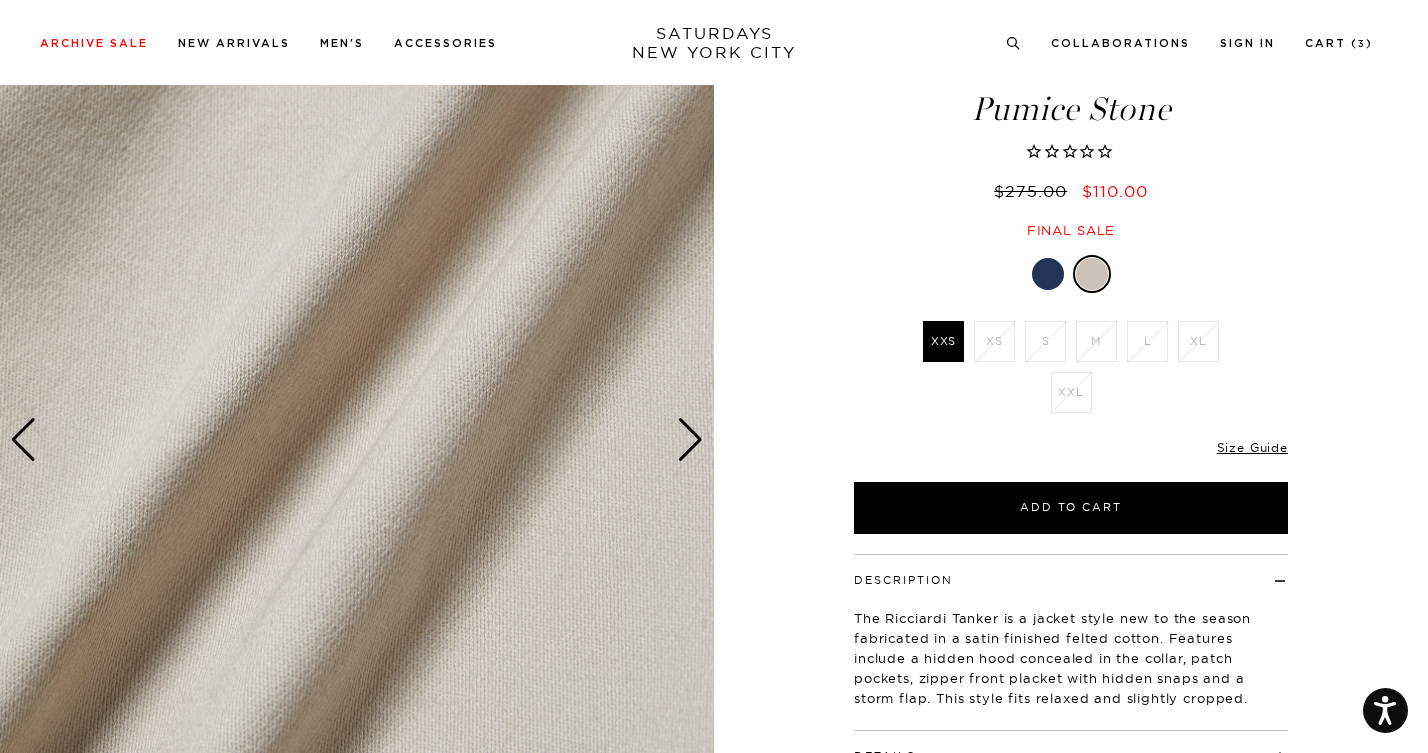 click at bounding box center (690, 440) 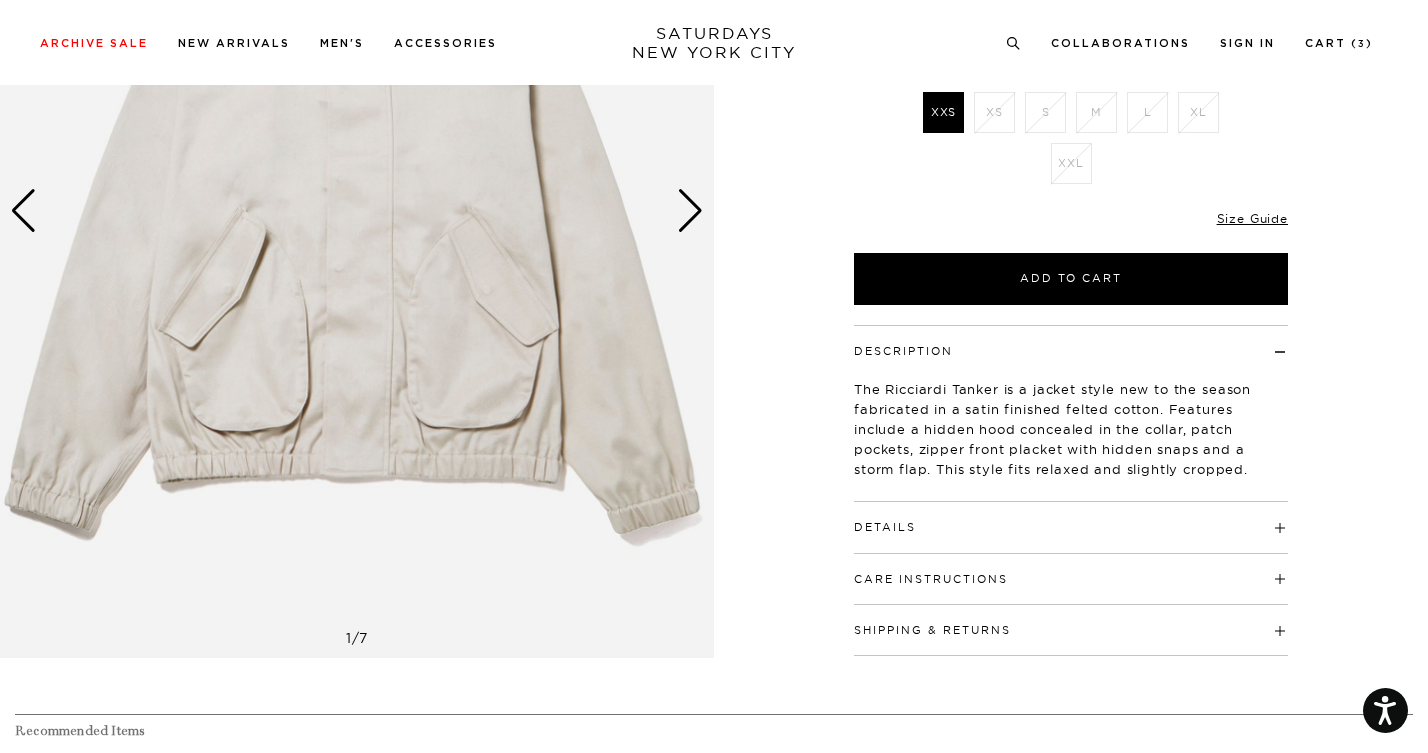 scroll, scrollTop: 337, scrollLeft: 0, axis: vertical 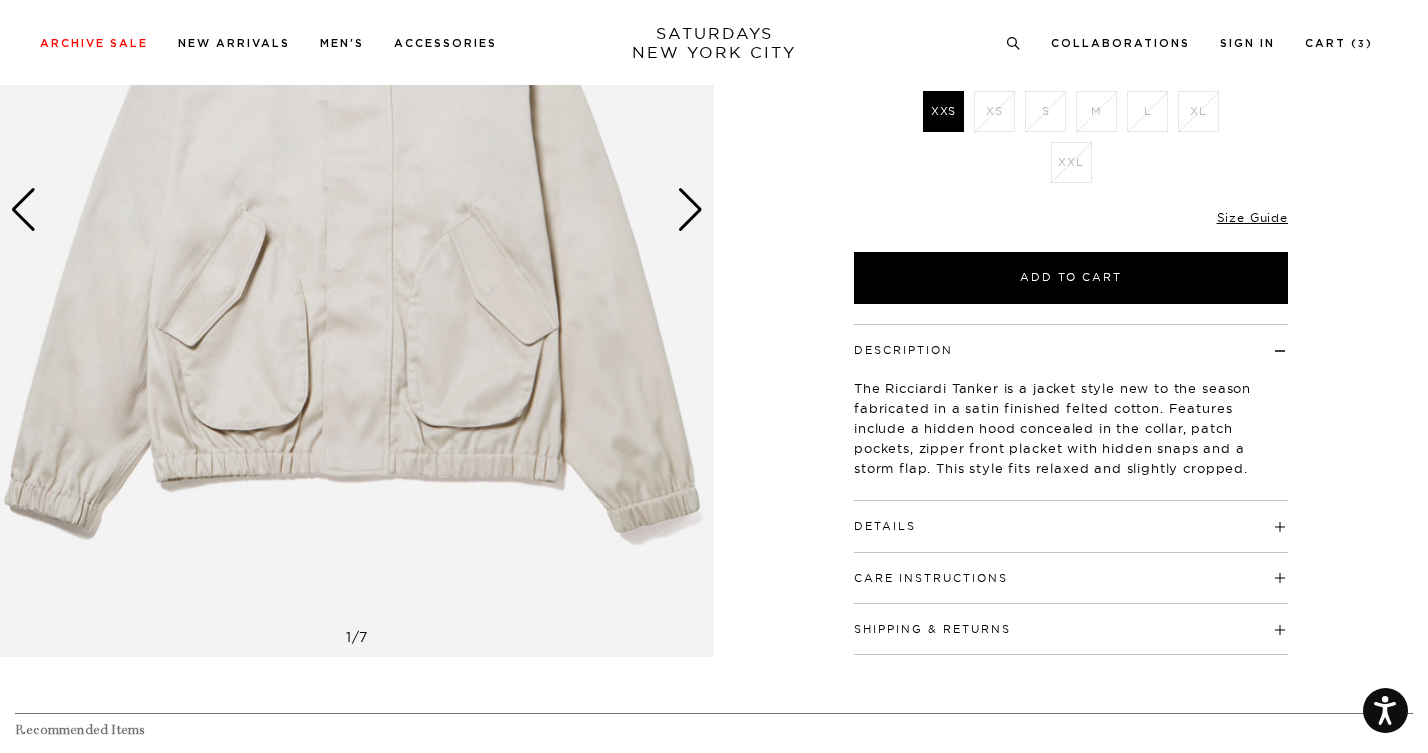 click on "Details" at bounding box center (1071, 517) 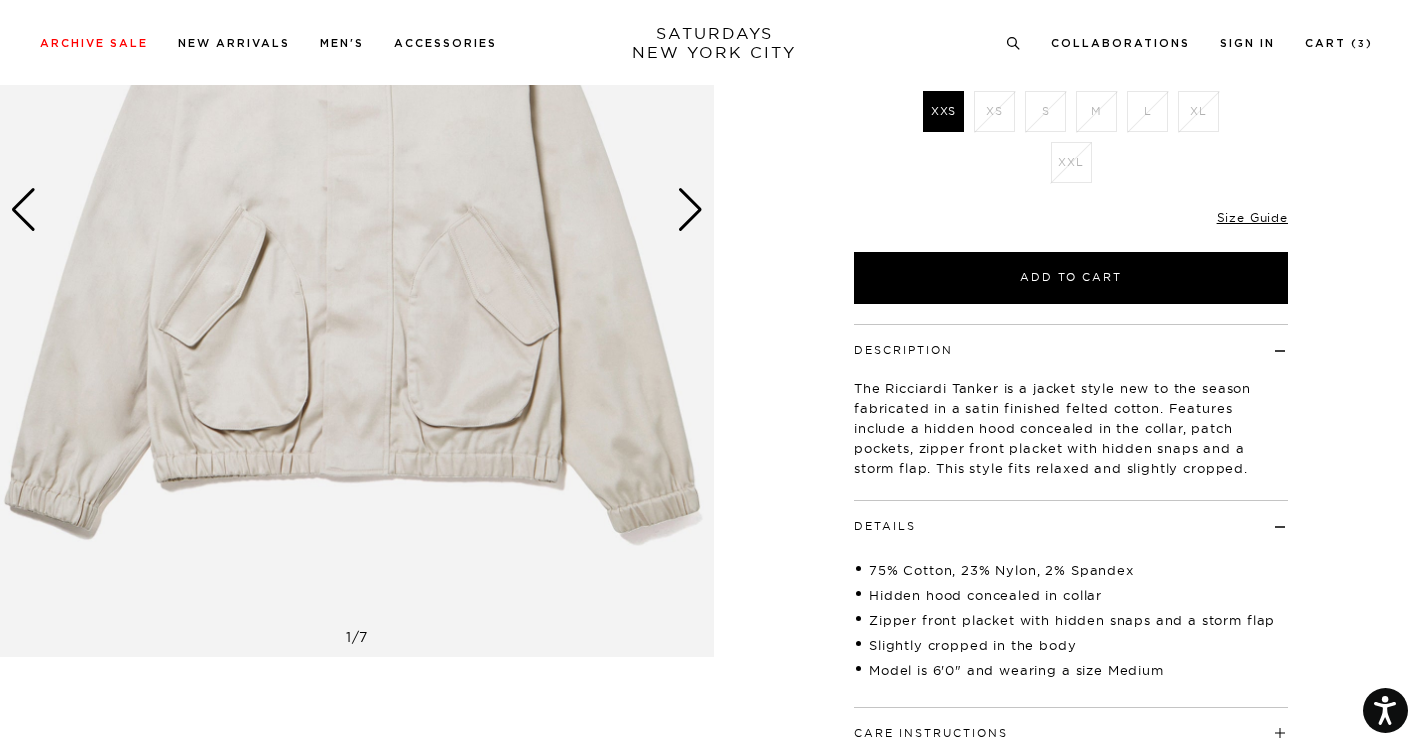 scroll, scrollTop: 0, scrollLeft: 0, axis: both 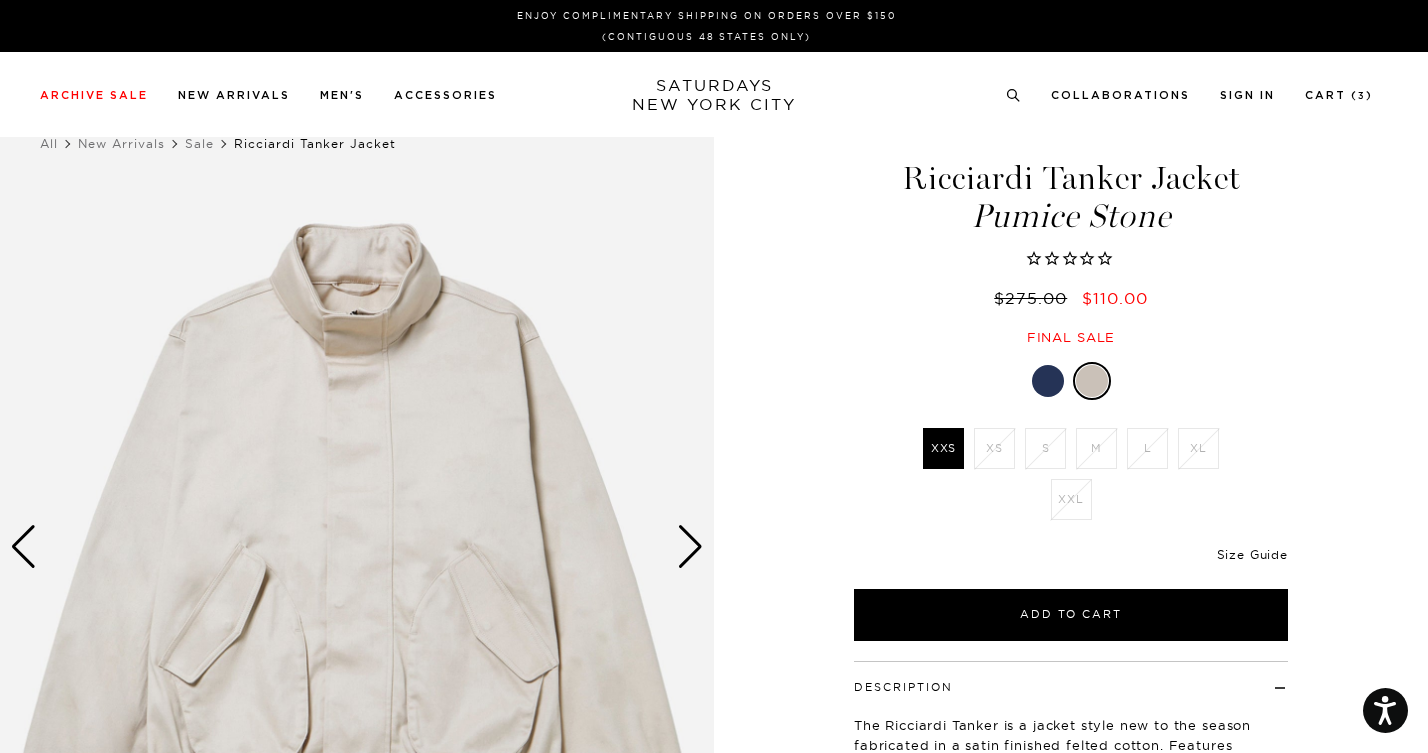 click on "Size Guide" at bounding box center [1252, 554] 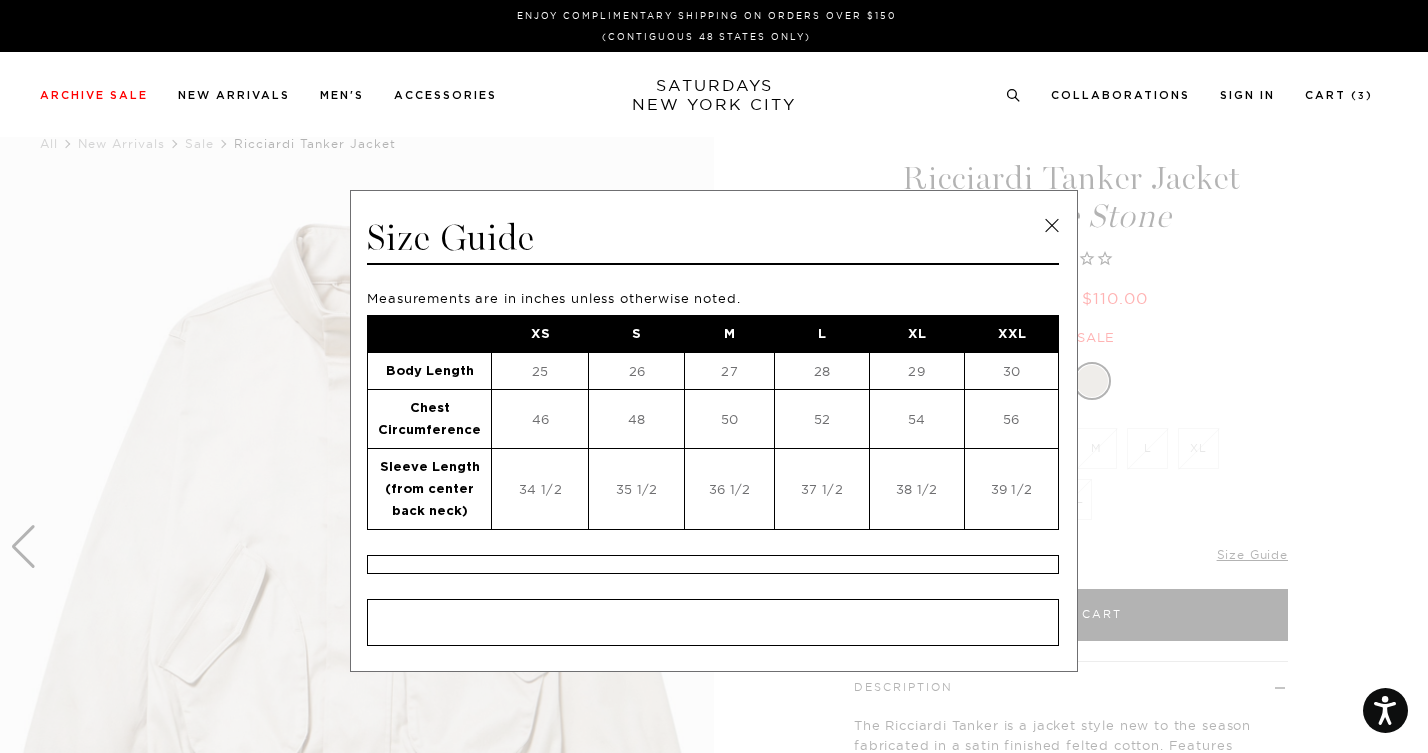 click at bounding box center (706, 376) 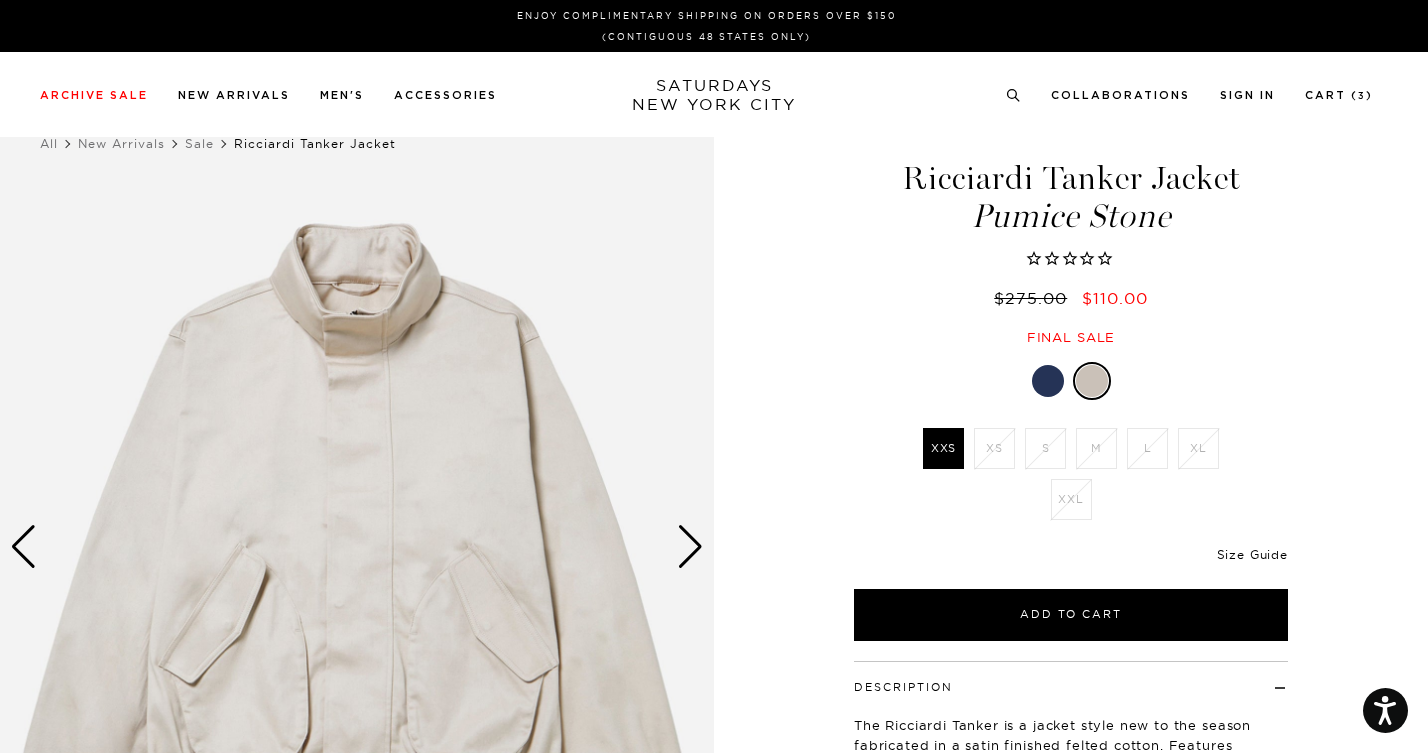 click on "Size Guide" at bounding box center (1252, 554) 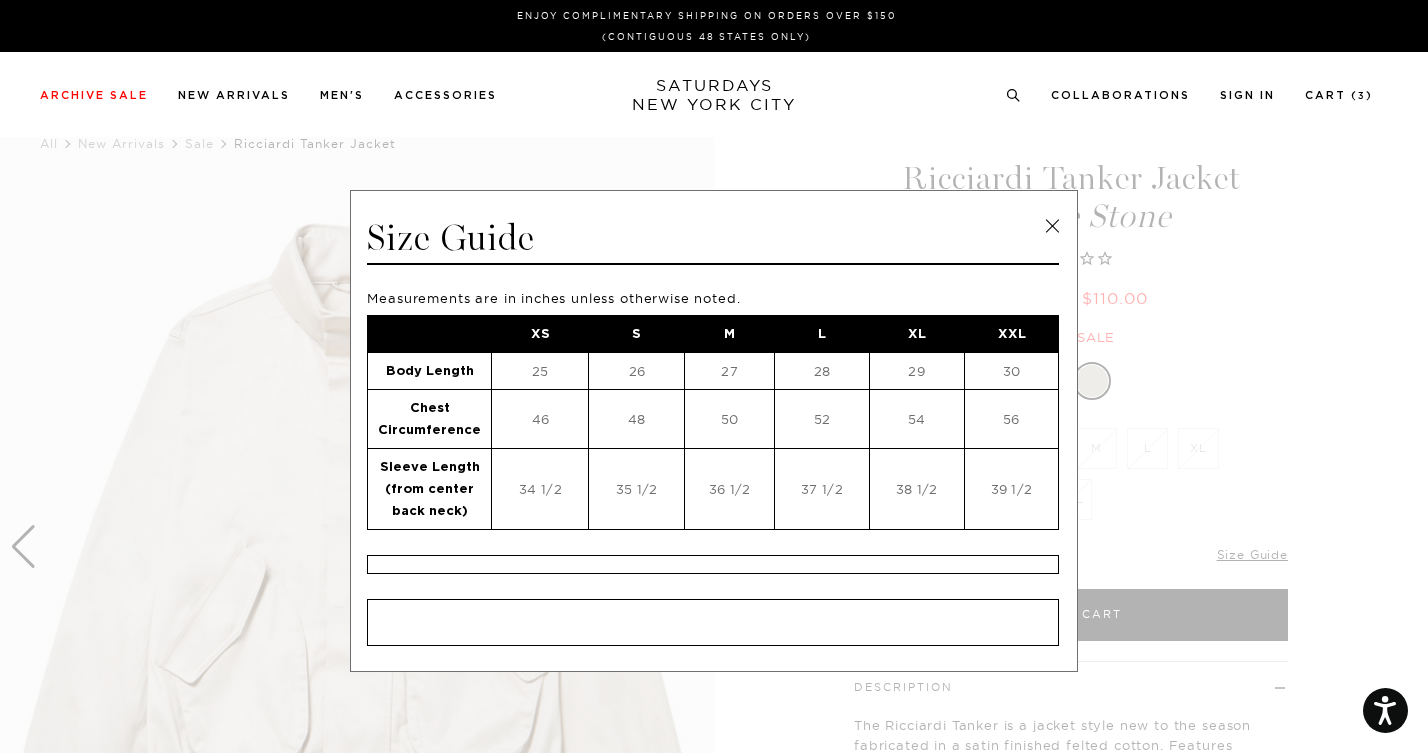 click at bounding box center [1052, 226] 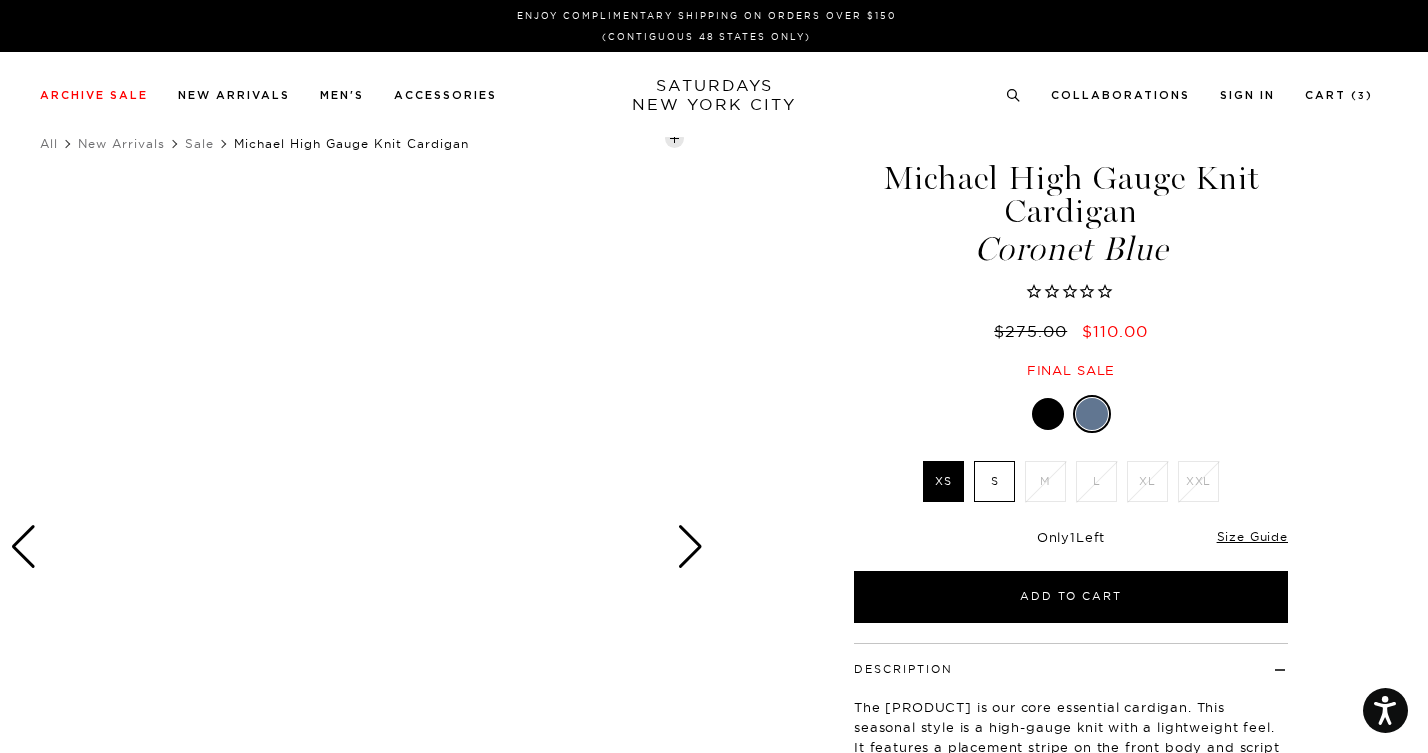 scroll, scrollTop: 0, scrollLeft: 0, axis: both 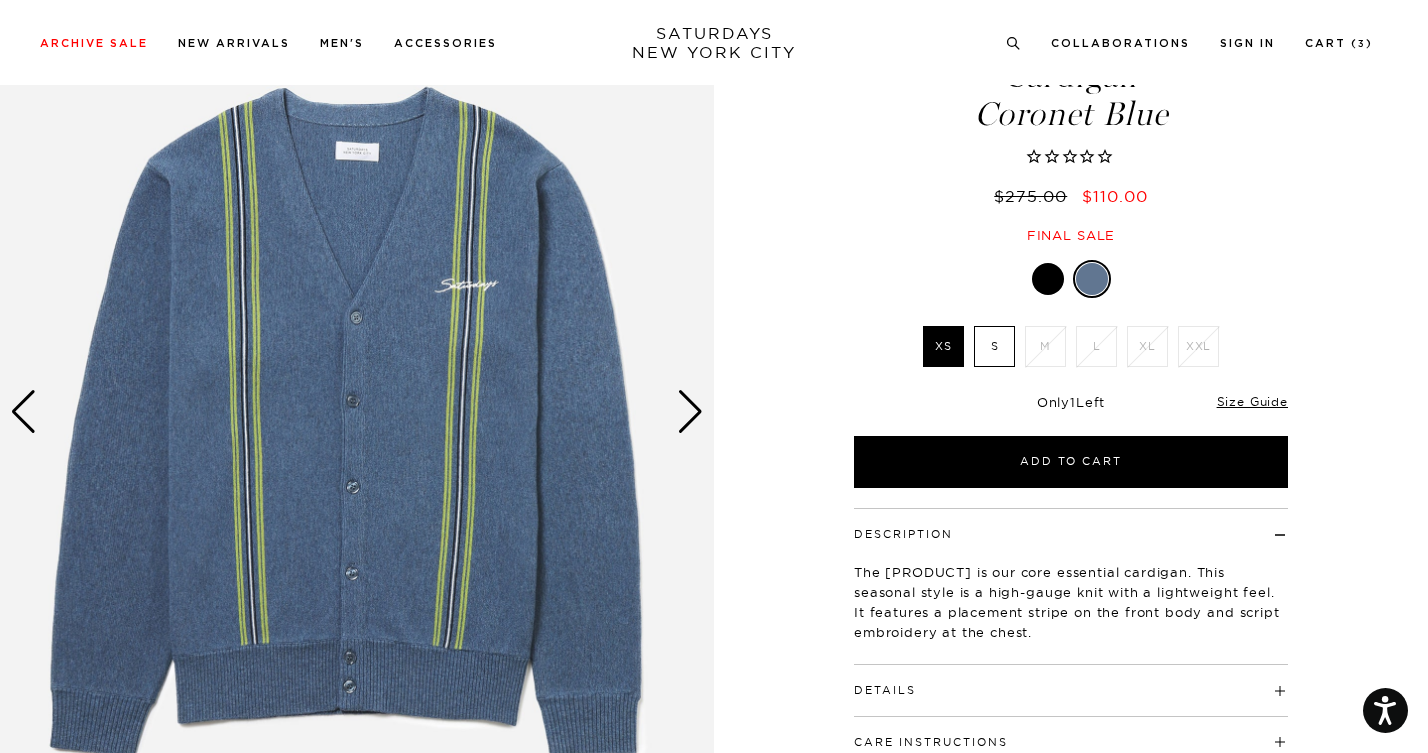click at bounding box center [690, 412] 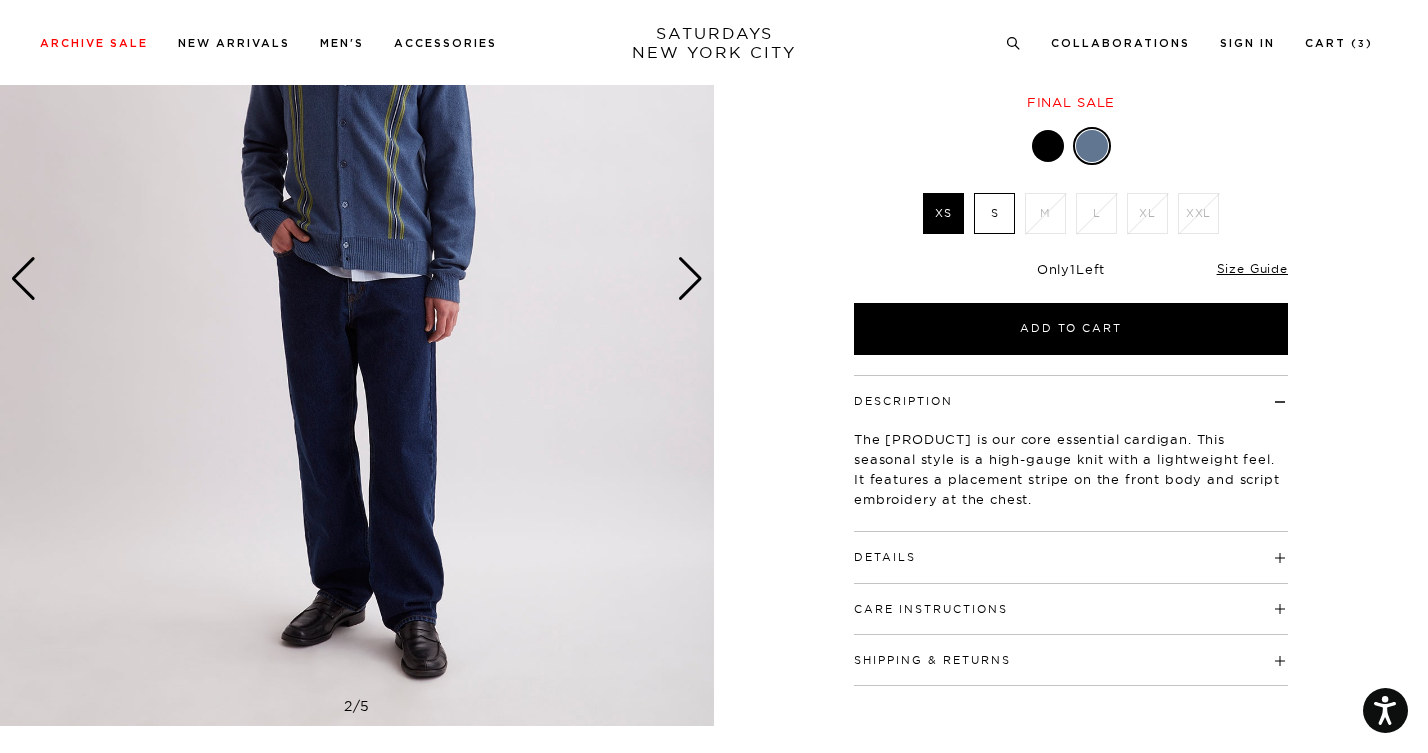 scroll, scrollTop: 272, scrollLeft: 12, axis: both 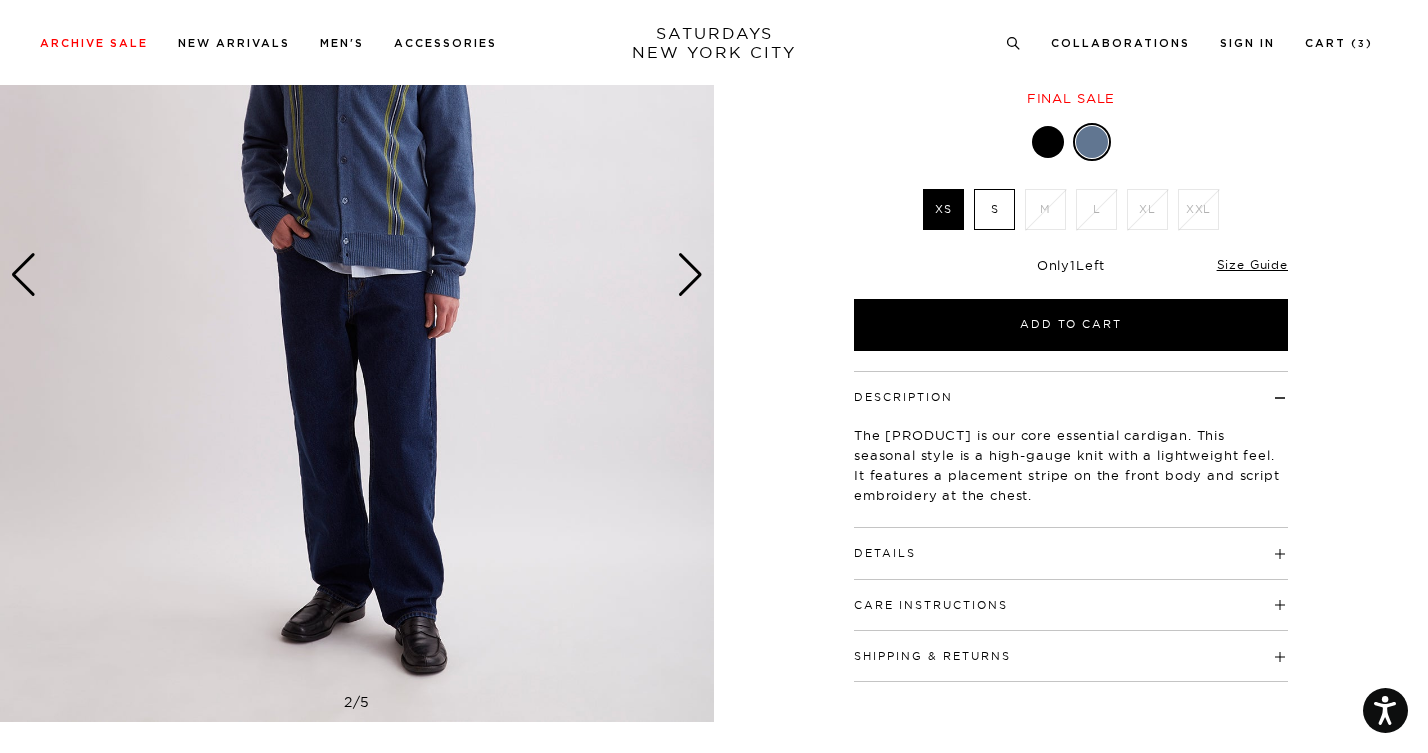 click on "Details" at bounding box center [1071, 544] 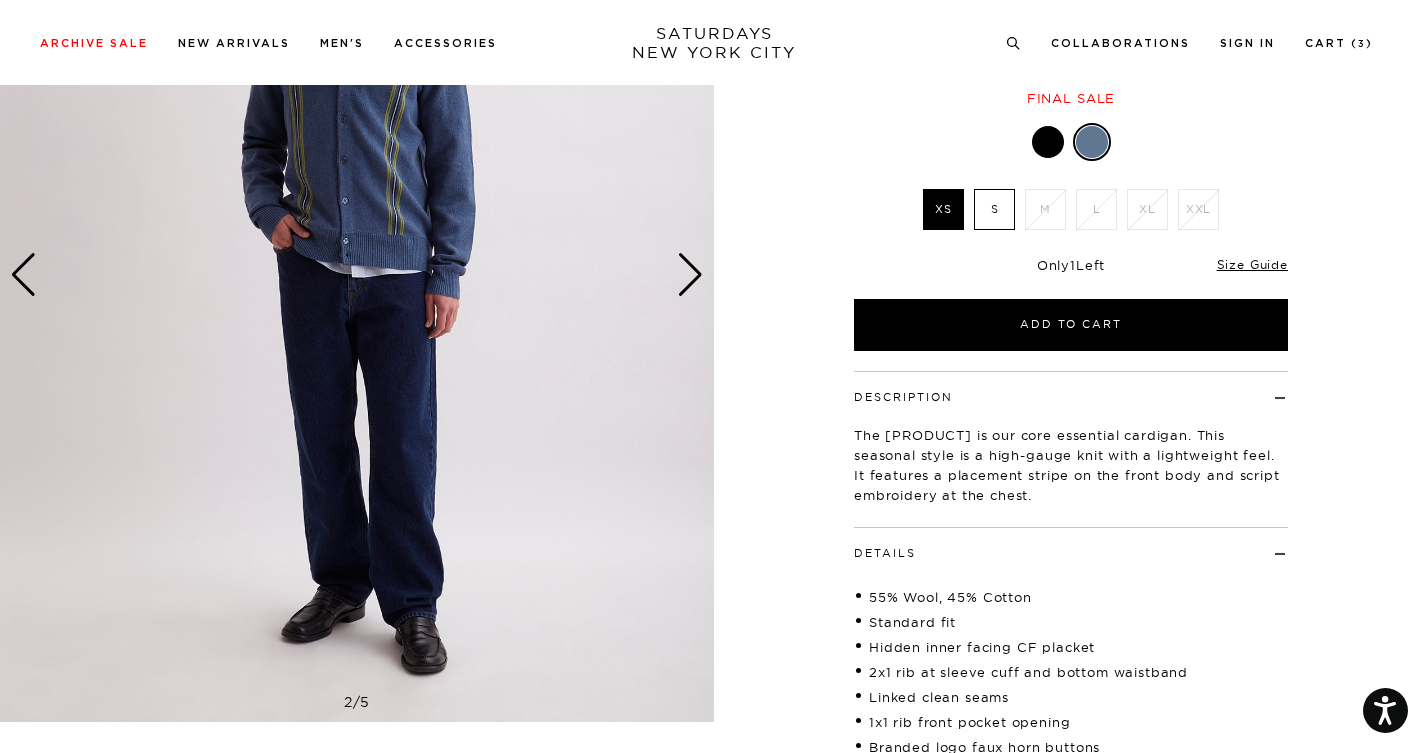click on "Size Guide" at bounding box center (1252, 264) 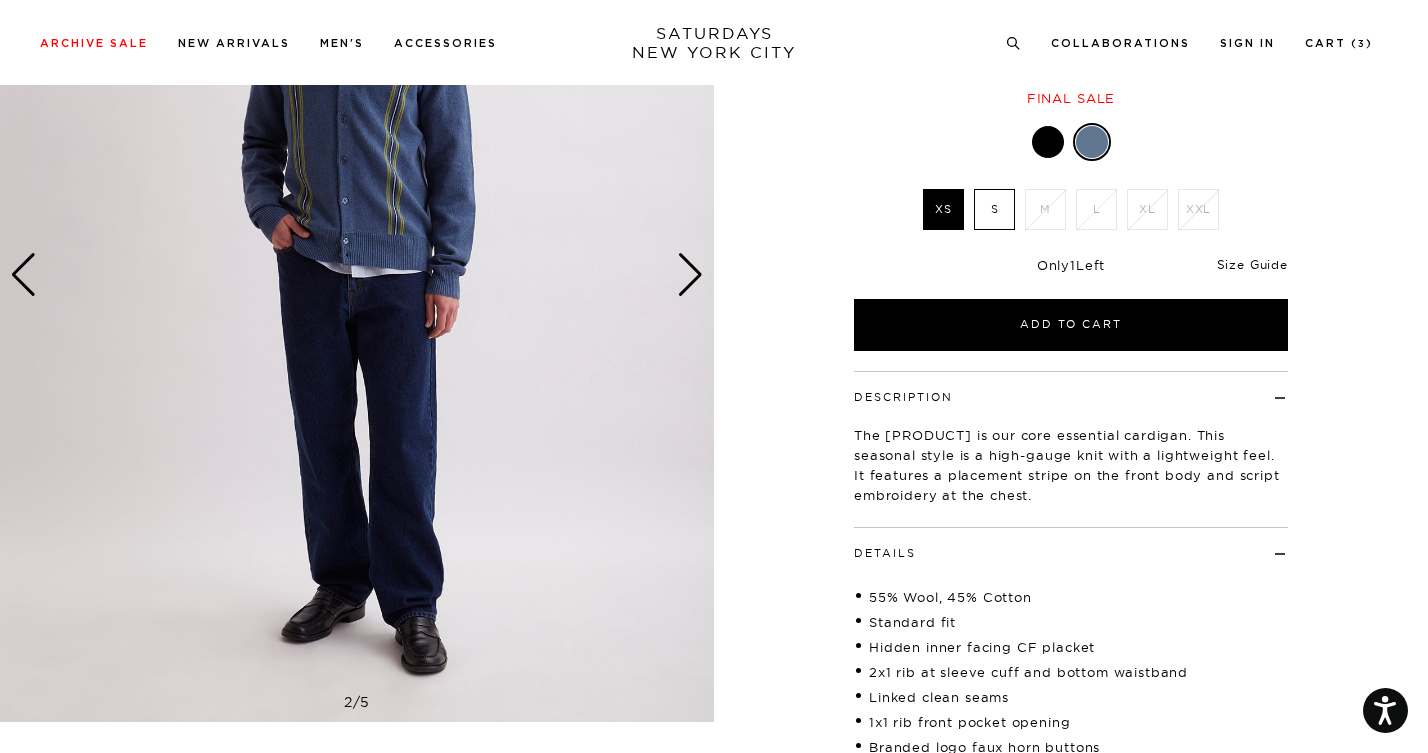 click on "Size Guide" at bounding box center [1252, 264] 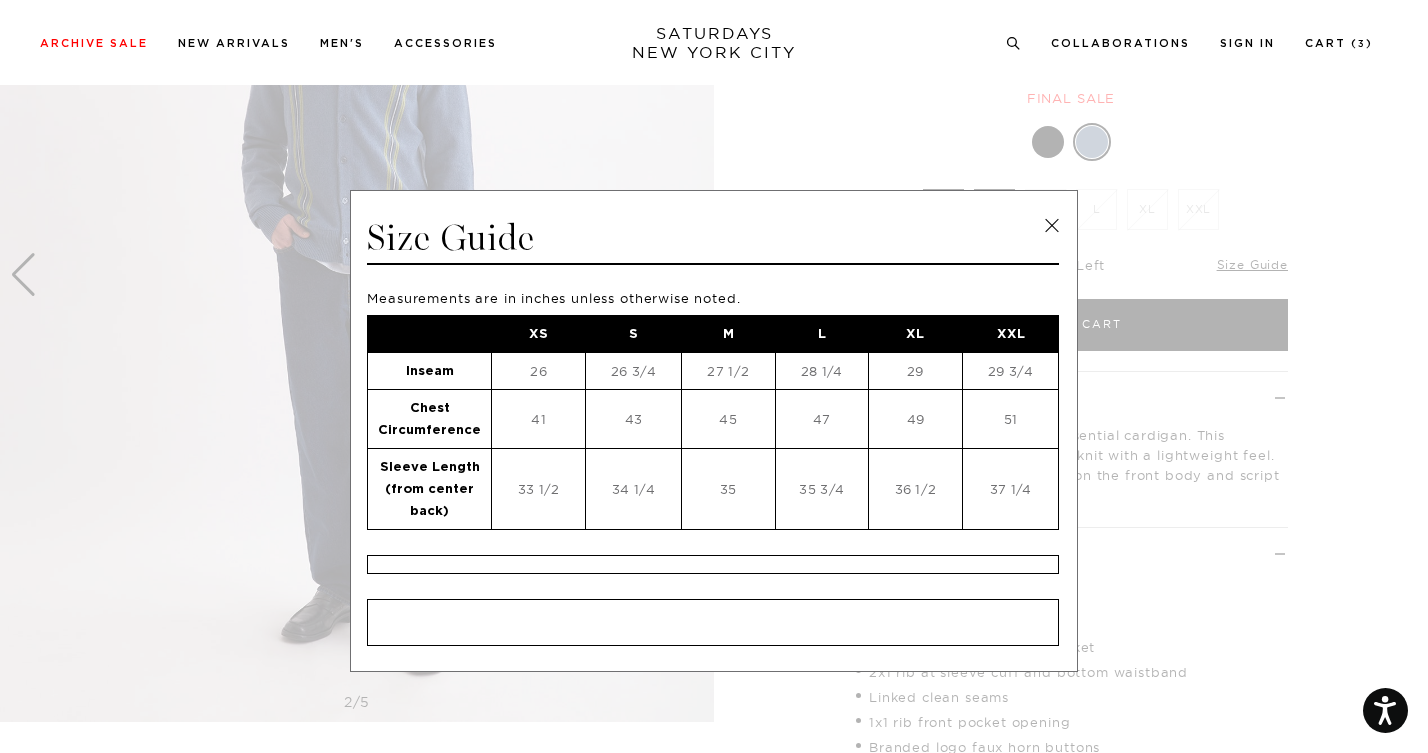 click on "Size Guide Measurements are in inches unless otherwise noted. XS S M L XL XXL Inseam 26 26 3/4 27 1/2 28 1/4 29 29 3/4 Chest Circumference 41 43 45 47 49 51 Sleeve Length (from center back) 33 1/2 34 1/4 35 35 3/4 36 1/2 37 1/4" at bounding box center [714, 431] 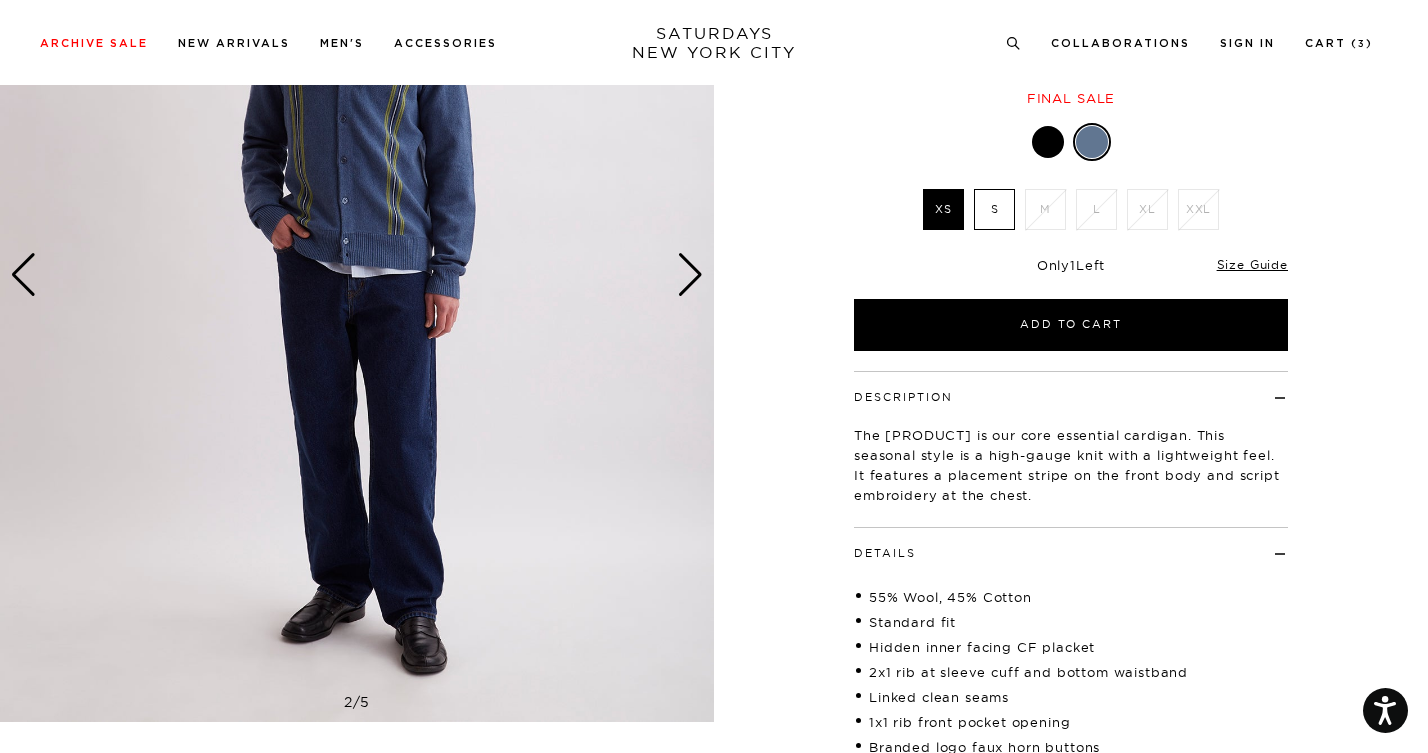 click on "S" at bounding box center (994, 209) 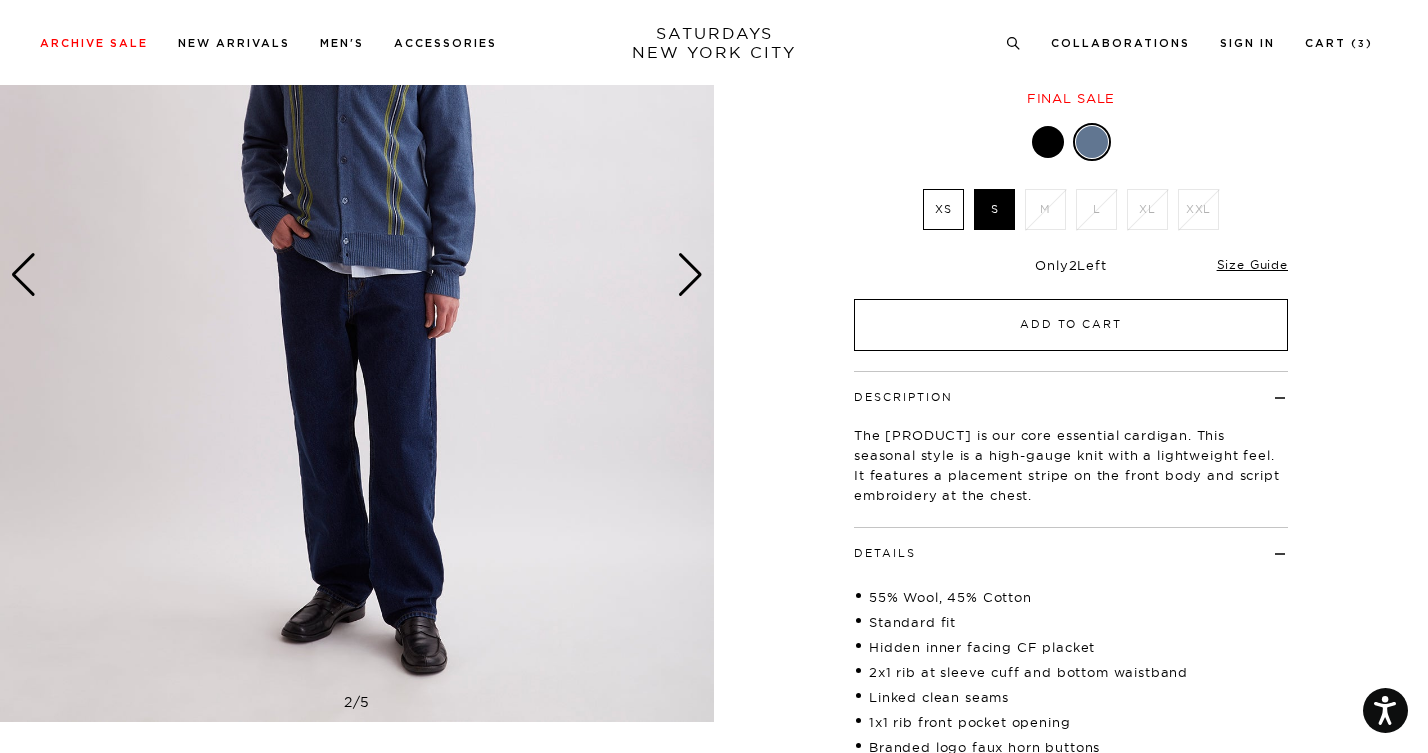 click on "Add to Cart" at bounding box center [1071, 325] 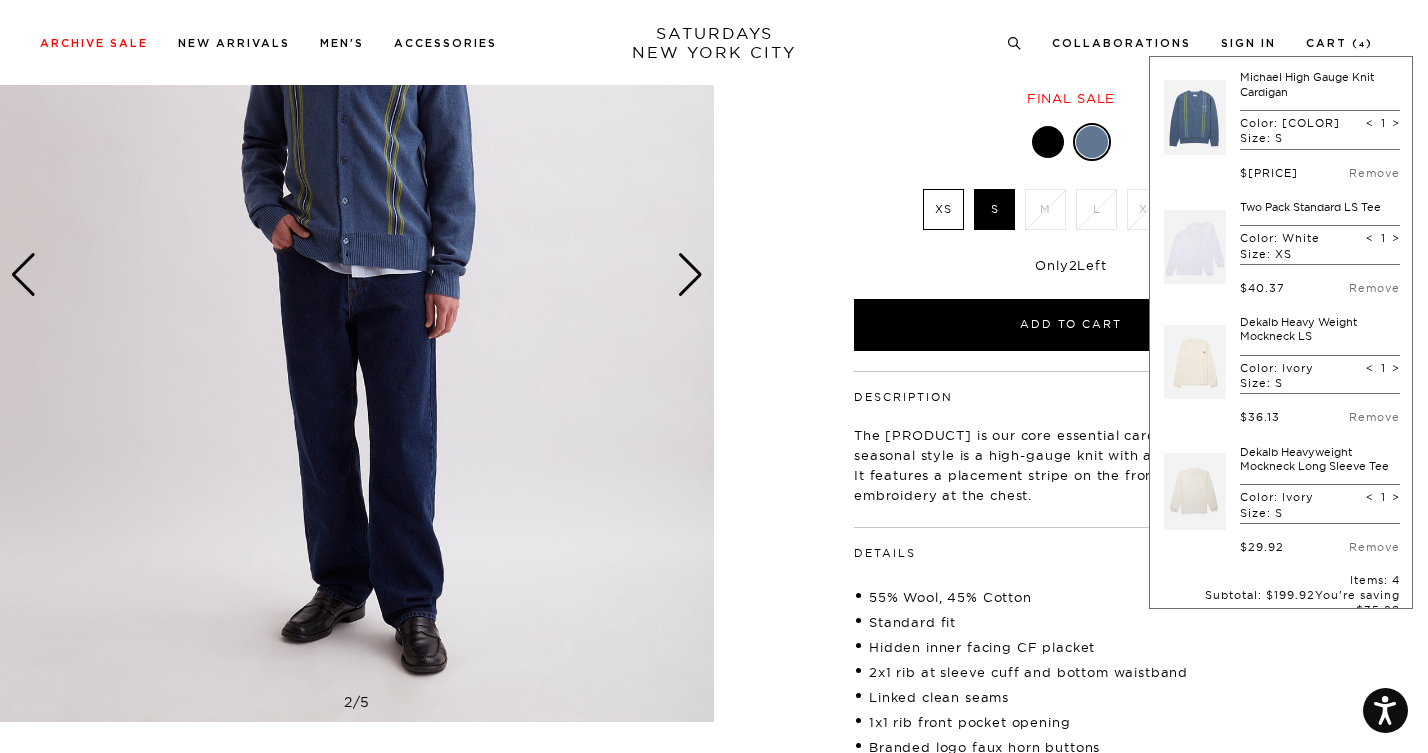 click on "[COLOR] XS S M L XL XXL" at bounding box center [1071, 237] 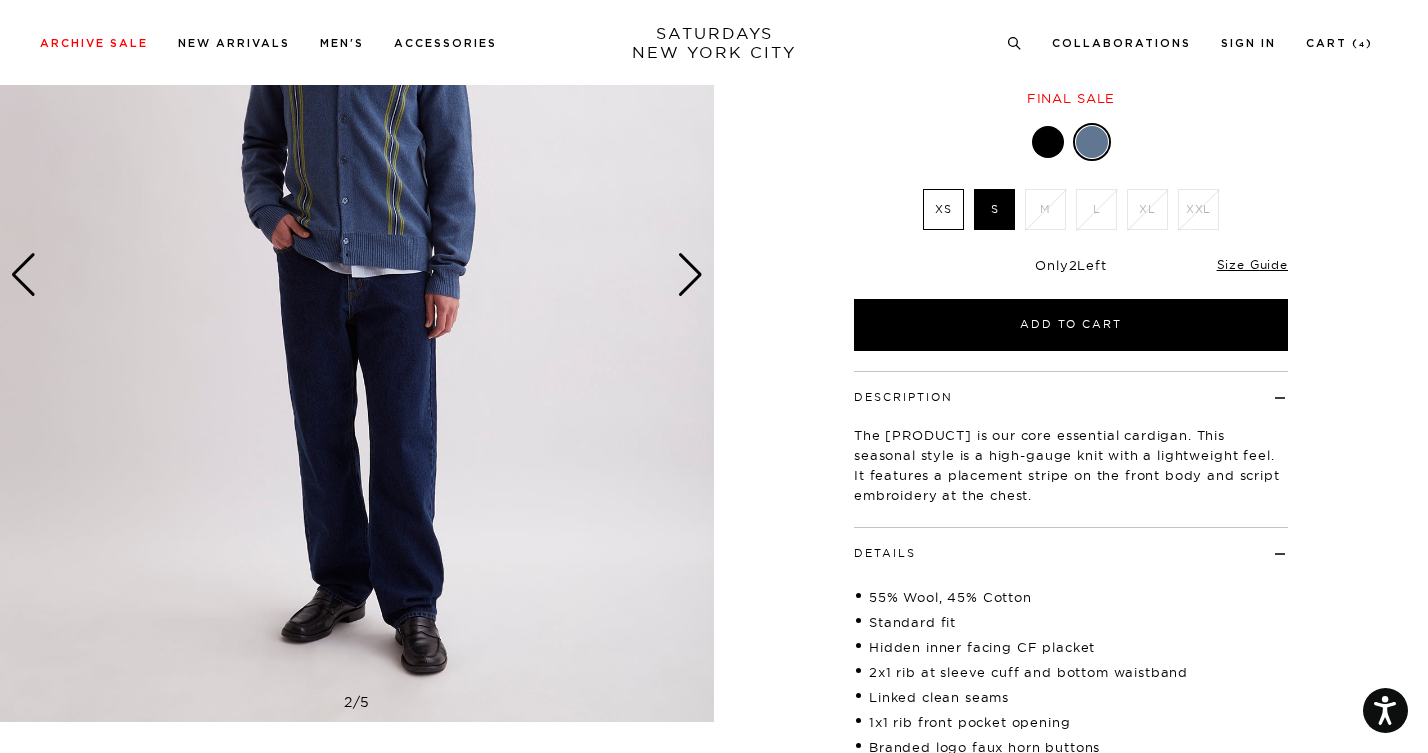 click on "Only  2  Left
Size Guide" at bounding box center (1071, 272) 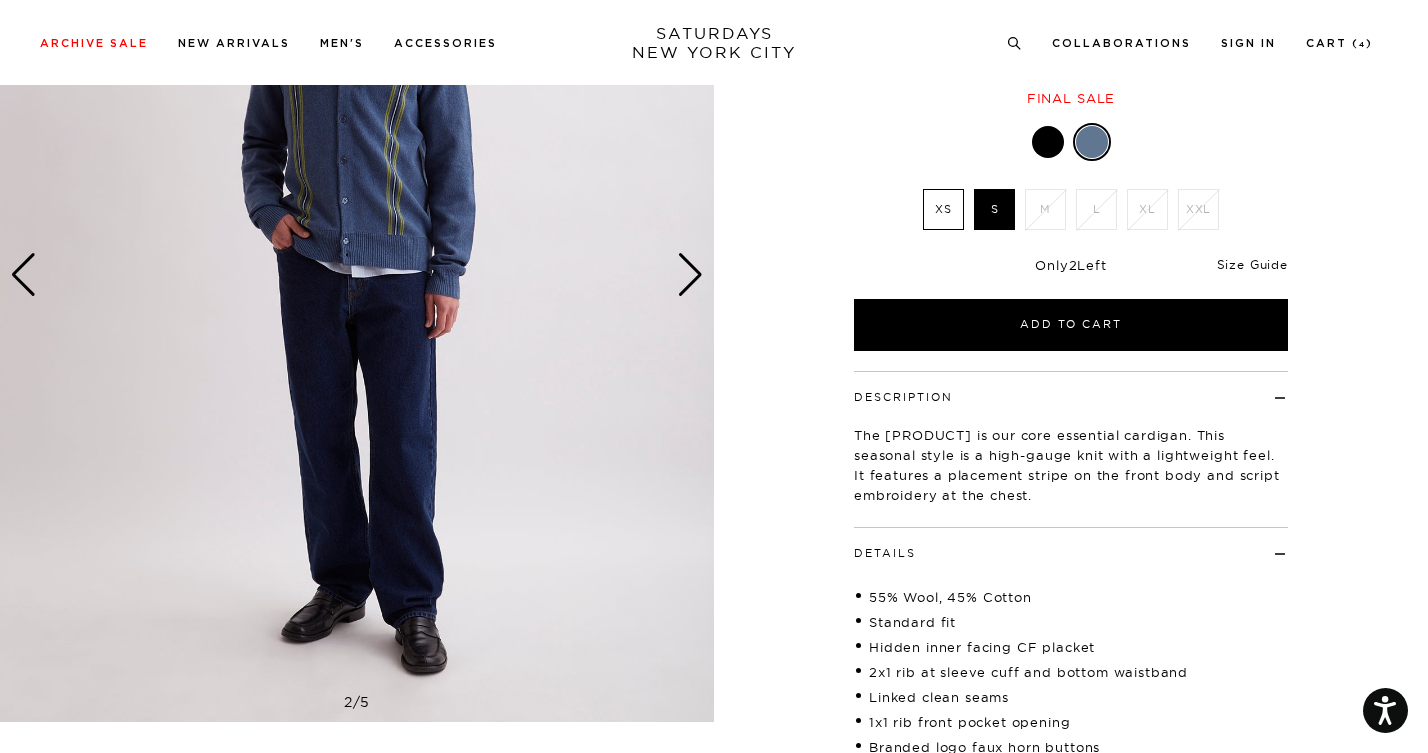 click on "Size Guide" at bounding box center (1252, 264) 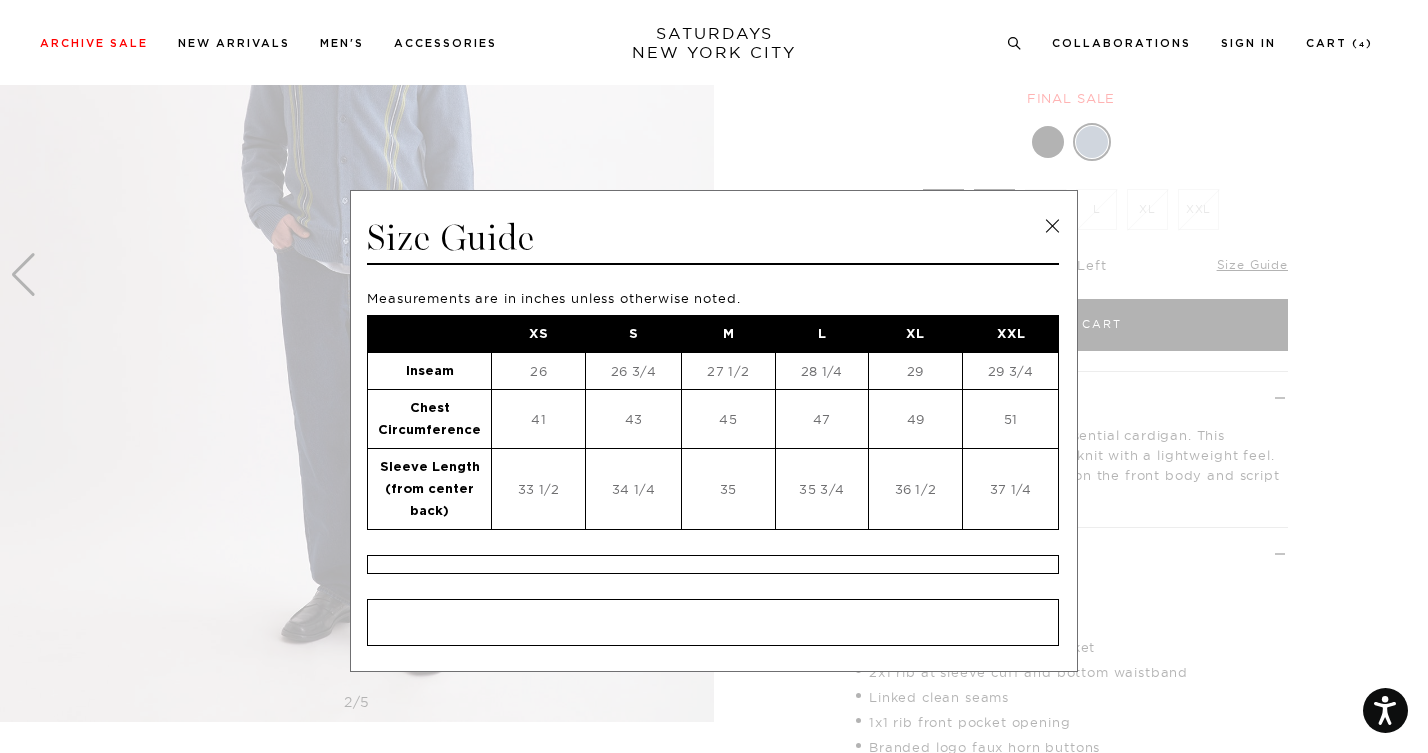 click at bounding box center [1052, 226] 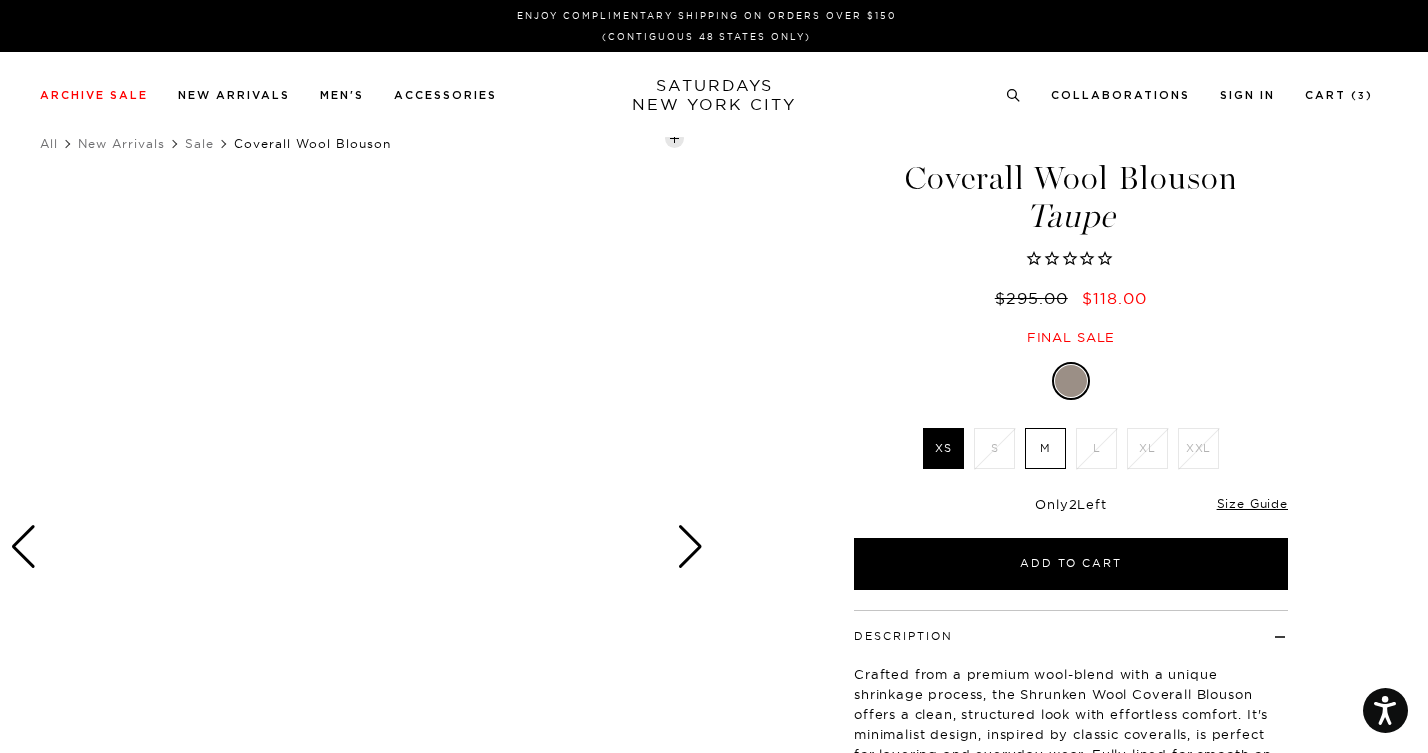 scroll, scrollTop: 0, scrollLeft: 0, axis: both 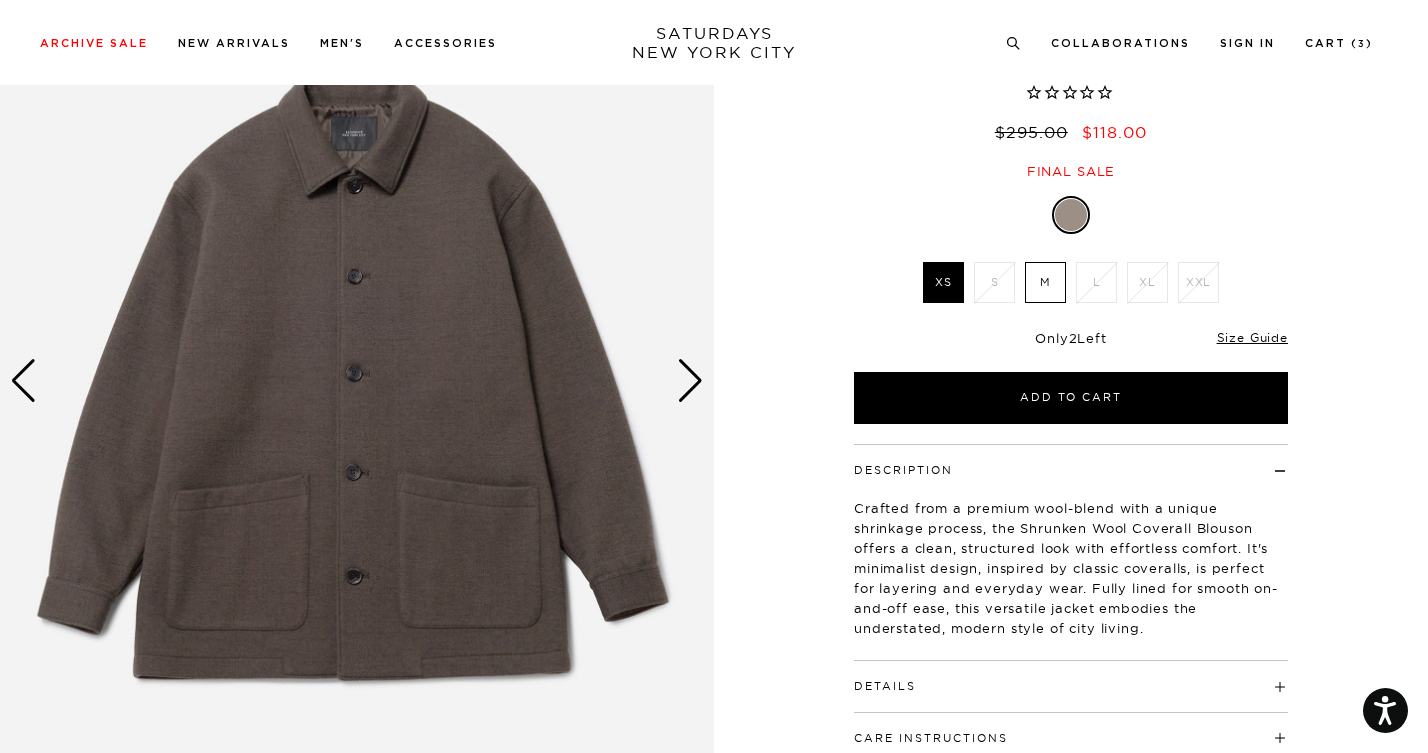 click at bounding box center (690, 381) 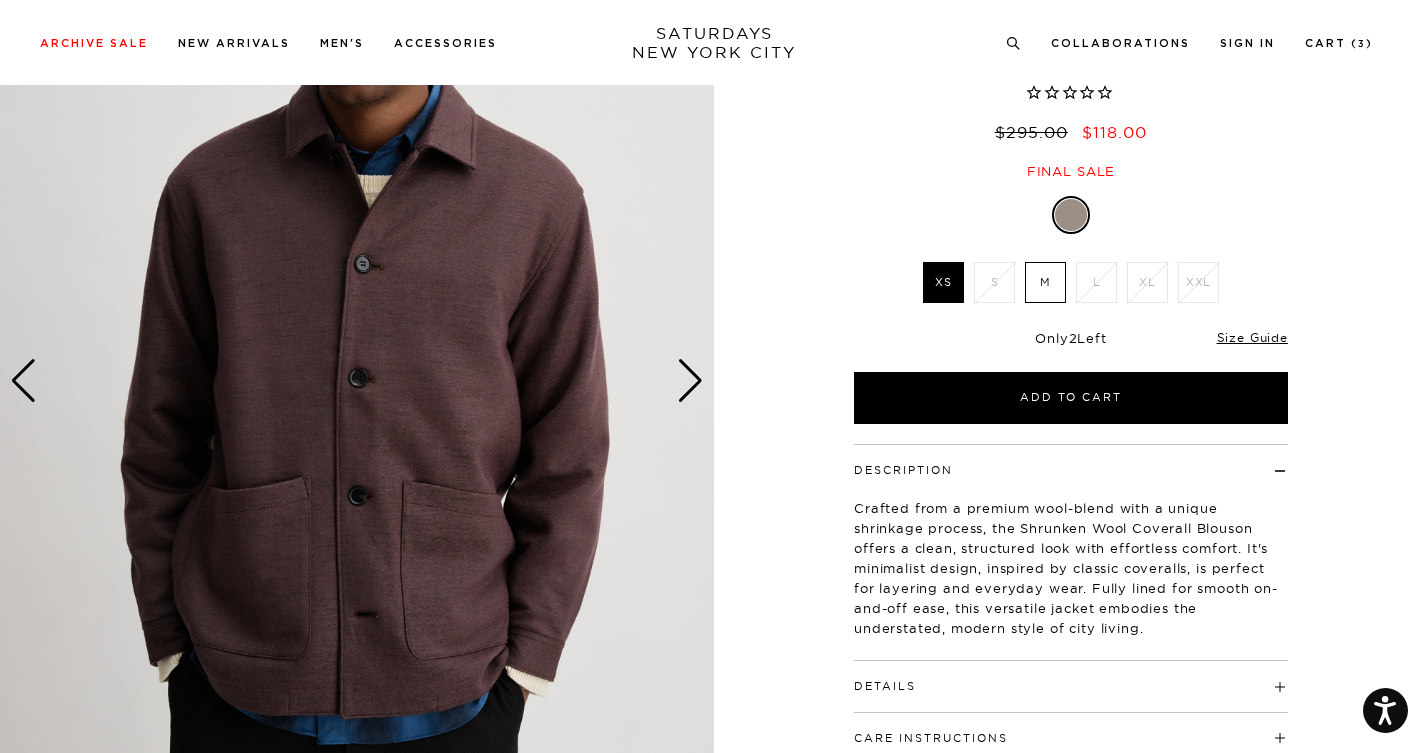 click at bounding box center [690, 381] 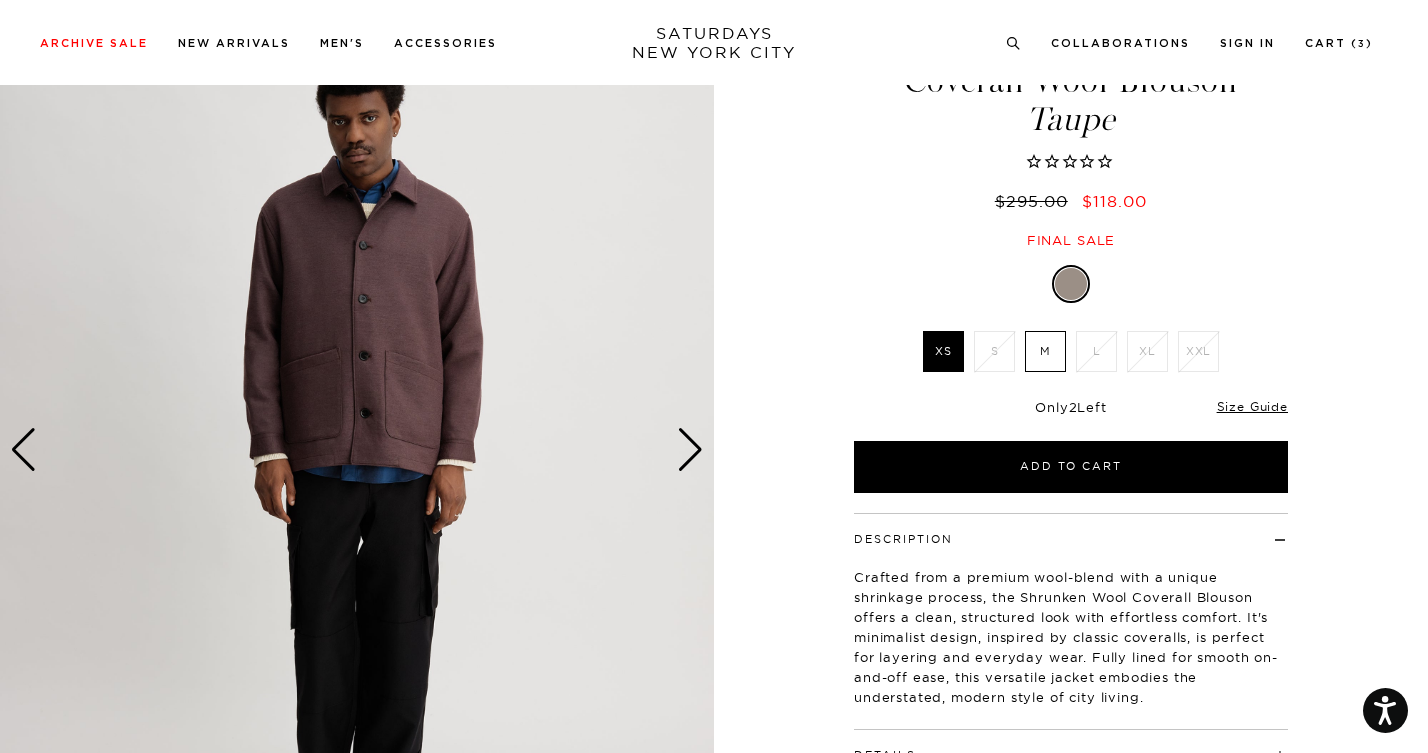 scroll, scrollTop: 96, scrollLeft: 0, axis: vertical 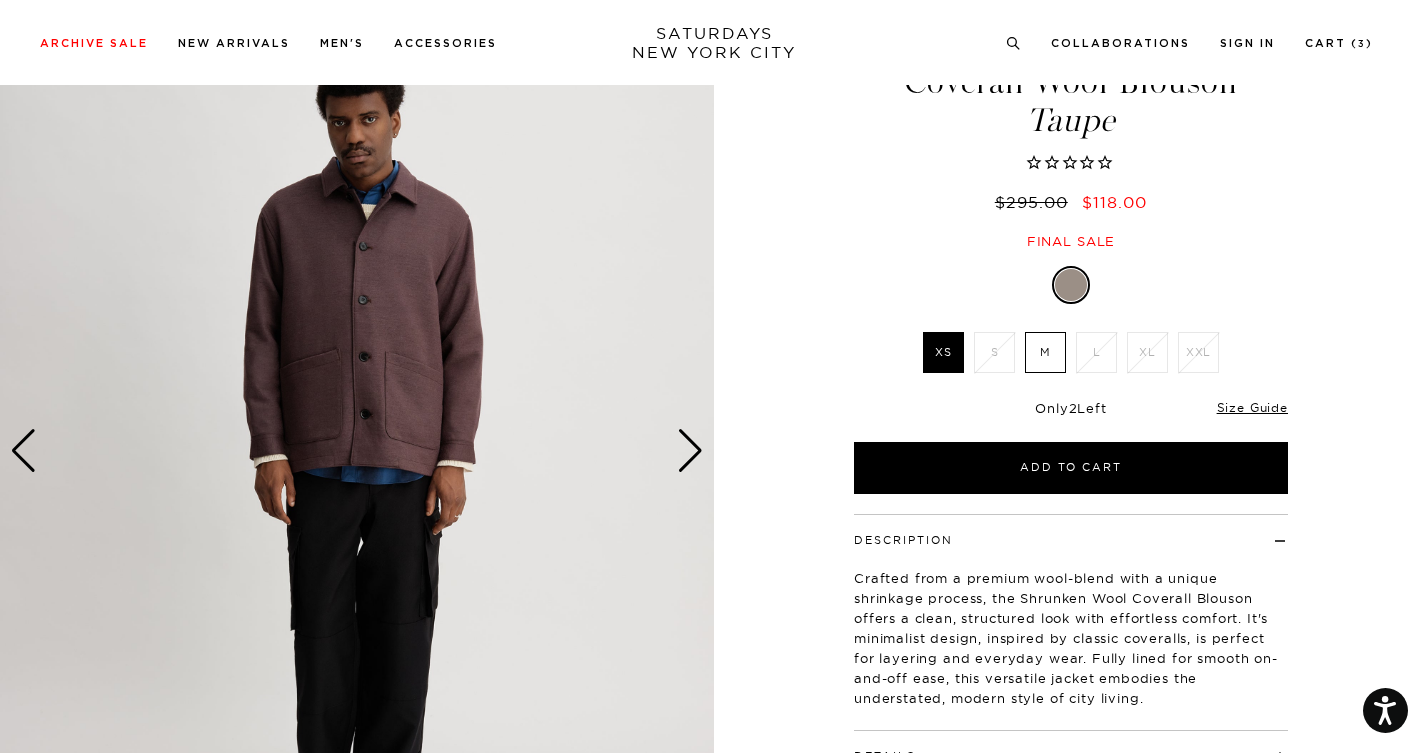 click at bounding box center (690, 451) 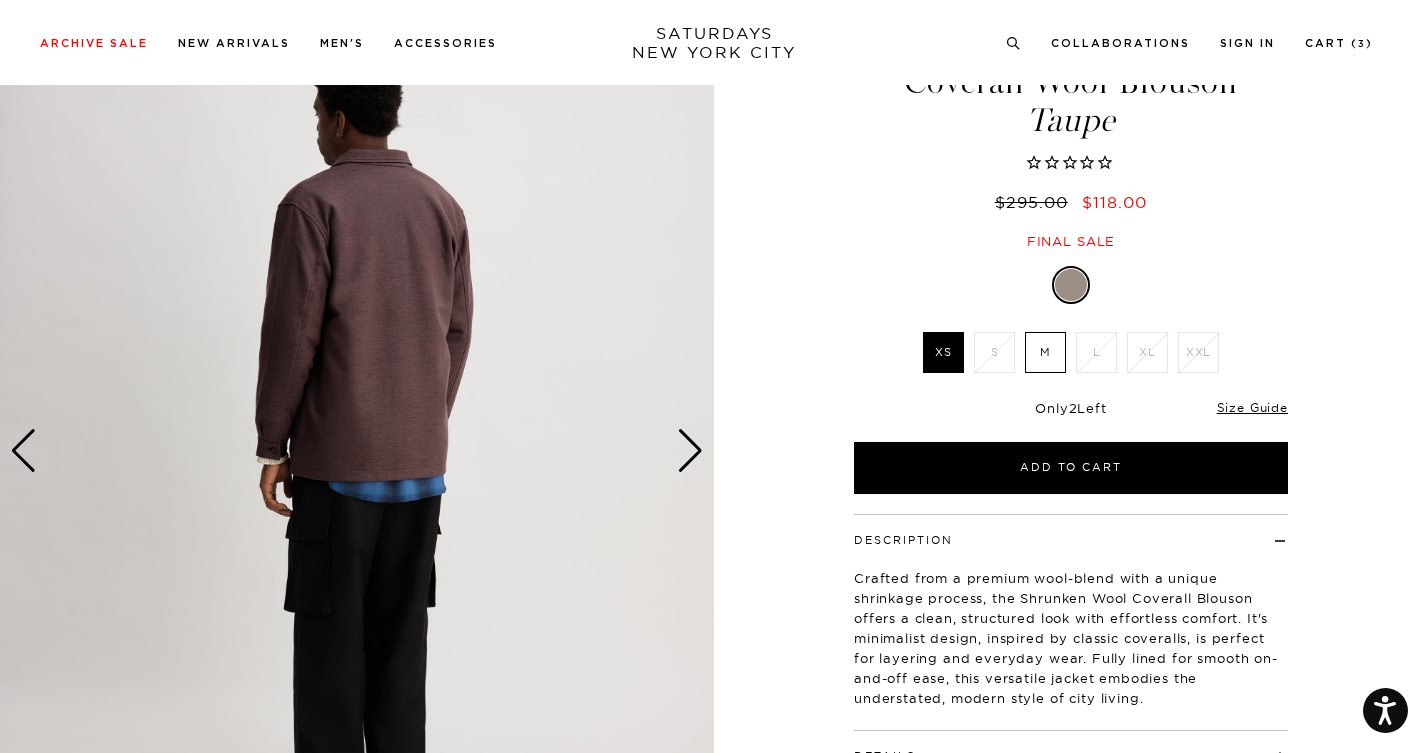 click at bounding box center (690, 451) 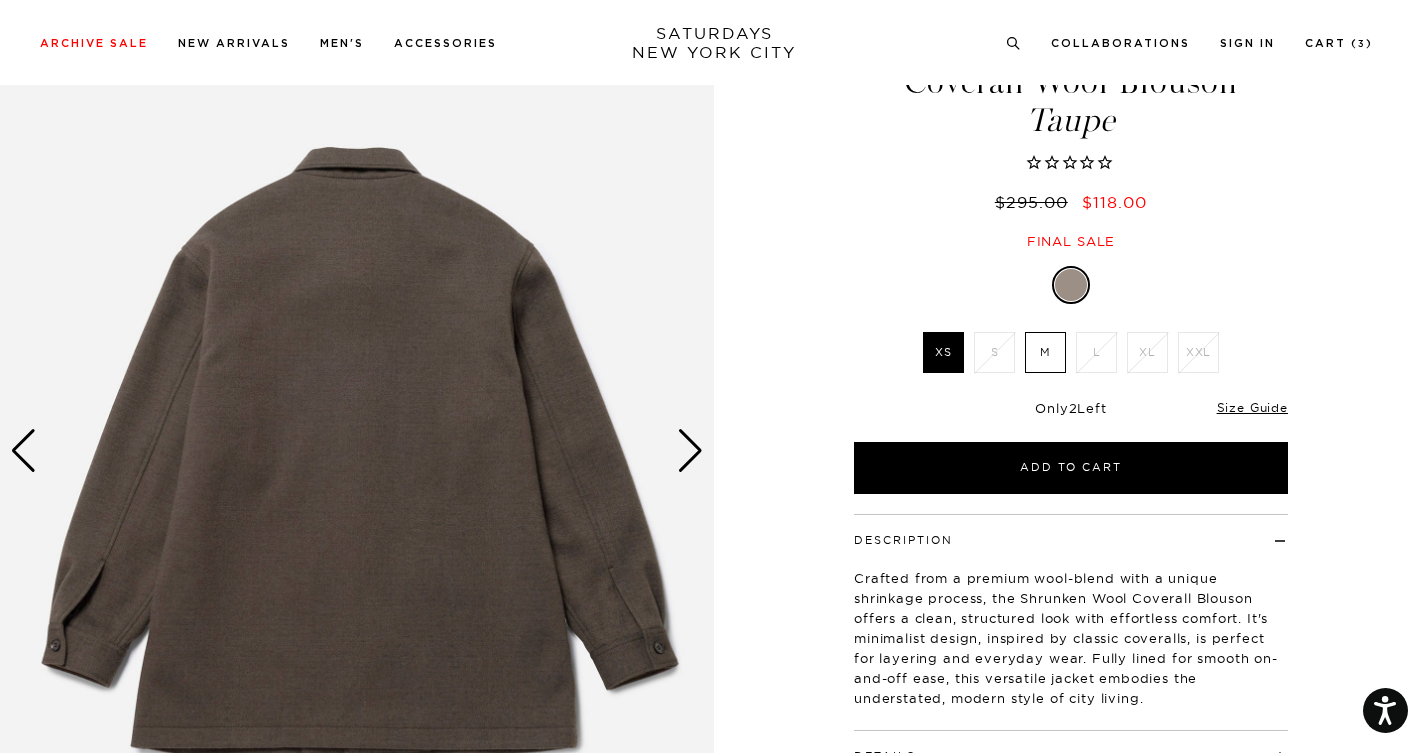 click at bounding box center (690, 451) 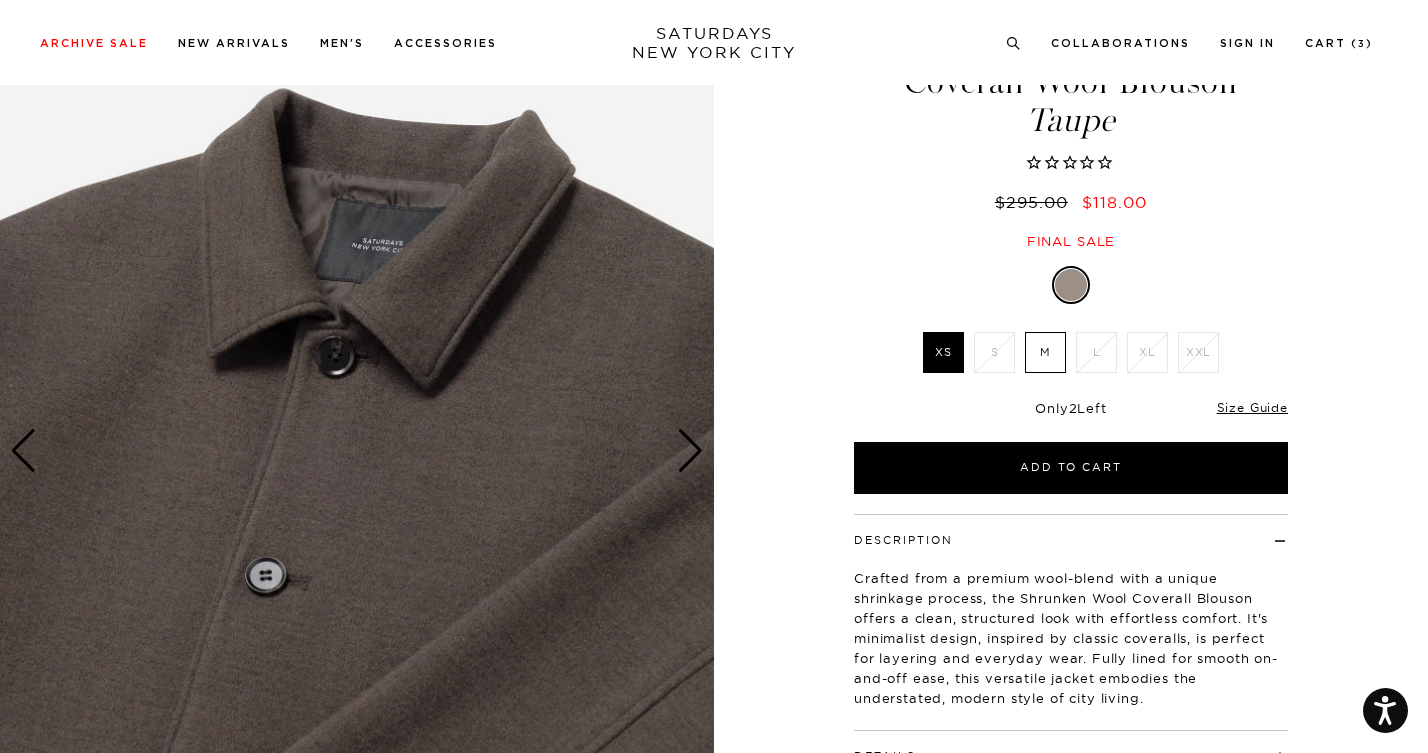 click at bounding box center [690, 451] 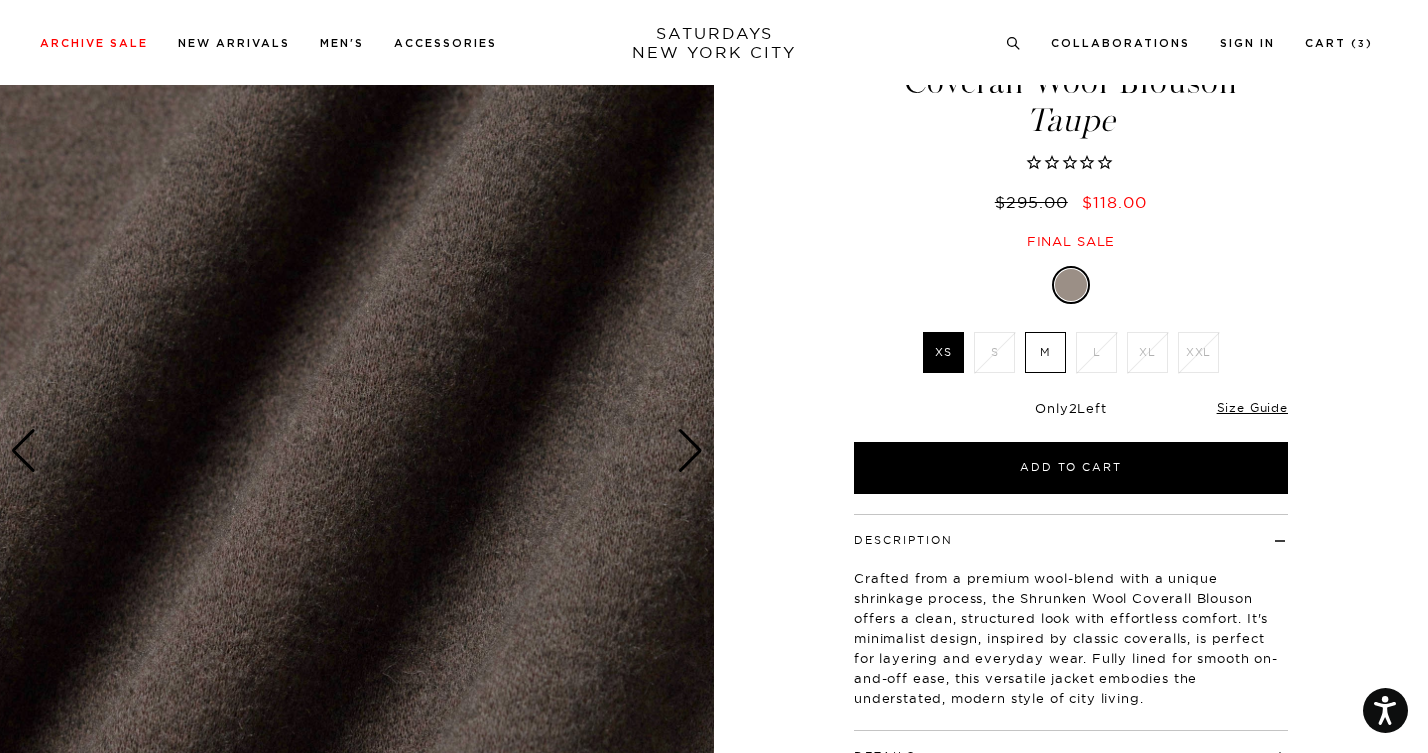 click at bounding box center (690, 451) 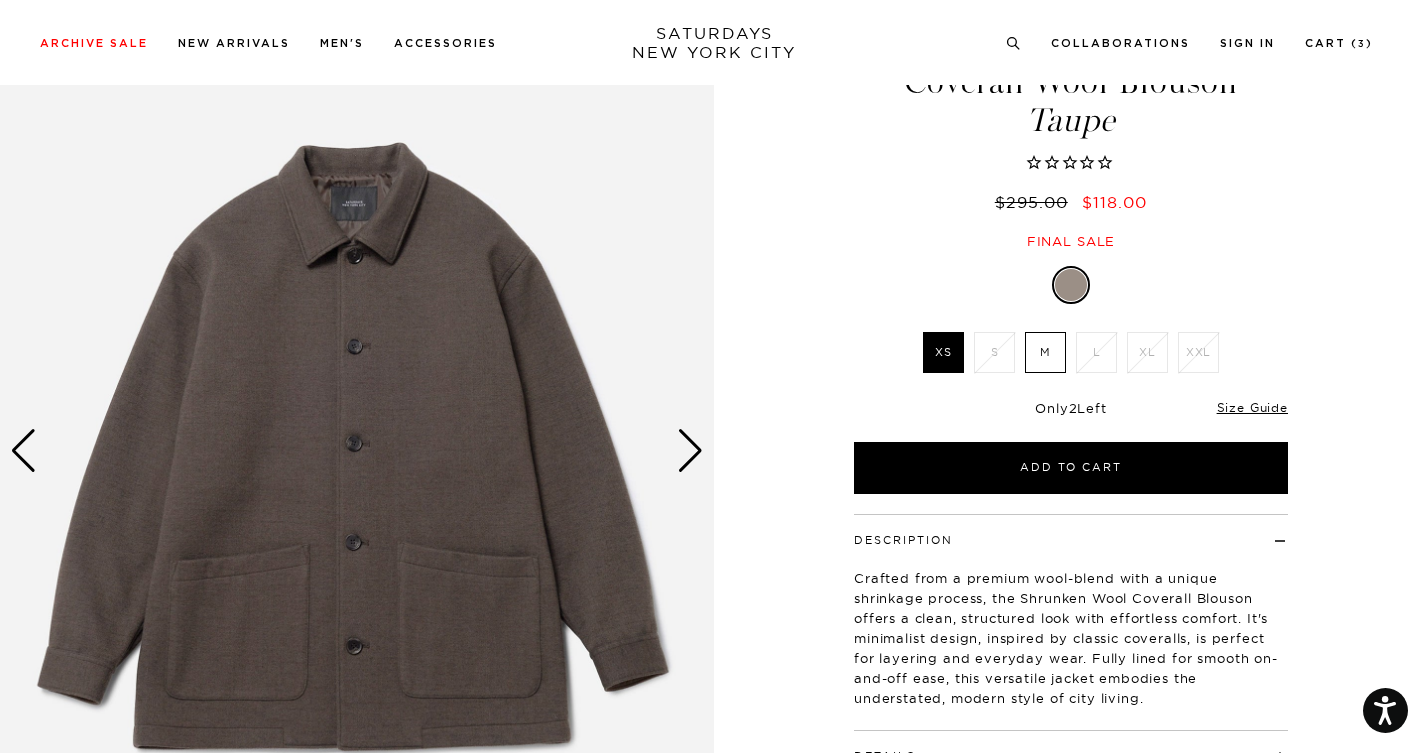 click at bounding box center (690, 451) 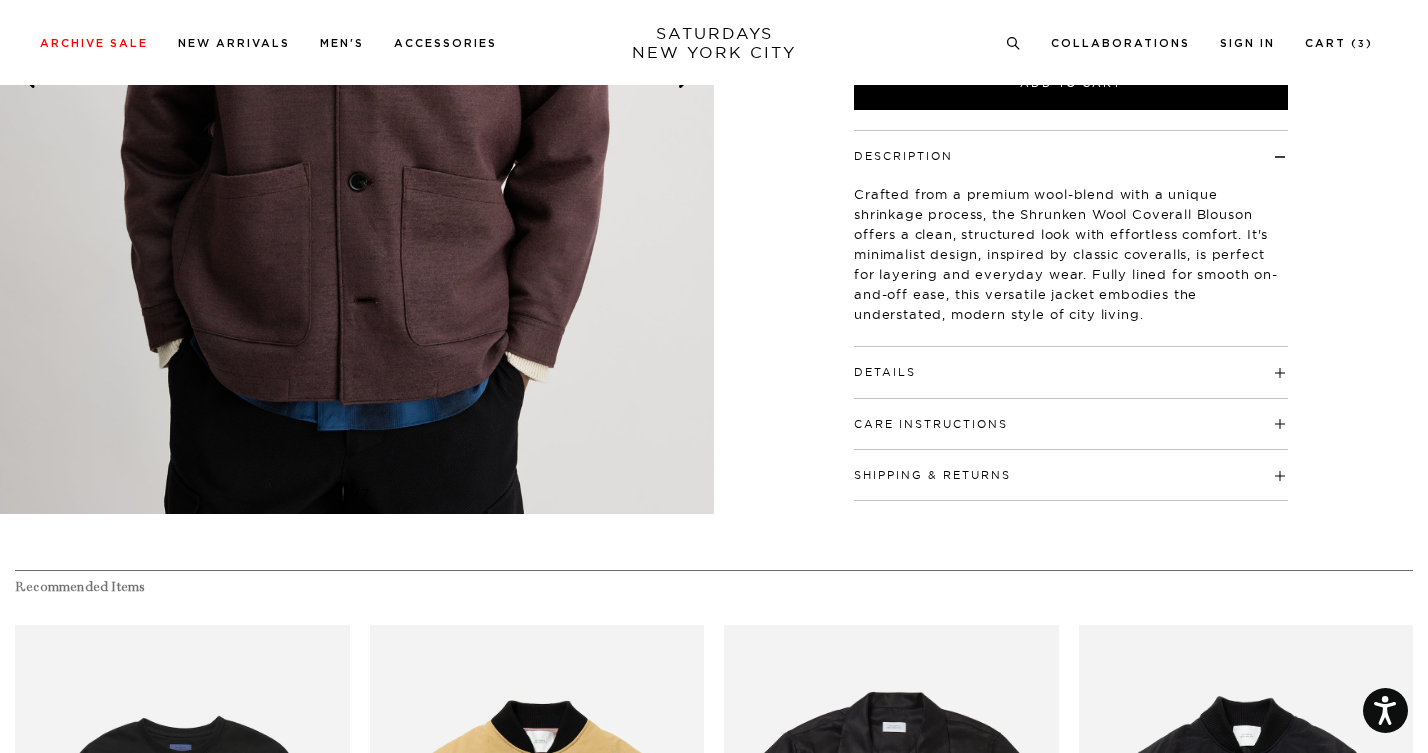 scroll, scrollTop: 481, scrollLeft: 0, axis: vertical 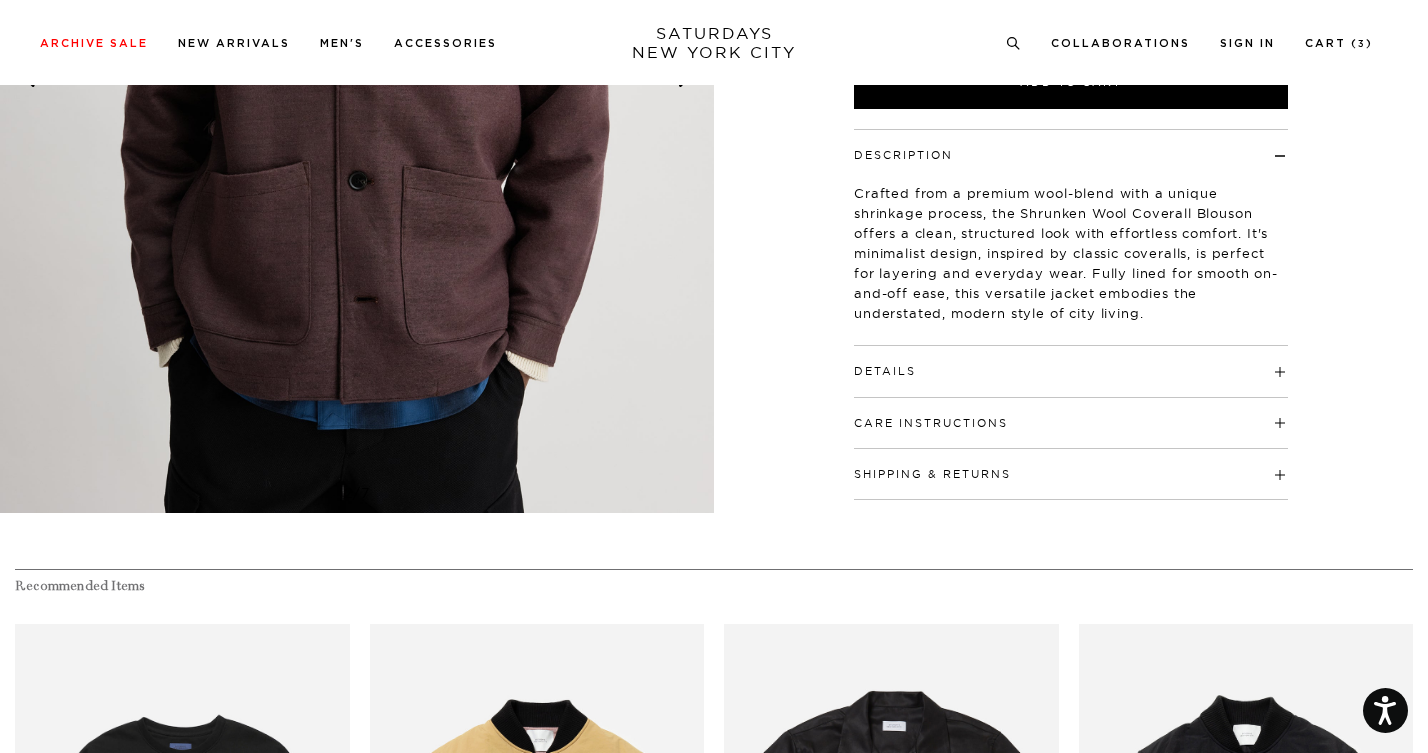 click on "Details" at bounding box center [1071, 362] 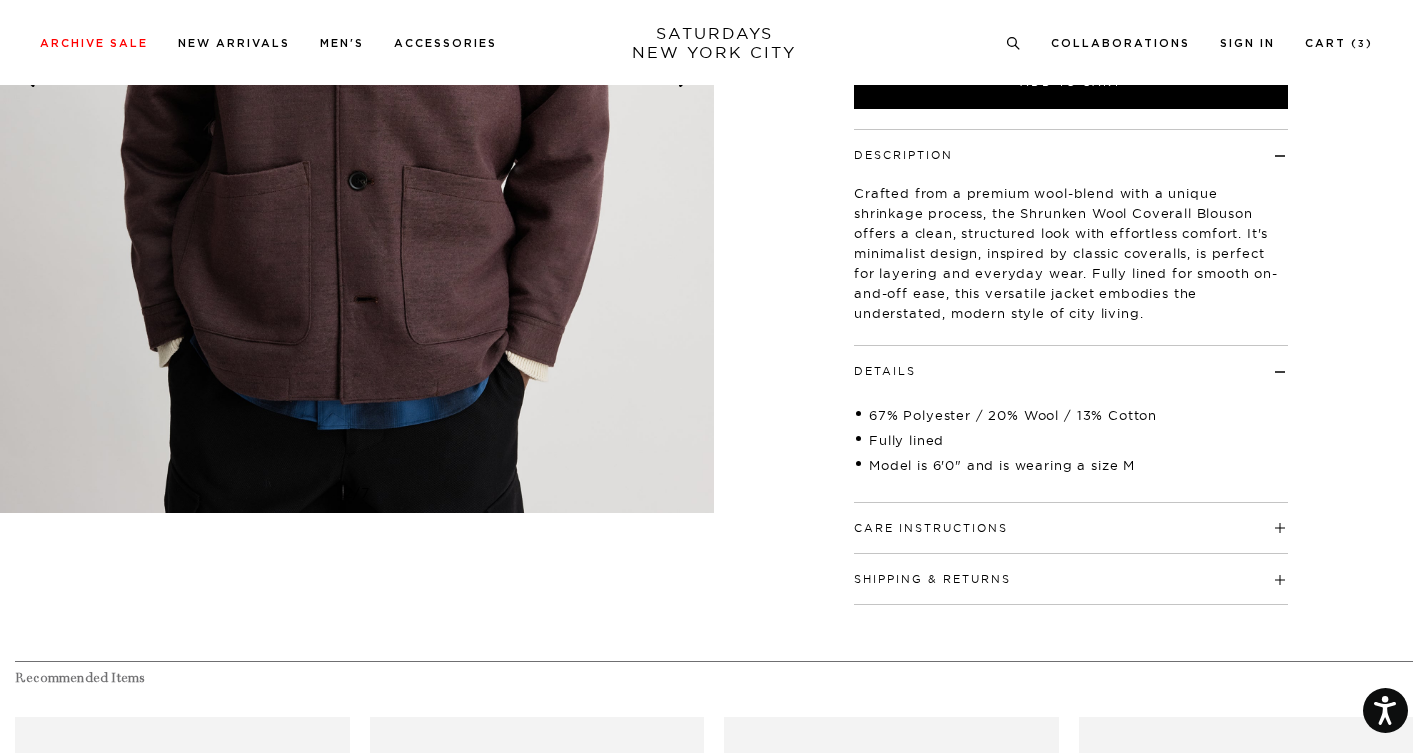 scroll, scrollTop: 0, scrollLeft: 0, axis: both 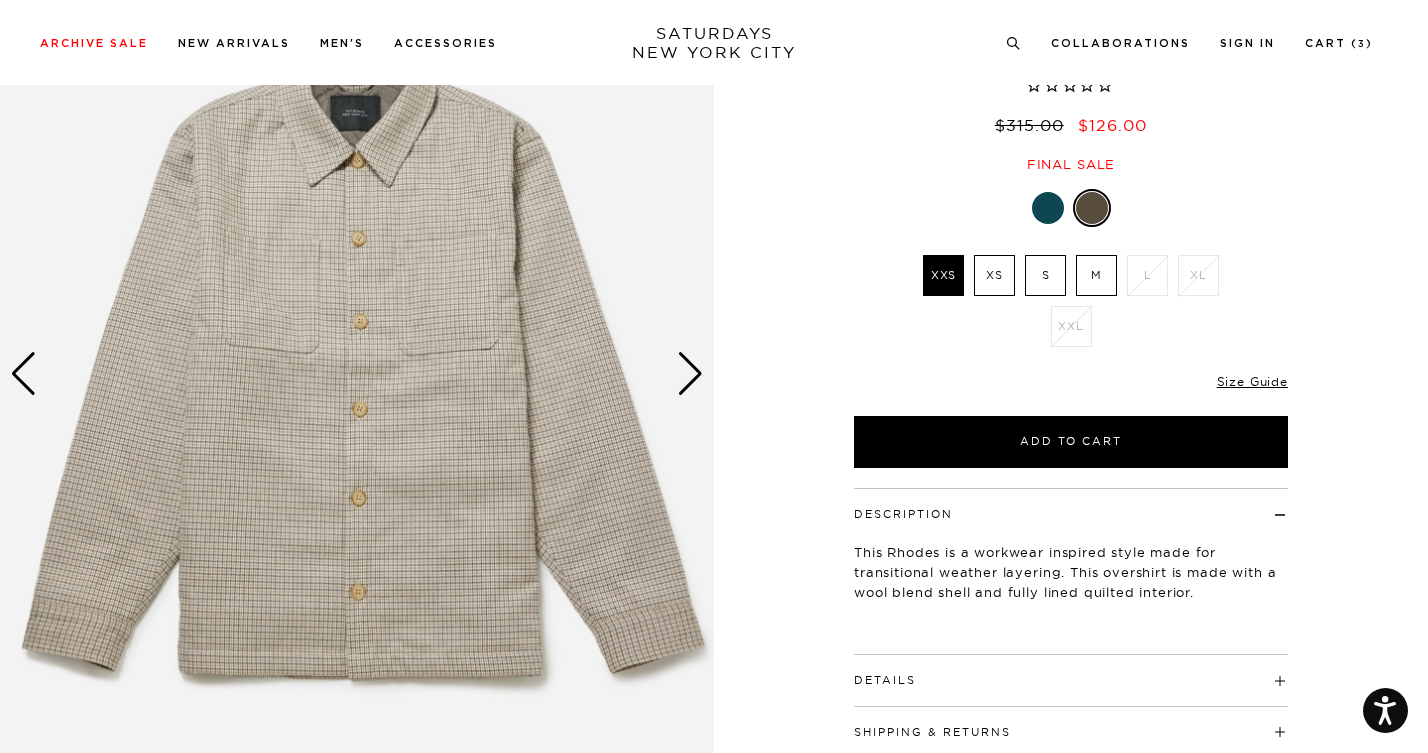 click at bounding box center [690, 374] 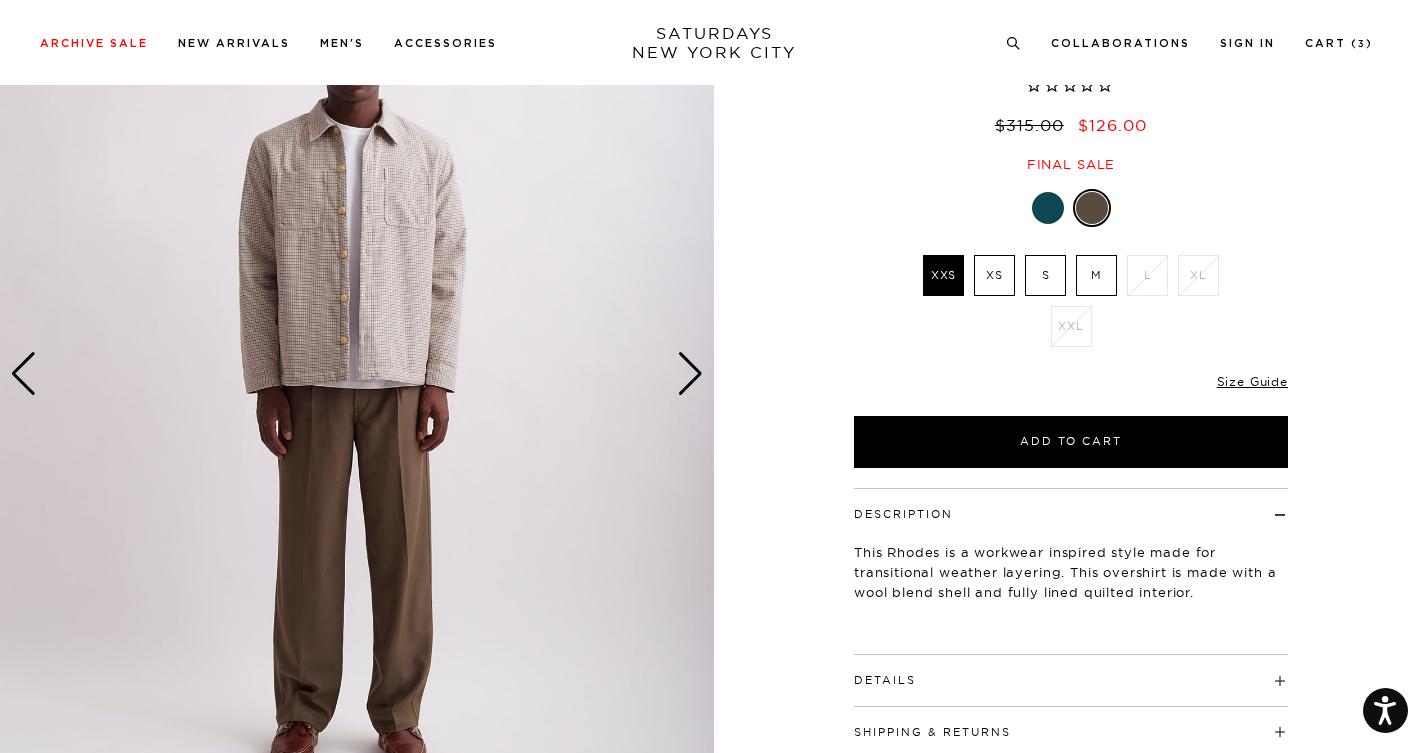 click at bounding box center (690, 374) 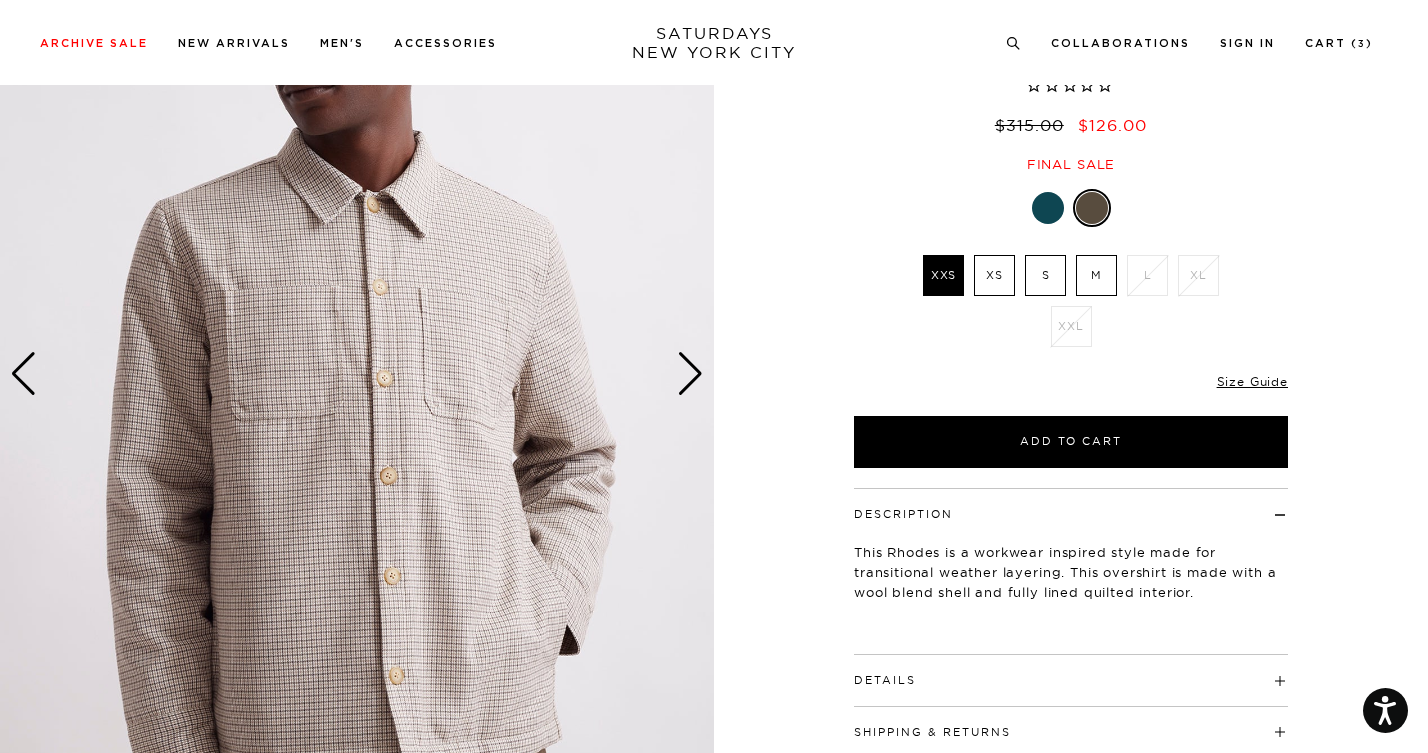click at bounding box center (690, 374) 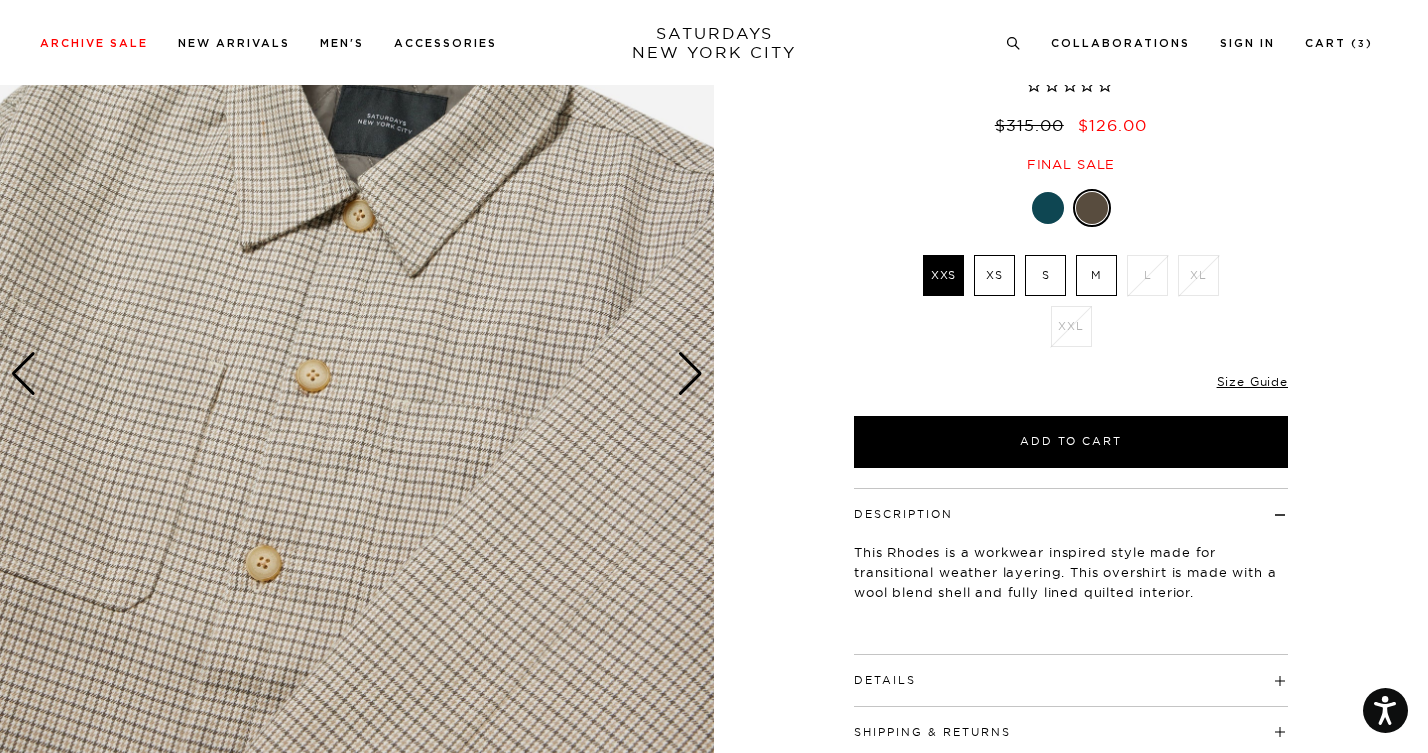 click at bounding box center [690, 374] 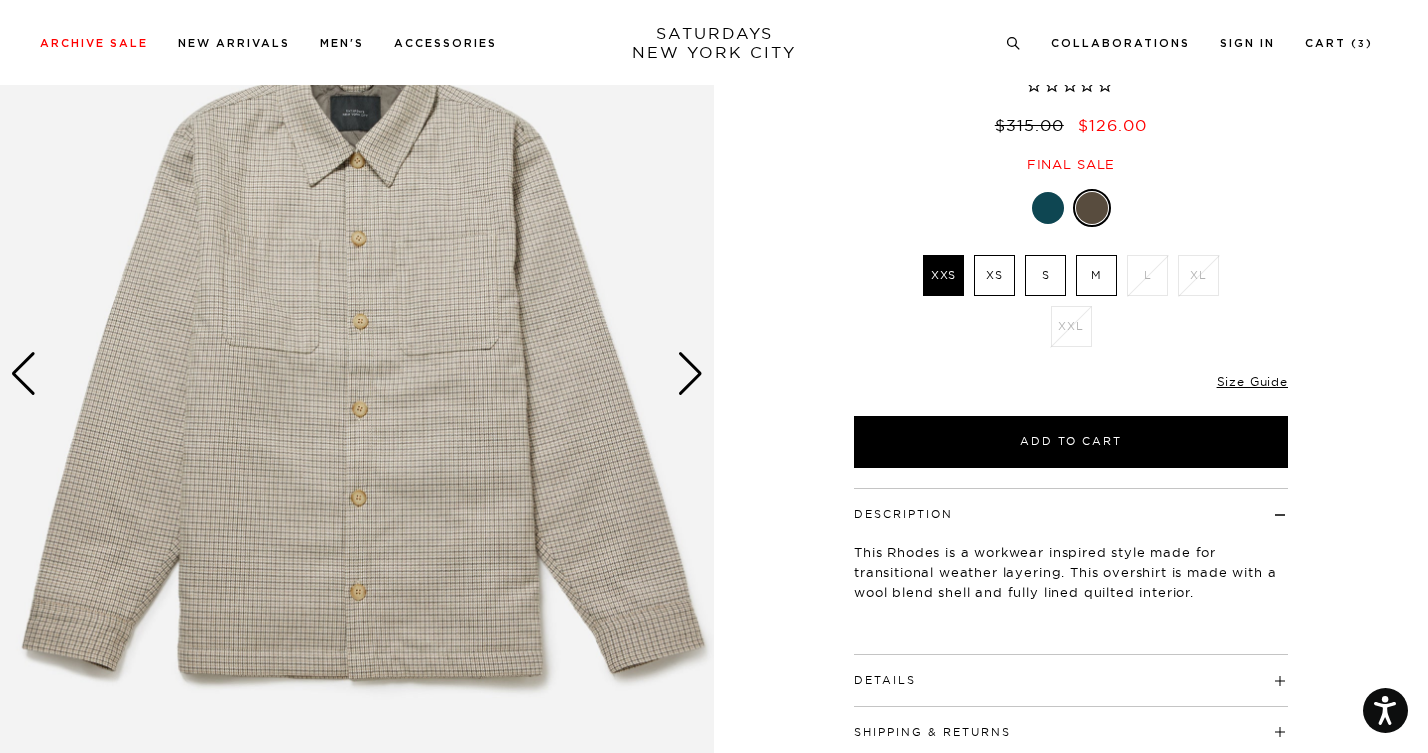 click at bounding box center [690, 374] 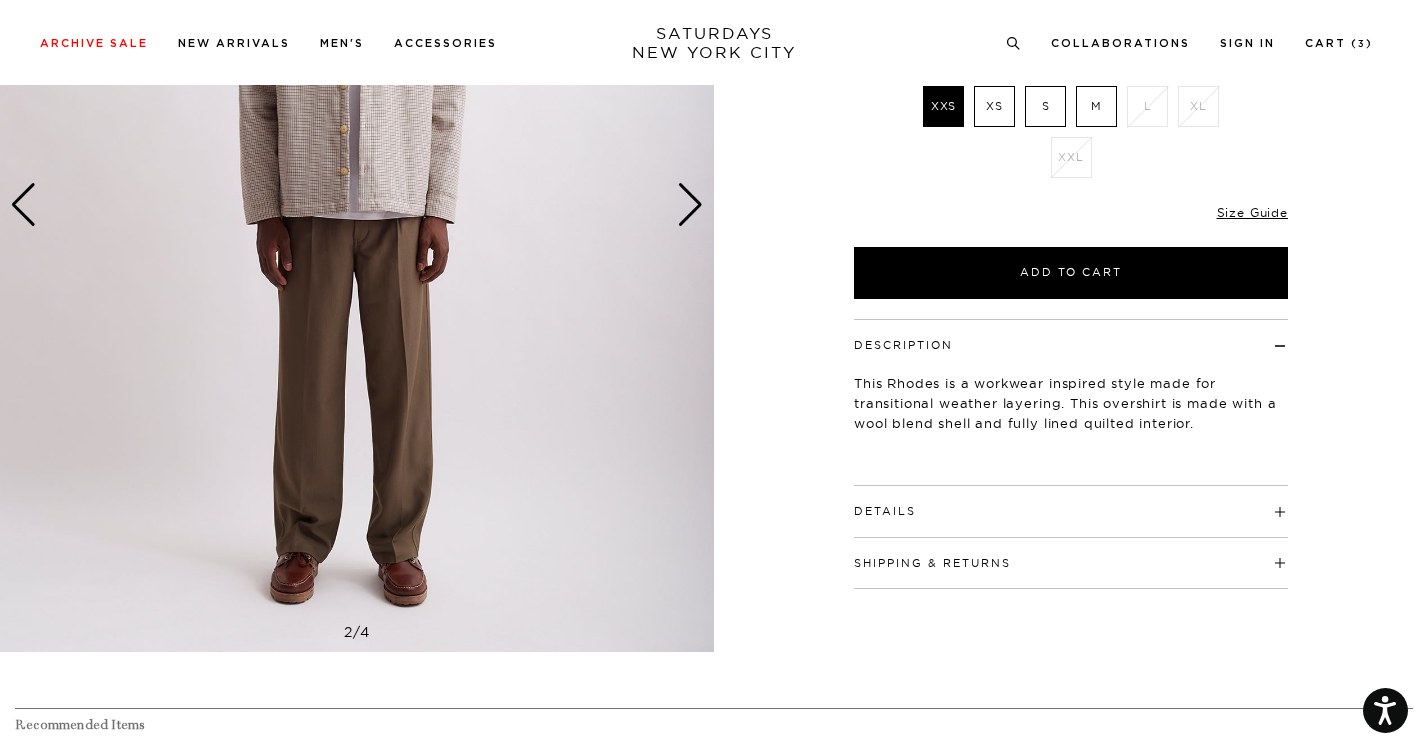 scroll, scrollTop: 346, scrollLeft: 0, axis: vertical 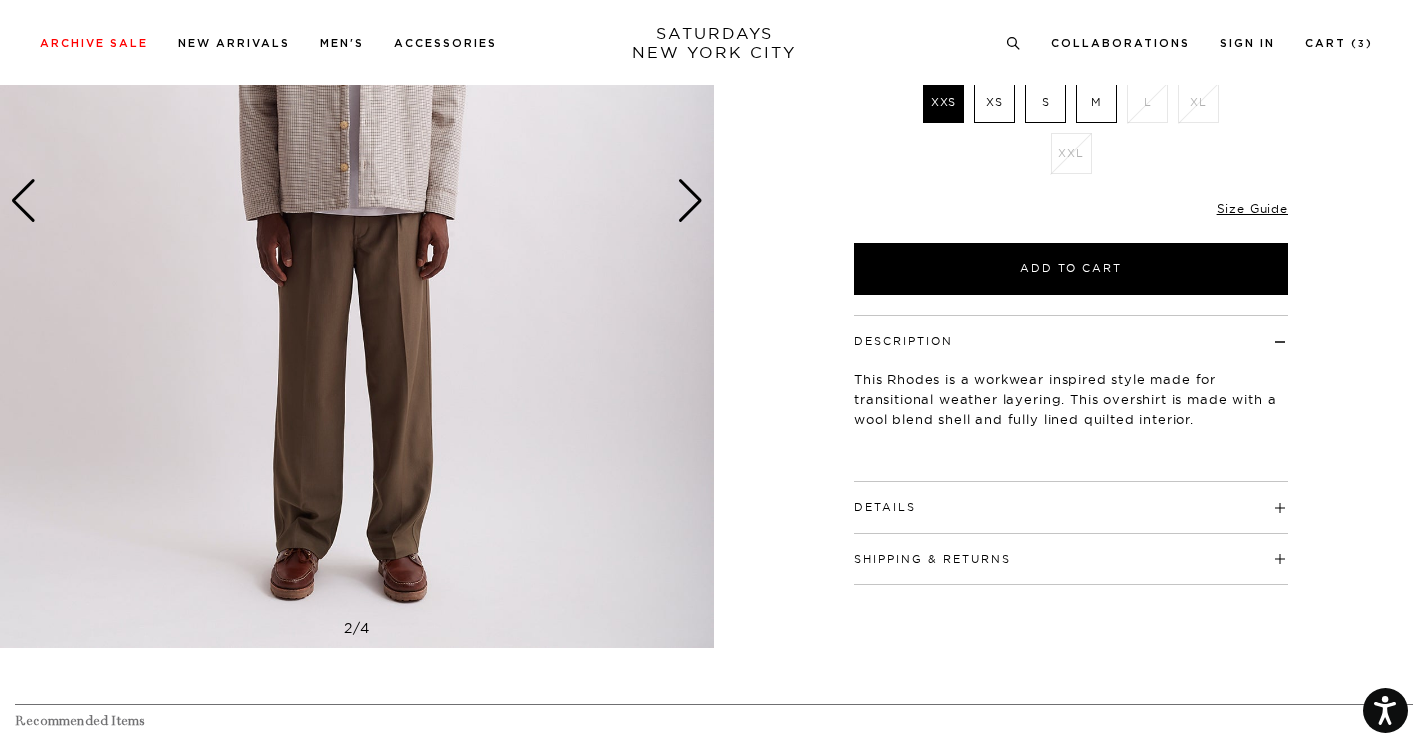 click on "Details" at bounding box center (885, 507) 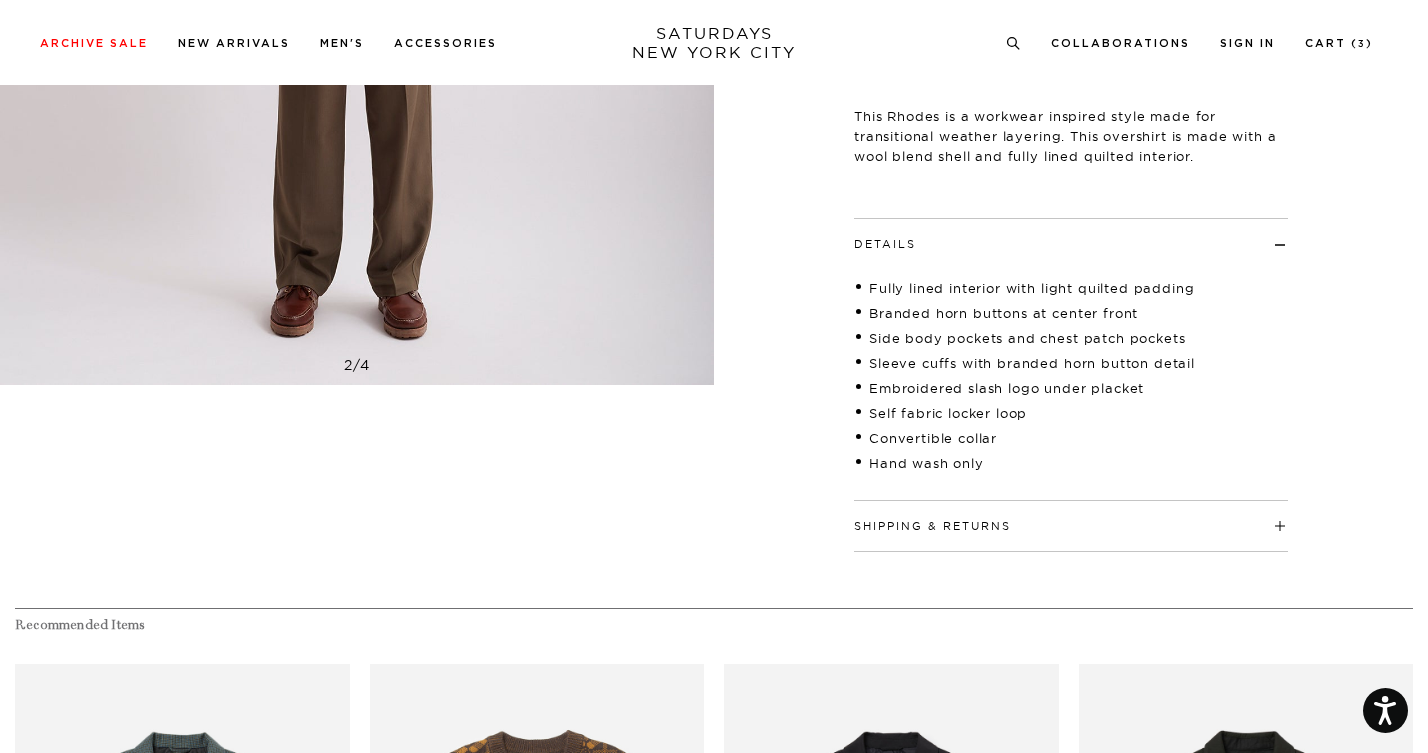scroll, scrollTop: 612, scrollLeft: 0, axis: vertical 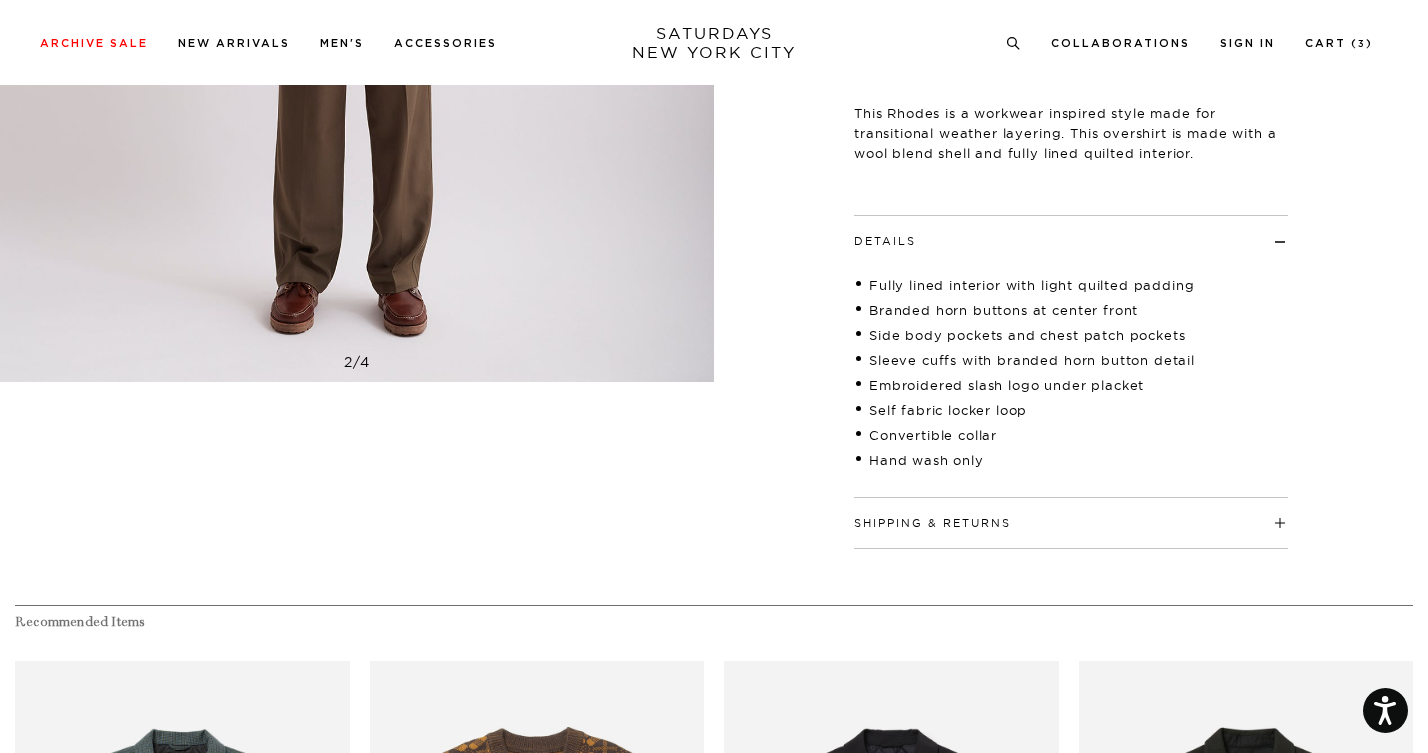 click on "Shipping & Returns" at bounding box center (1071, 514) 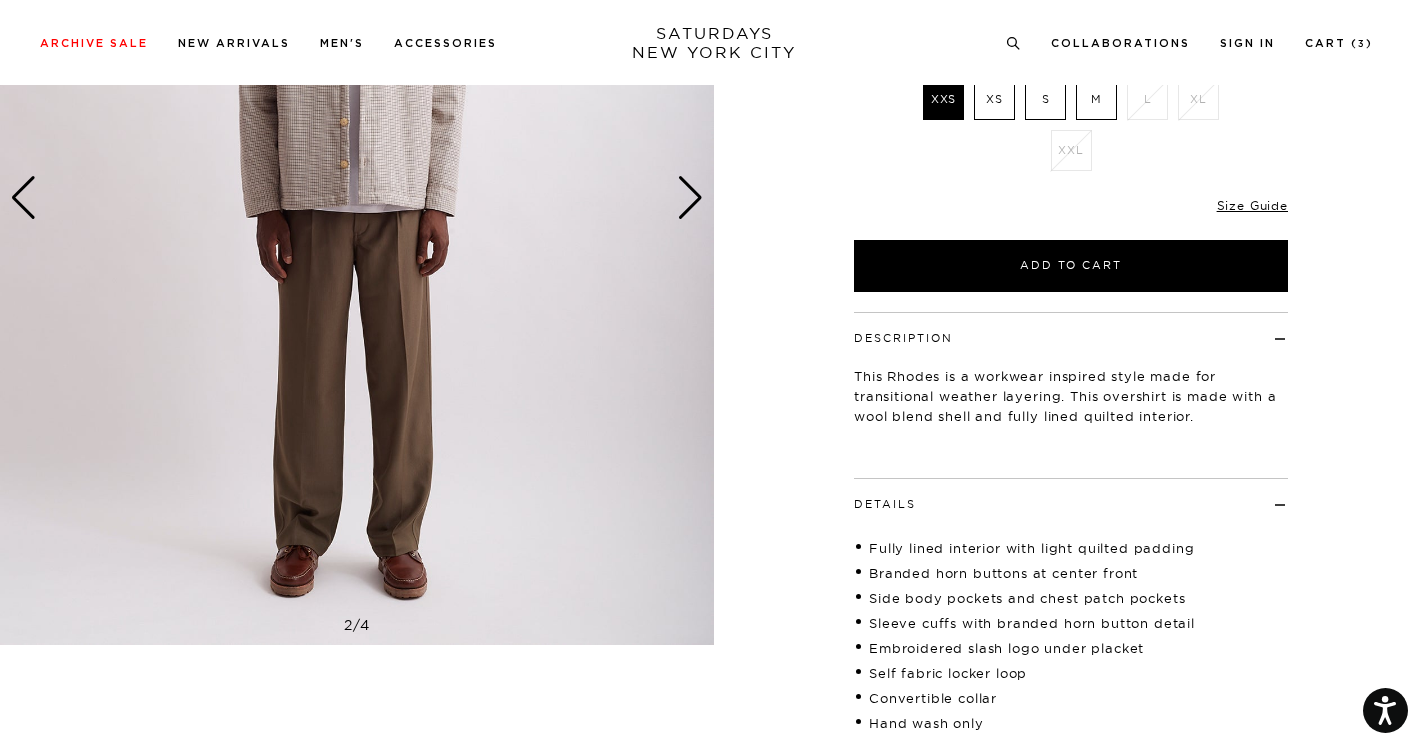 scroll, scrollTop: 348, scrollLeft: 0, axis: vertical 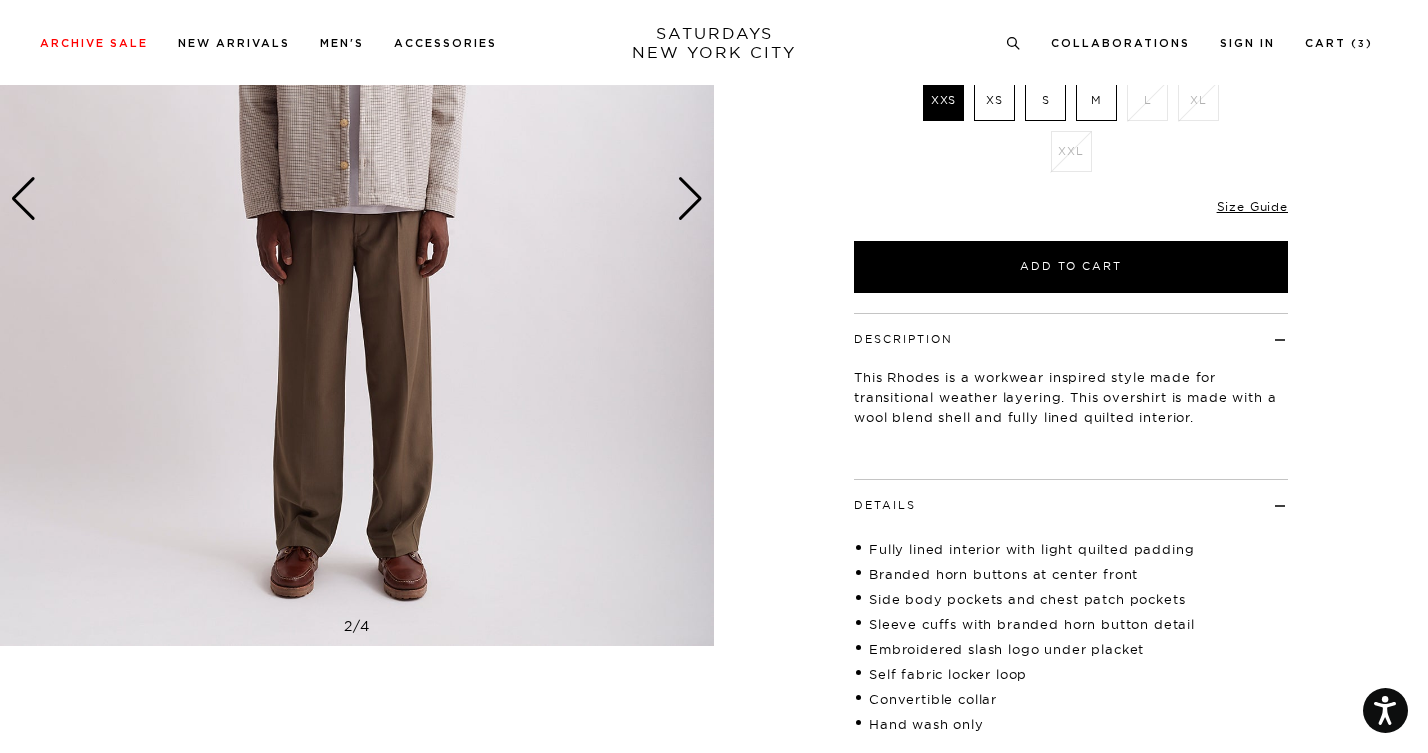 click on "This Rhodes is a workwear inspired style made for transitional weather layering. This overshirt is made with a wool blend shell and fully lined quilted interior." at bounding box center [1071, 397] 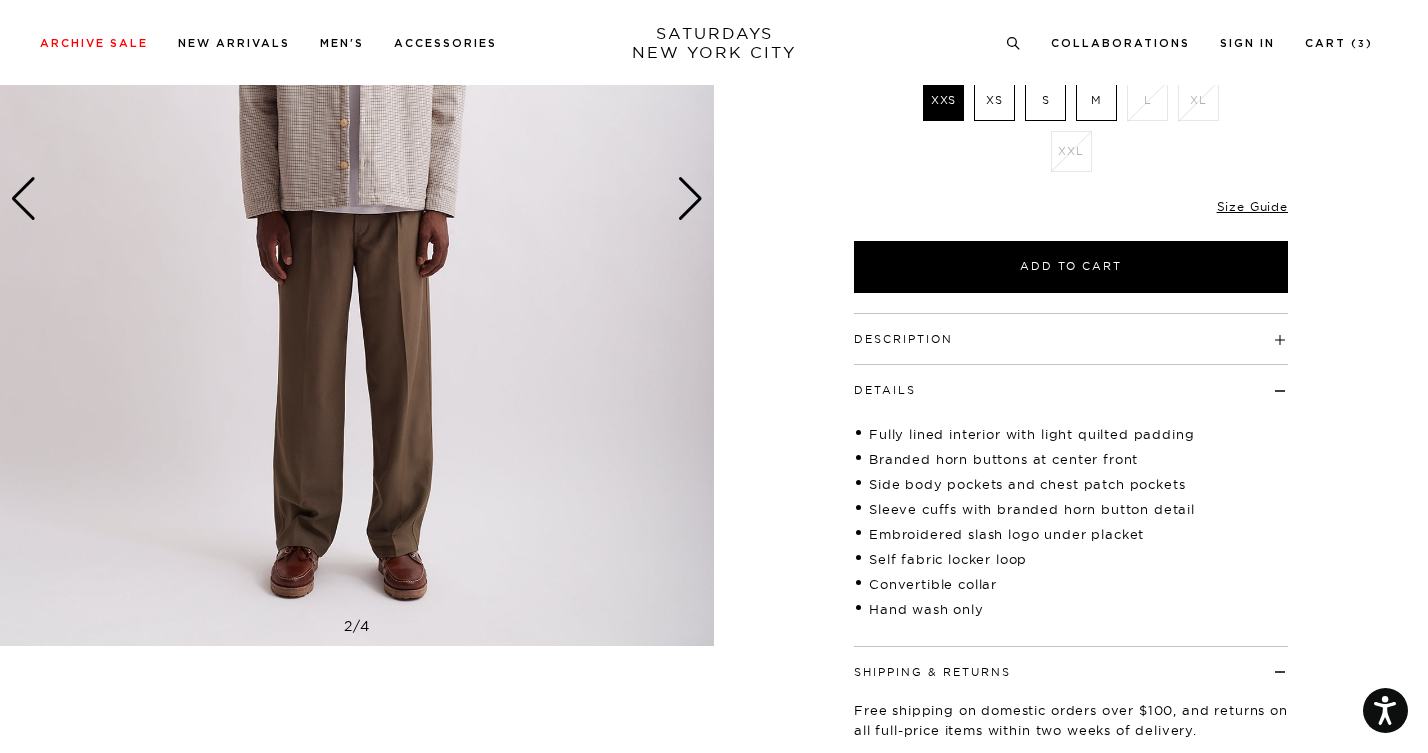 click on "Details" at bounding box center [1071, 381] 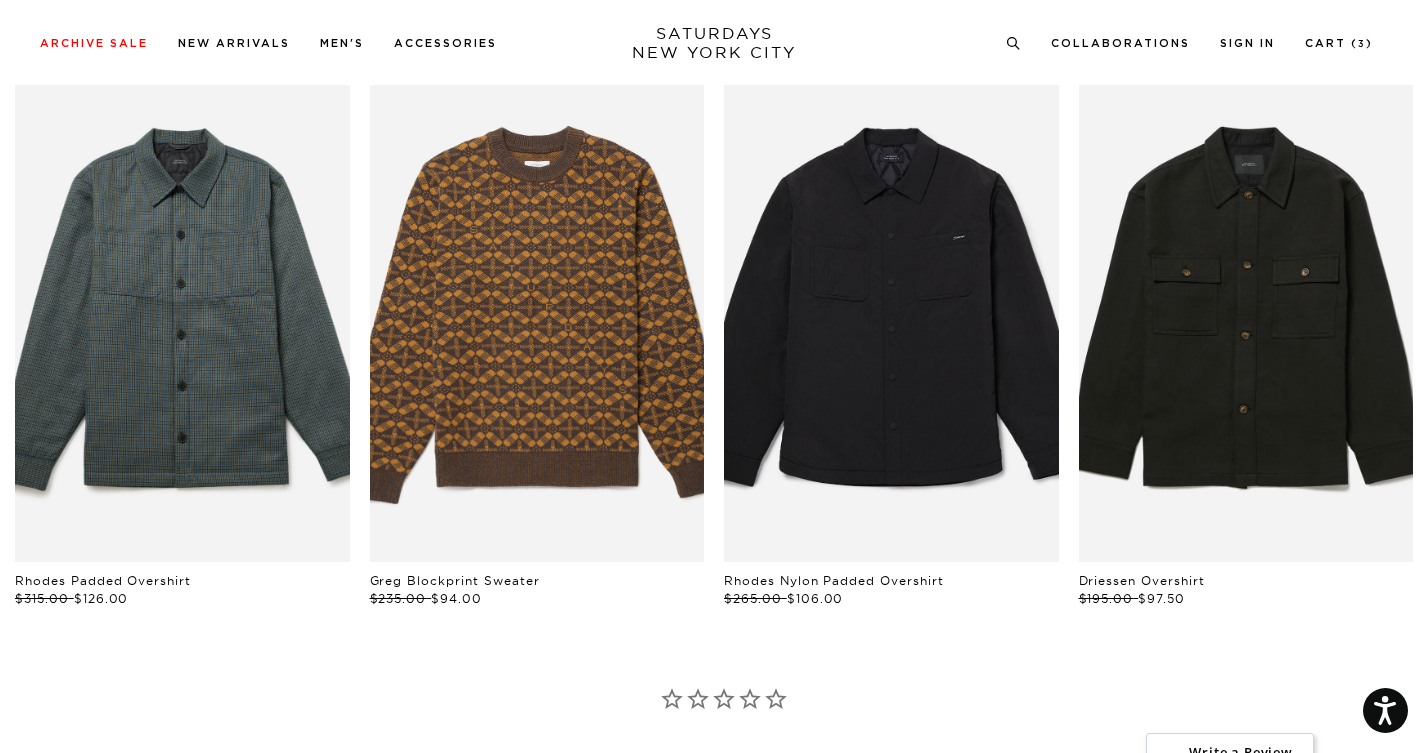 scroll, scrollTop: 1048, scrollLeft: 0, axis: vertical 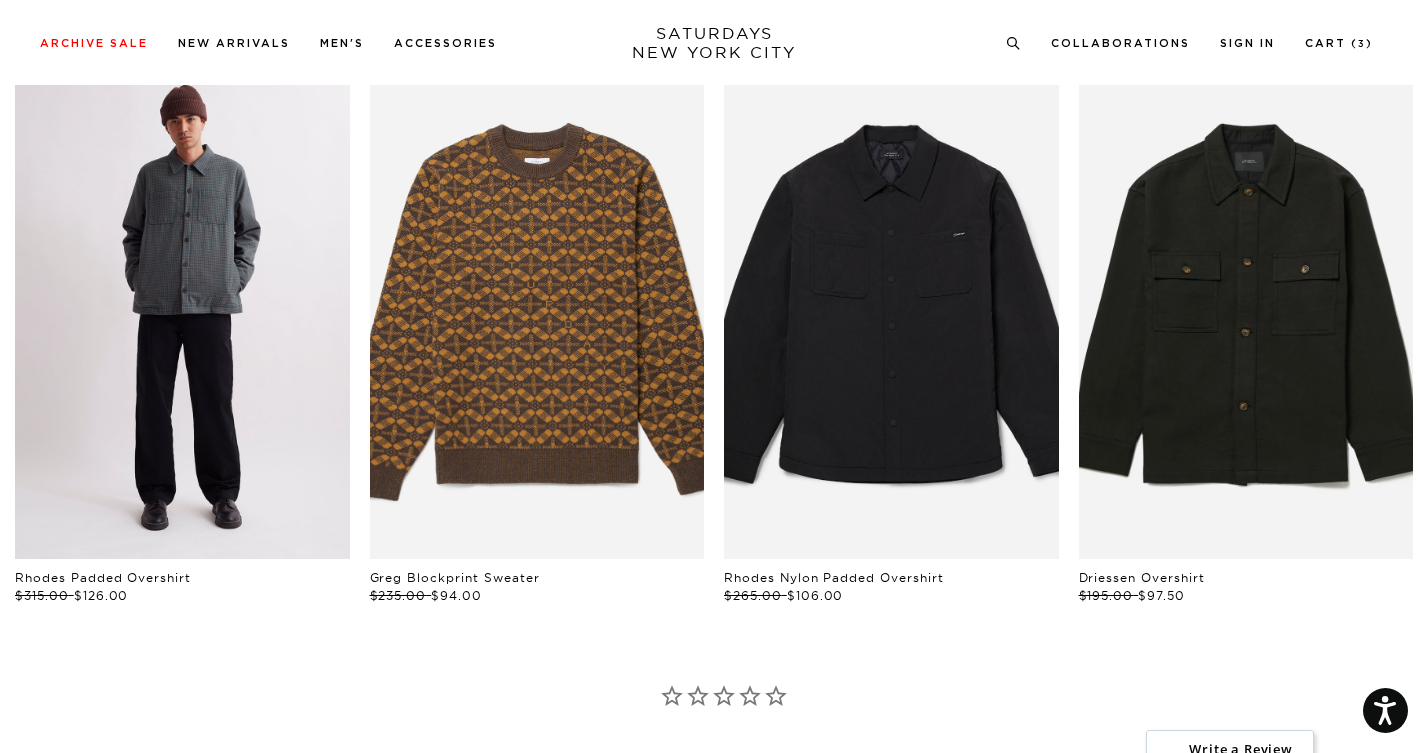 click at bounding box center [182, 308] 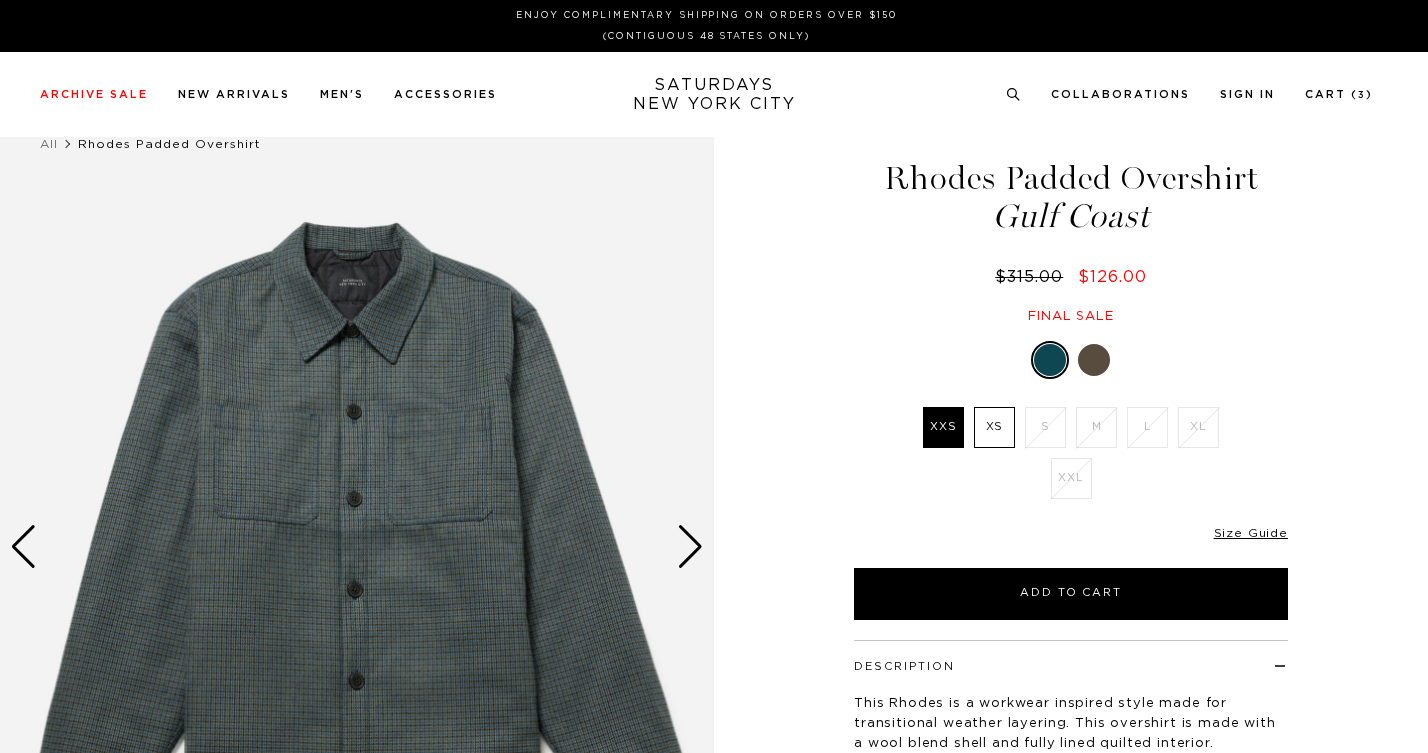 scroll, scrollTop: 0, scrollLeft: 0, axis: both 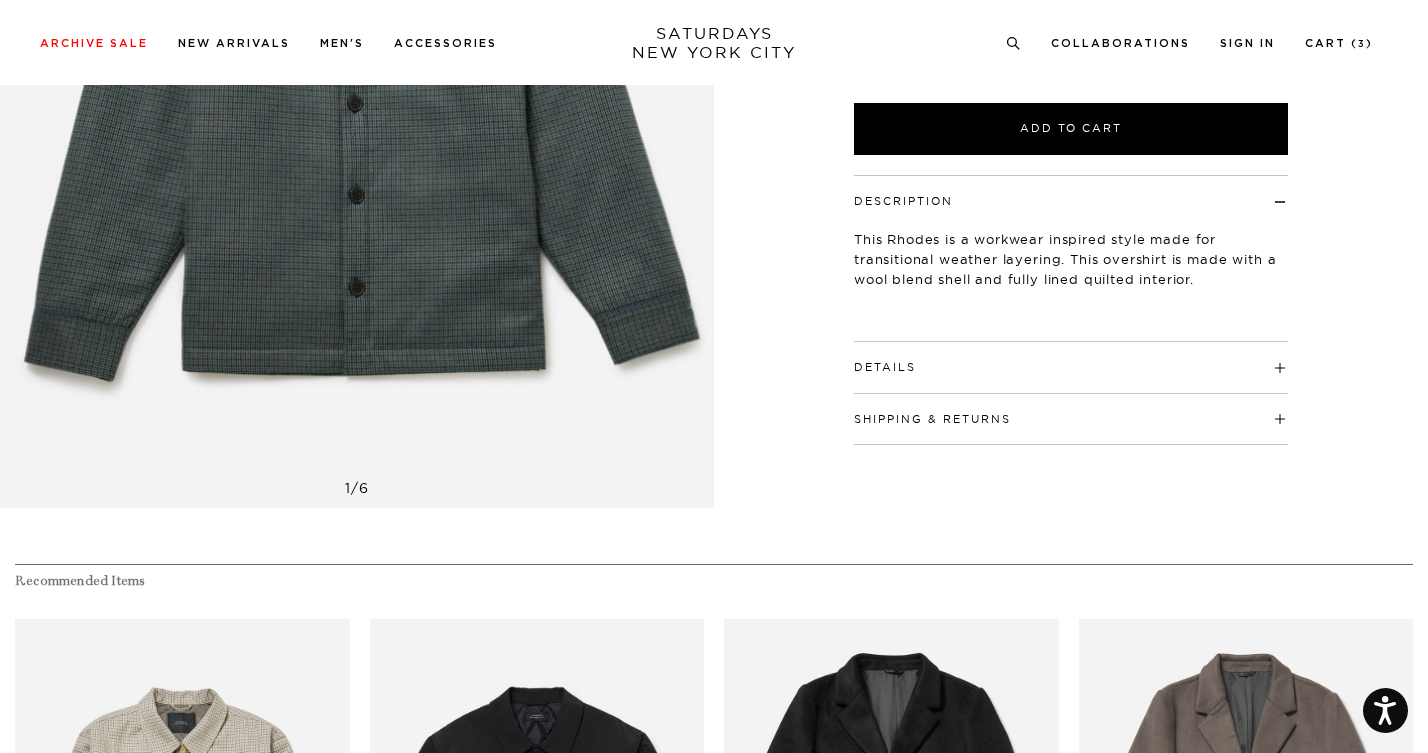 click on "Details" at bounding box center (1071, 358) 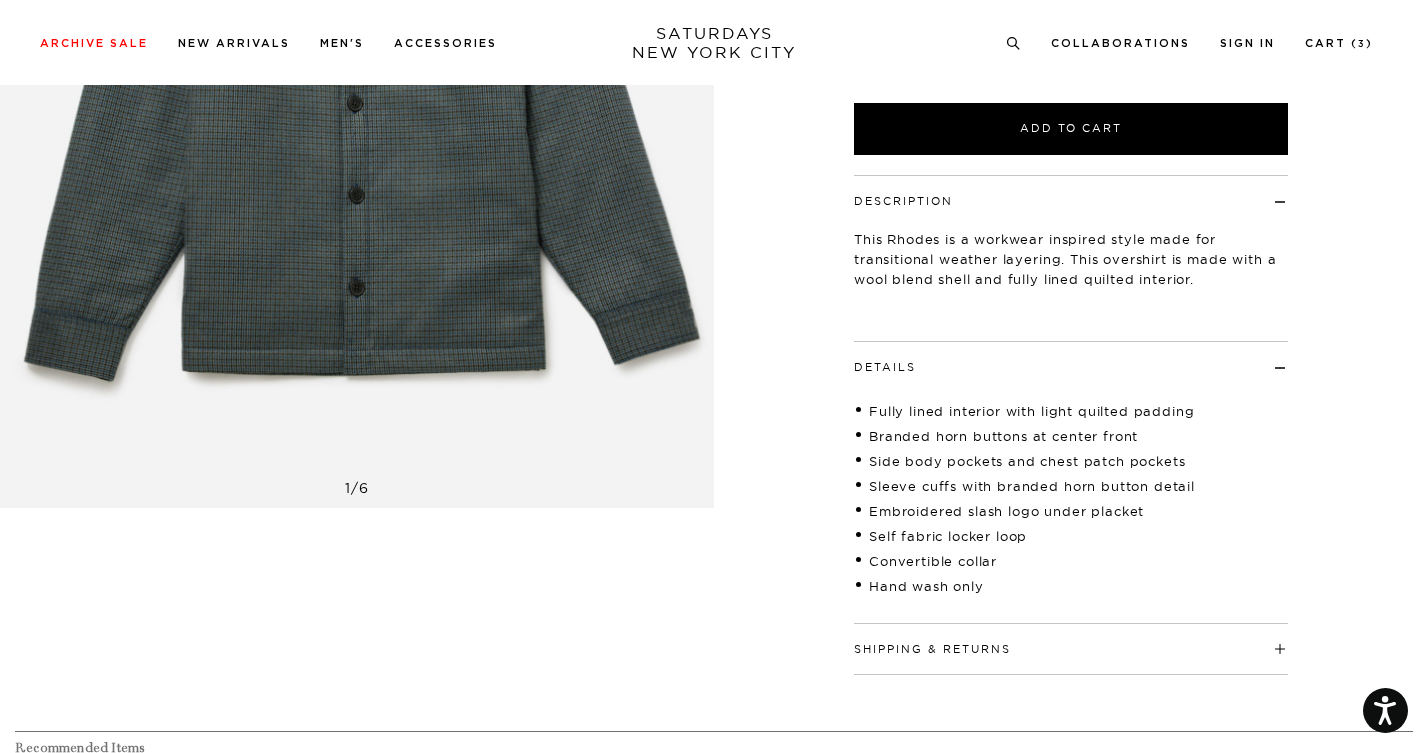 click on "1  /  6" at bounding box center (714, 145) 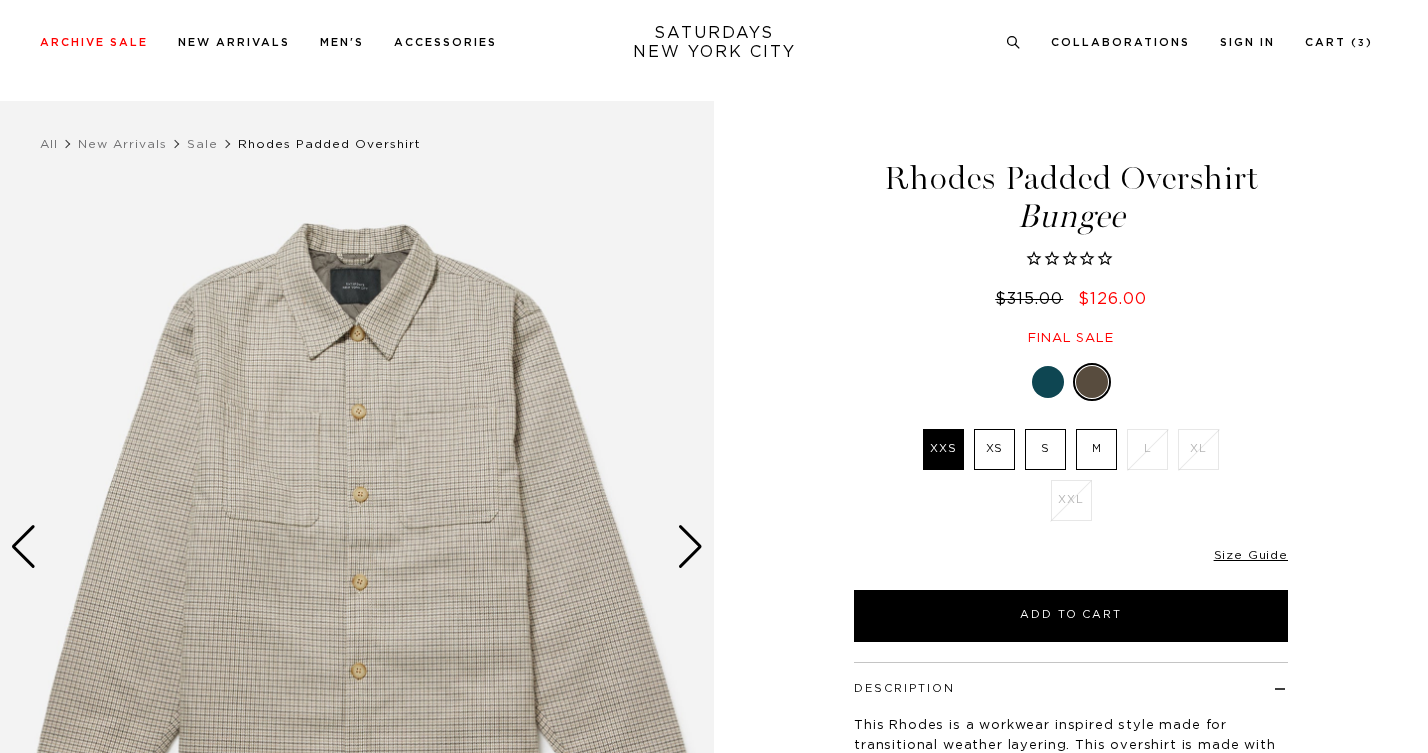scroll, scrollTop: 1048, scrollLeft: 0, axis: vertical 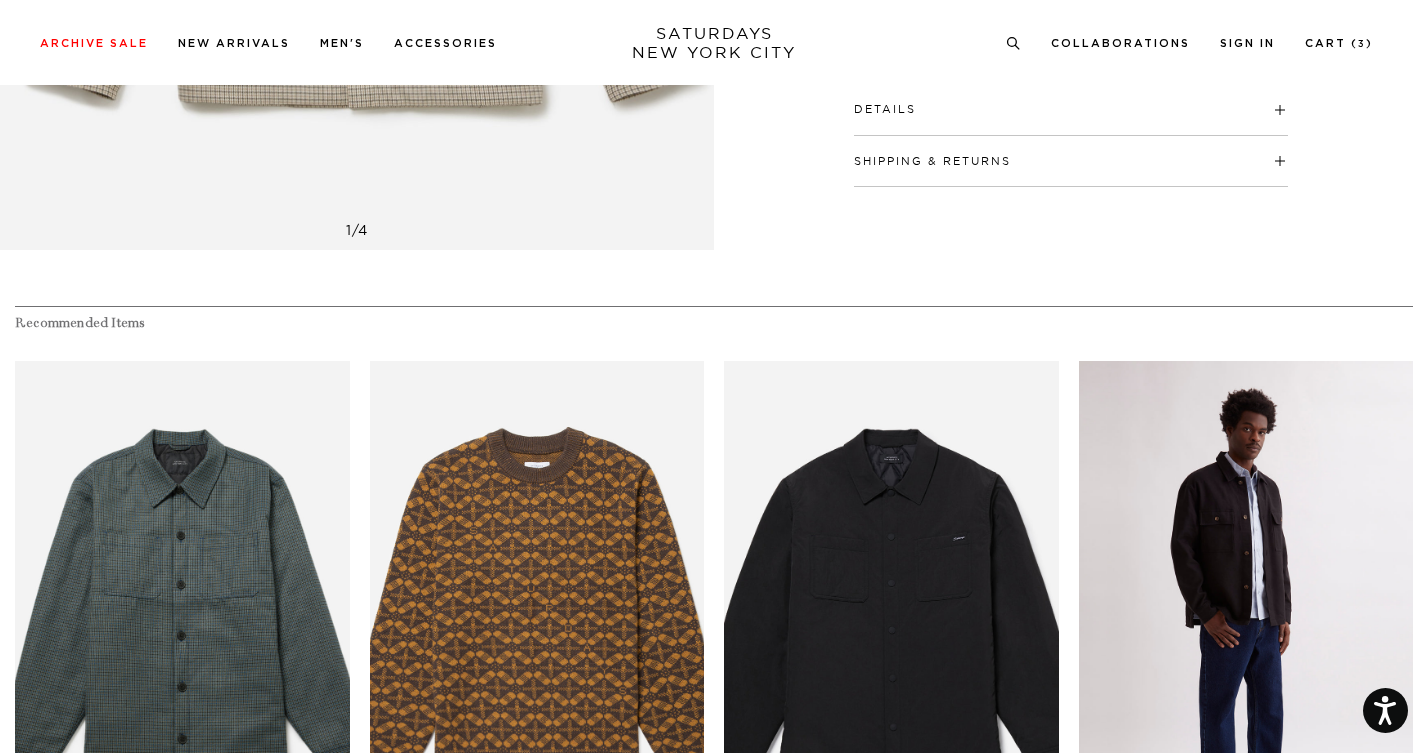 click at bounding box center (1246, 612) 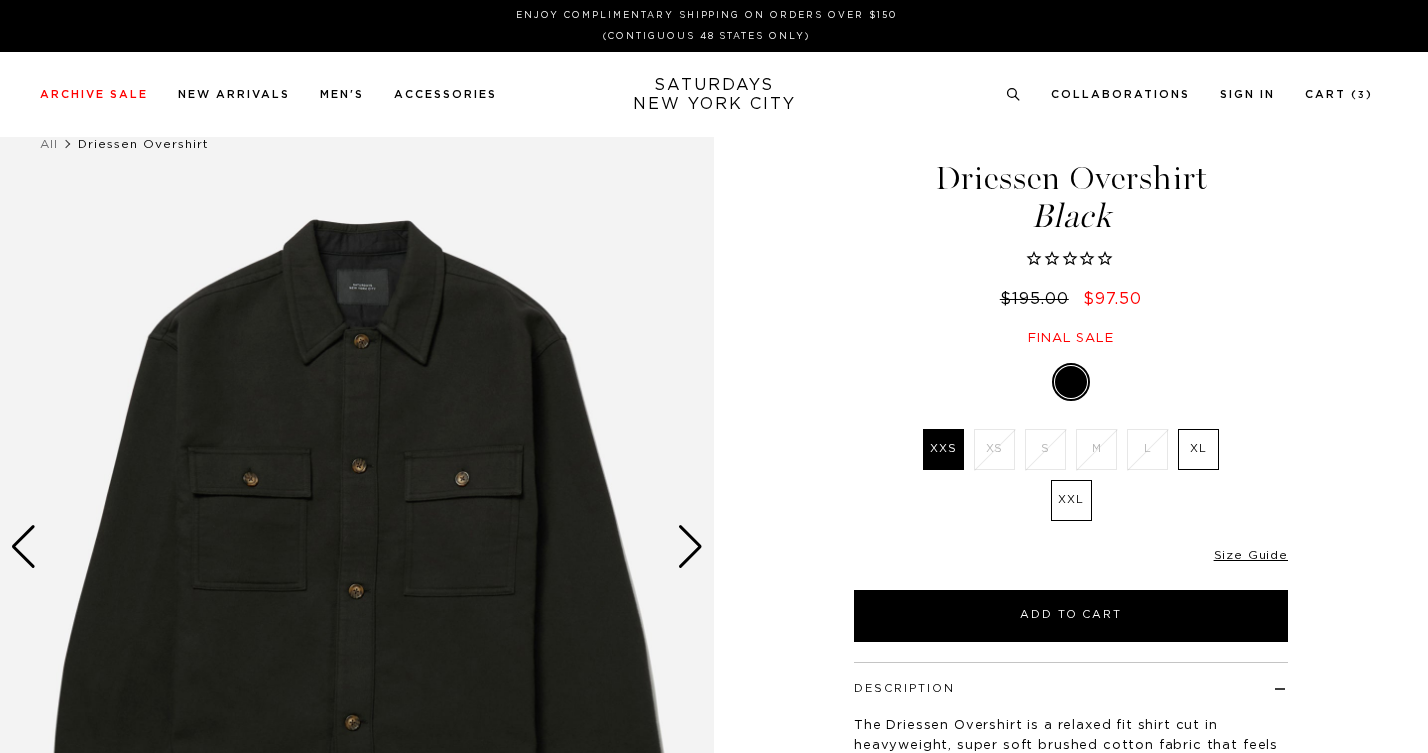 scroll, scrollTop: 0, scrollLeft: 0, axis: both 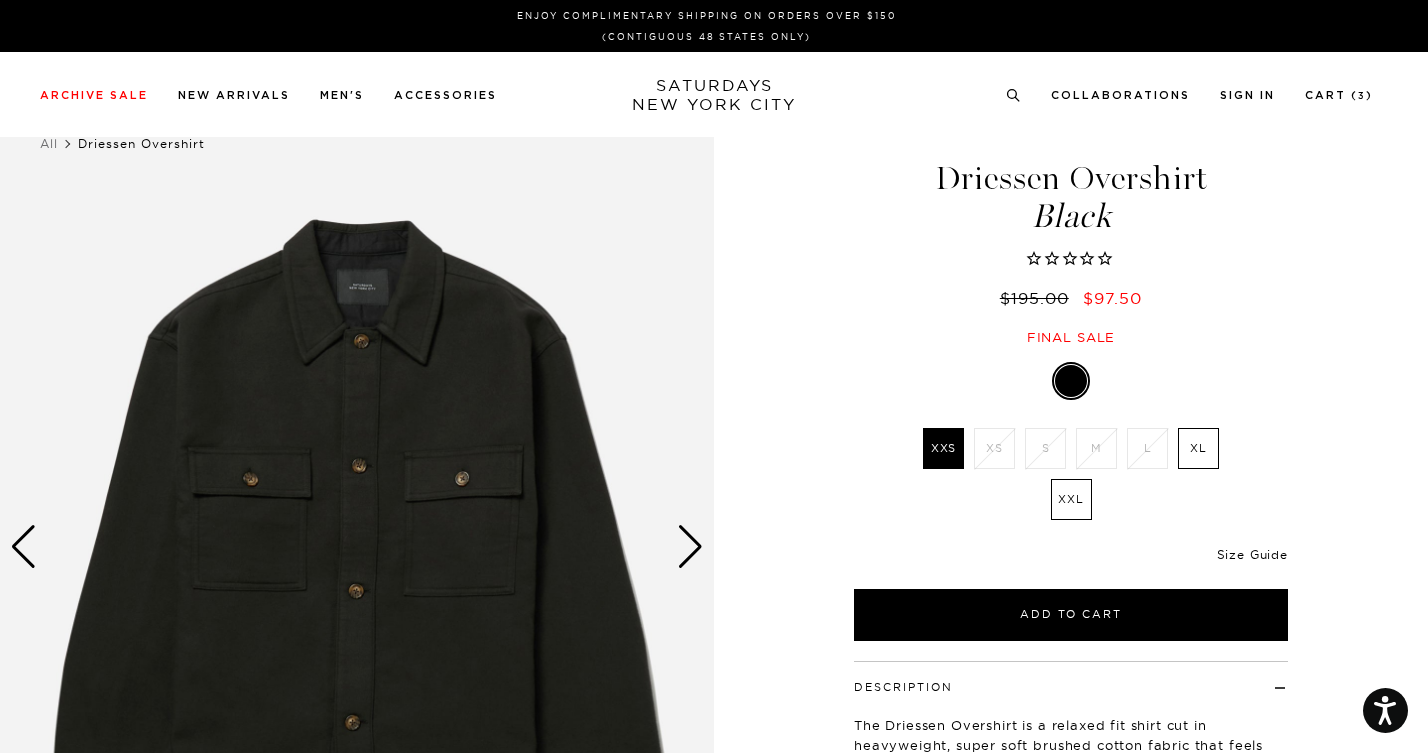 click on "Size Guide" at bounding box center [1252, 554] 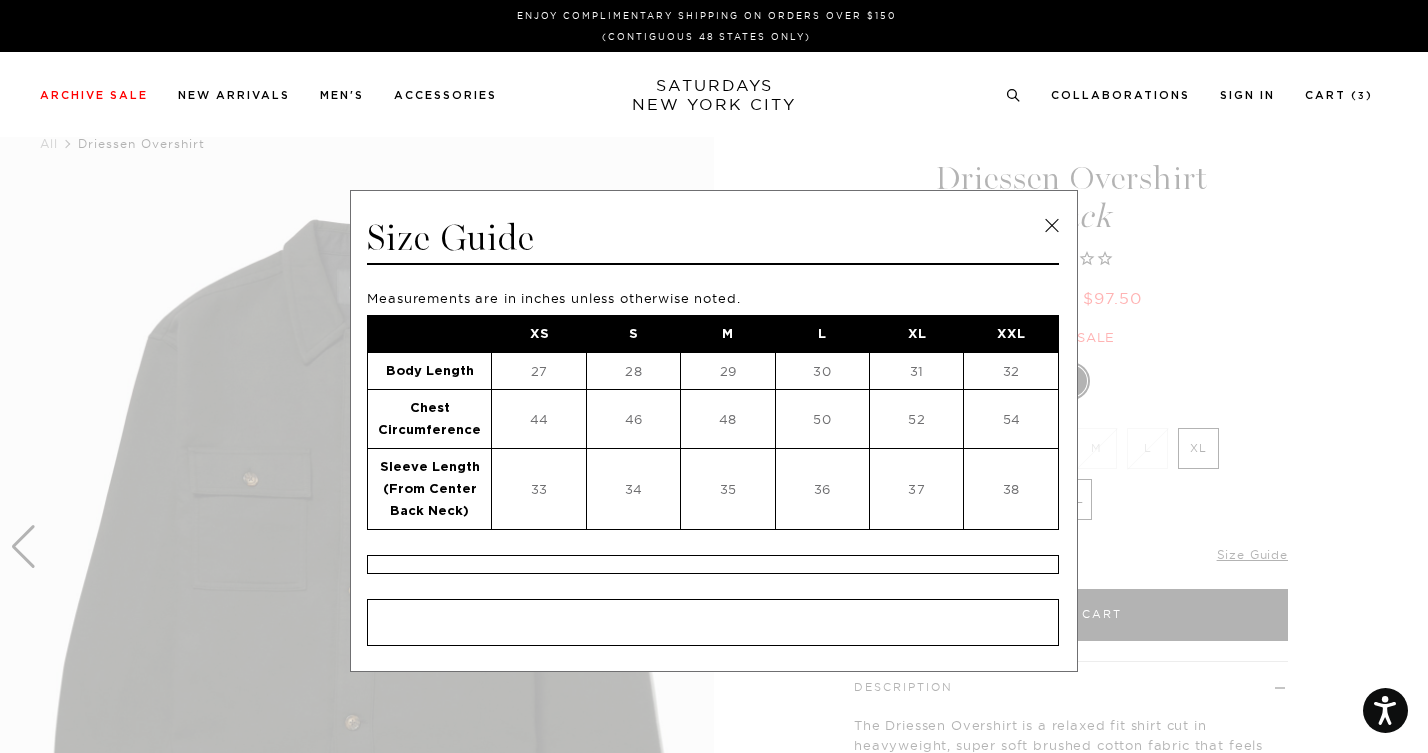 click at bounding box center [706, 376] 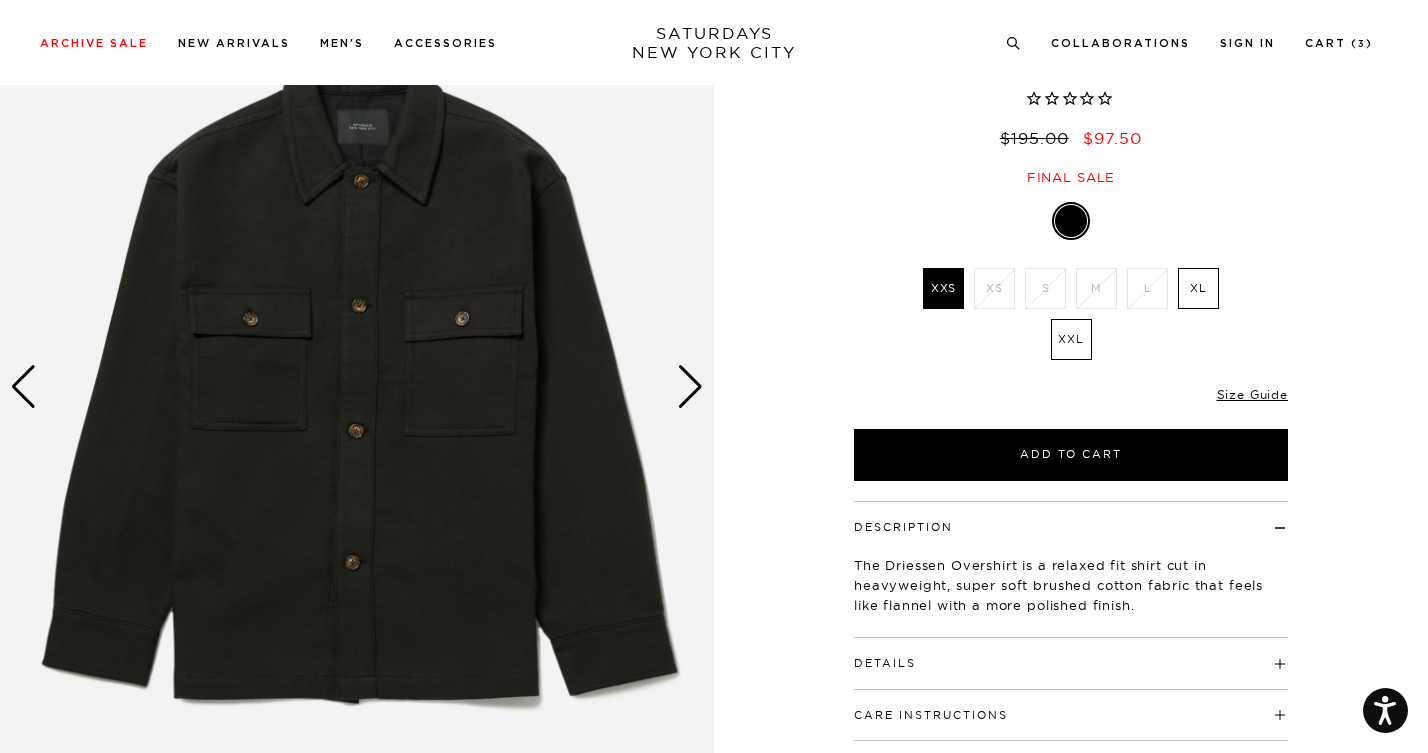 scroll, scrollTop: 162, scrollLeft: 0, axis: vertical 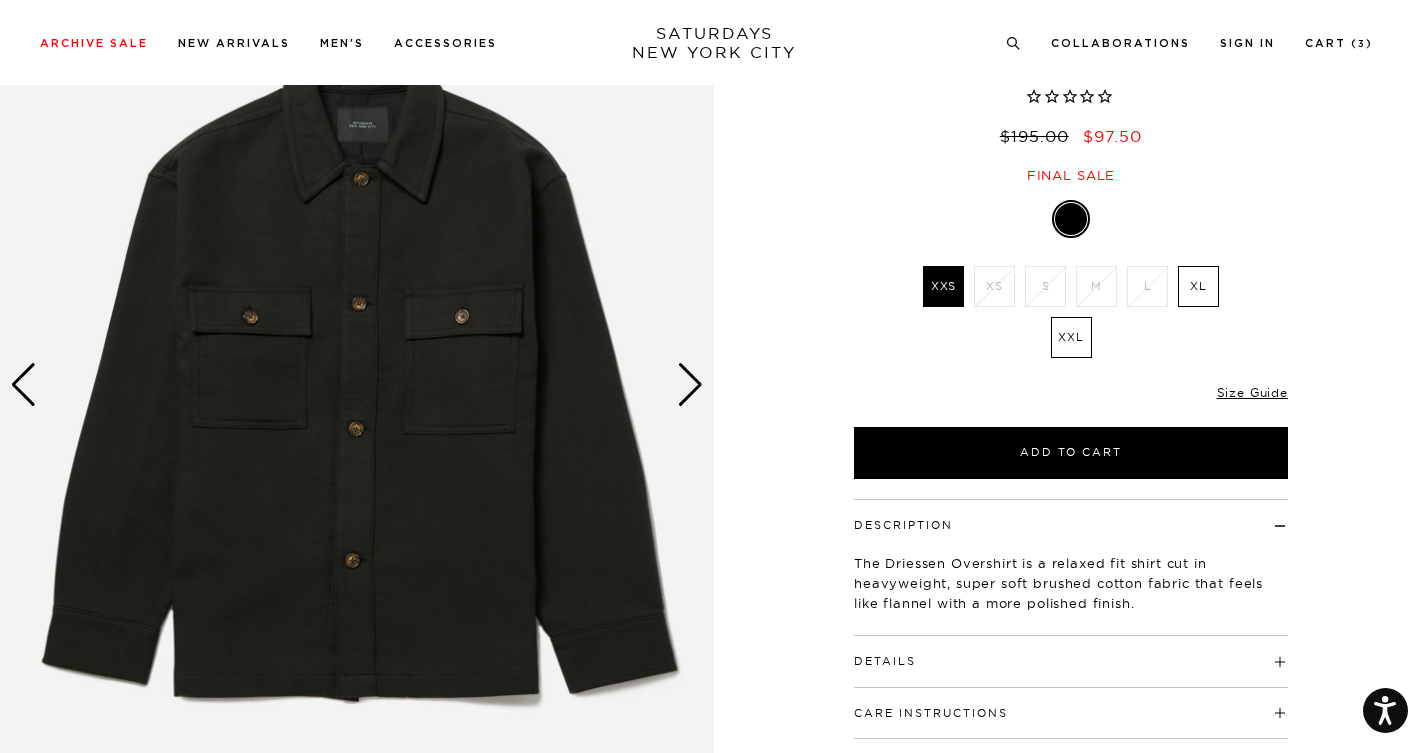 click at bounding box center (690, 385) 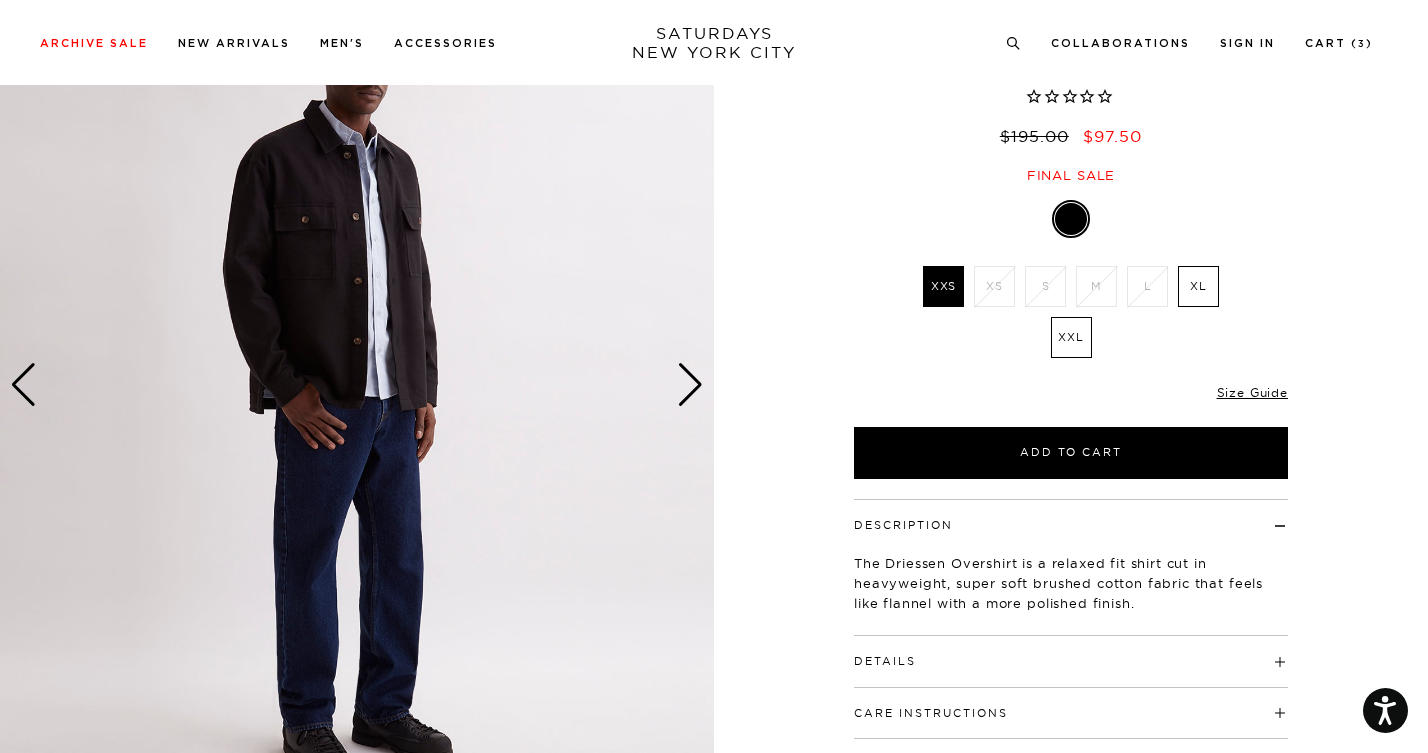 click at bounding box center (690, 385) 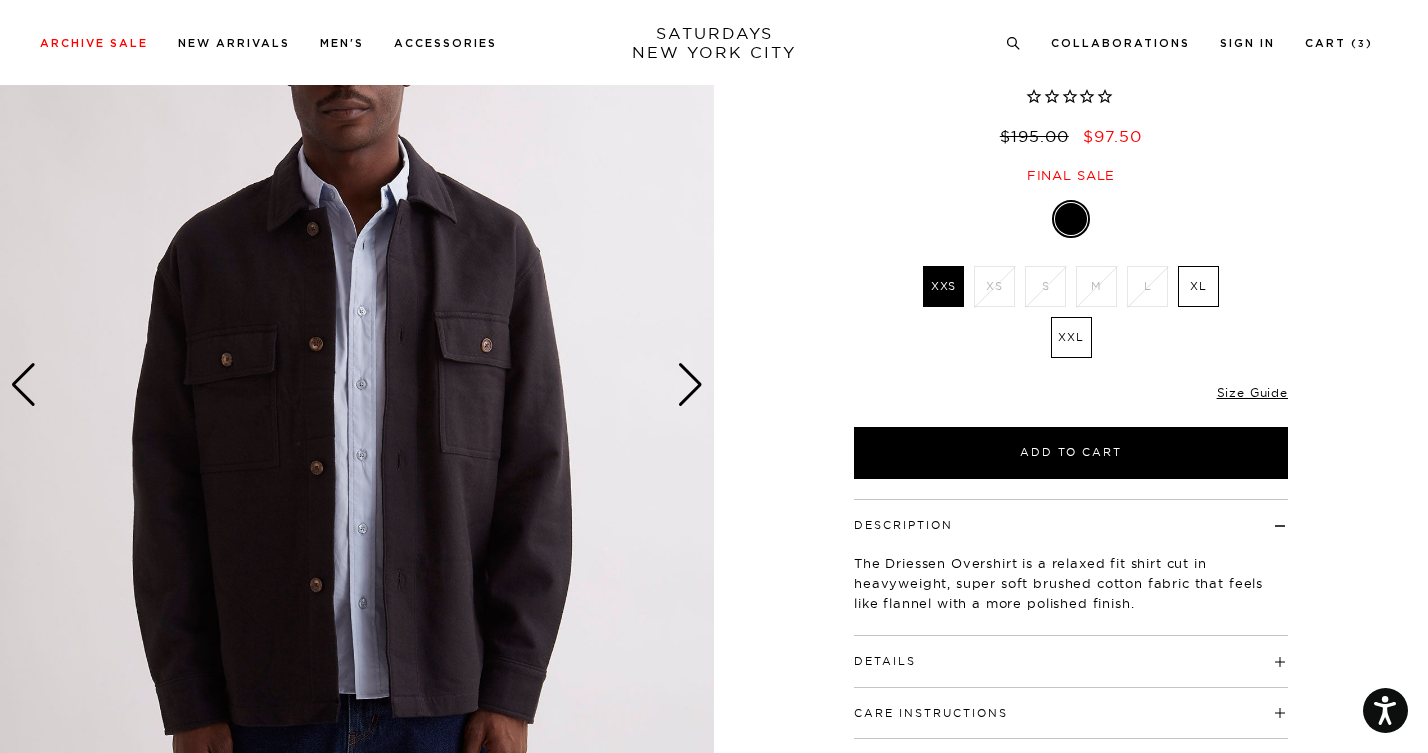 click at bounding box center (690, 385) 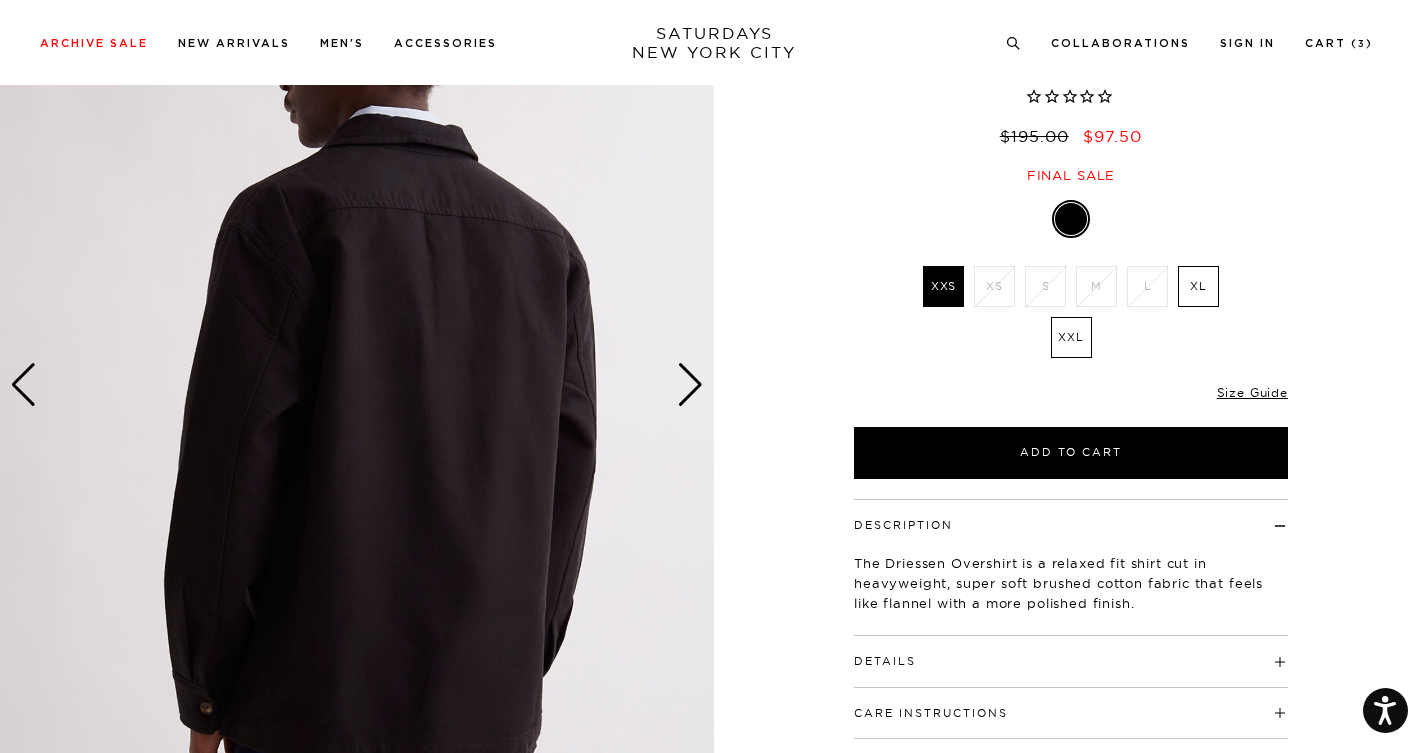 click at bounding box center [690, 385] 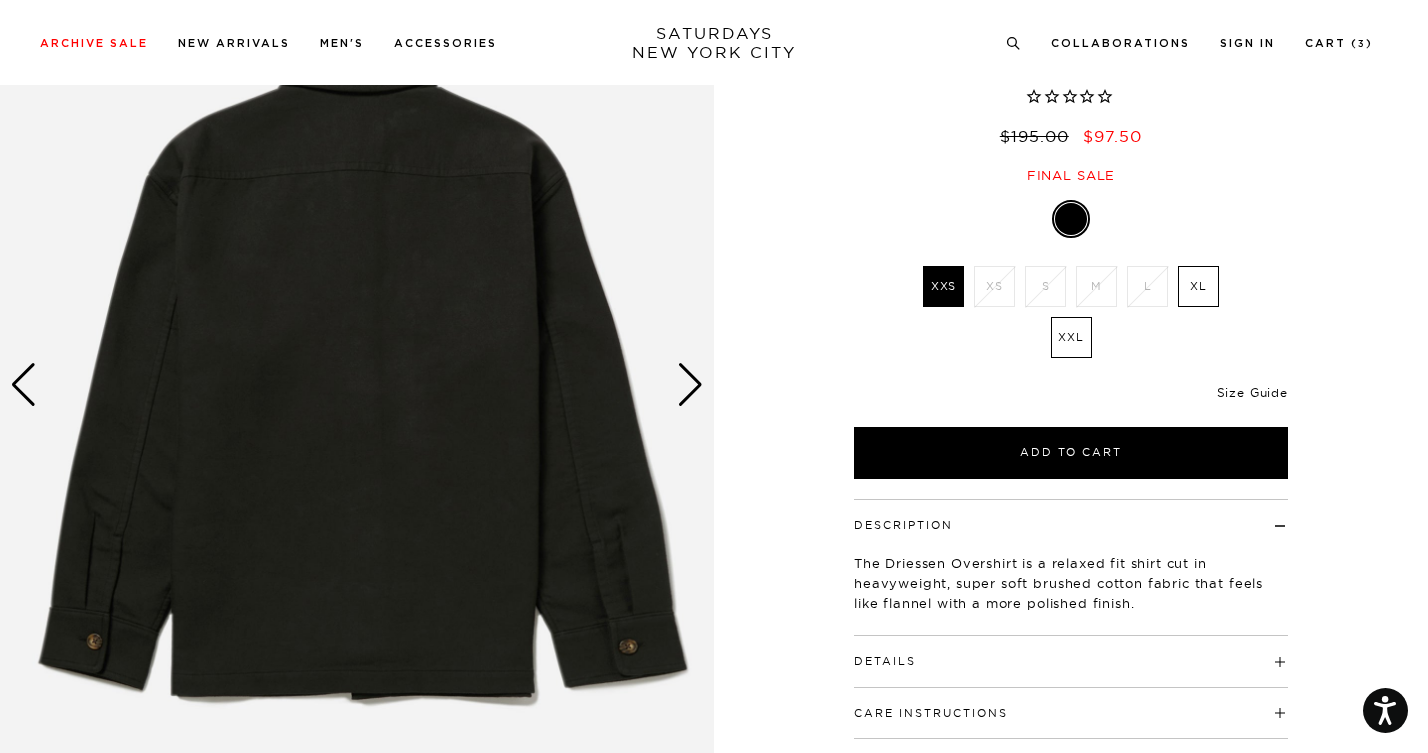 click on "Size Guide" at bounding box center (1252, 392) 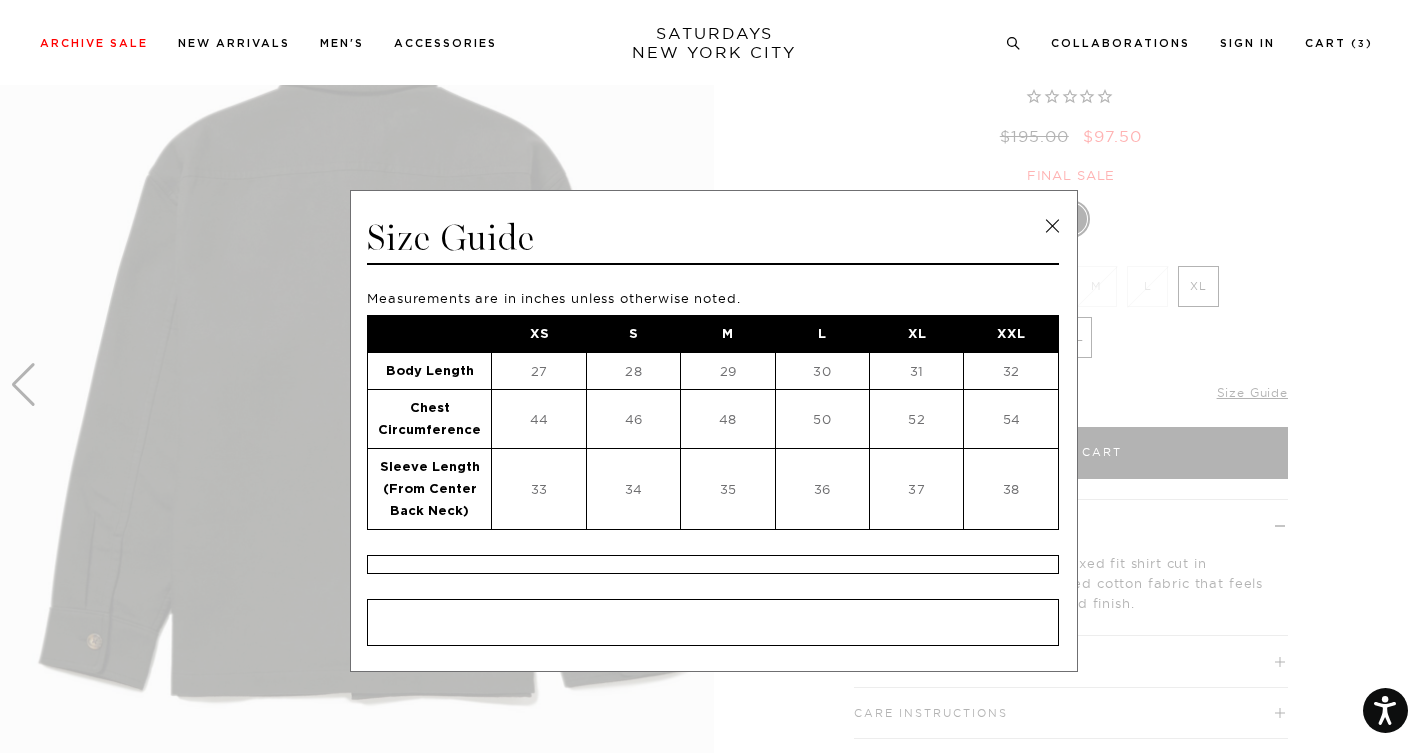 click at bounding box center (1052, 226) 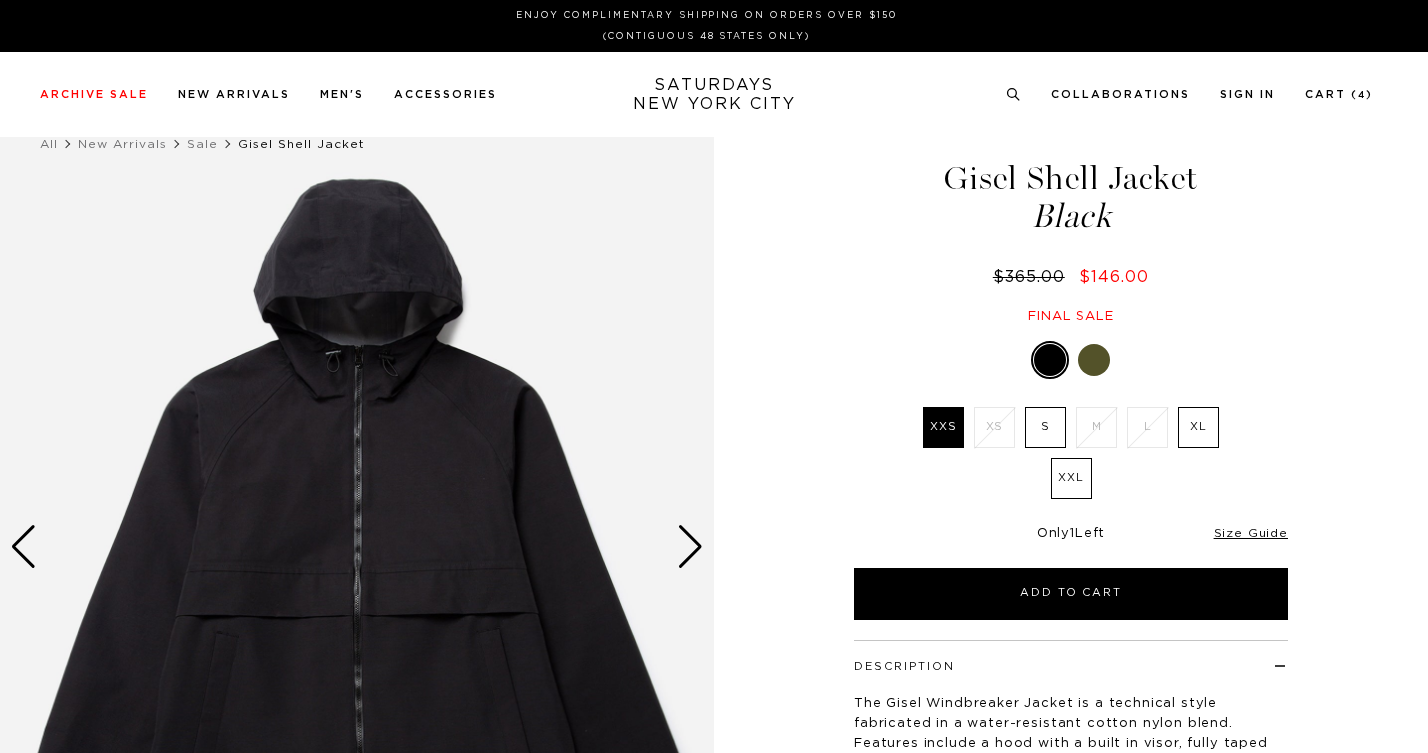 scroll, scrollTop: 0, scrollLeft: 0, axis: both 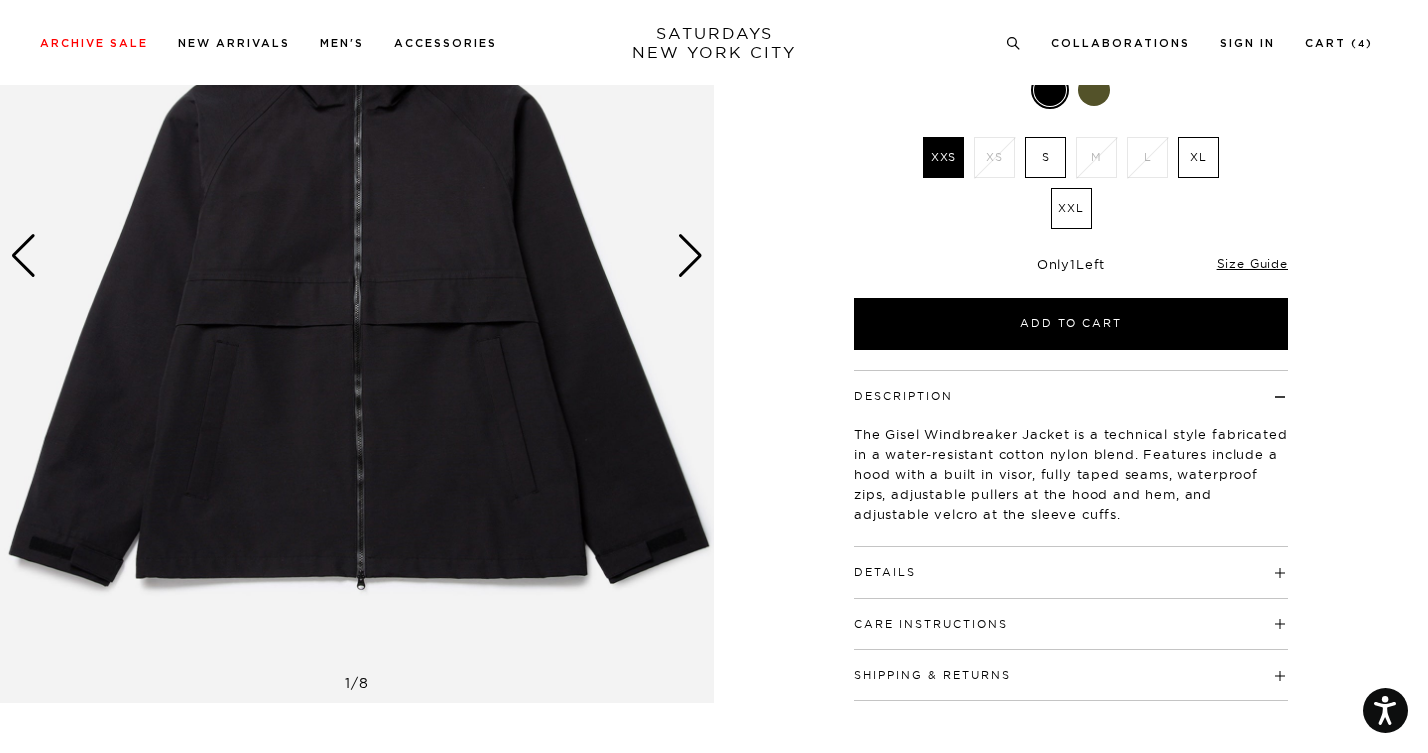 click on "Details
58% Cotton, 26% Nylon 16% Polyester   TPU coating Hood with built in visor Waterproof zips Water-resistant material Model is 6'0" and wearing a size medium" at bounding box center [1071, 572] 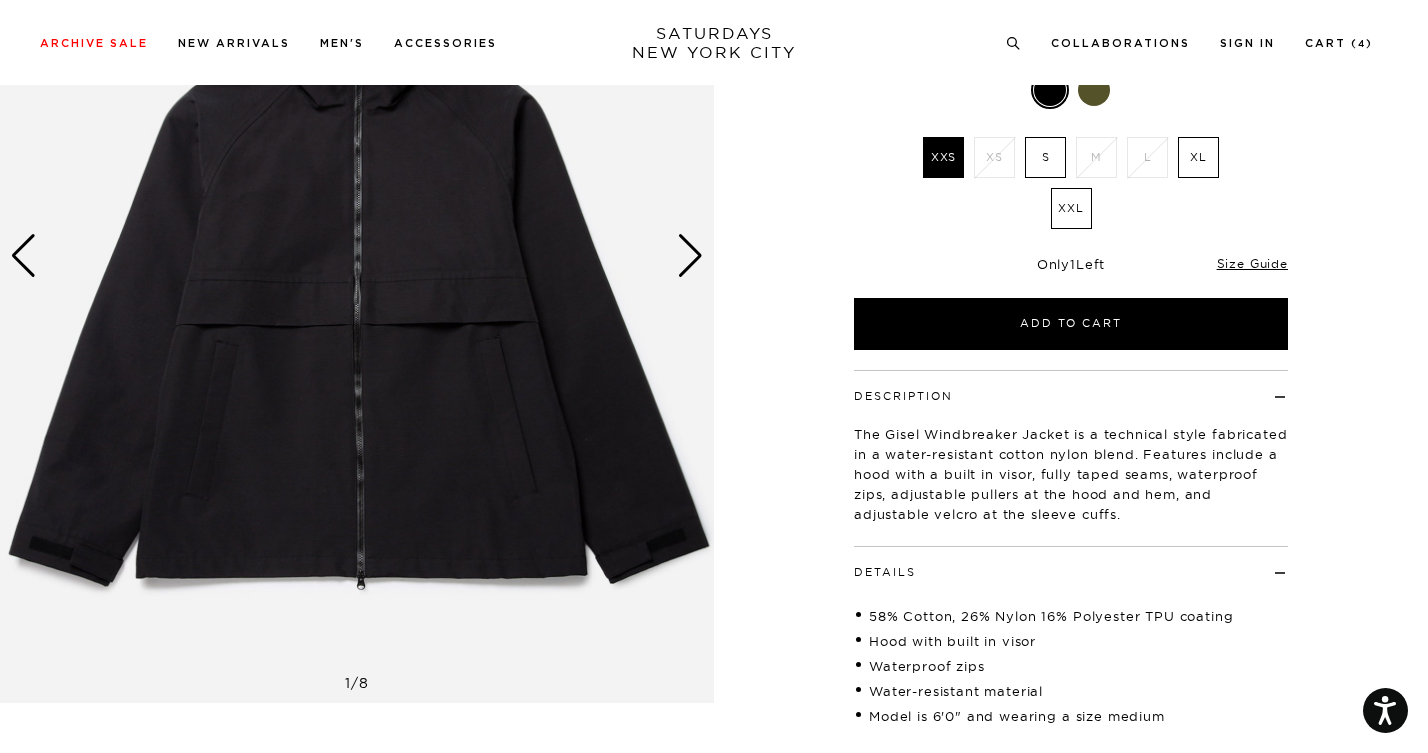 click on "1  /  8
Black" at bounding box center [714, 333] 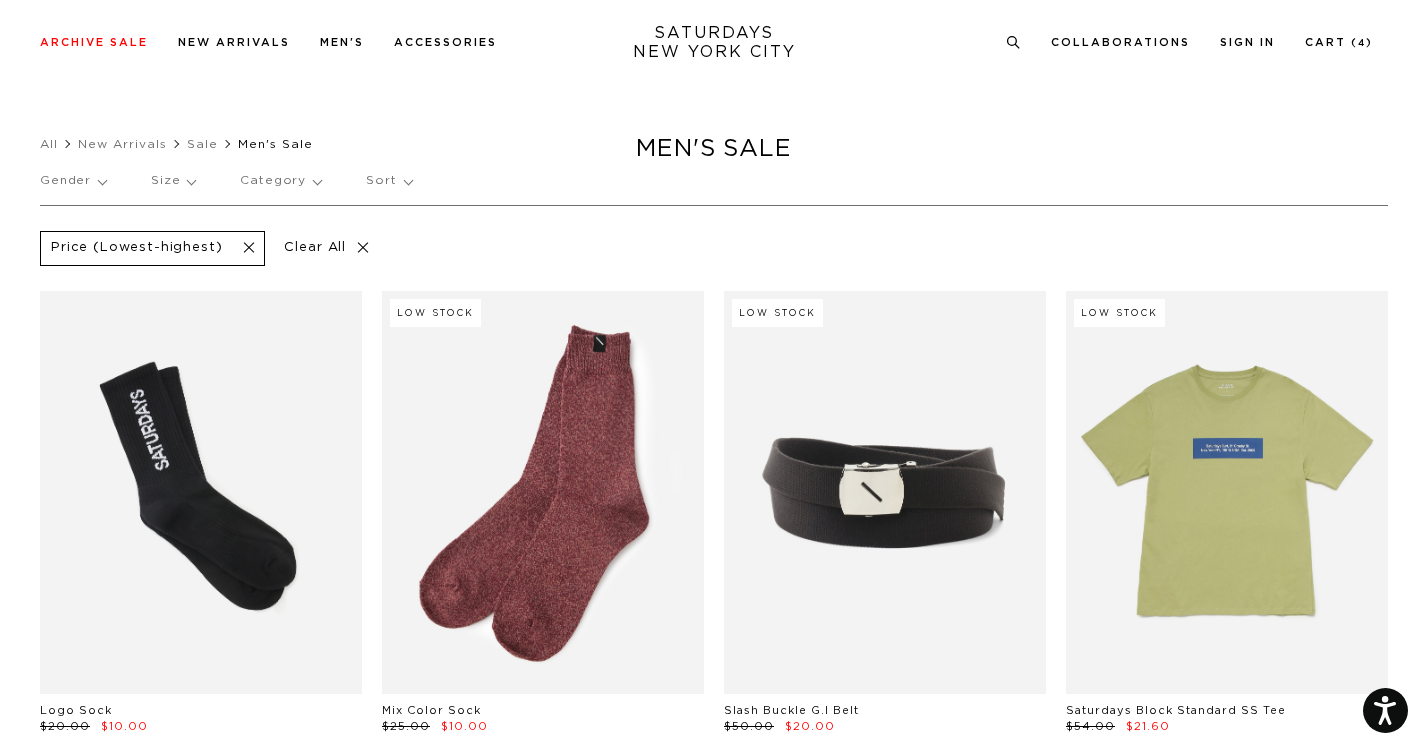 scroll, scrollTop: 40743, scrollLeft: 0, axis: vertical 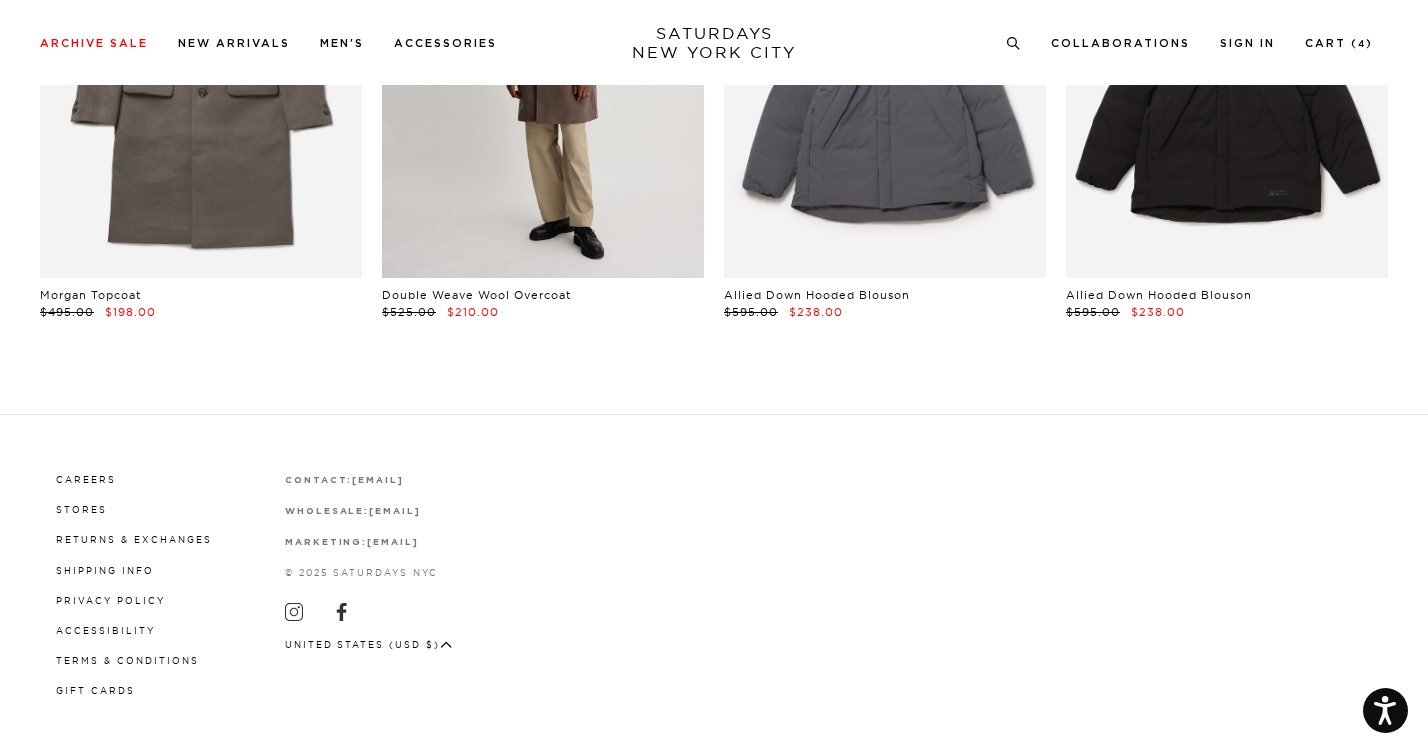 click at bounding box center (543, 77) 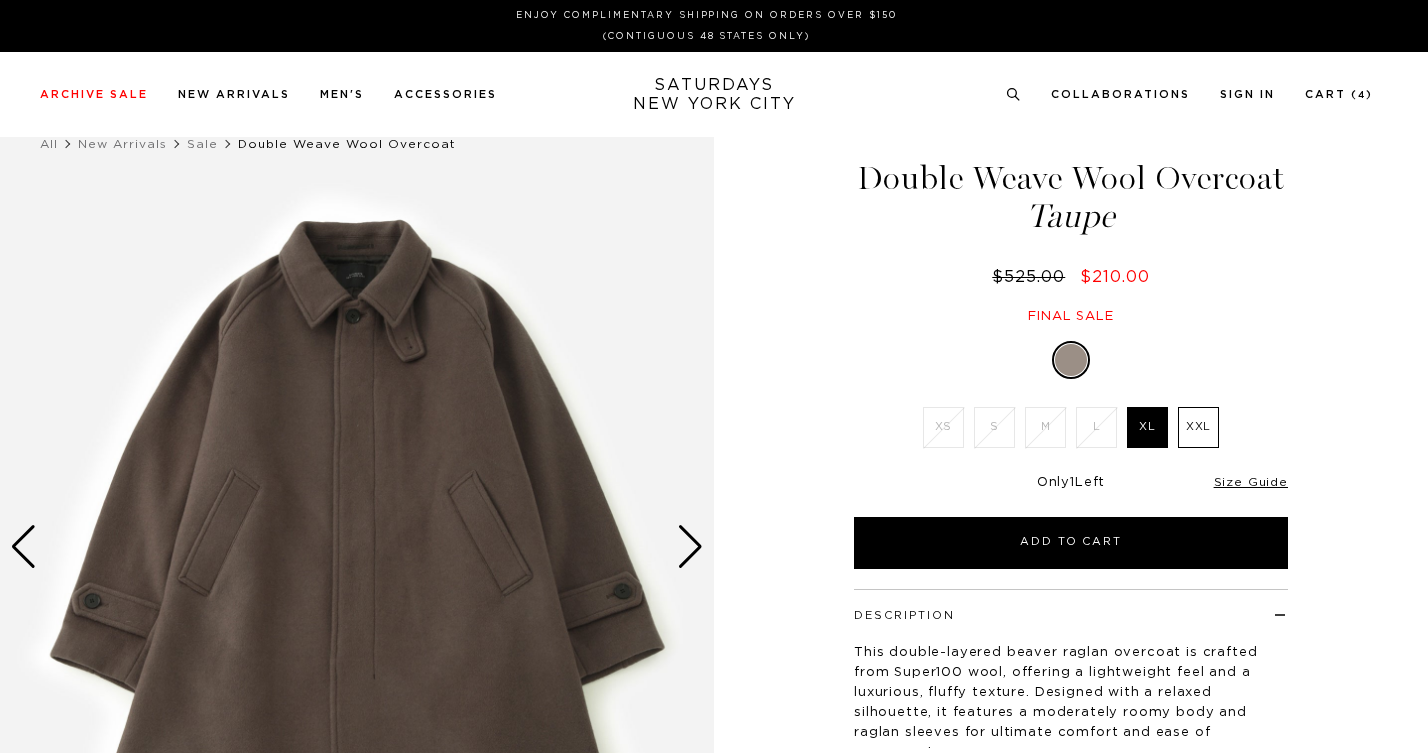 scroll, scrollTop: 0, scrollLeft: 0, axis: both 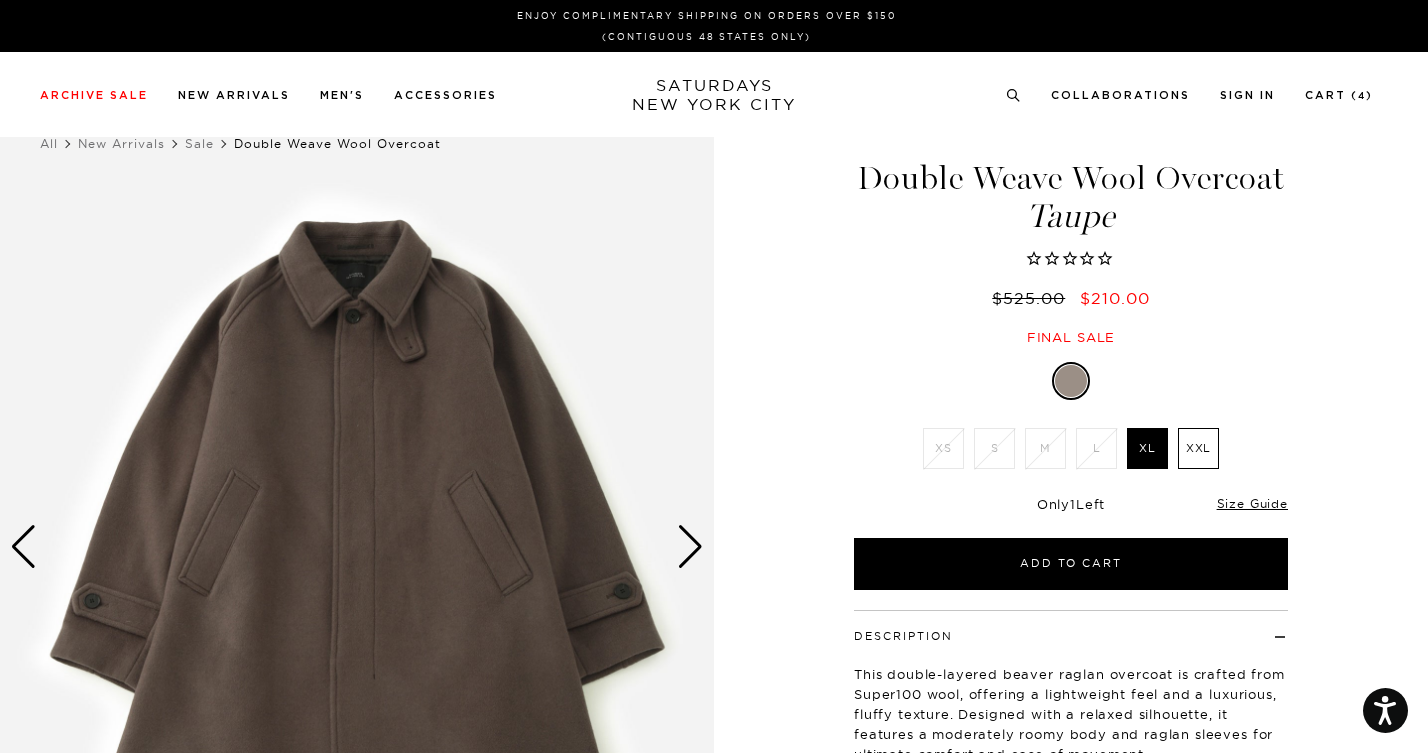 click at bounding box center [690, 547] 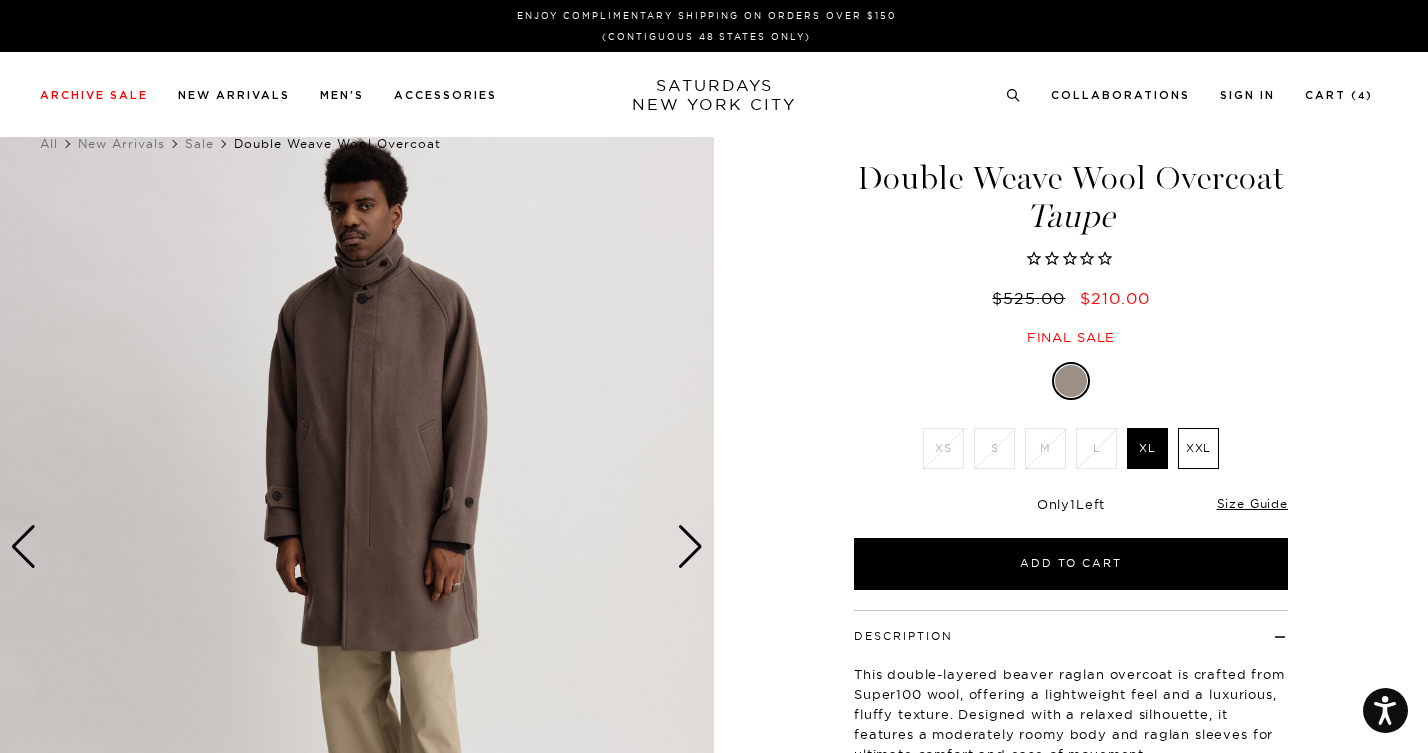click at bounding box center (690, 547) 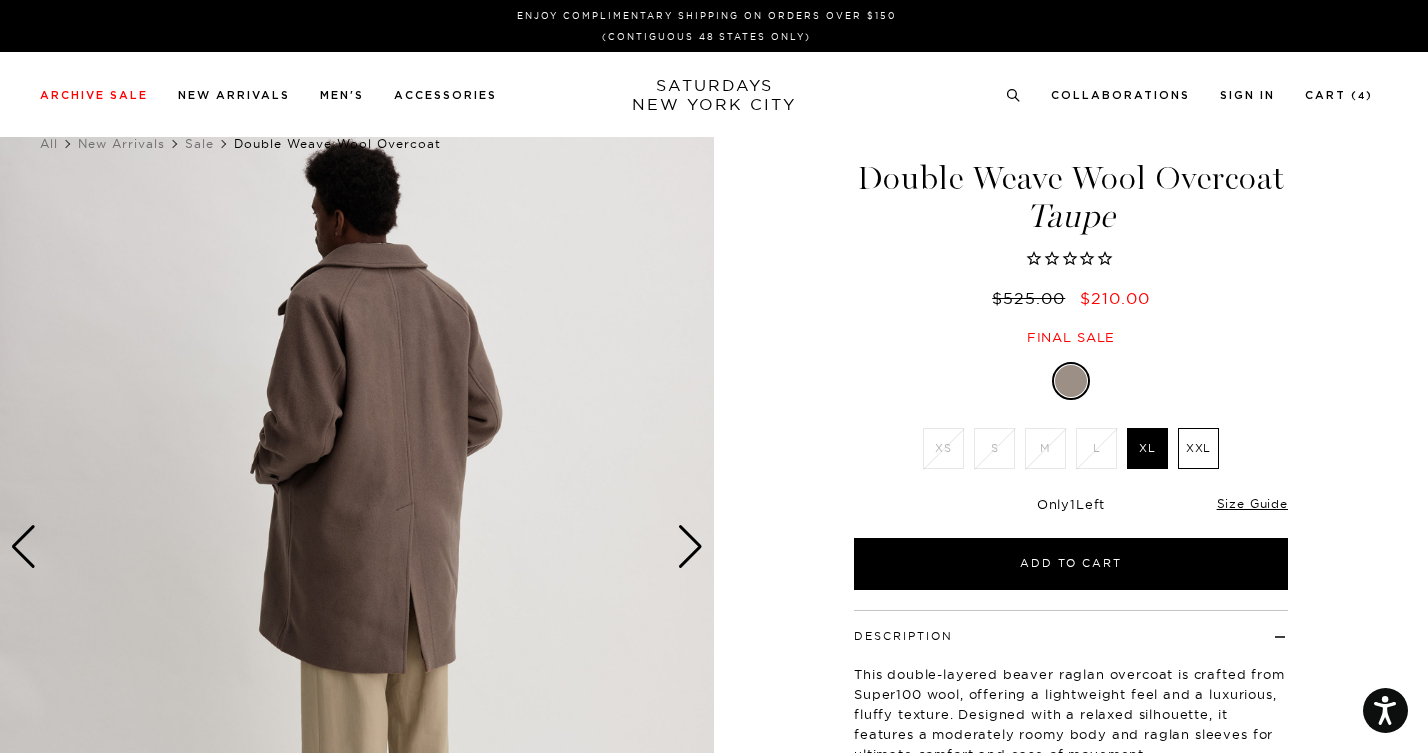 click at bounding box center [690, 547] 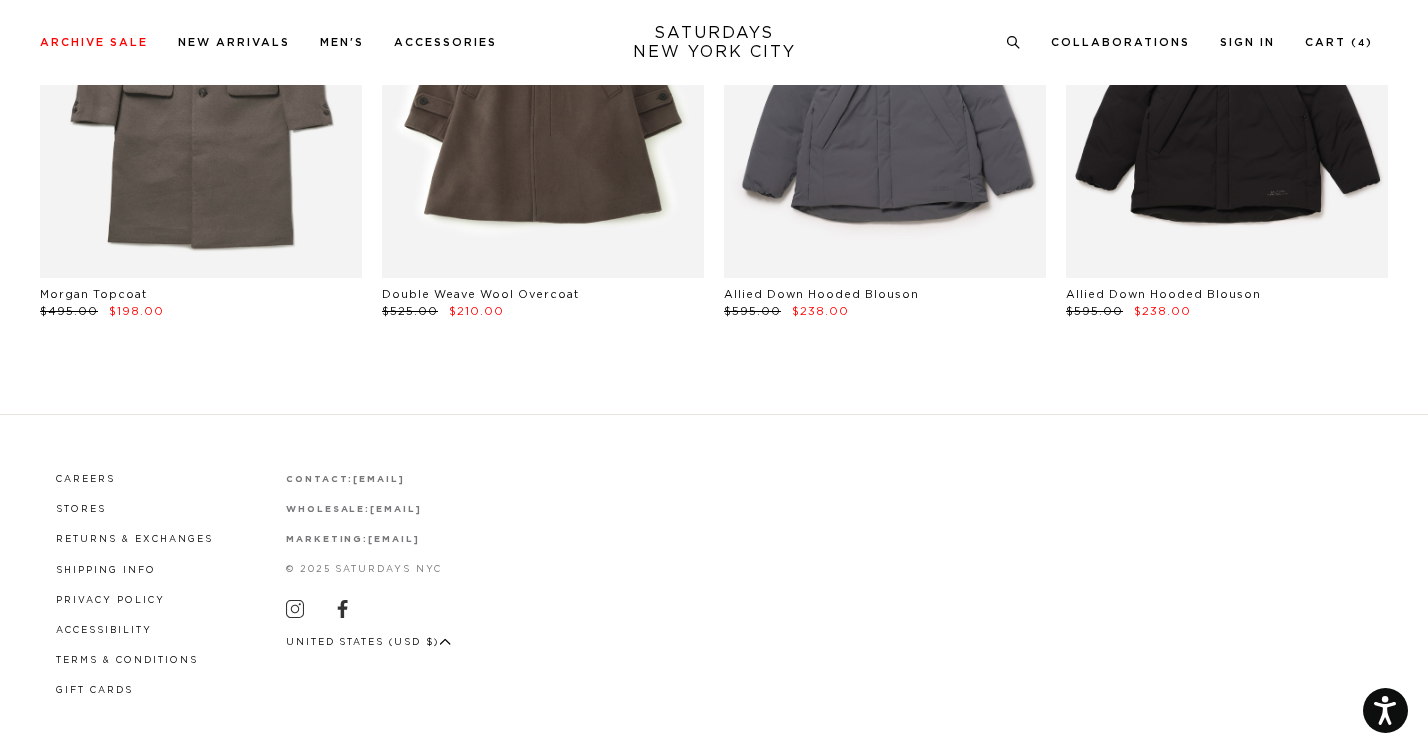 scroll, scrollTop: 42569, scrollLeft: 0, axis: vertical 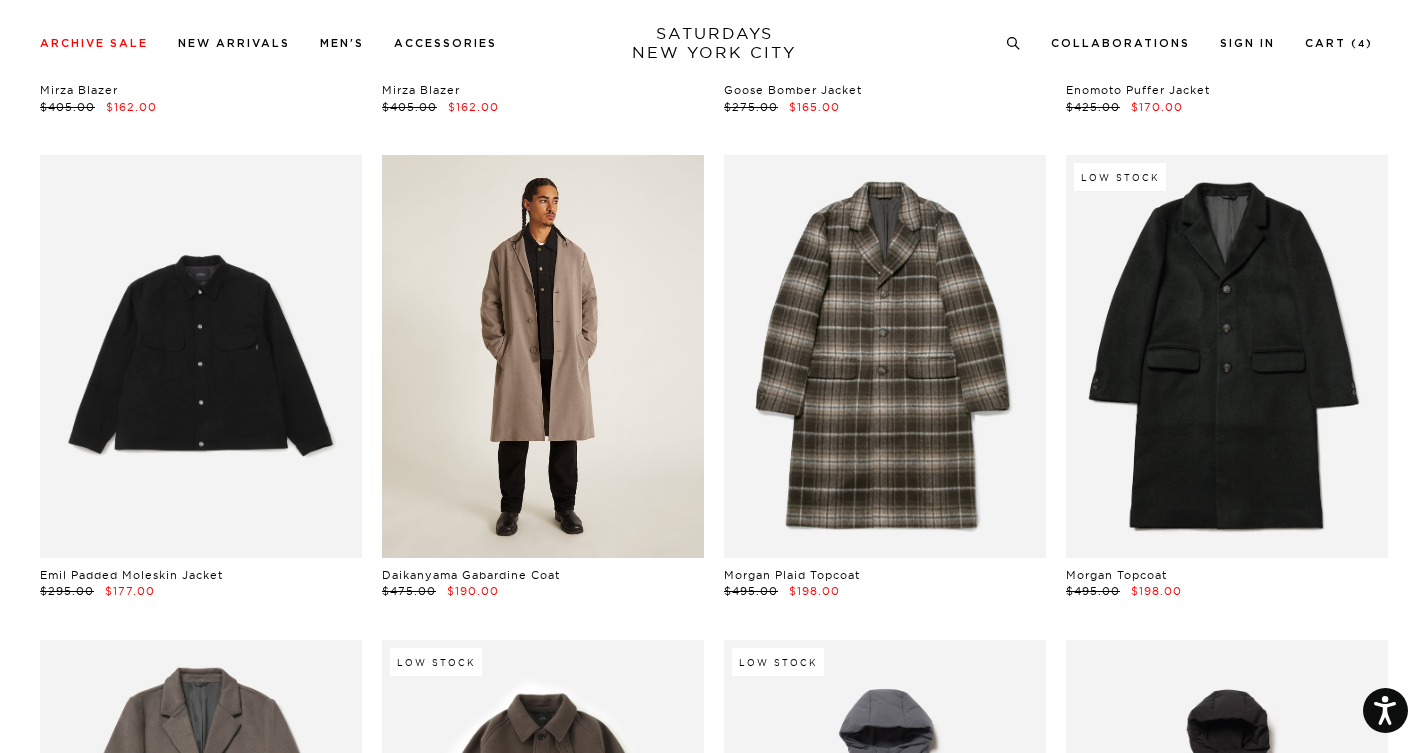 click at bounding box center [543, 356] 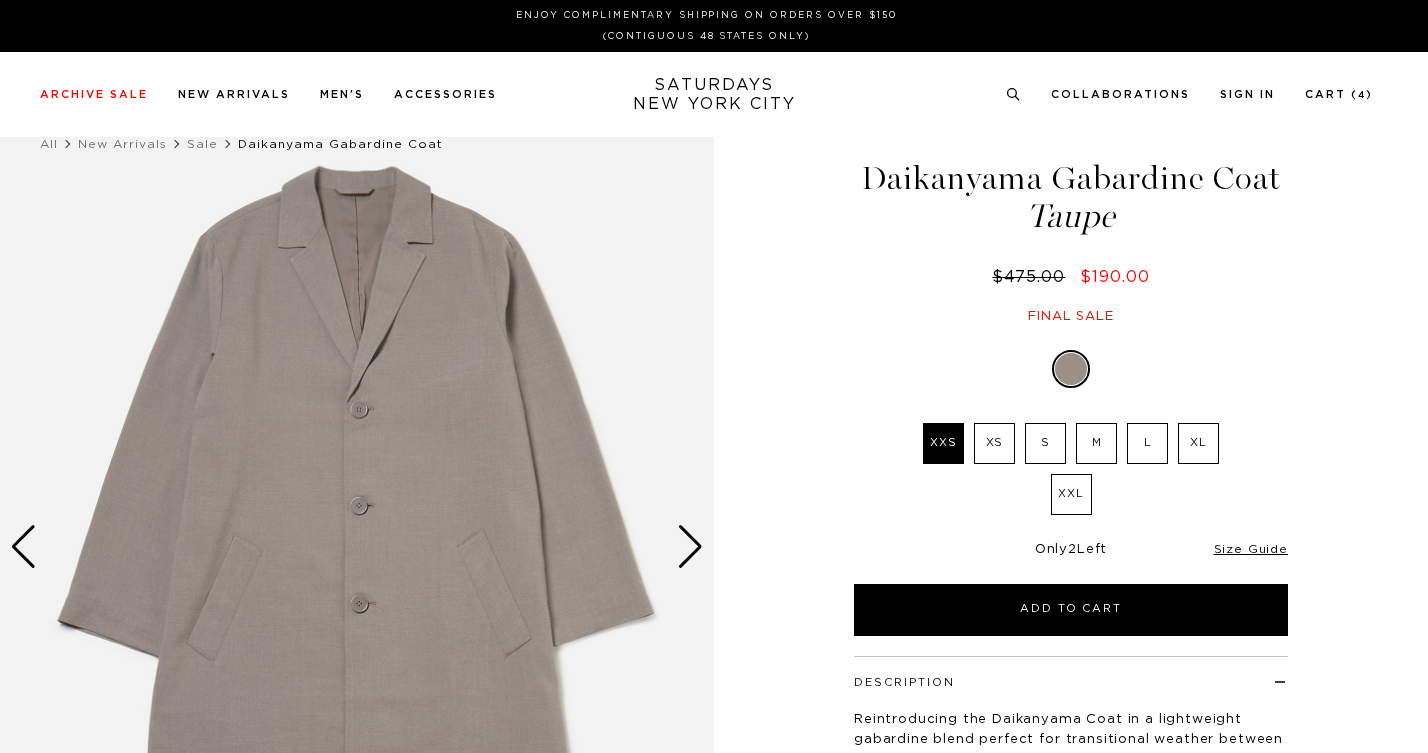 scroll, scrollTop: 0, scrollLeft: 0, axis: both 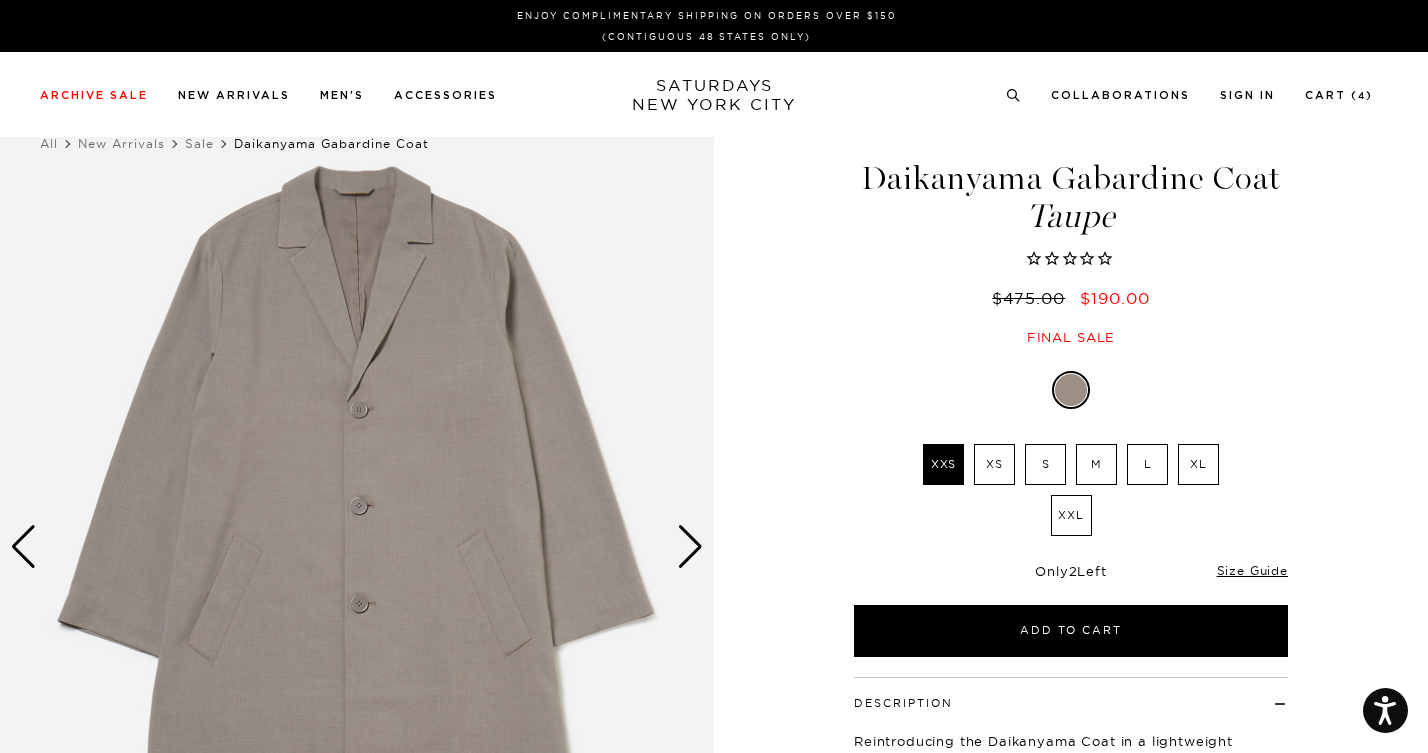 click at bounding box center (690, 547) 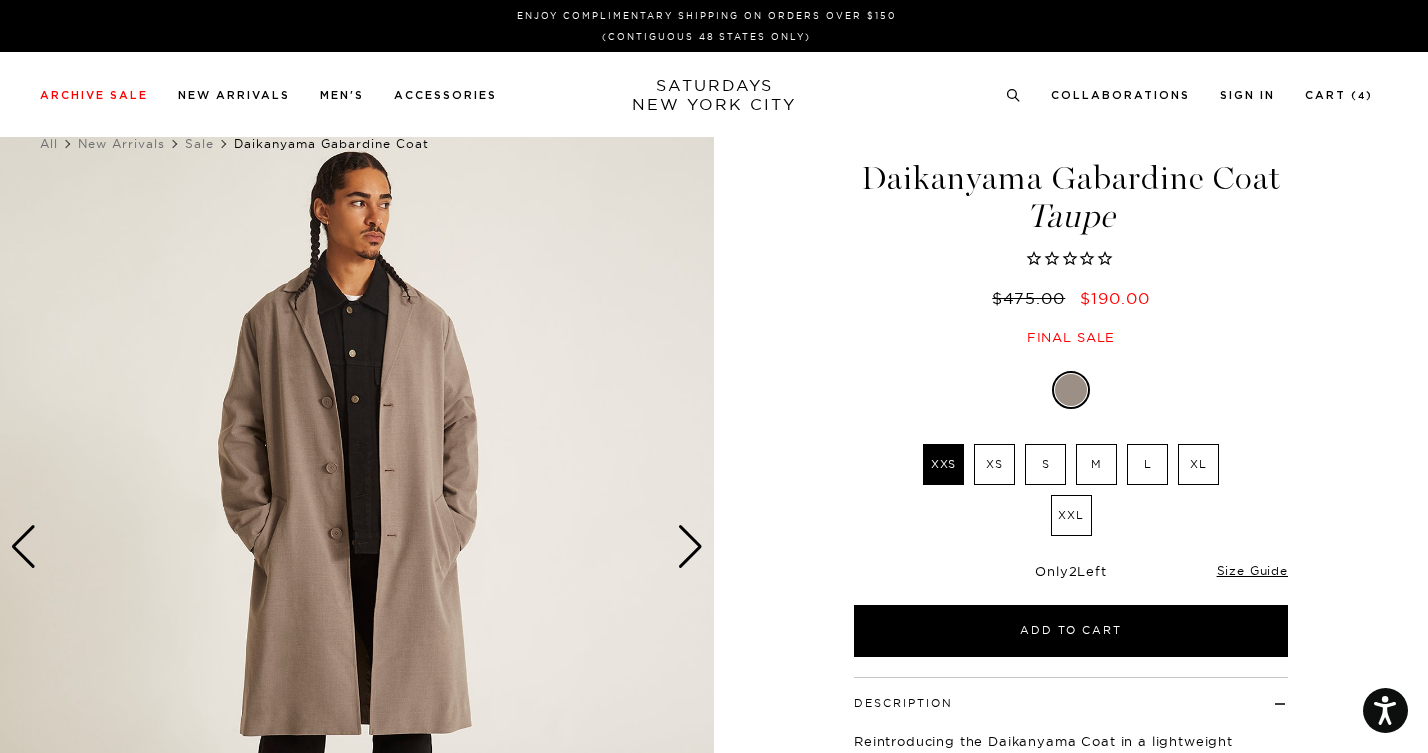 click at bounding box center (690, 547) 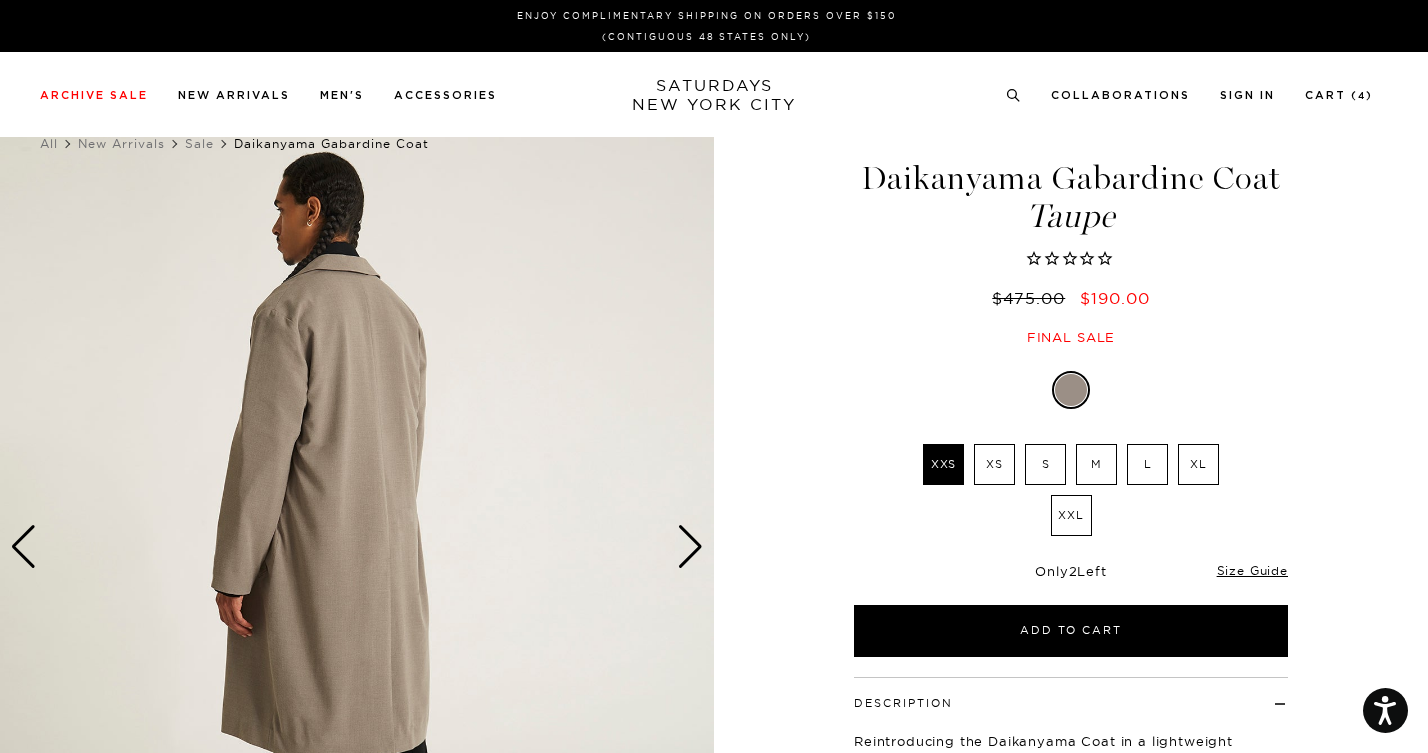click at bounding box center (690, 547) 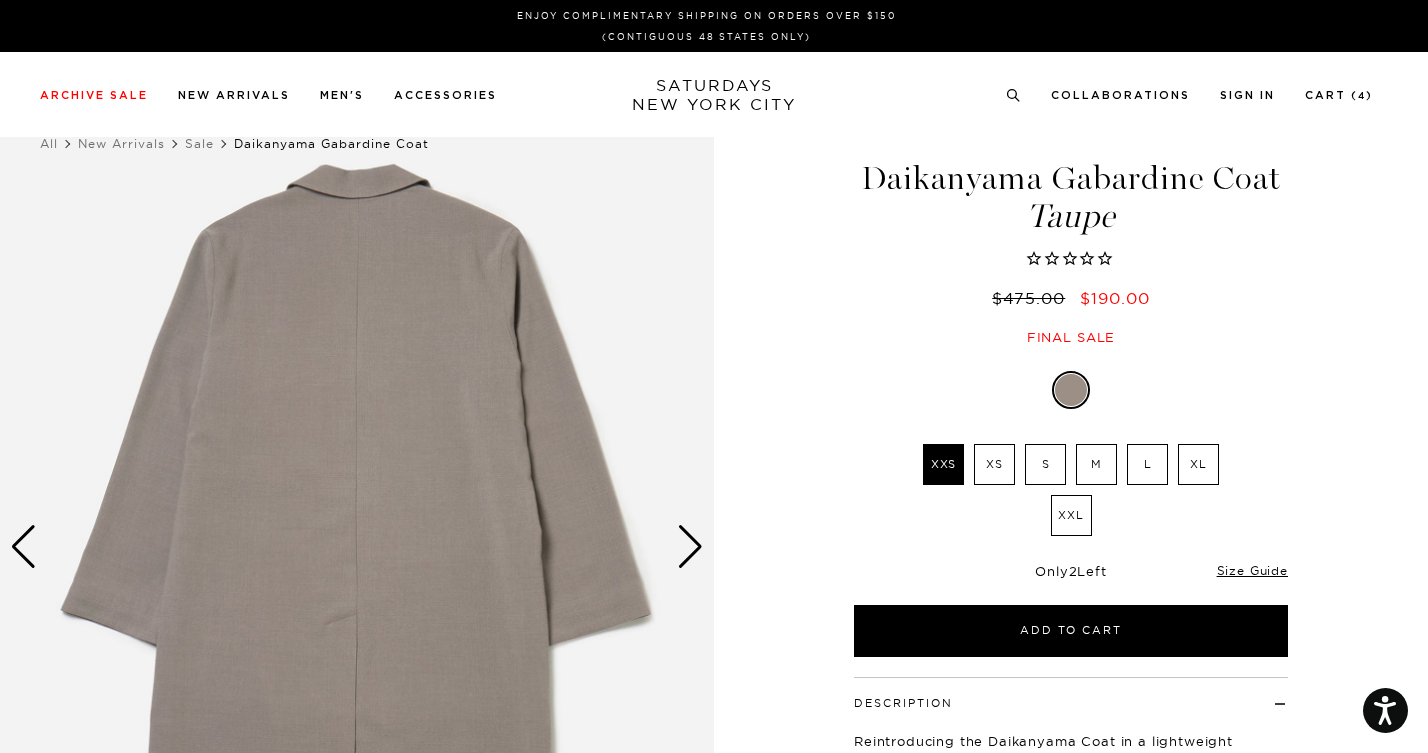 click at bounding box center (690, 547) 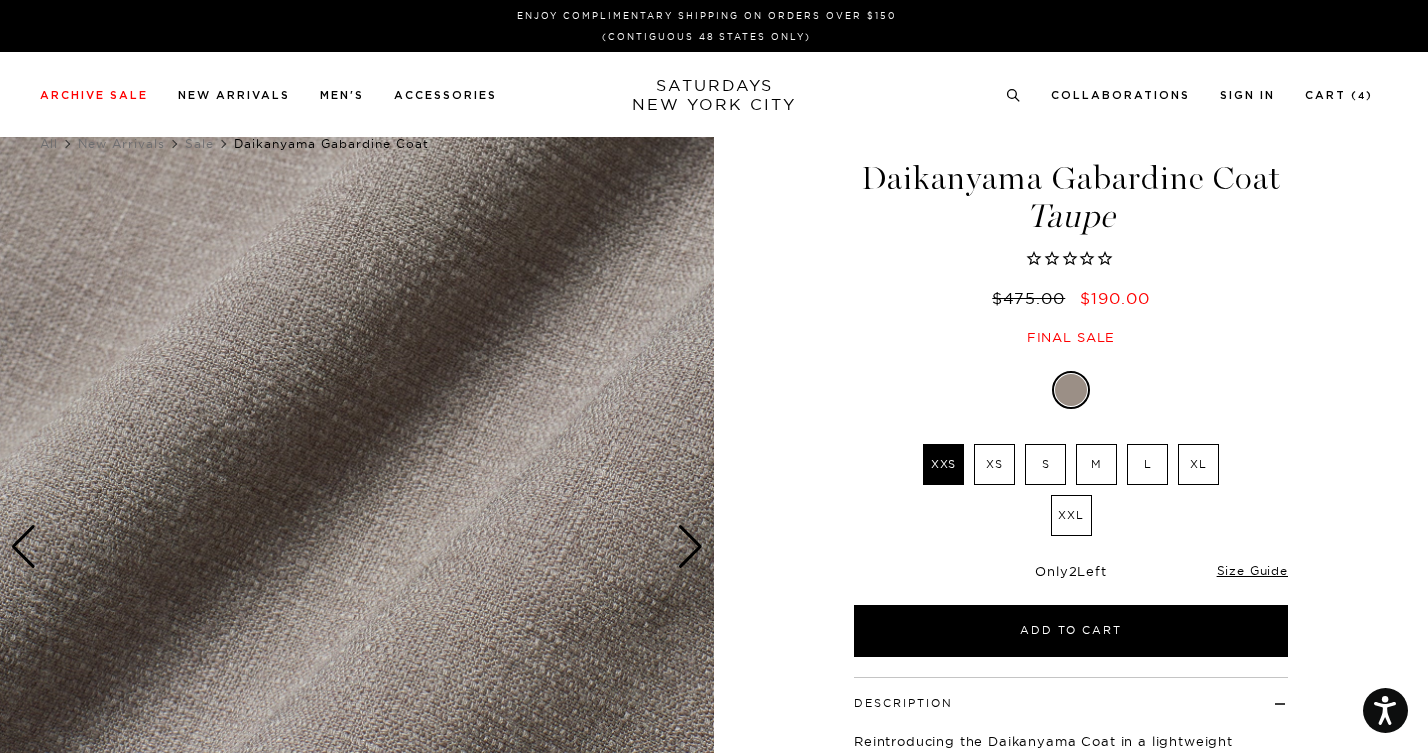 click at bounding box center (690, 547) 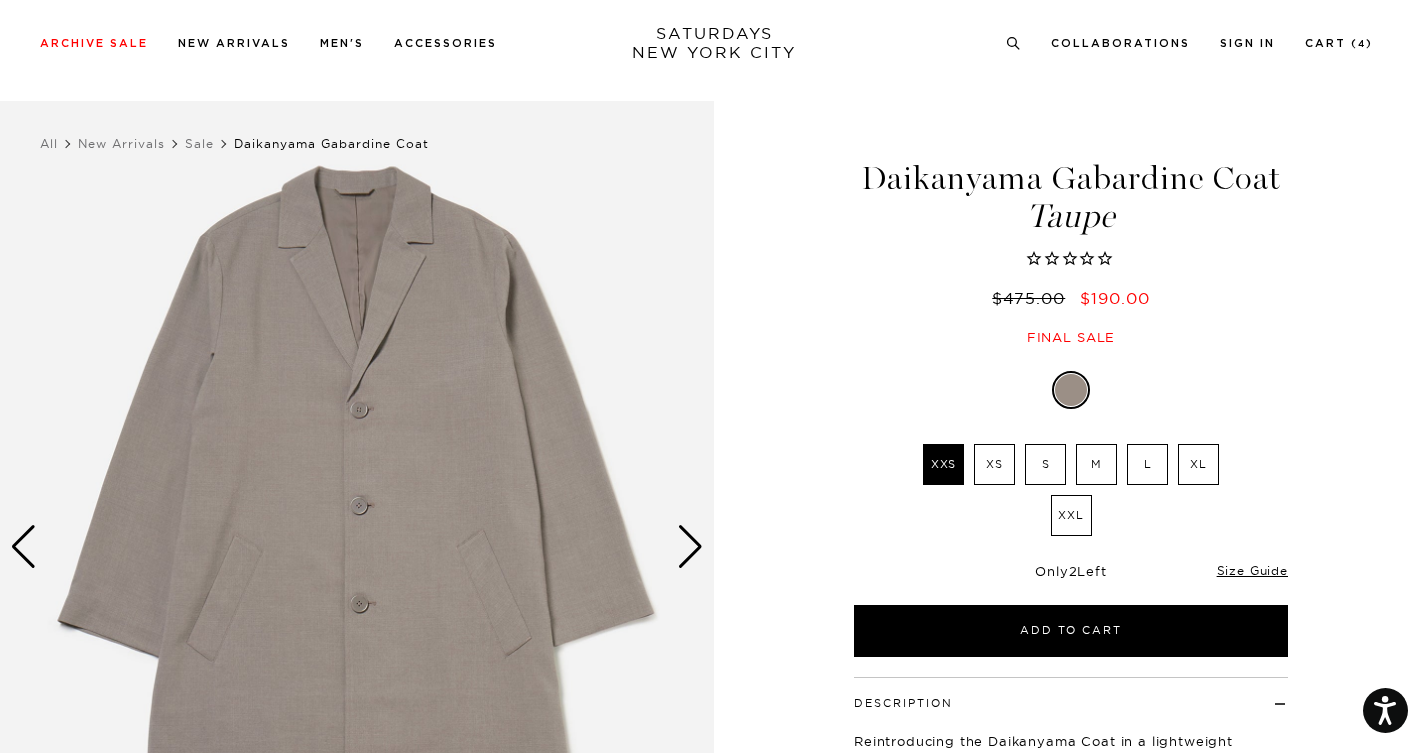 scroll, scrollTop: 477, scrollLeft: 0, axis: vertical 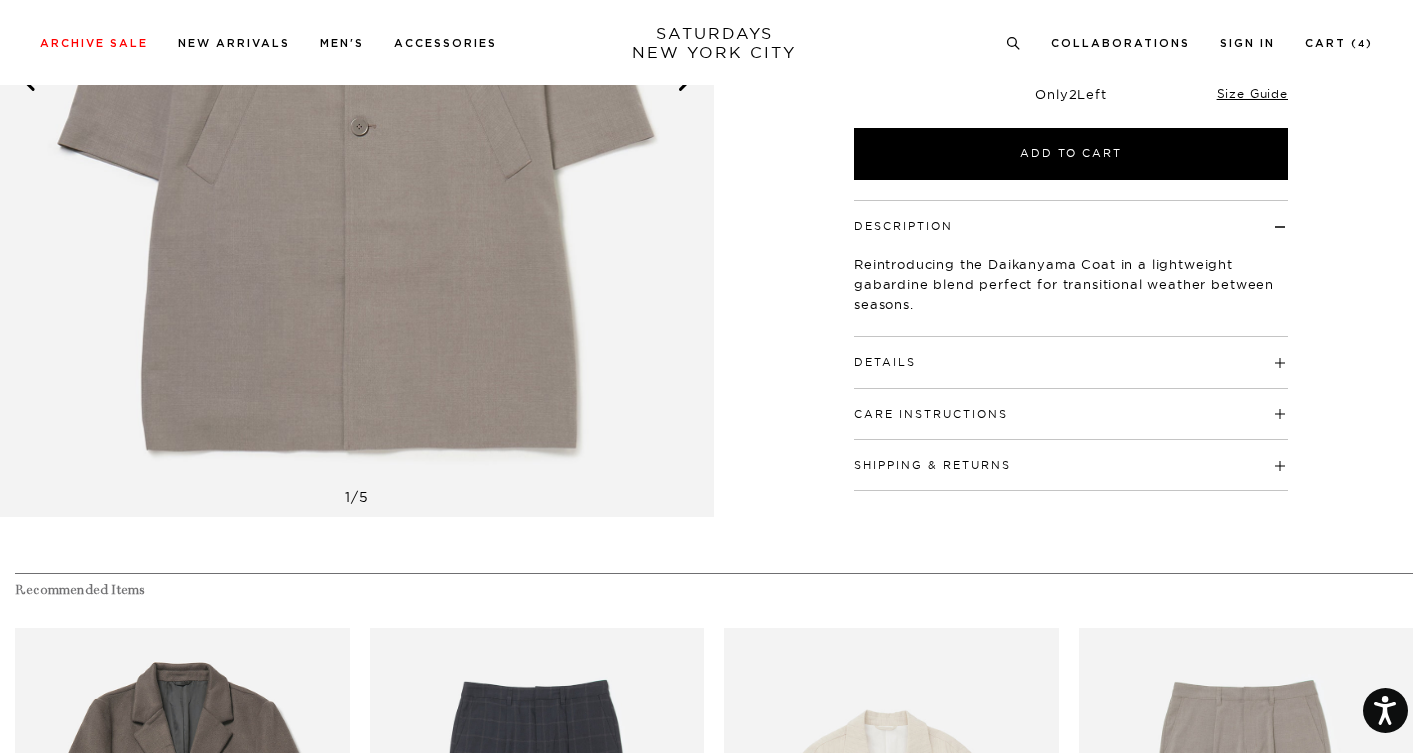 click on "Details
65% Polyester / 32% Rayon / 3% Spandex Drop shoulder Button front closure Welt pockets on front body Locker loop at collar Model is 6'0" and wearing a Medium" at bounding box center (1071, 362) 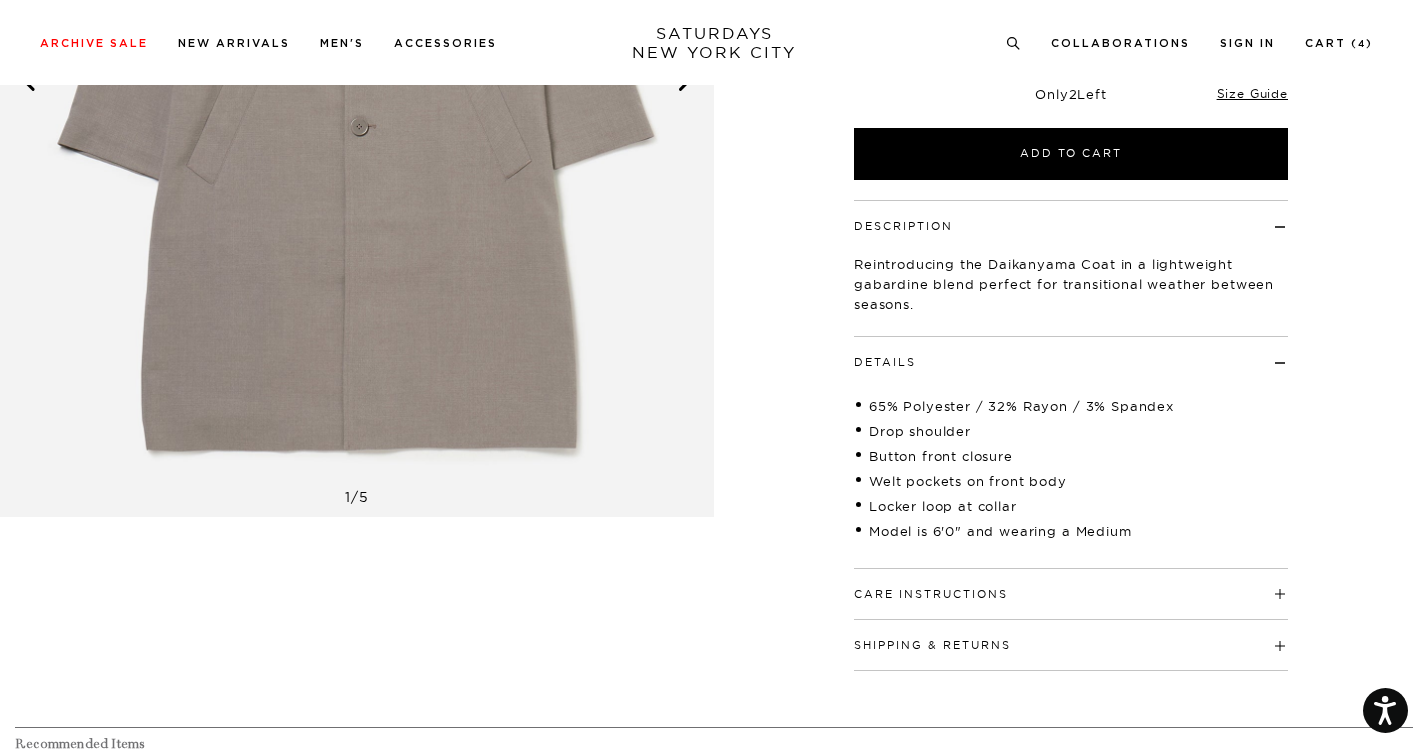 click on "1  /  5" at bounding box center (714, 147) 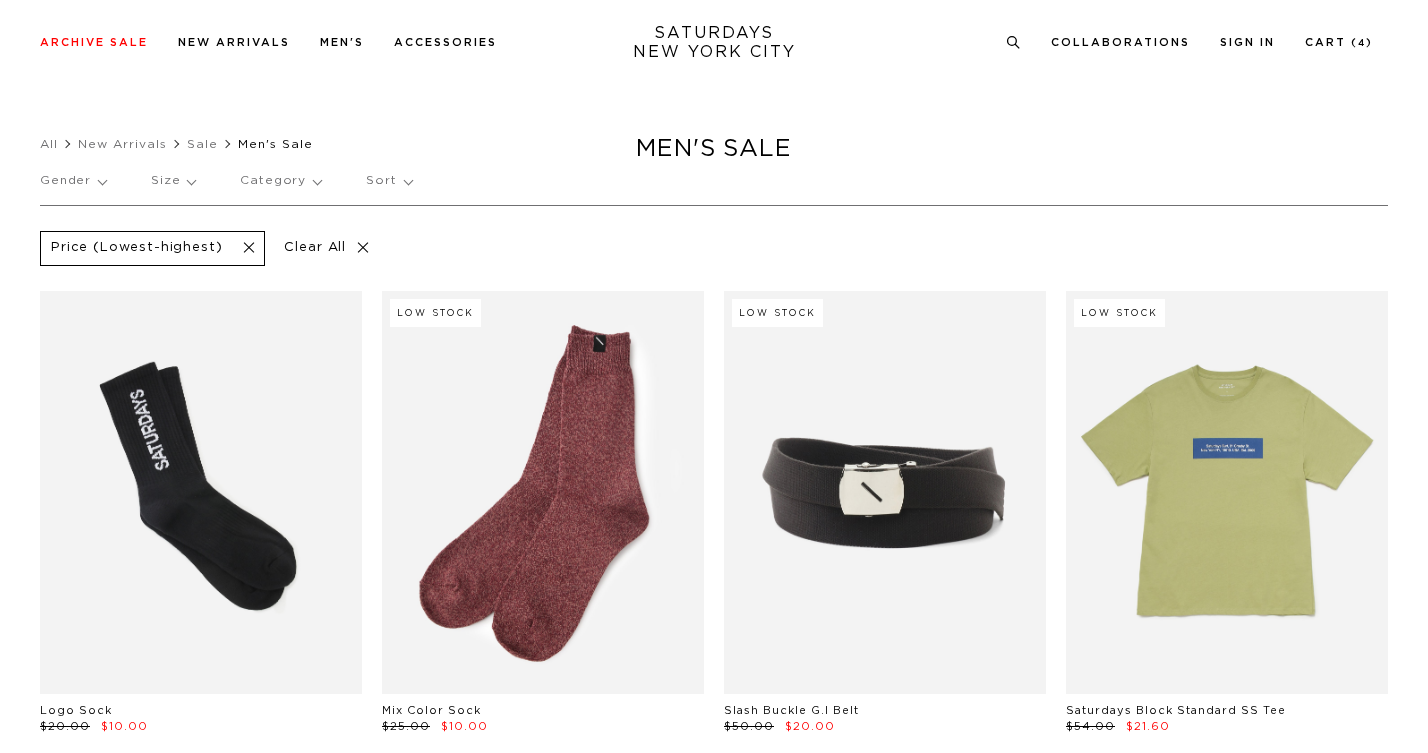 scroll, scrollTop: 41803, scrollLeft: 0, axis: vertical 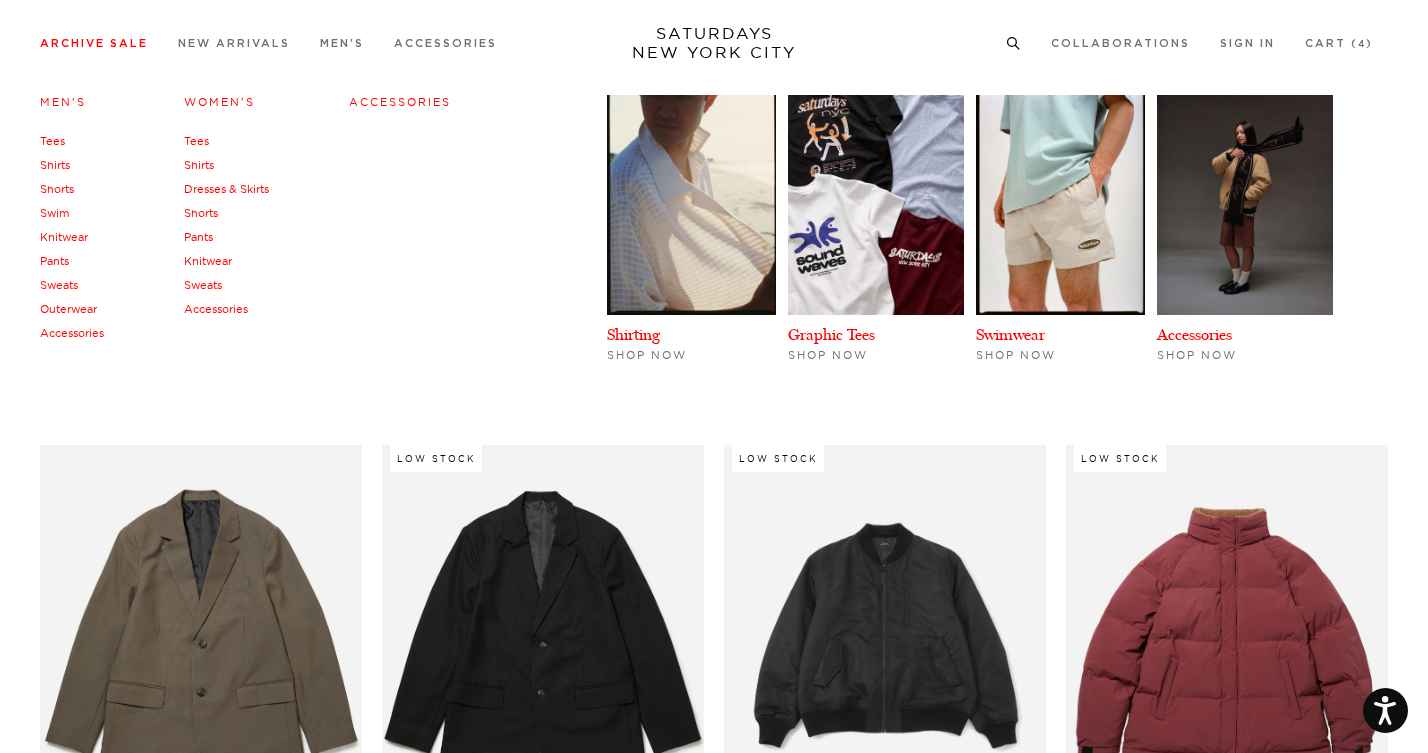 click on "Tees" at bounding box center (52, 141) 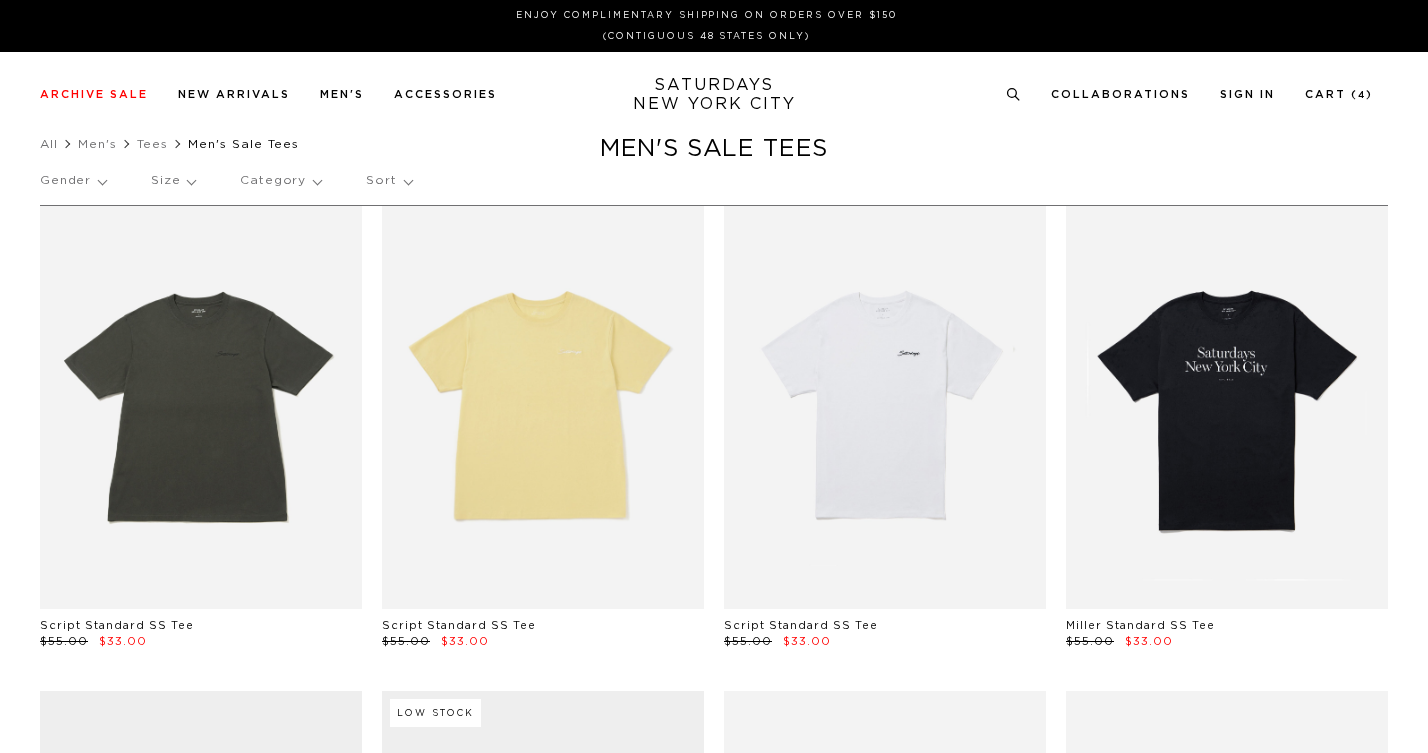 scroll, scrollTop: 0, scrollLeft: 0, axis: both 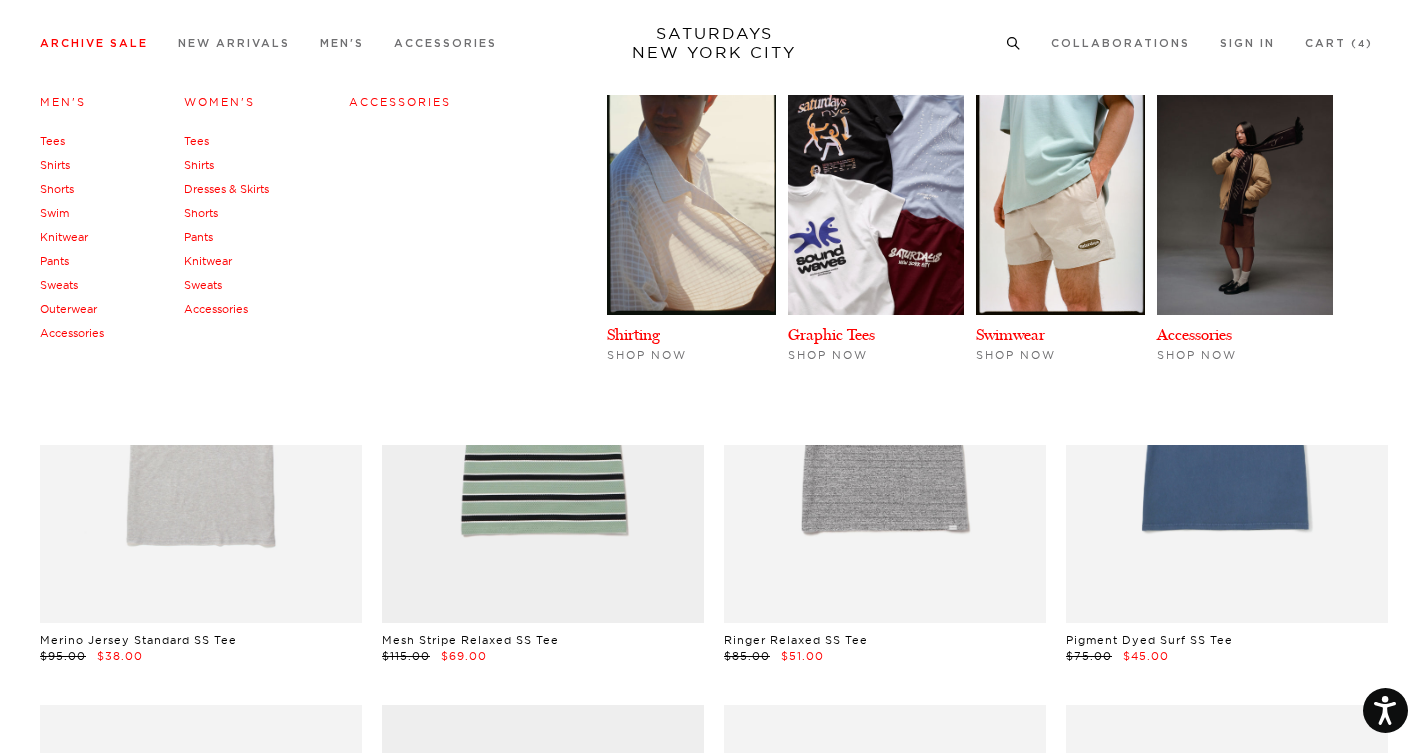 click on "Outerwear" at bounding box center (68, 309) 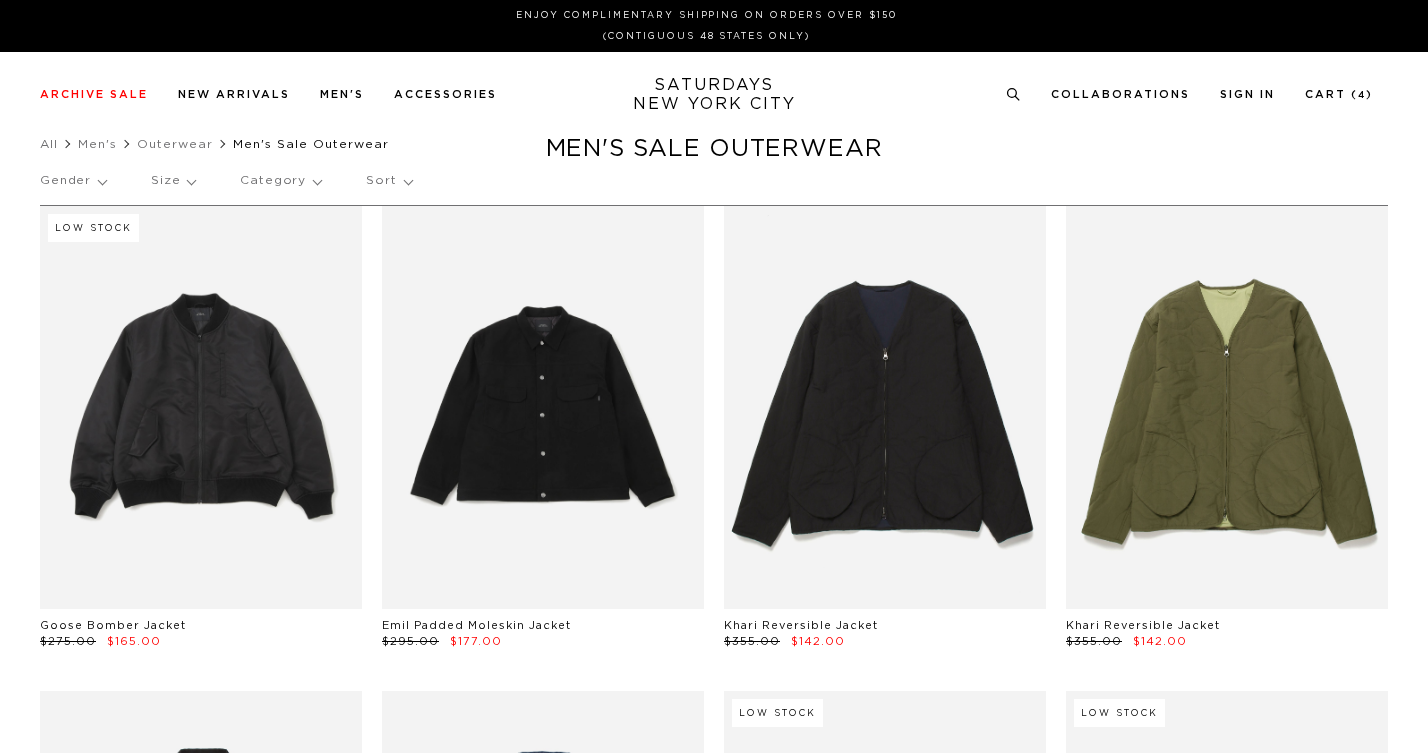 scroll, scrollTop: 0, scrollLeft: 0, axis: both 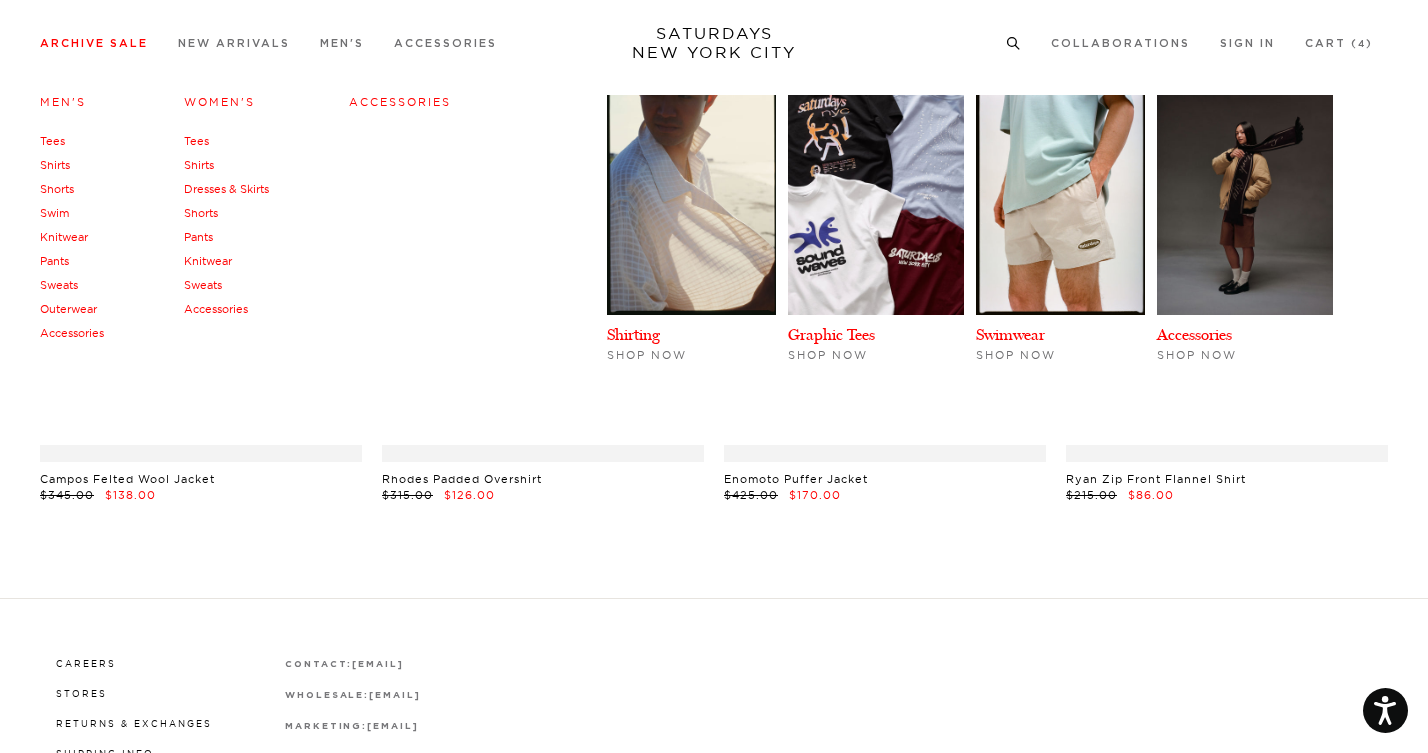 click on "Outerwear" at bounding box center [68, 309] 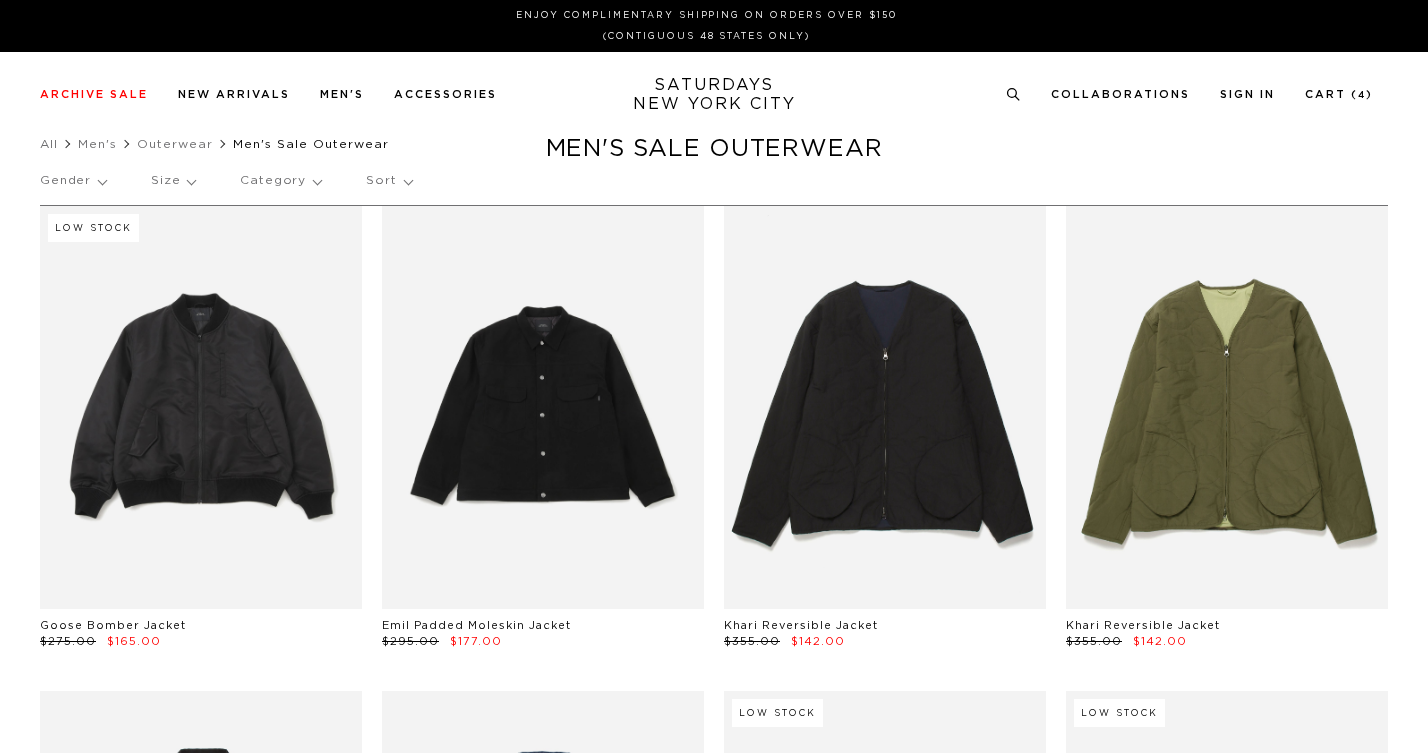 scroll, scrollTop: 0, scrollLeft: 0, axis: both 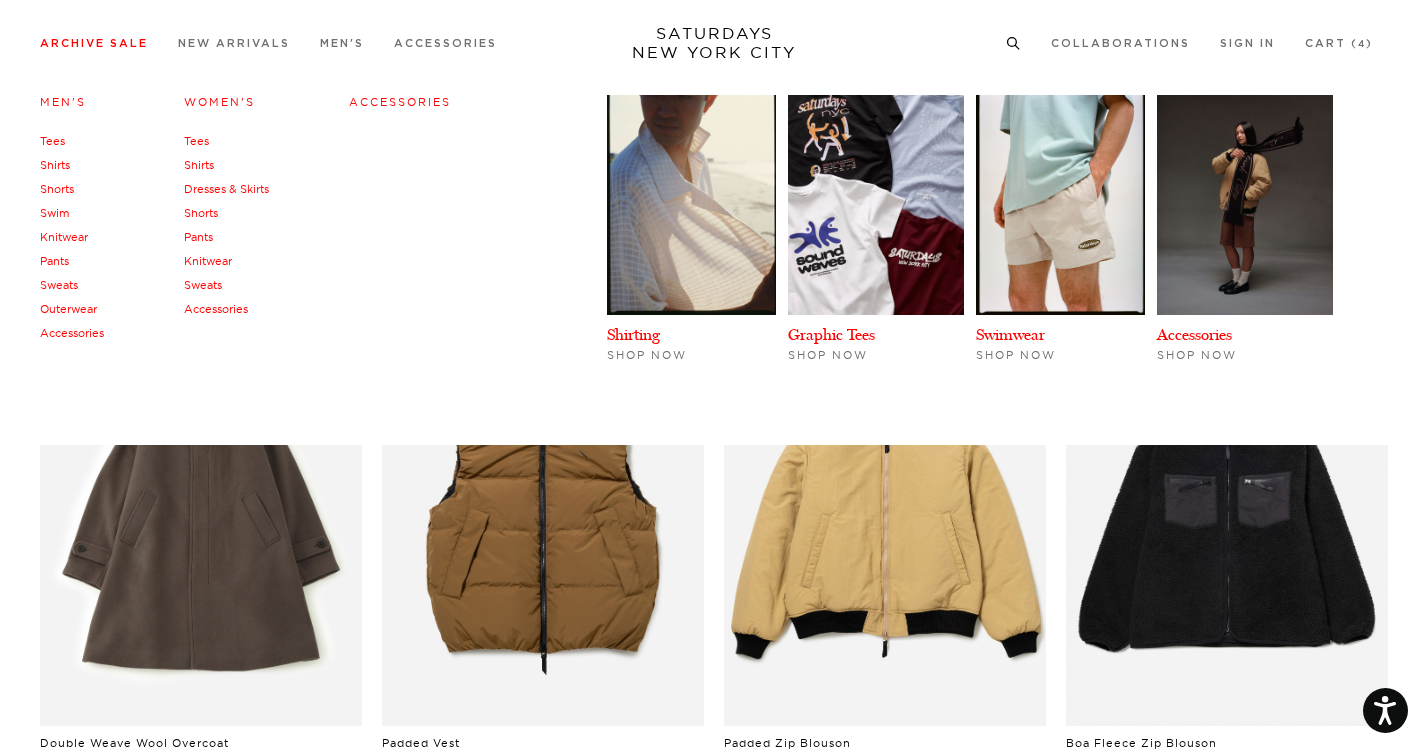 click on "Knitwear" at bounding box center [64, 237] 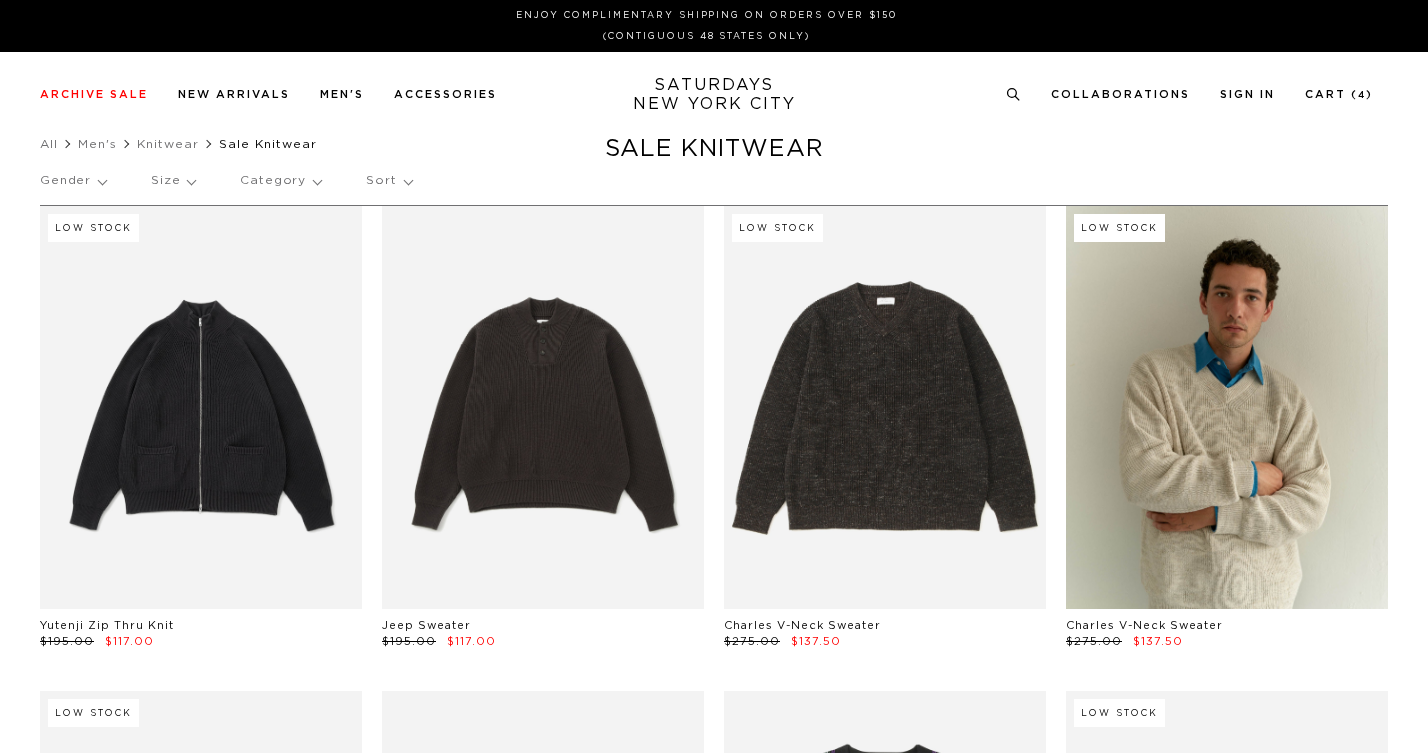 scroll, scrollTop: 0, scrollLeft: 0, axis: both 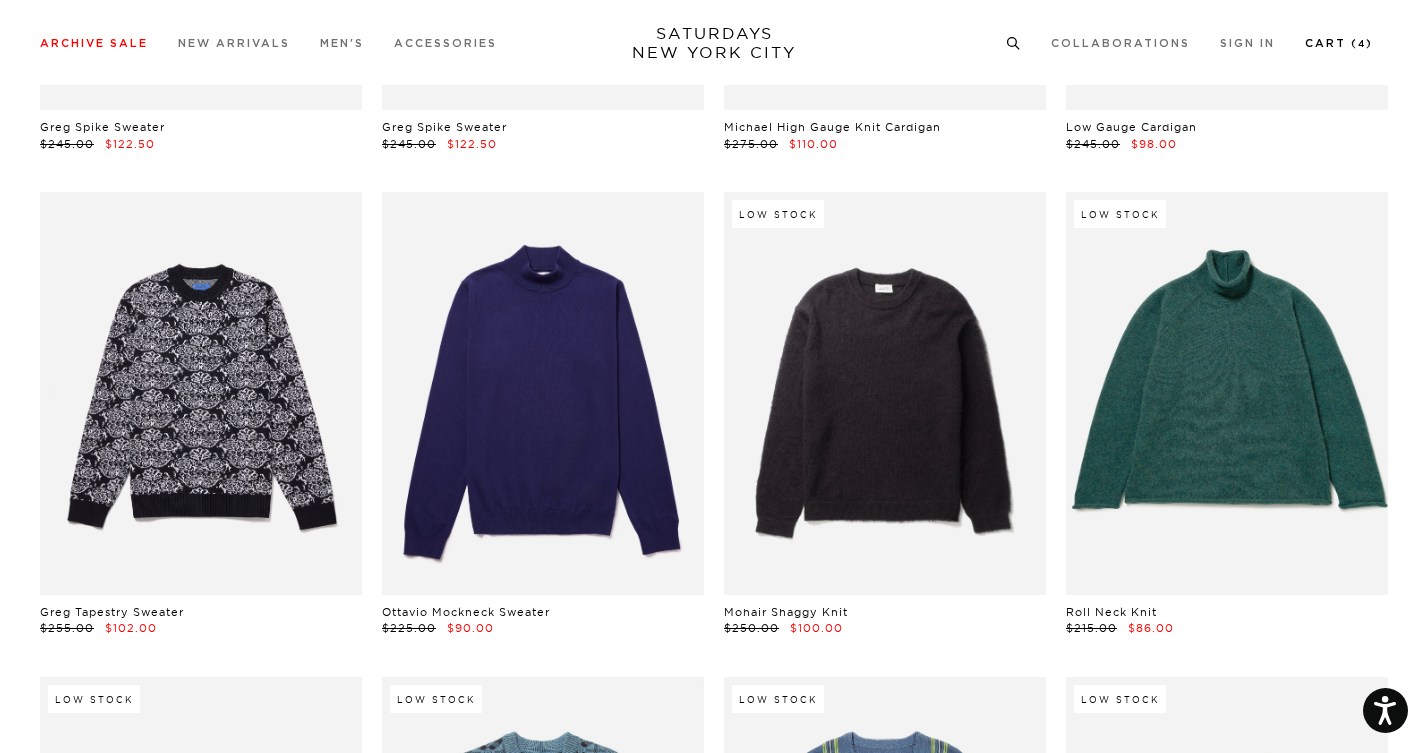 click on "Cart ( 4 )" at bounding box center [1339, 42] 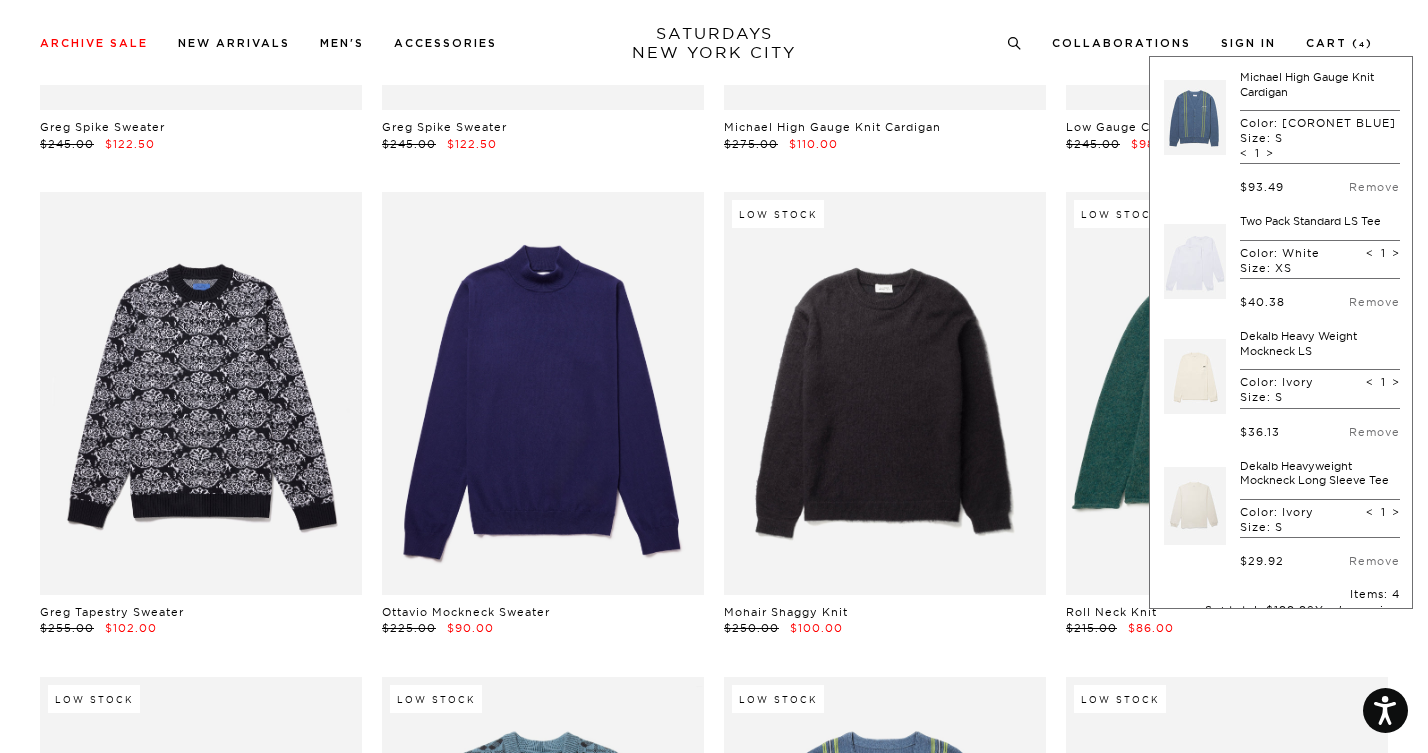 scroll, scrollTop: 302, scrollLeft: 0, axis: vertical 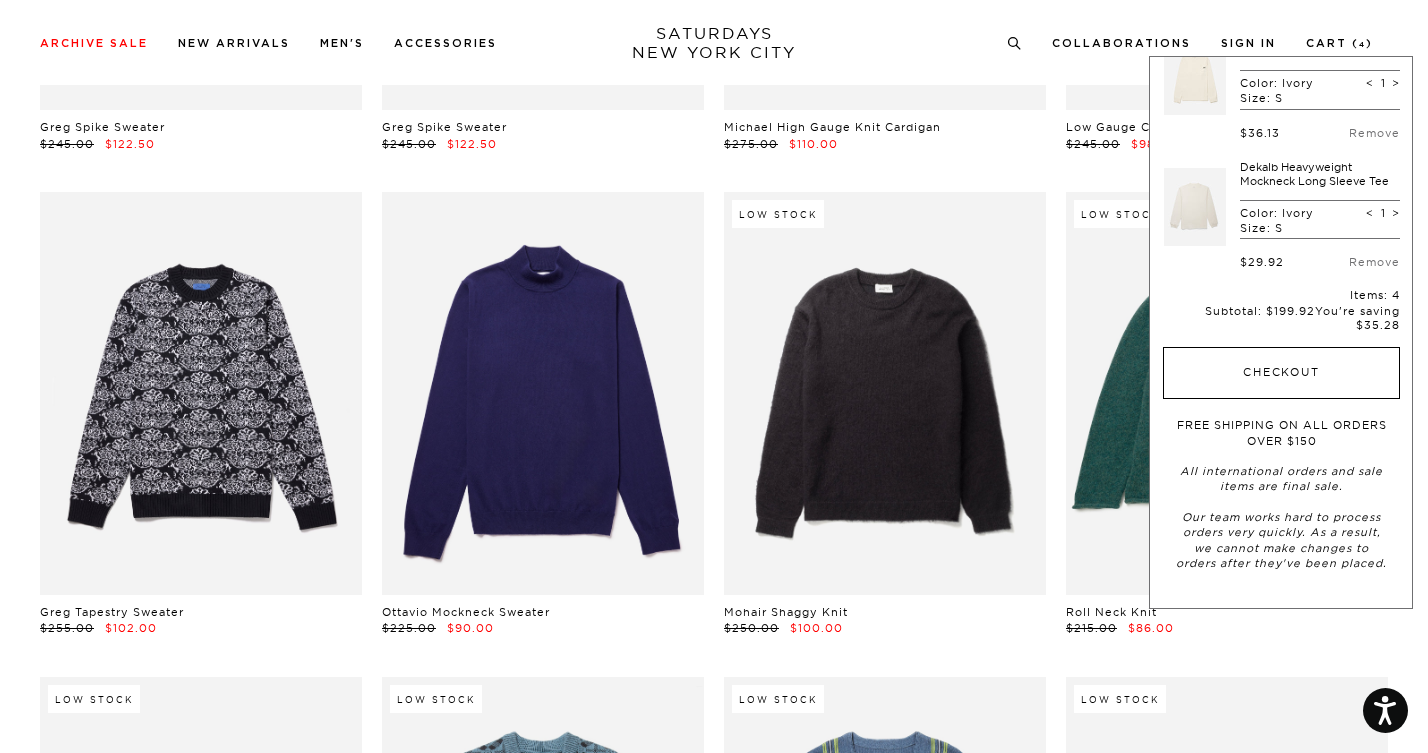 click on "Checkout" at bounding box center [1281, 373] 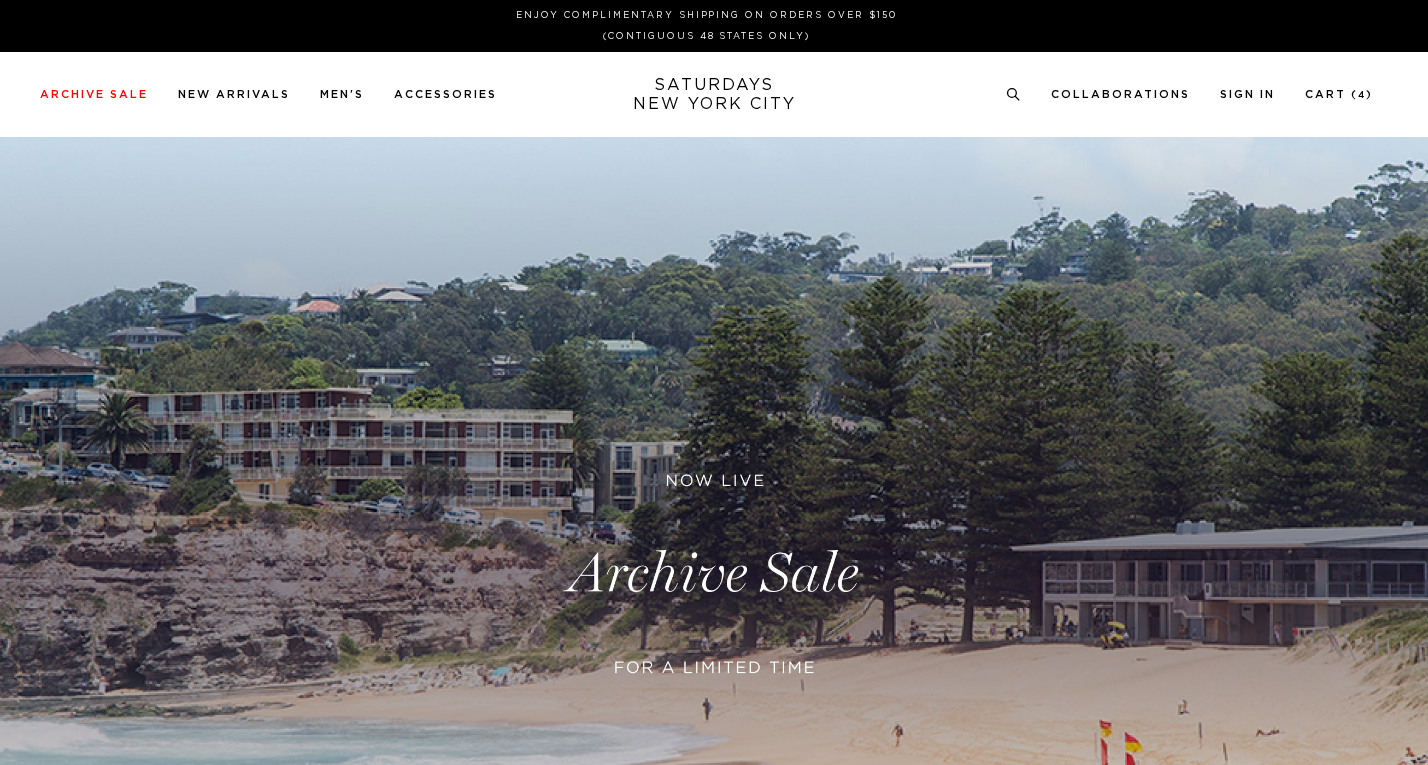 scroll, scrollTop: 0, scrollLeft: 0, axis: both 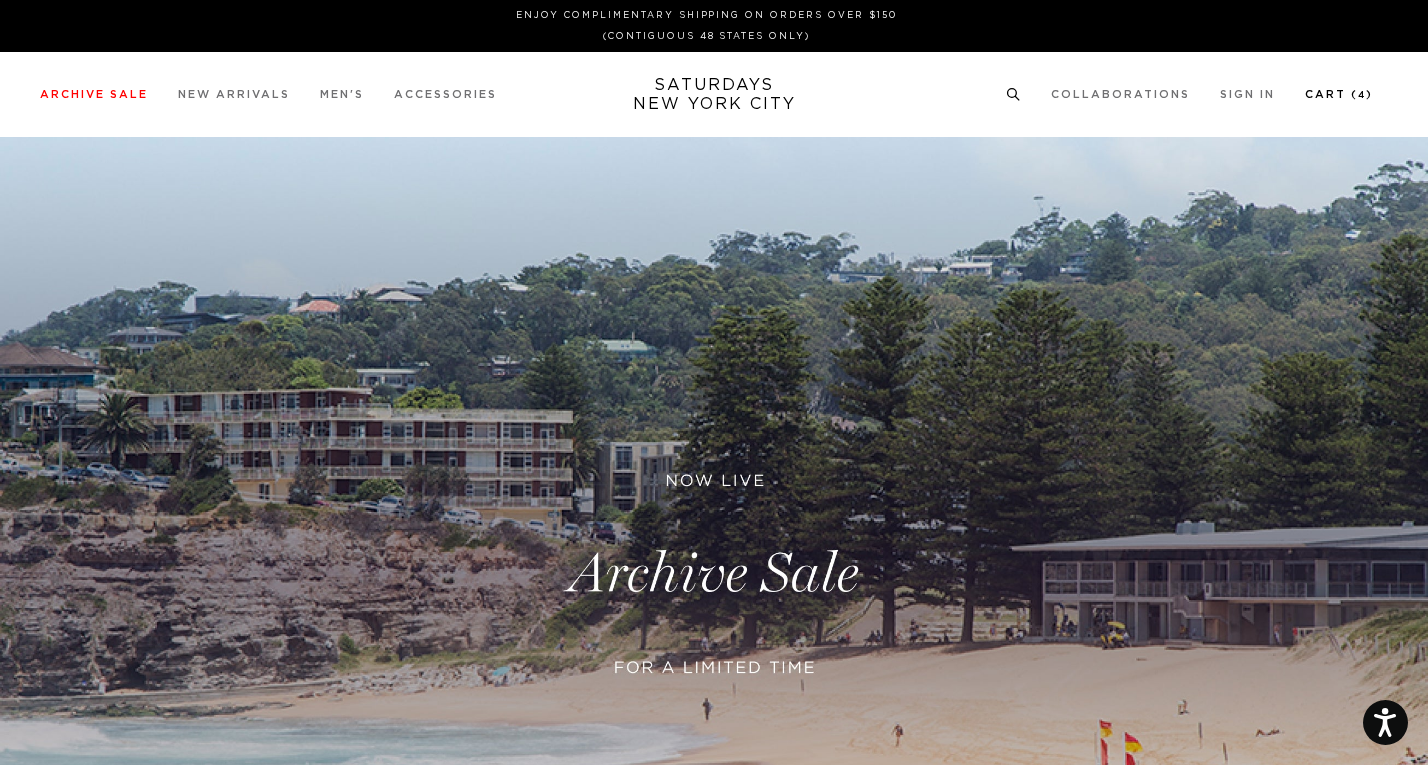 click on "Cart ( 4 )" at bounding box center (1339, 94) 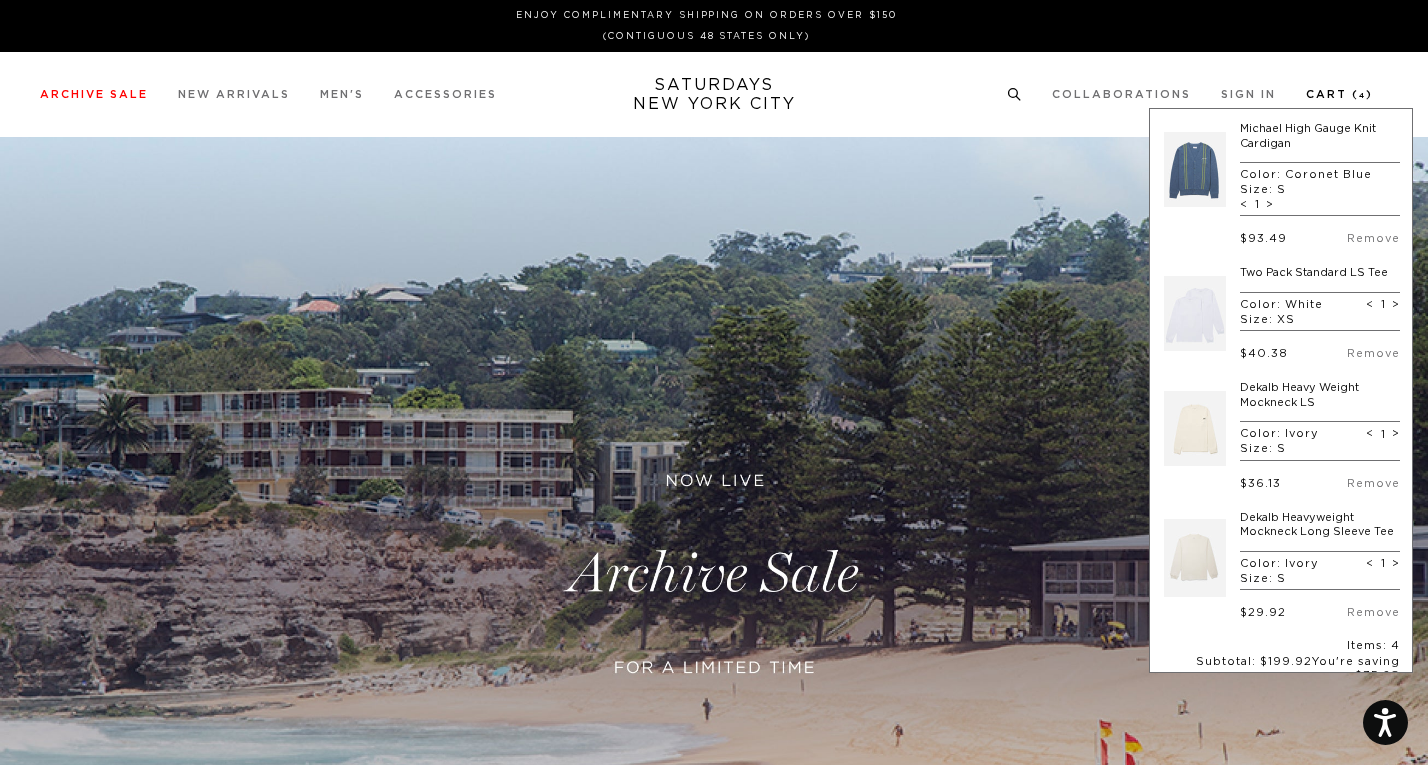 scroll, scrollTop: 879, scrollLeft: 0, axis: vertical 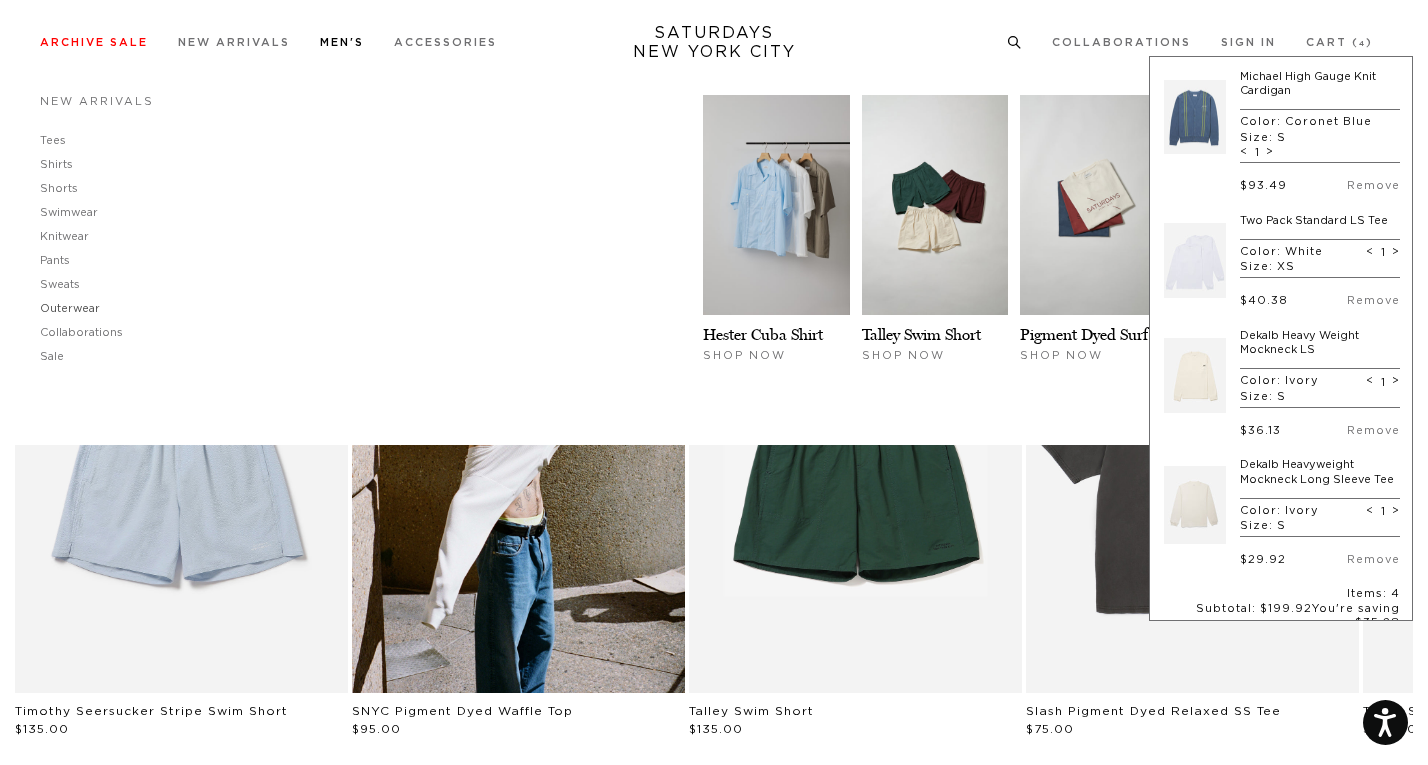 click on "Outerwear" at bounding box center [70, 308] 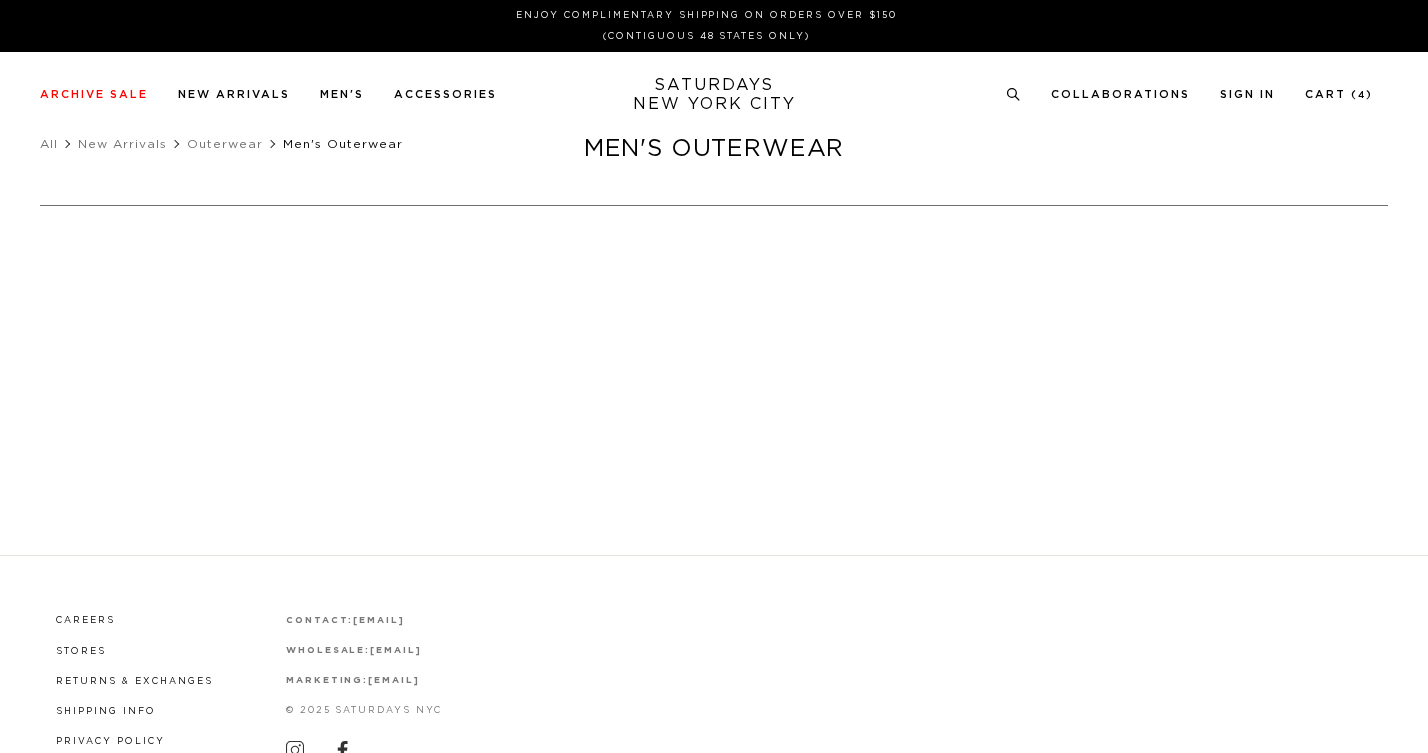 scroll, scrollTop: 0, scrollLeft: 0, axis: both 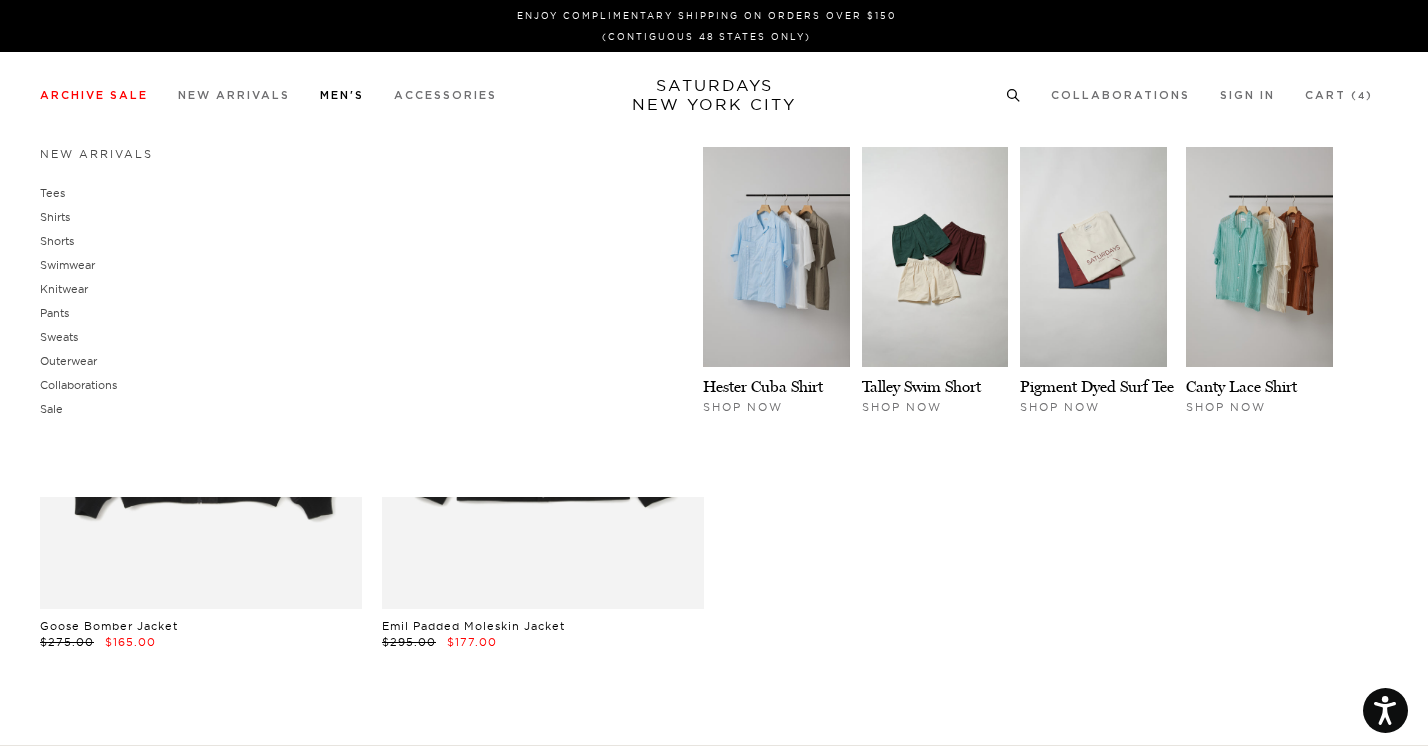 click on "Men's" at bounding box center [342, 95] 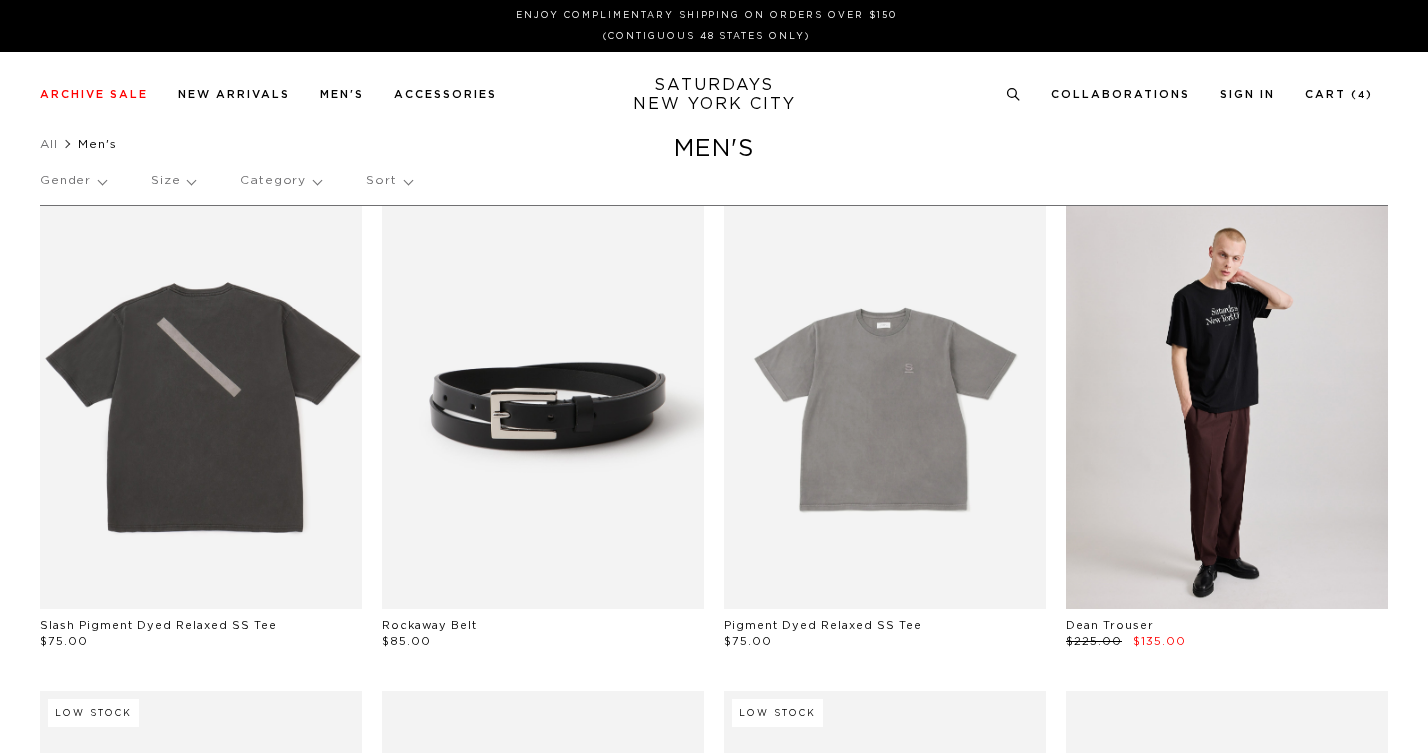 scroll, scrollTop: 0, scrollLeft: 0, axis: both 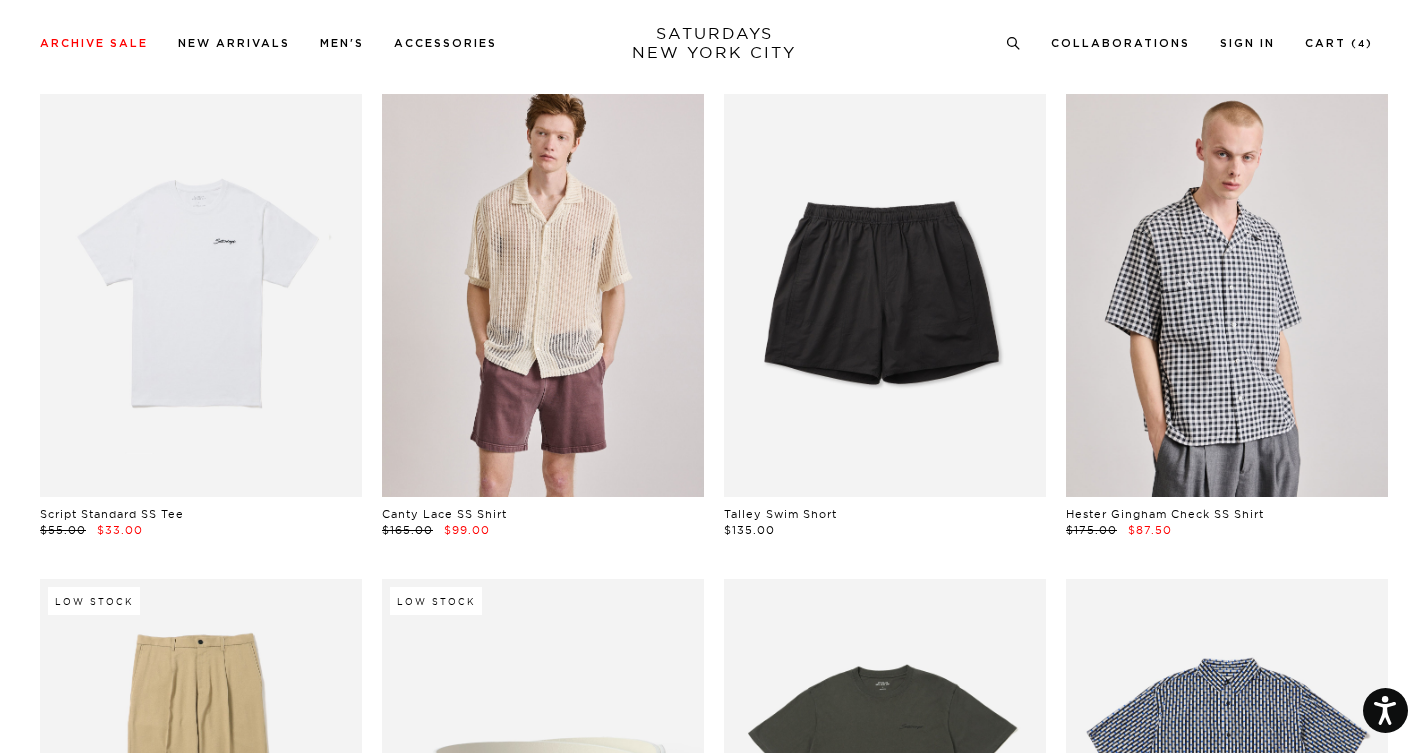 click on "Slash Pigment Dyed Relaxed SS Tee   $75.00                   Rockaway Belt   $85.00                   Pigment Dyed Relaxed SS Tee   $75.00                   Dean Trouser   $225.00   $135.00     Low Stock               Bruce Broken Stripe SS Shirt   $165.00   $99.00                   Mario Cut Off Short   $150.00   $90.00     Low Stock               Talley Swim Short   $135.00                   SNYC Pigment Dyed Waffle Top   $95.00     Low Stock               Timothy Seersucker Stripe Swim Short   $135.00                   Canty Paisley SS Shirt   $165.00   $99.00                   Tony Paisley Pant   $175.00   $105.00     Low Stock               Bowling SS Shirt   $165.00   $99.00                   Miku Sunglasses   $185.00   $138.75                   Mesh Stripe Relaxed SS Tee   $115.00   $69.00                   Mesh Stripe Shorts   $140.00   $84.00                   Miller Standard Key Ring   $27.00                   Mesh Stripe Relaxed SS Tee" at bounding box center (714, 2758) 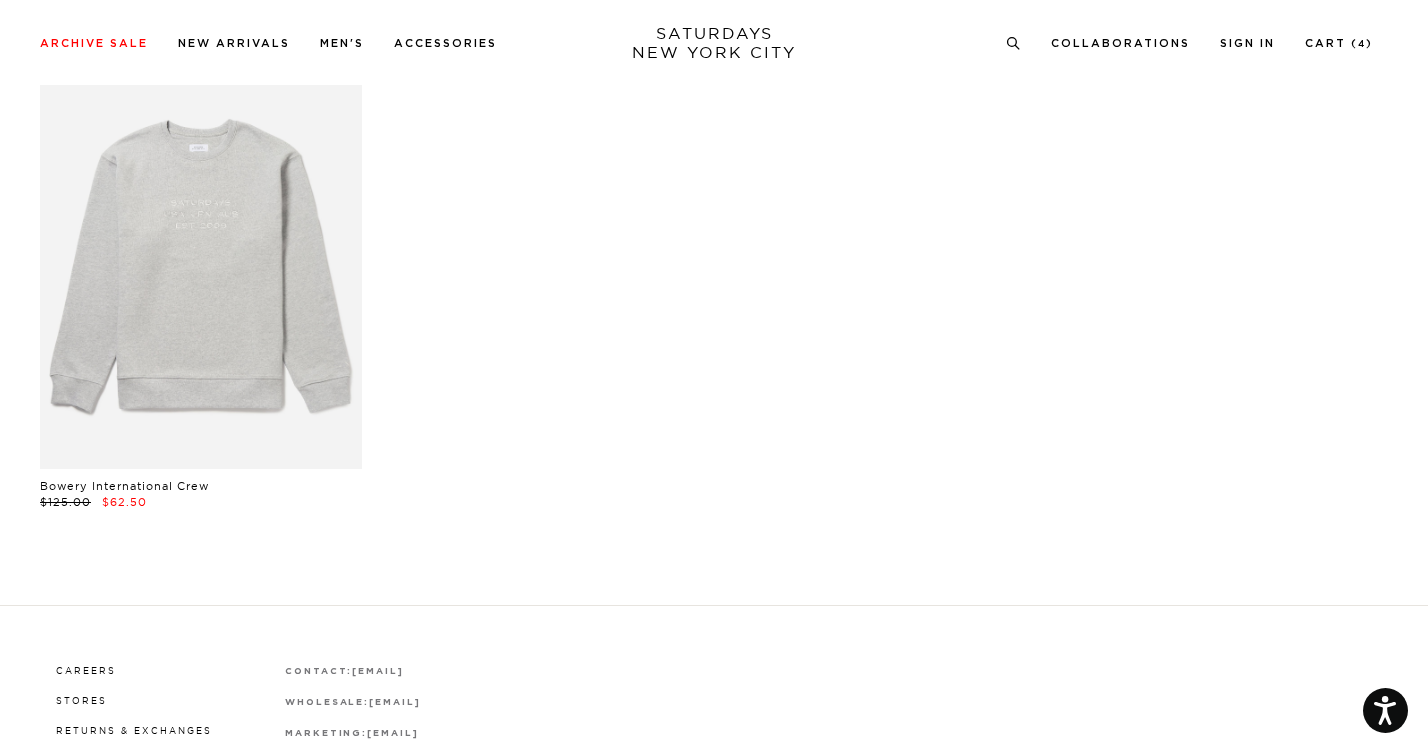 scroll, scrollTop: 18552, scrollLeft: 5, axis: both 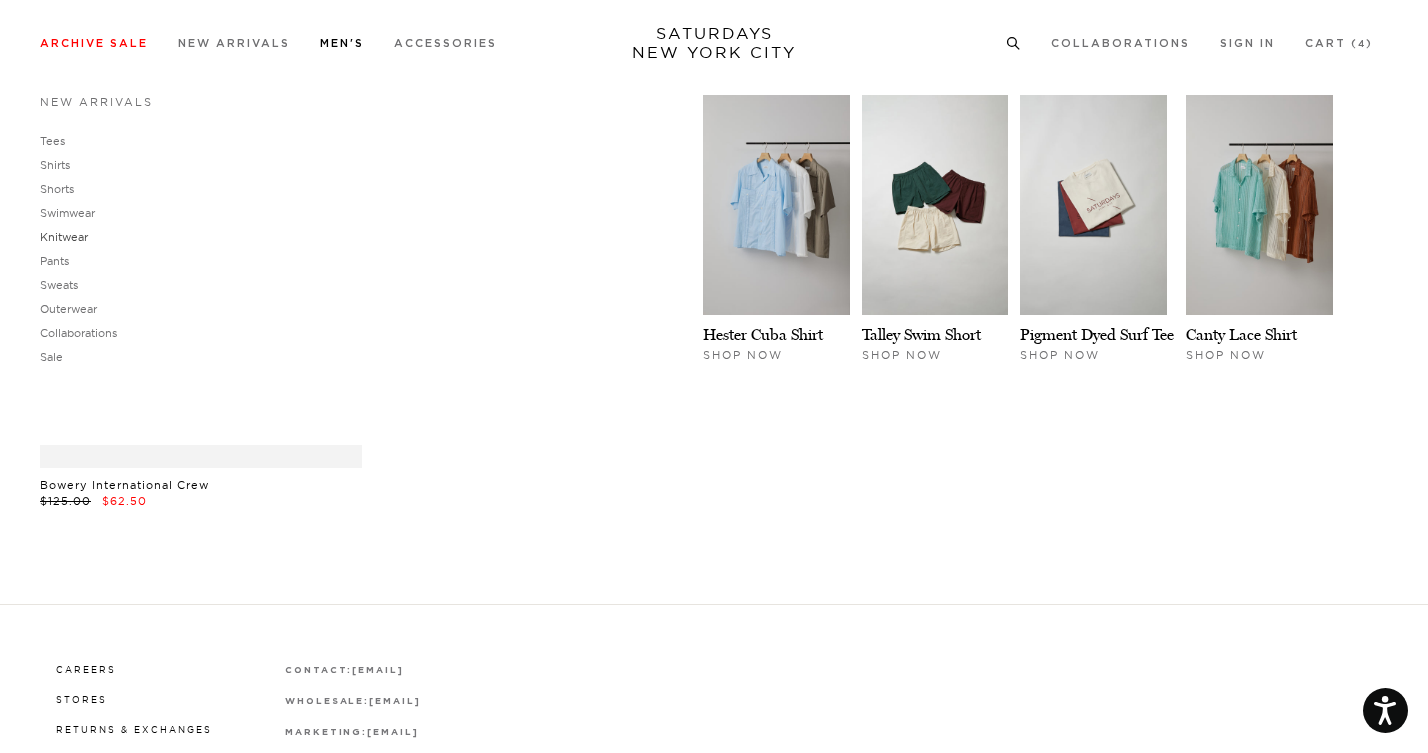 click on "Knitwear" at bounding box center [64, 237] 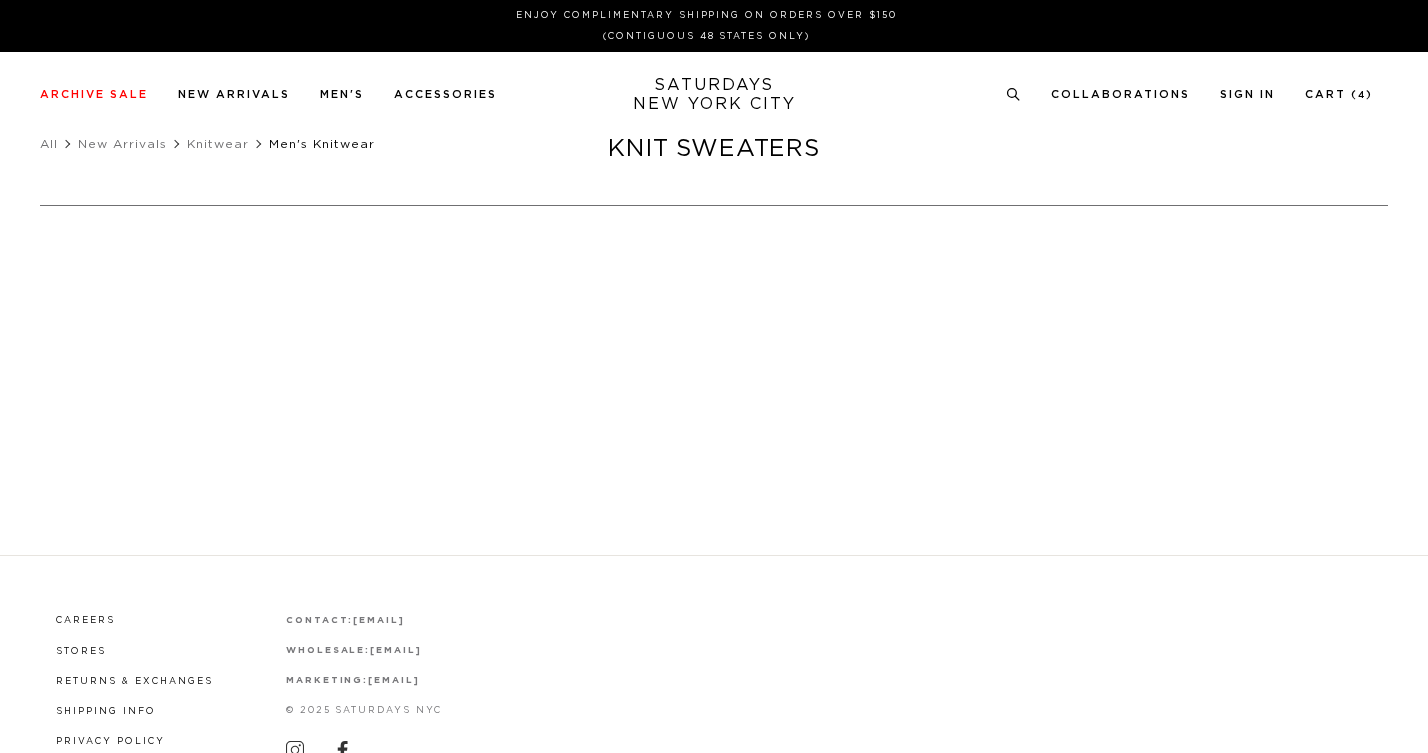 scroll, scrollTop: 0, scrollLeft: 0, axis: both 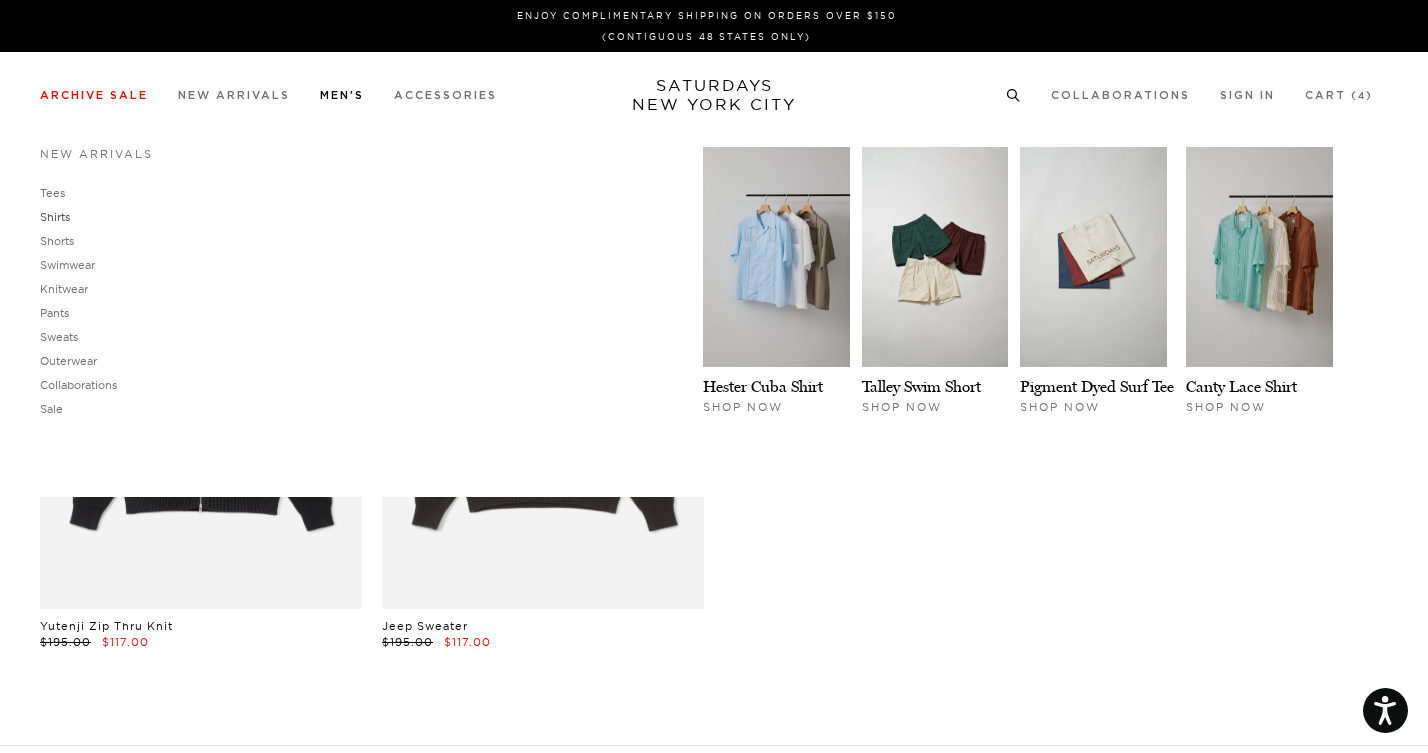 click on "Shirts" at bounding box center [55, 217] 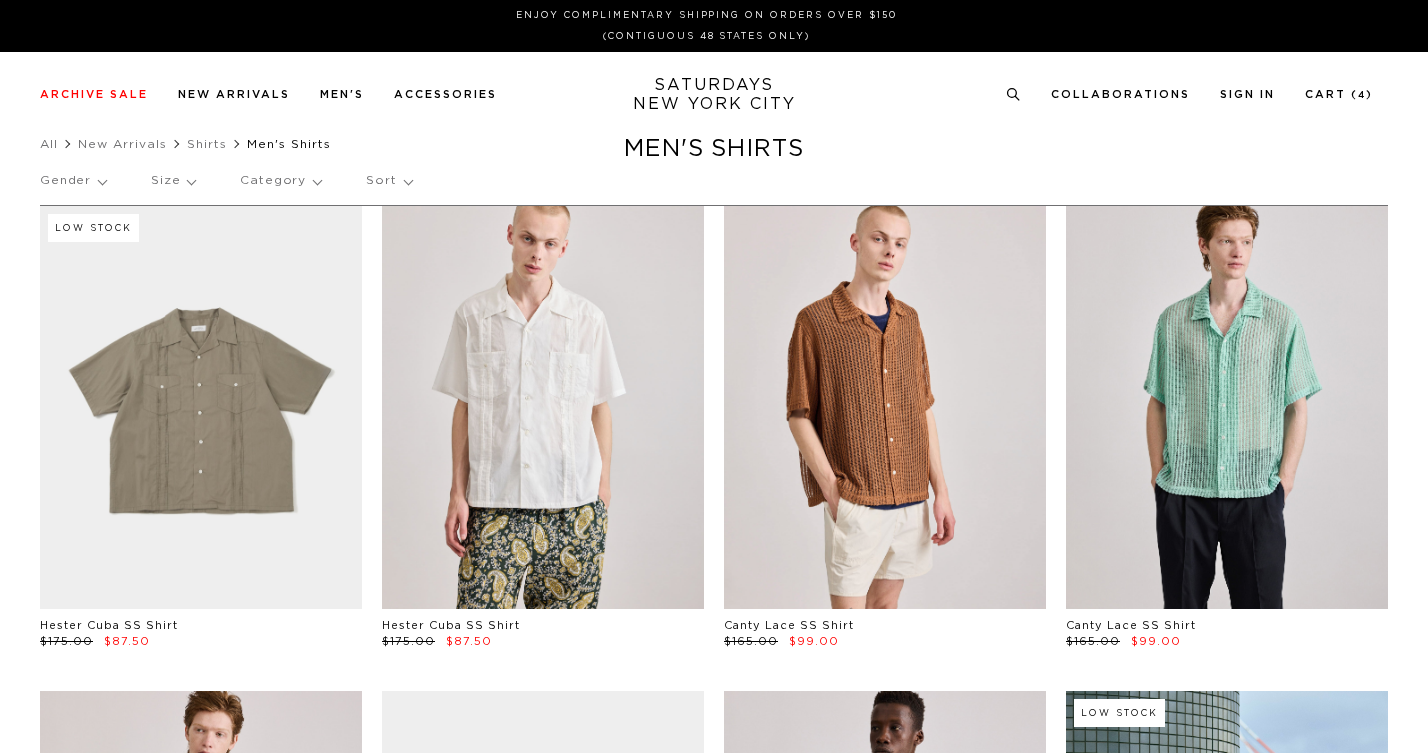 scroll, scrollTop: 0, scrollLeft: 0, axis: both 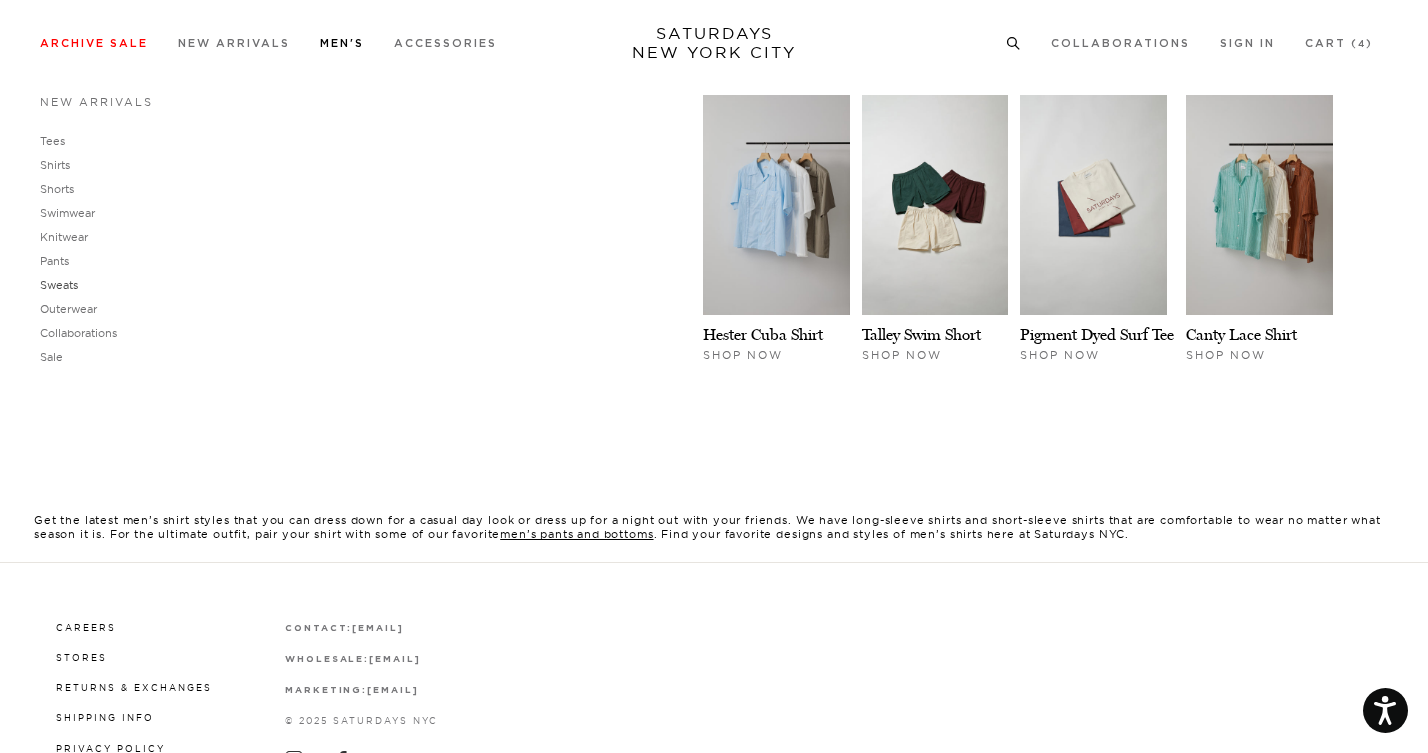 click on "Sweats" at bounding box center [59, 285] 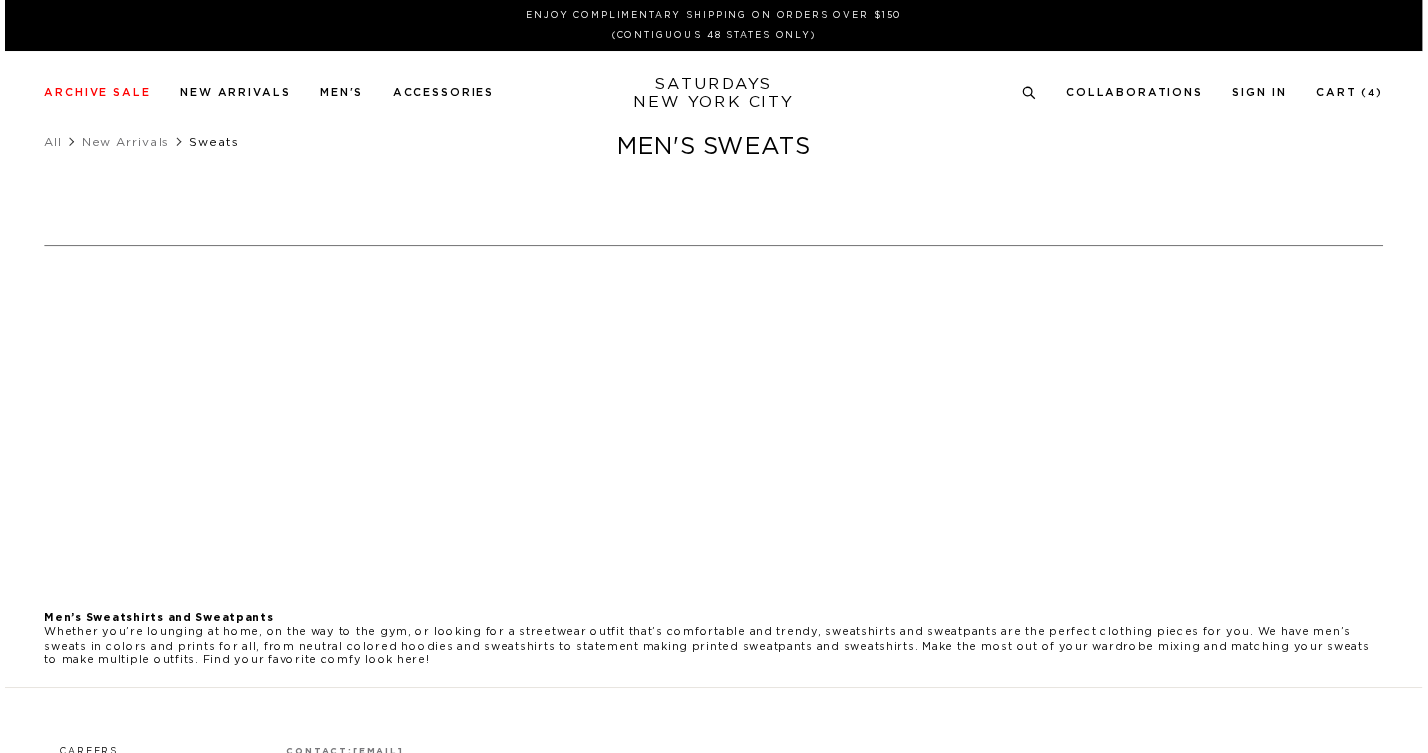 scroll, scrollTop: 0, scrollLeft: 0, axis: both 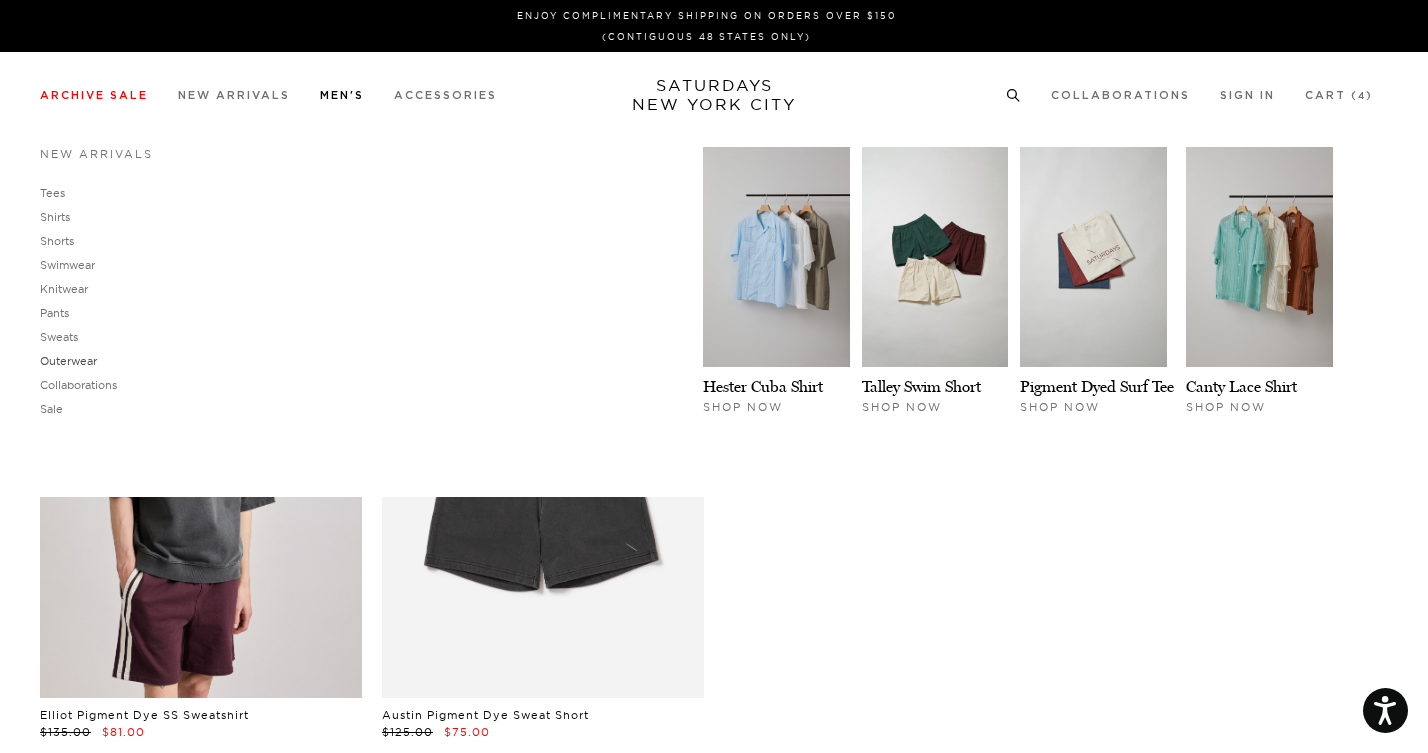 click on "Outerwear" at bounding box center [68, 361] 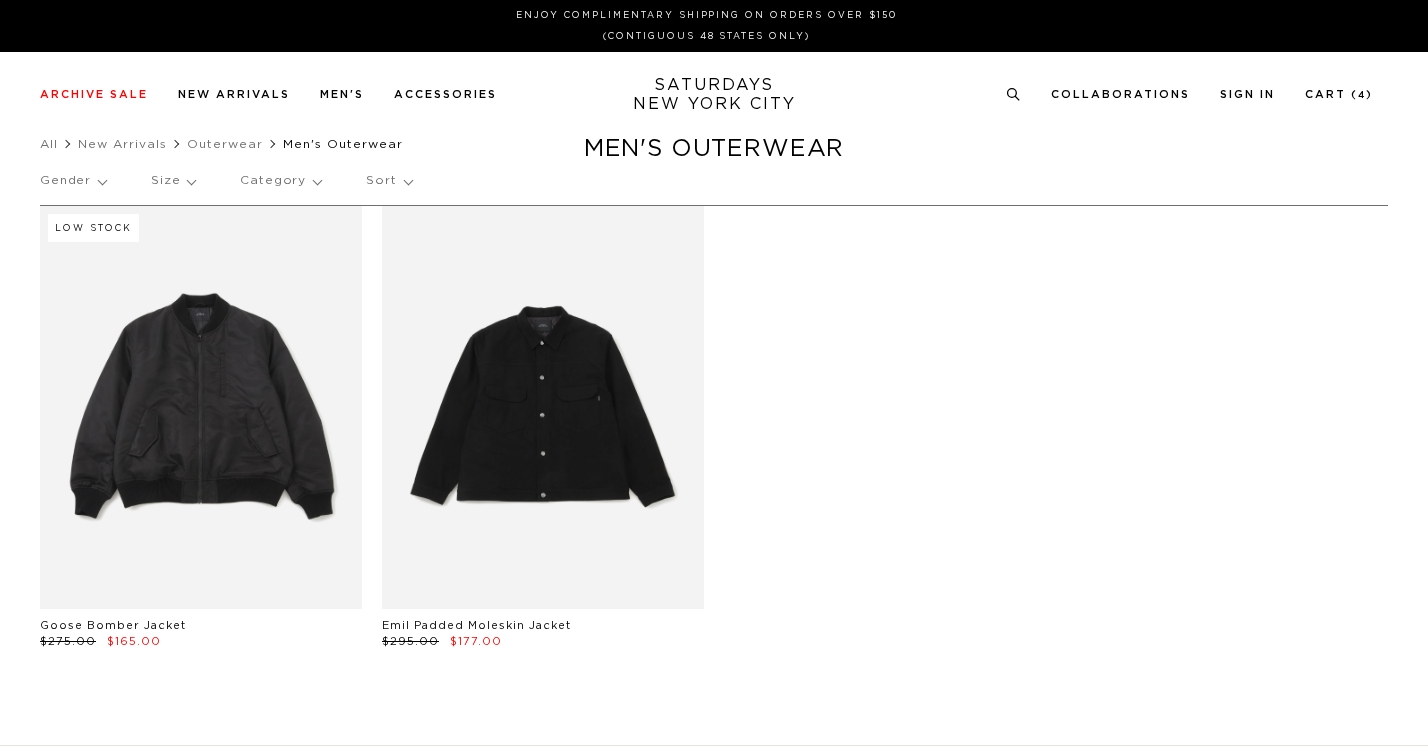 scroll, scrollTop: 0, scrollLeft: 0, axis: both 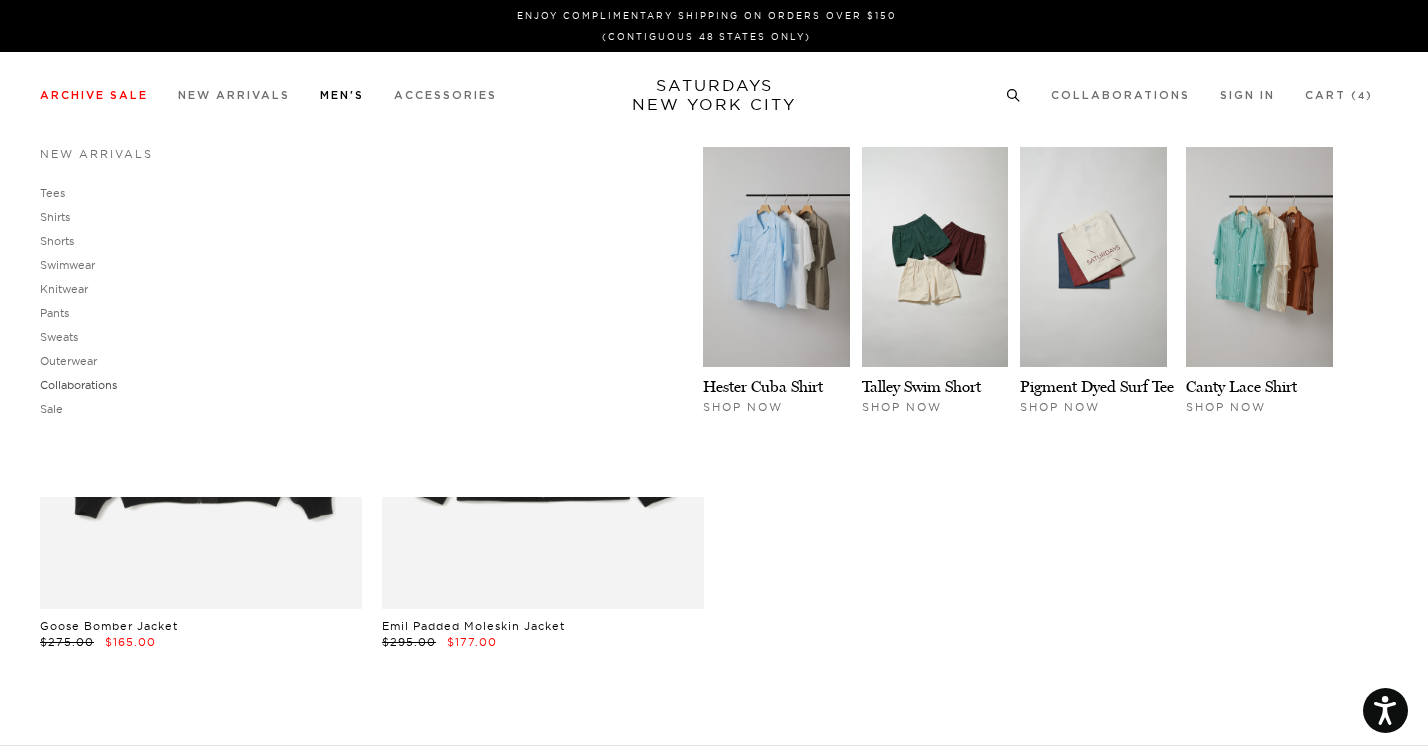 click on "Collaborations" at bounding box center (78, 385) 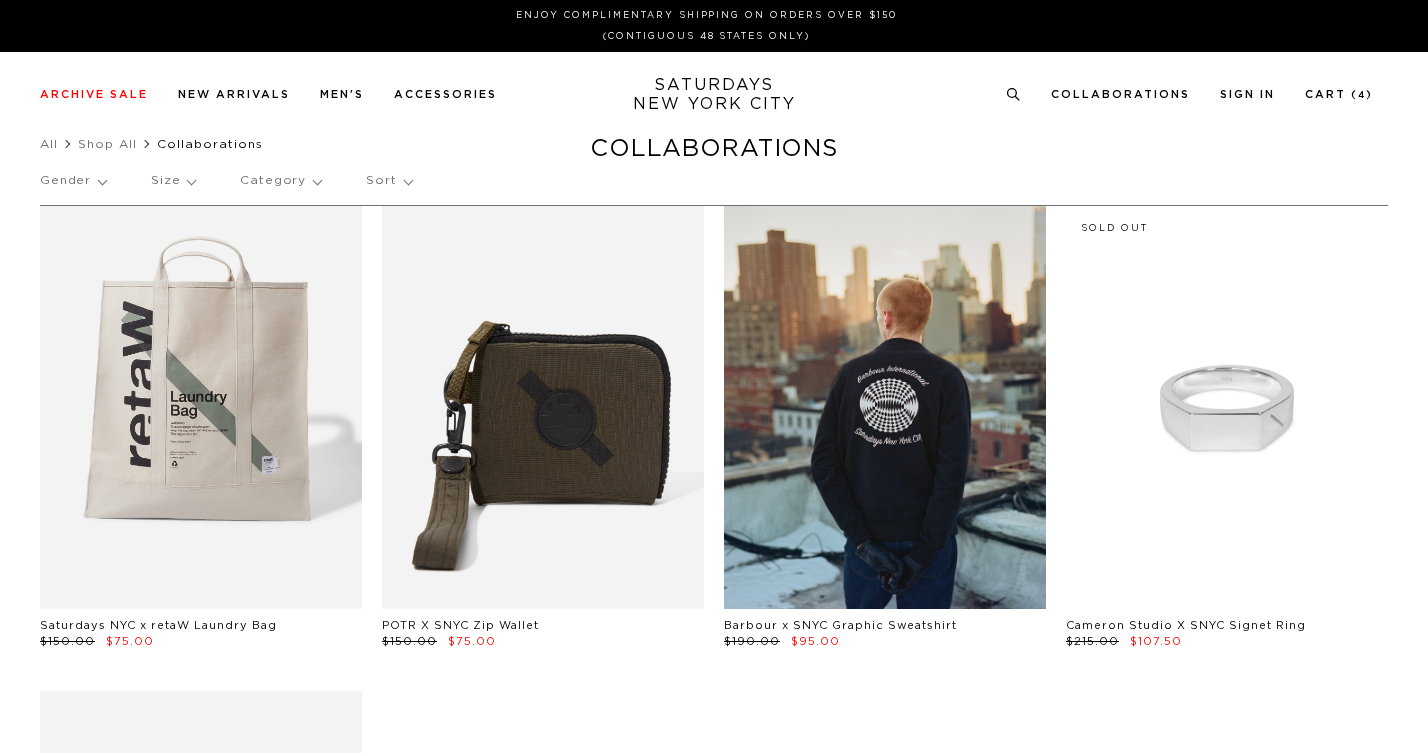 scroll, scrollTop: 0, scrollLeft: 0, axis: both 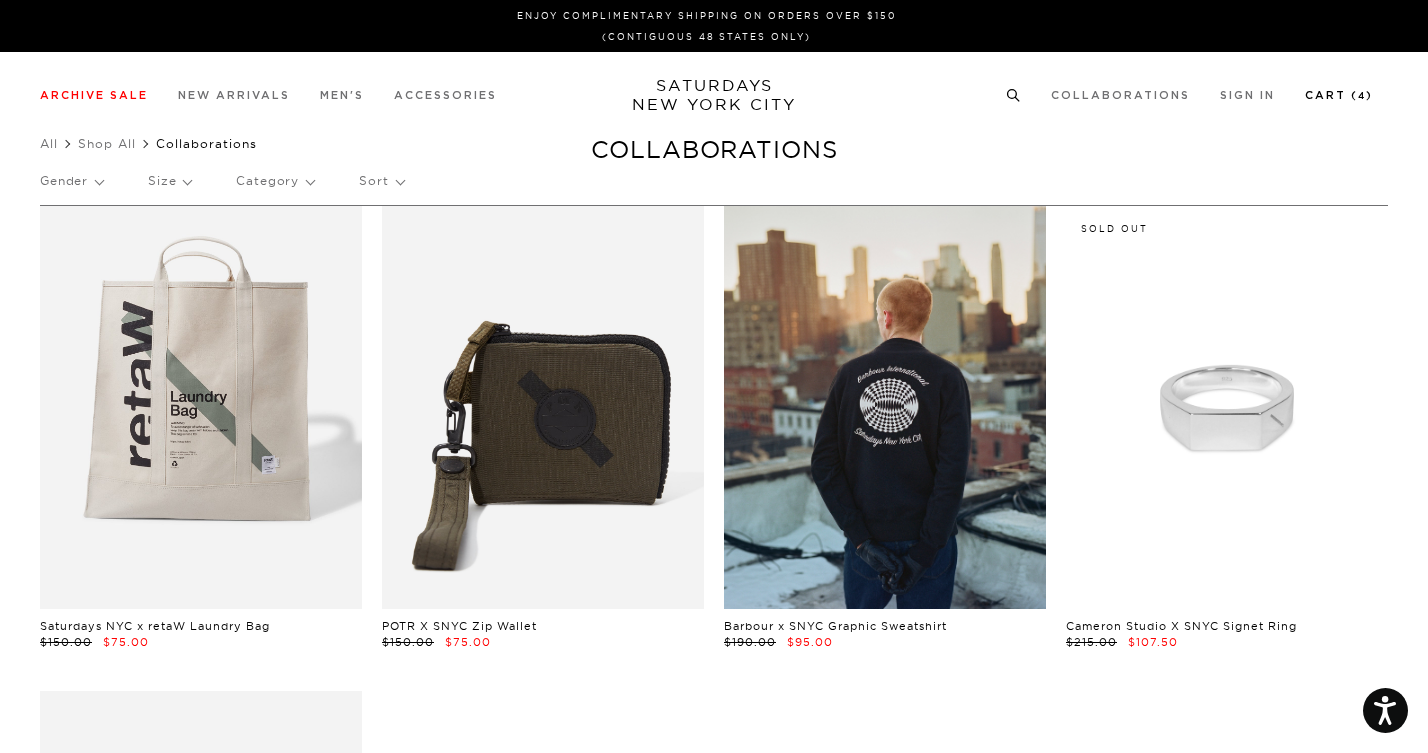 click on "4" at bounding box center [1362, 96] 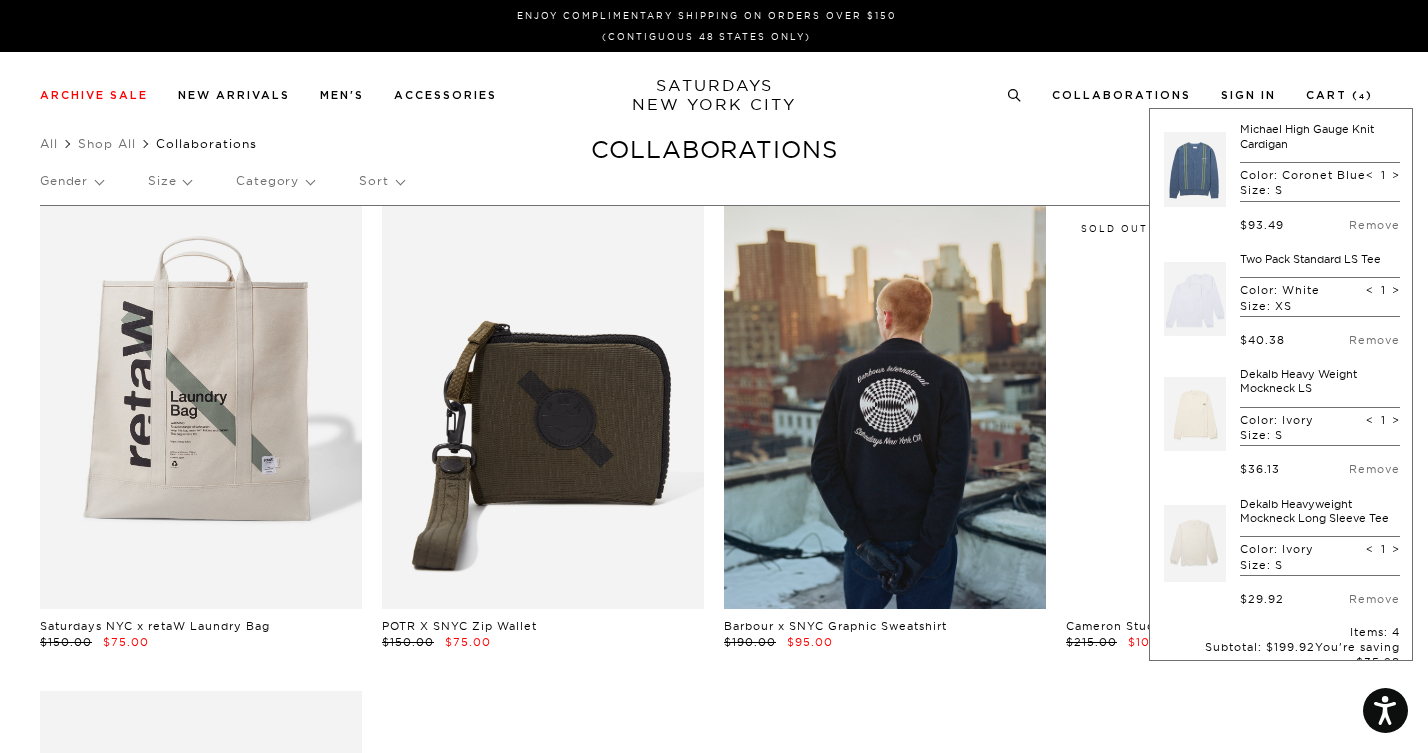scroll, scrollTop: 302, scrollLeft: 0, axis: vertical 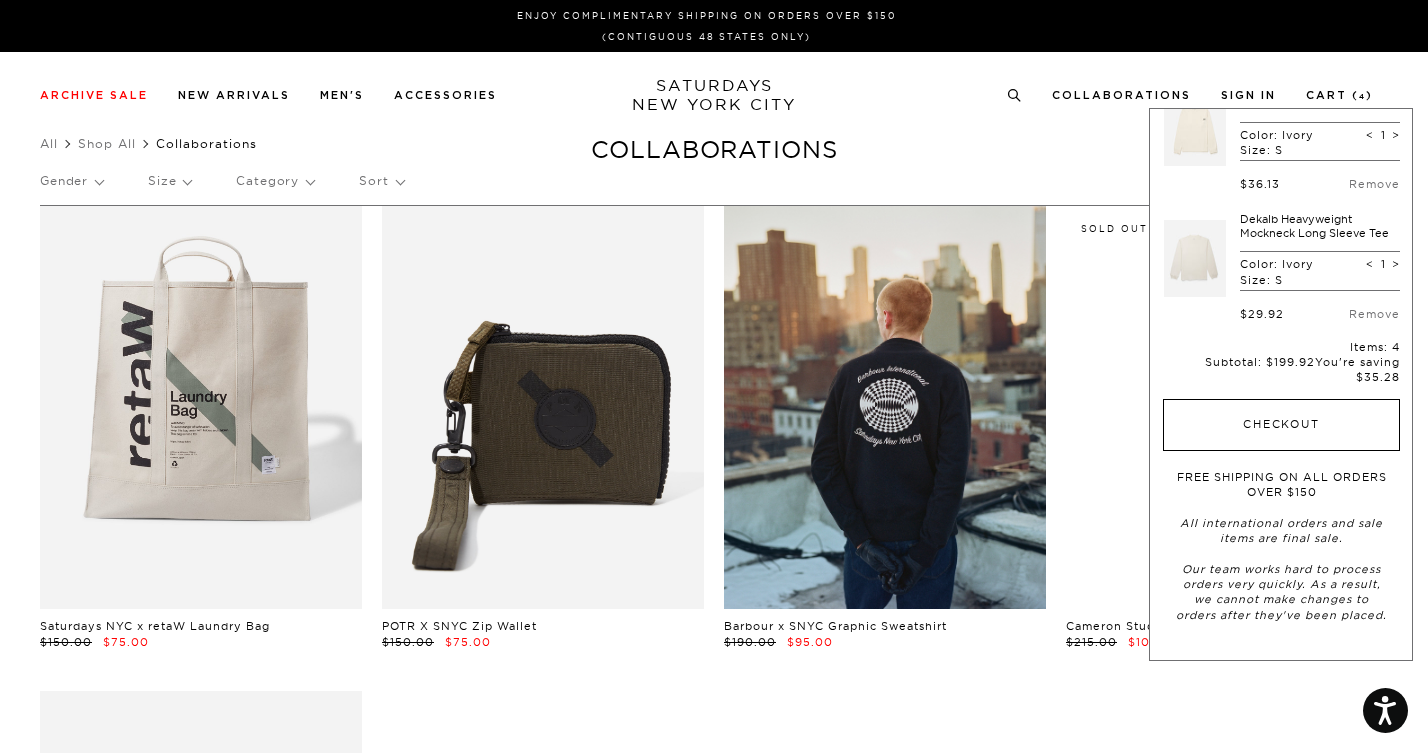click on "Checkout" at bounding box center [1281, 425] 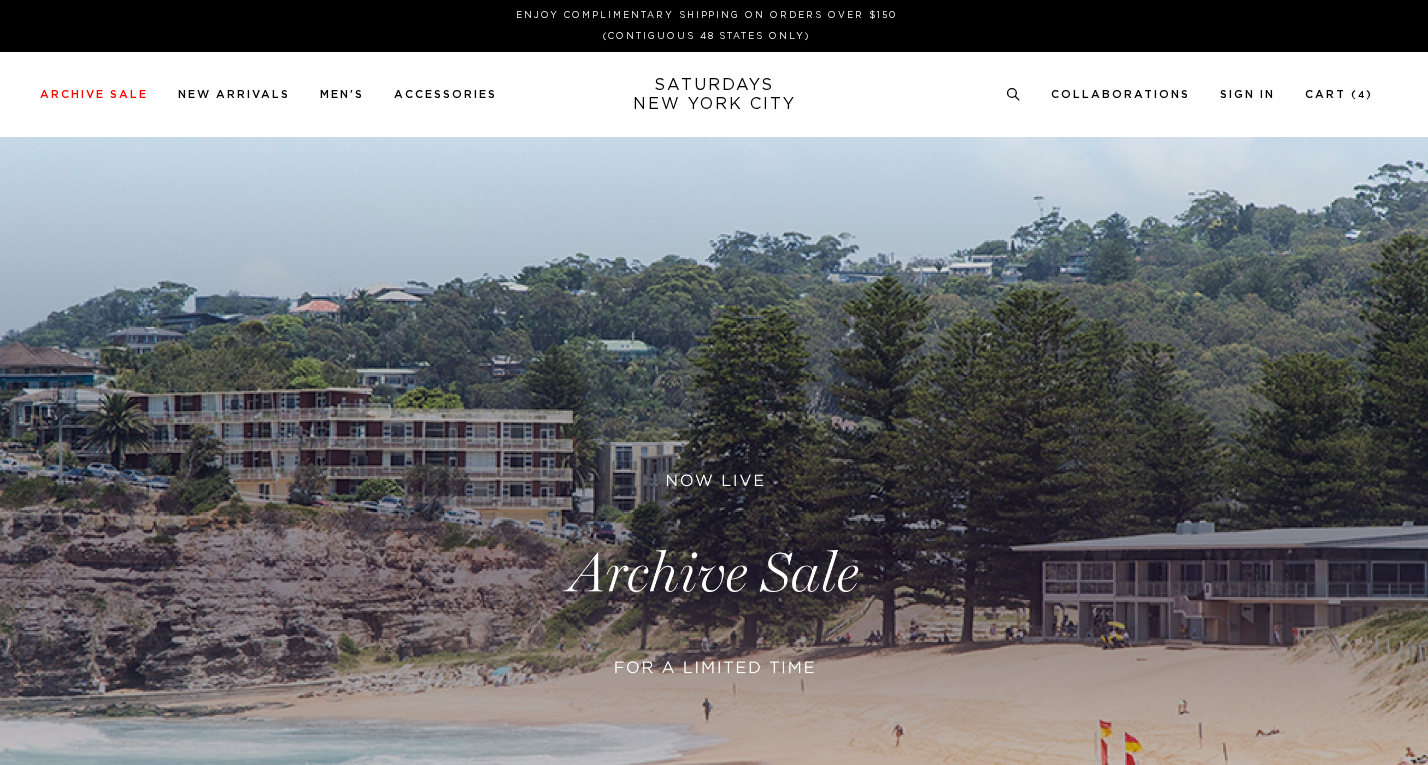 scroll, scrollTop: 0, scrollLeft: 0, axis: both 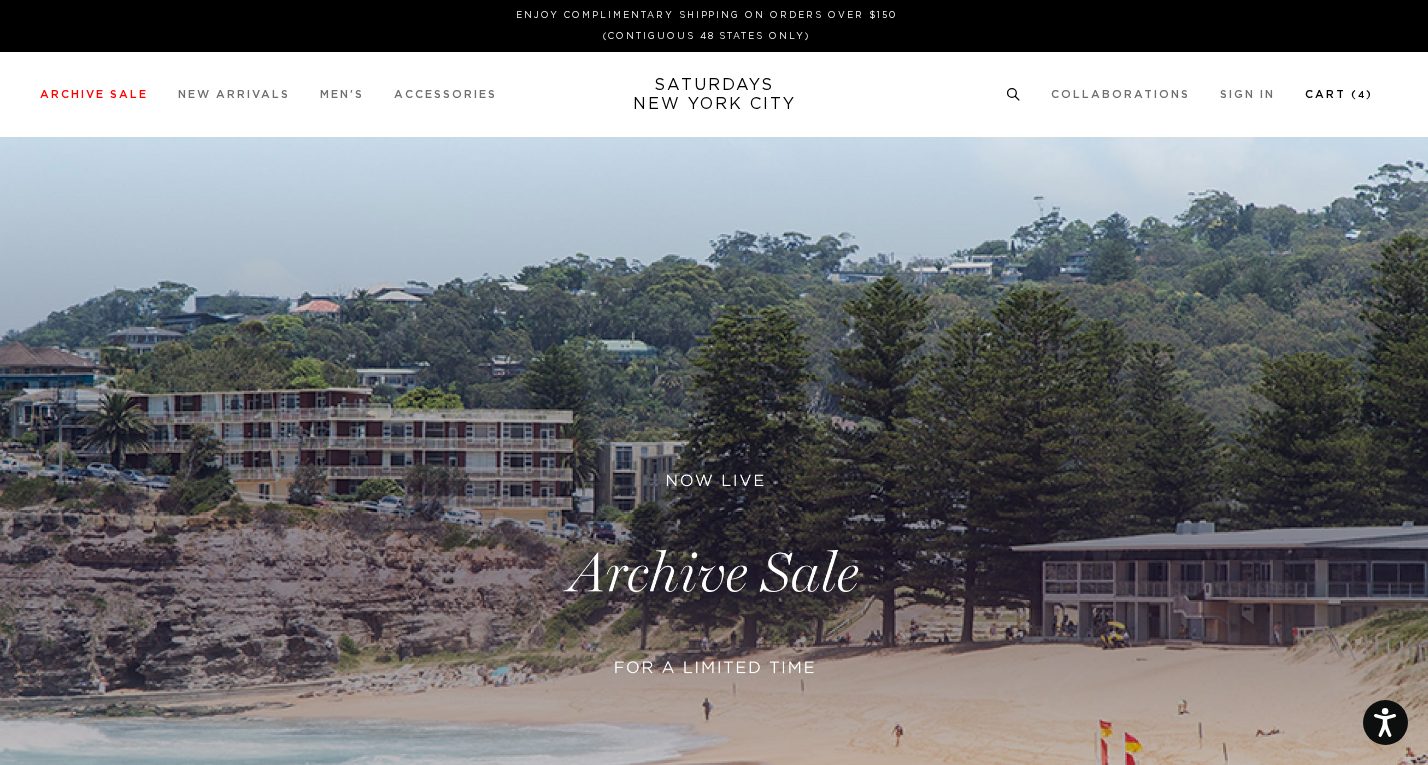 click on "Cart ( 4 )" at bounding box center (1339, 94) 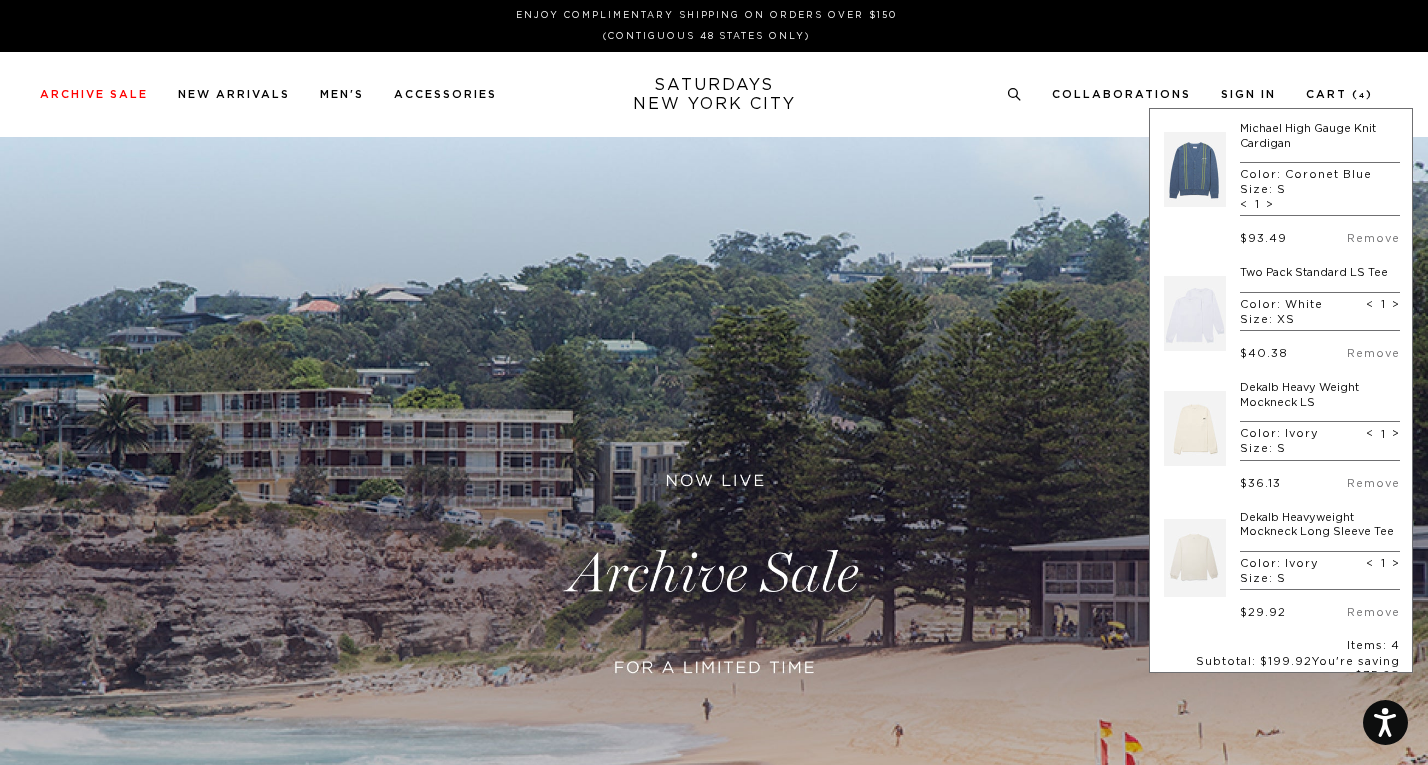 click at bounding box center [1195, 169] 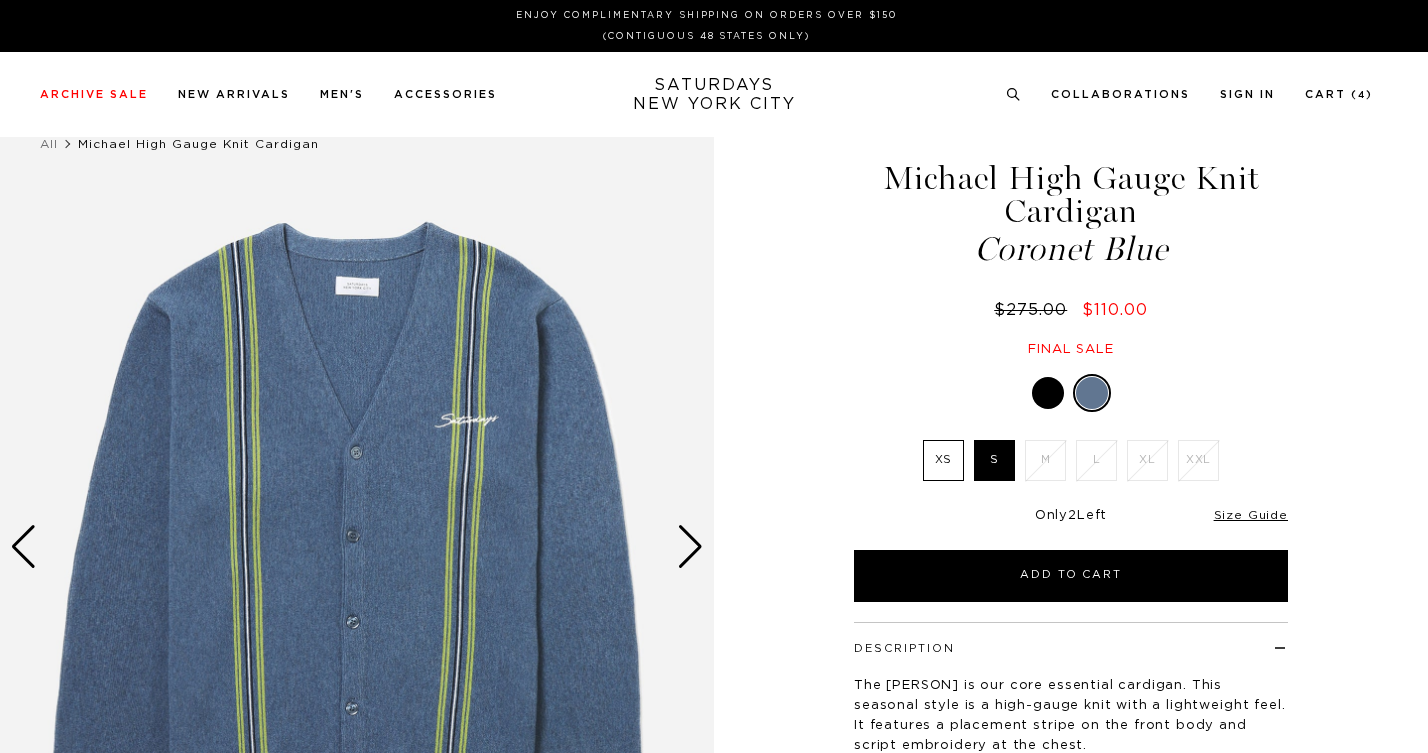 scroll, scrollTop: 0, scrollLeft: 0, axis: both 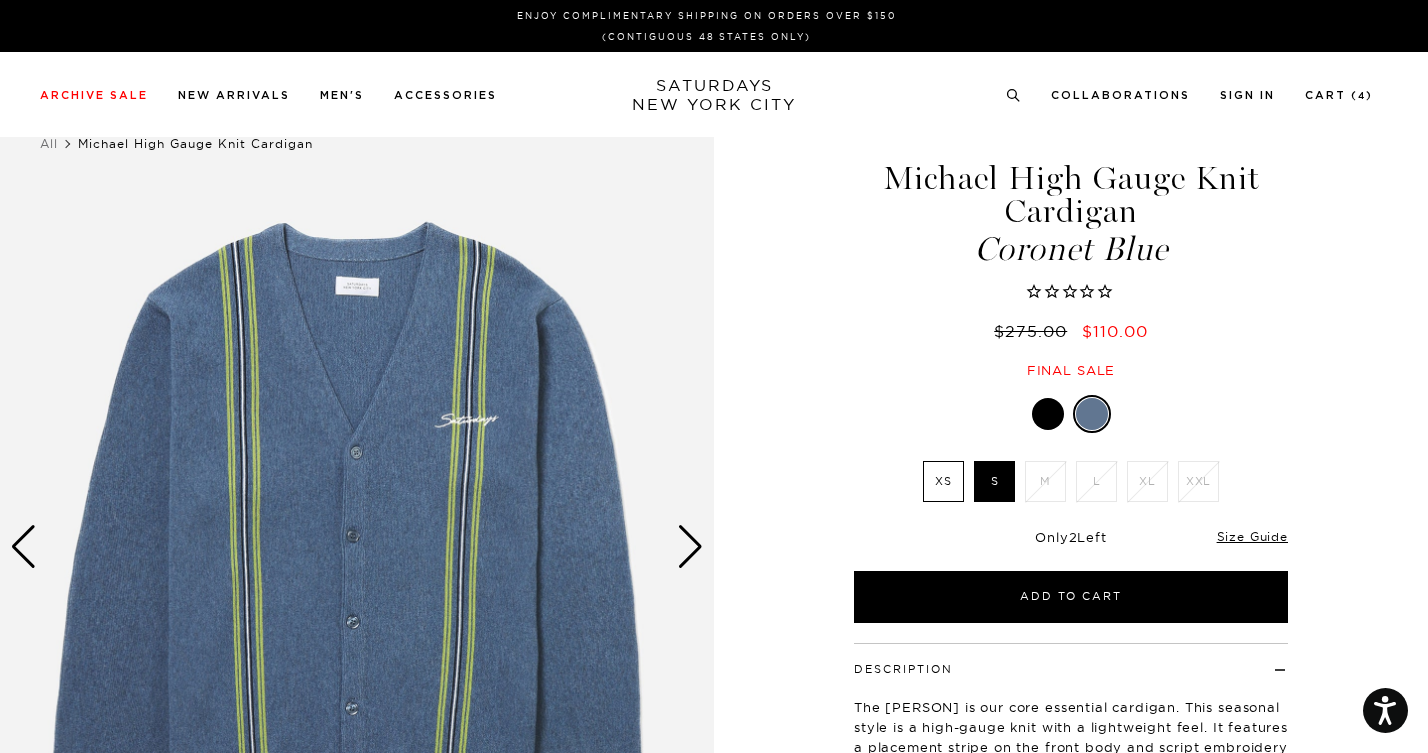 click at bounding box center (690, 547) 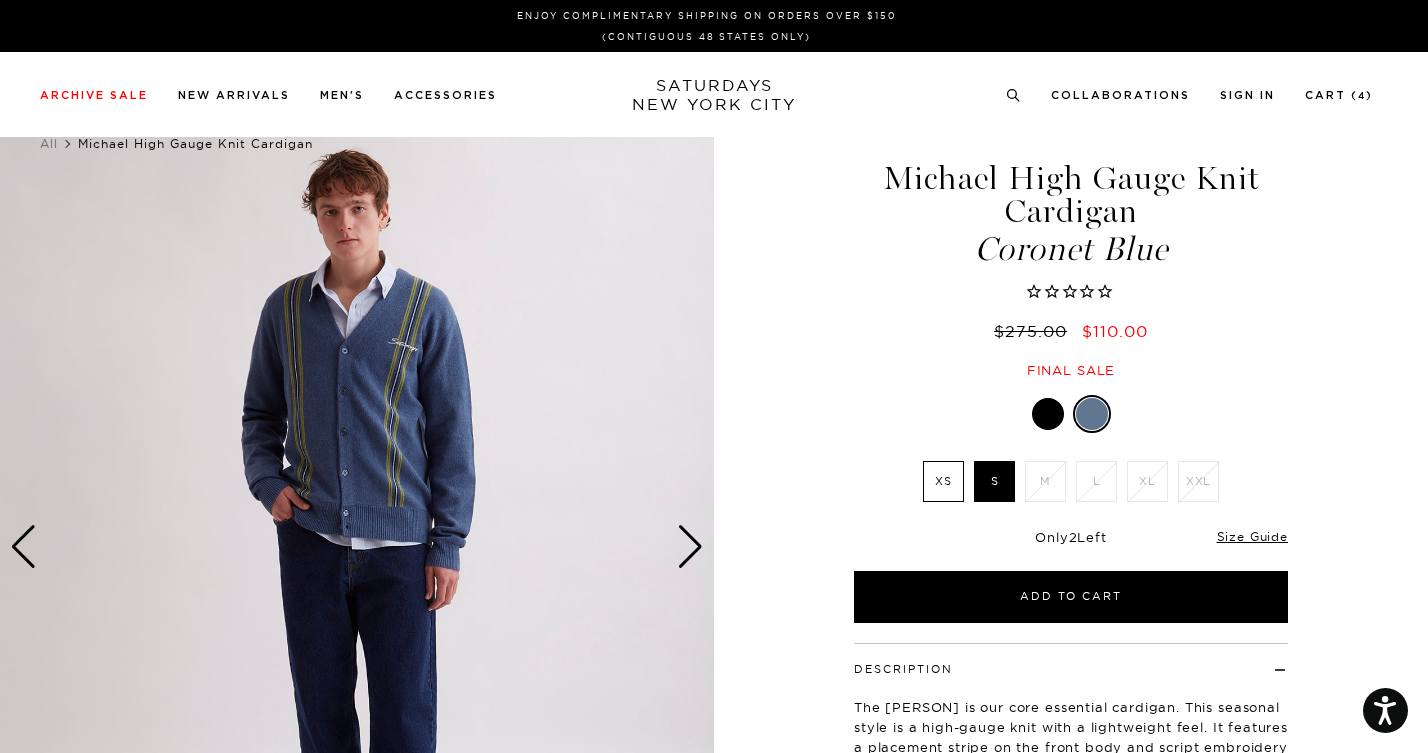 click at bounding box center [690, 547] 